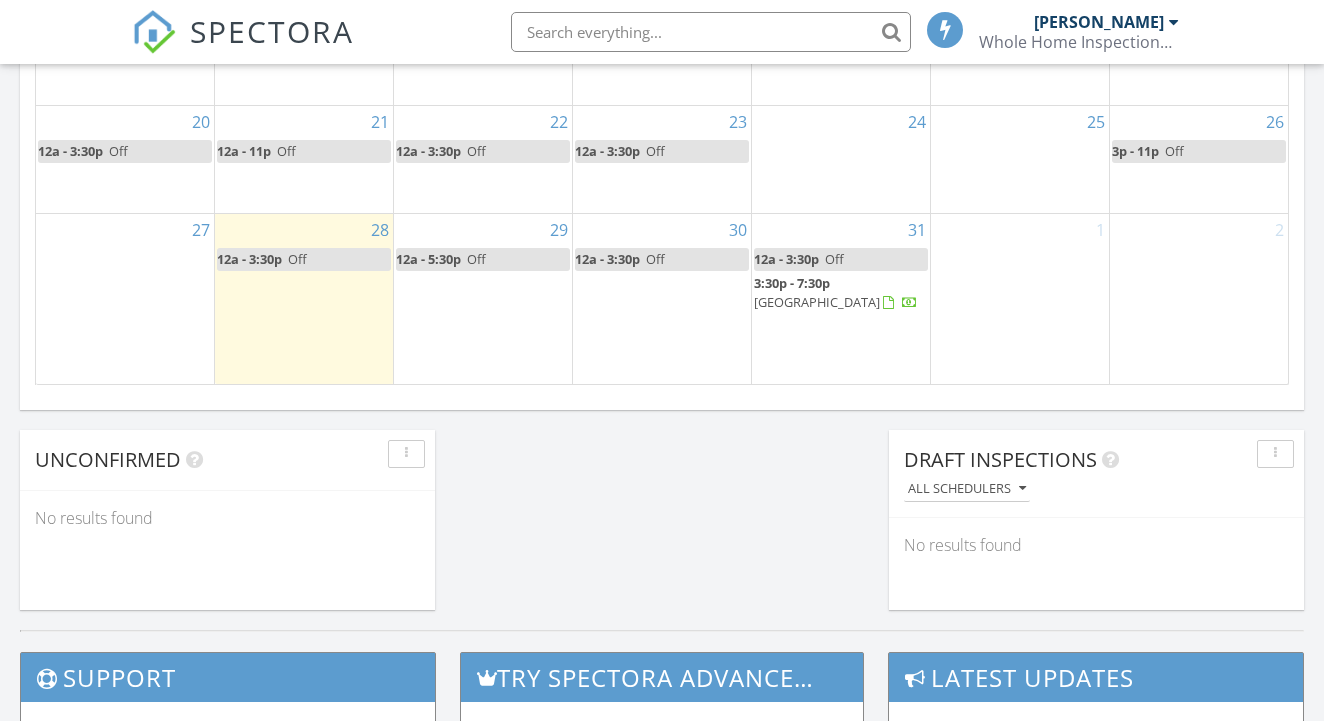 scroll, scrollTop: 0, scrollLeft: 0, axis: both 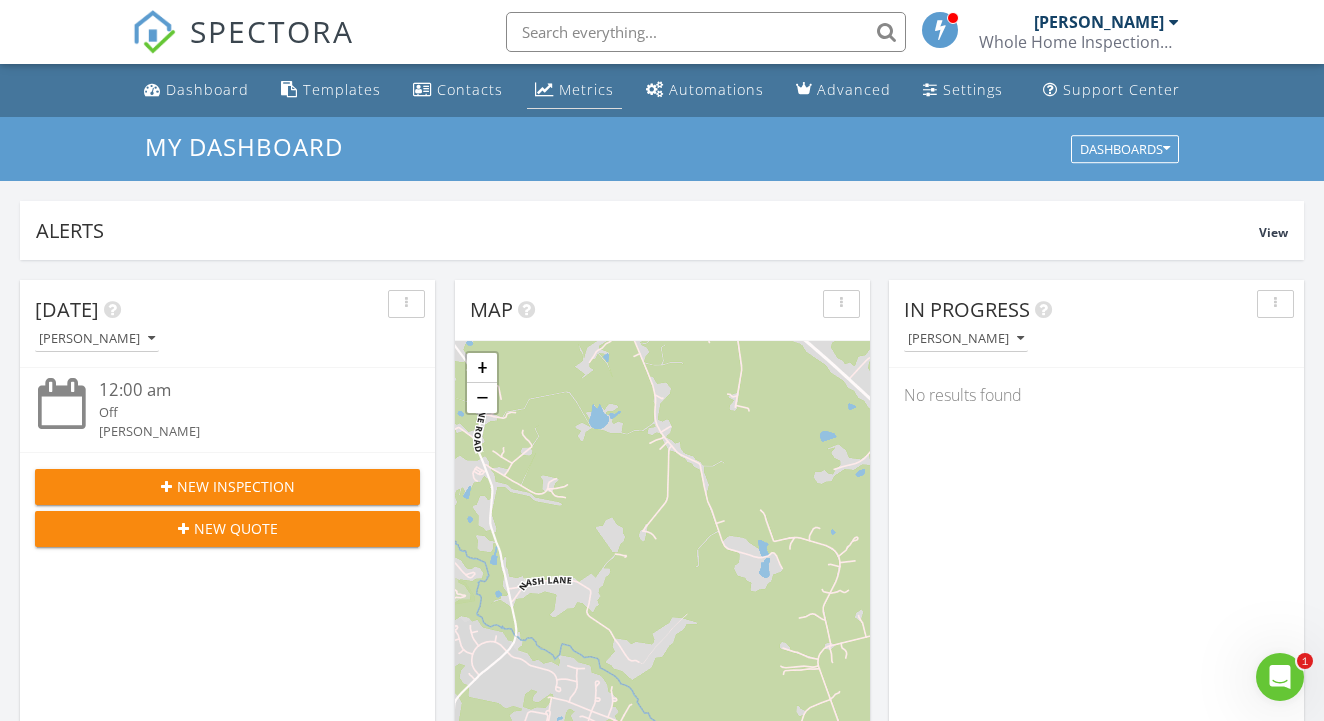 click on "Metrics" at bounding box center [574, 90] 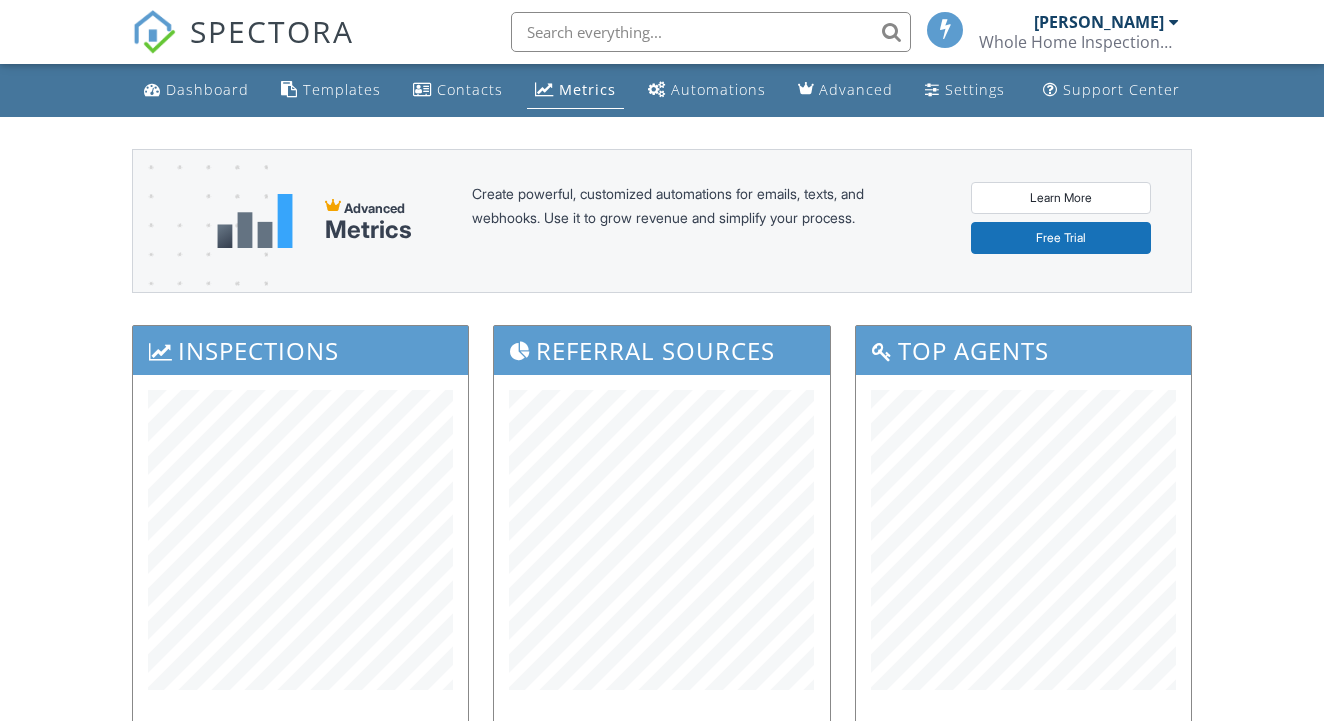 scroll, scrollTop: 0, scrollLeft: 0, axis: both 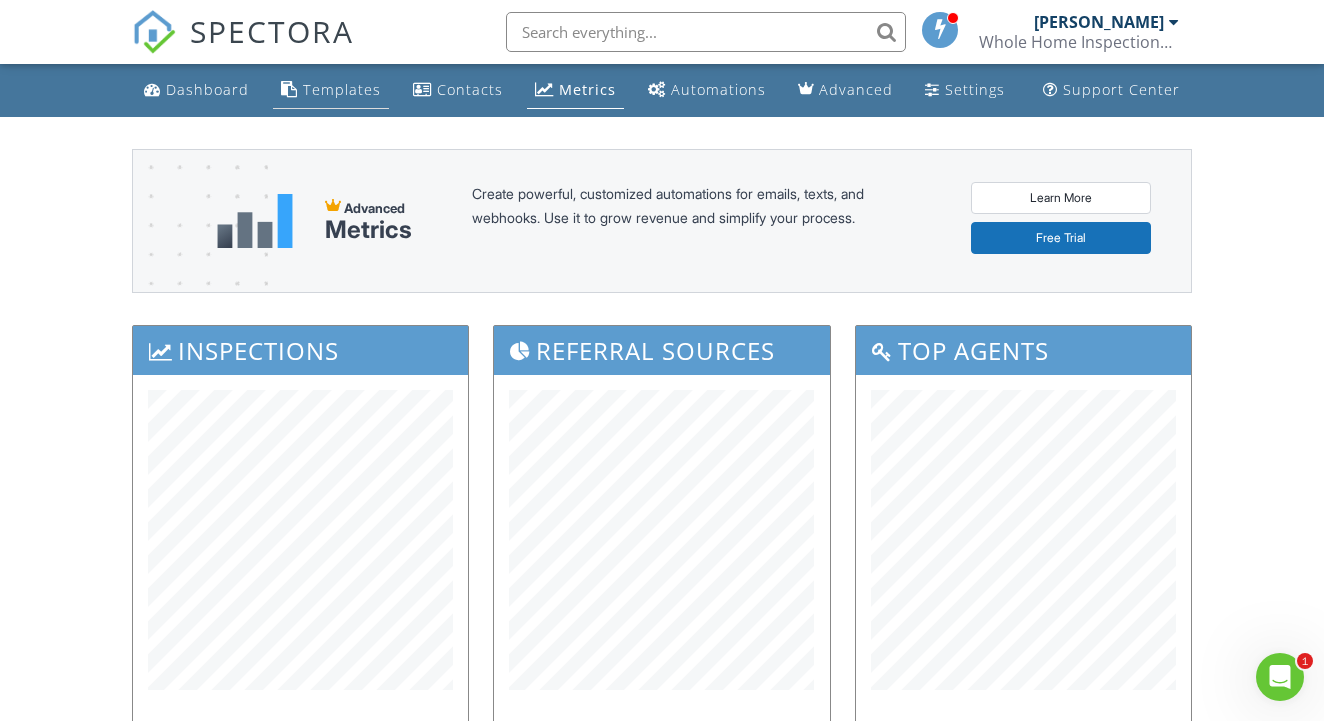 click on "Templates" at bounding box center [342, 89] 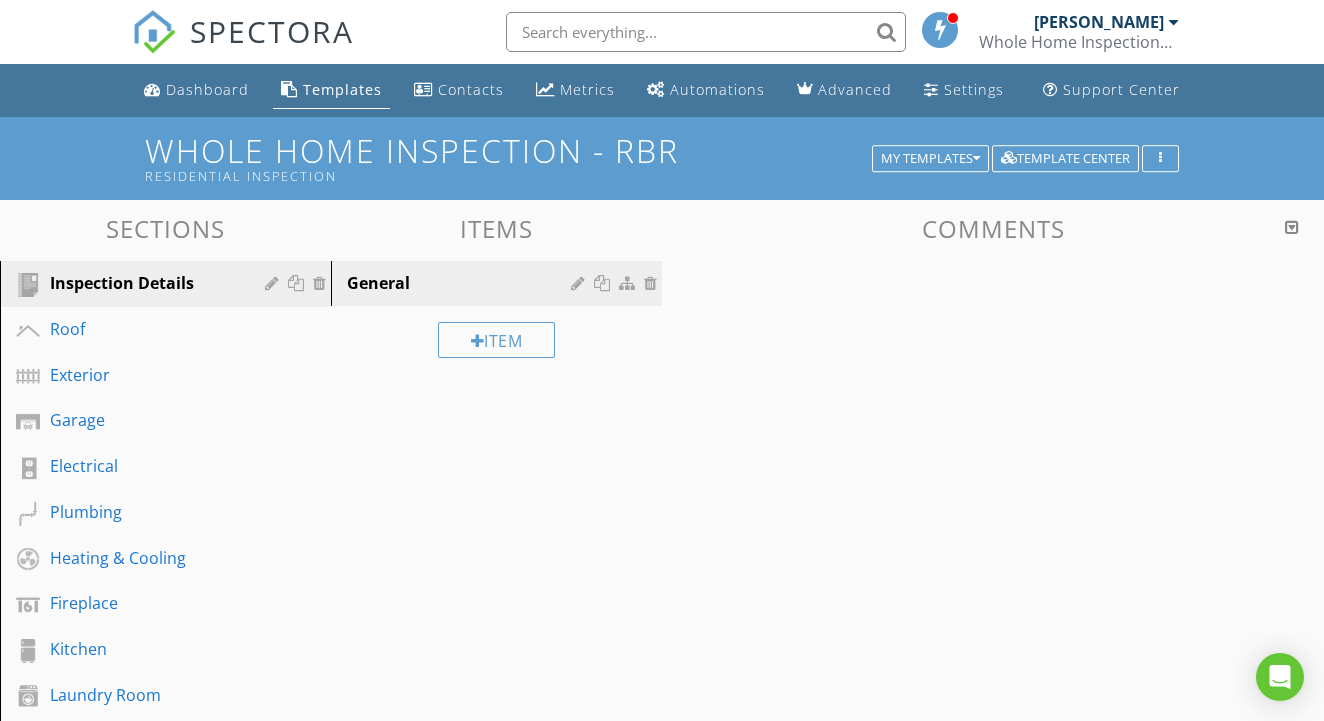 scroll, scrollTop: 0, scrollLeft: 0, axis: both 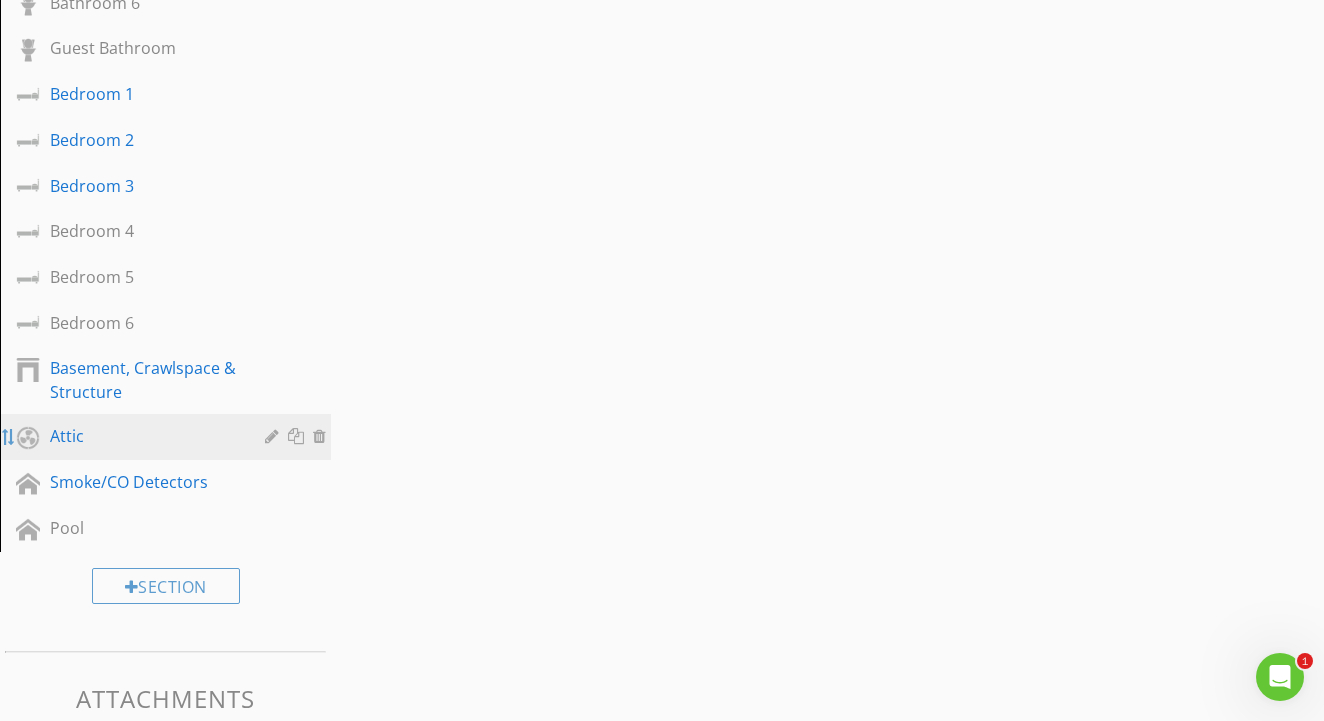 type 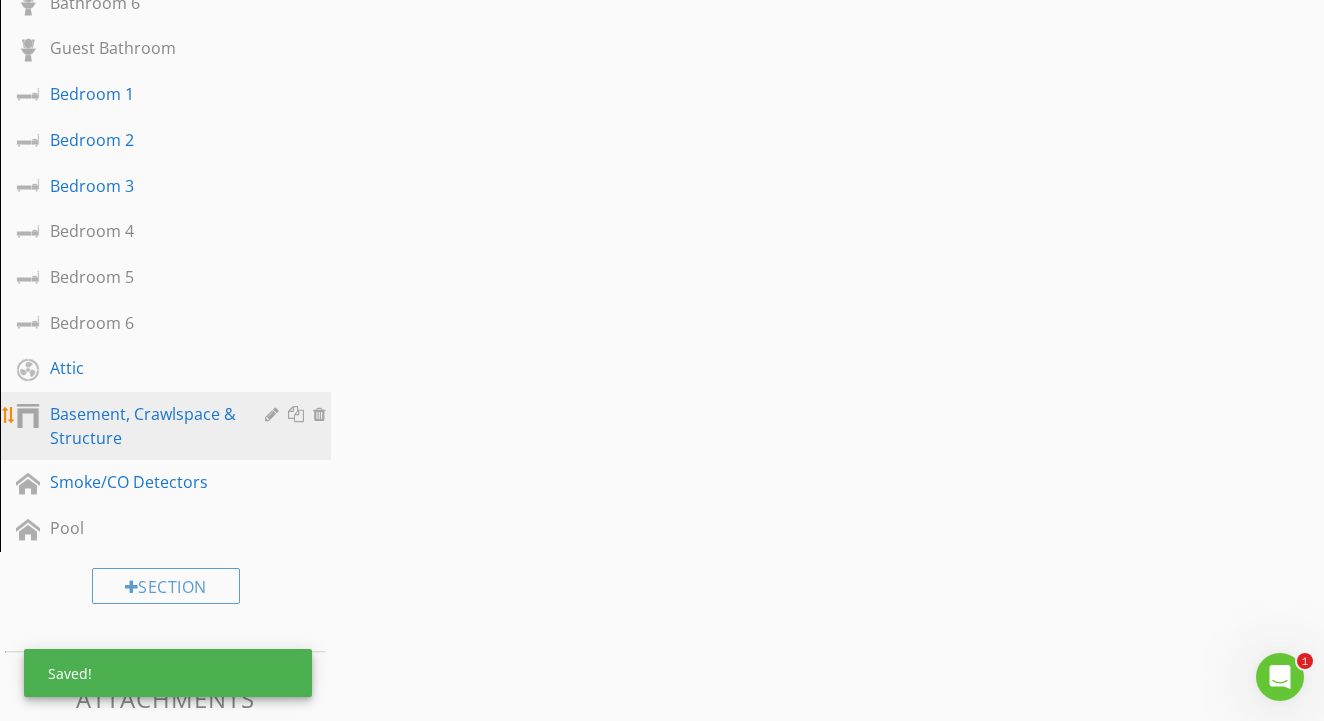 click on "Basement, Crawlspace & Structure" at bounding box center (143, 426) 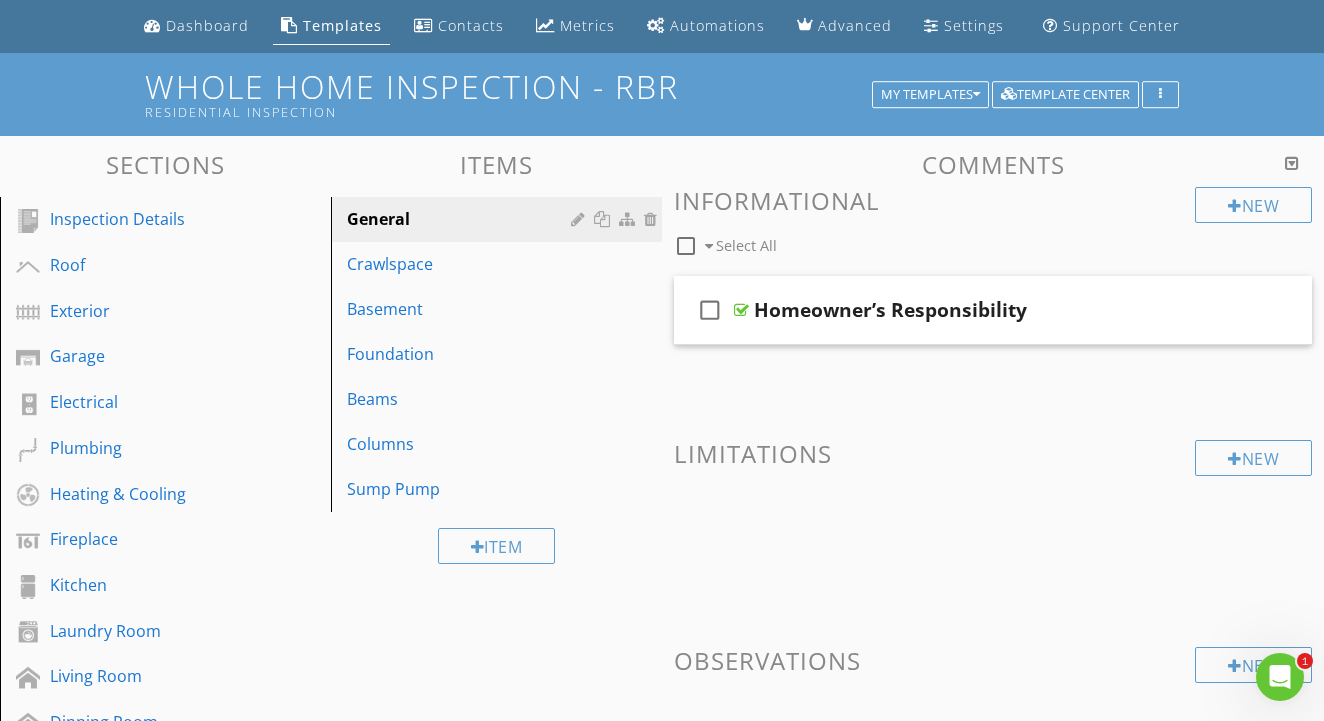 scroll, scrollTop: 84, scrollLeft: 0, axis: vertical 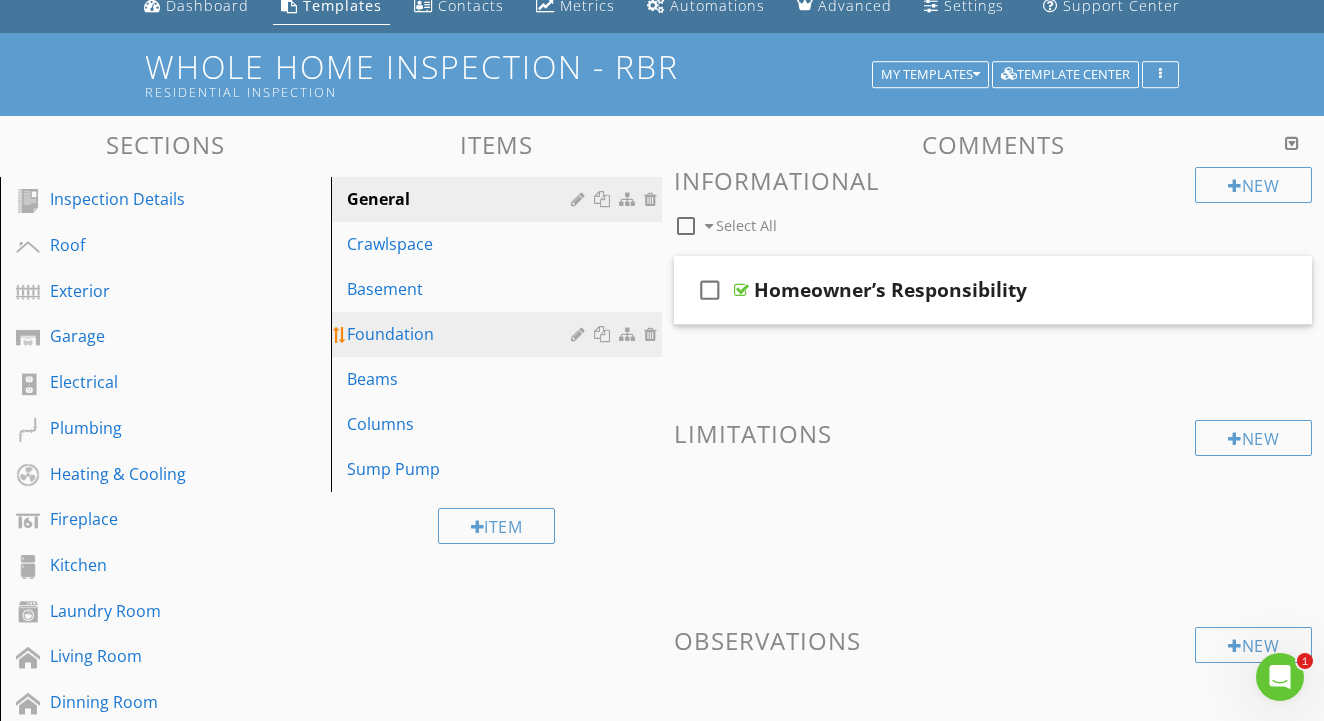 click on "Foundation" at bounding box center (462, 334) 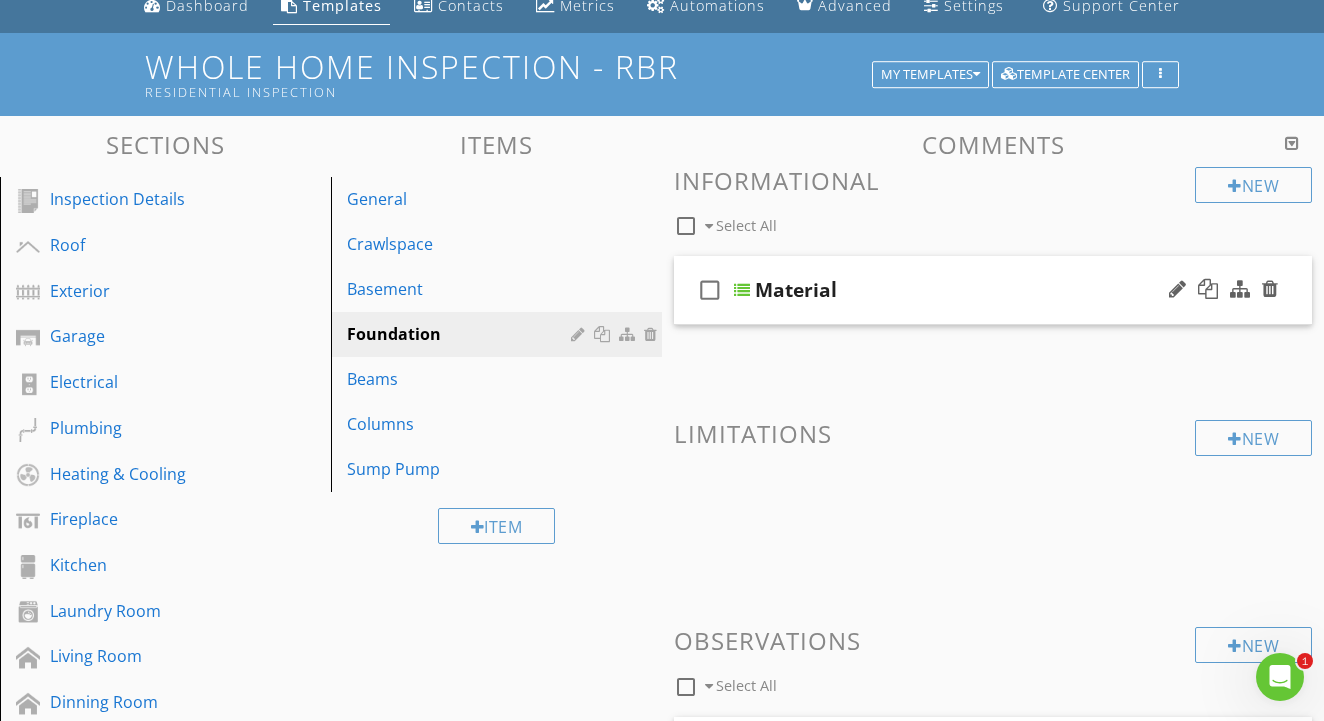 click at bounding box center [742, 290] 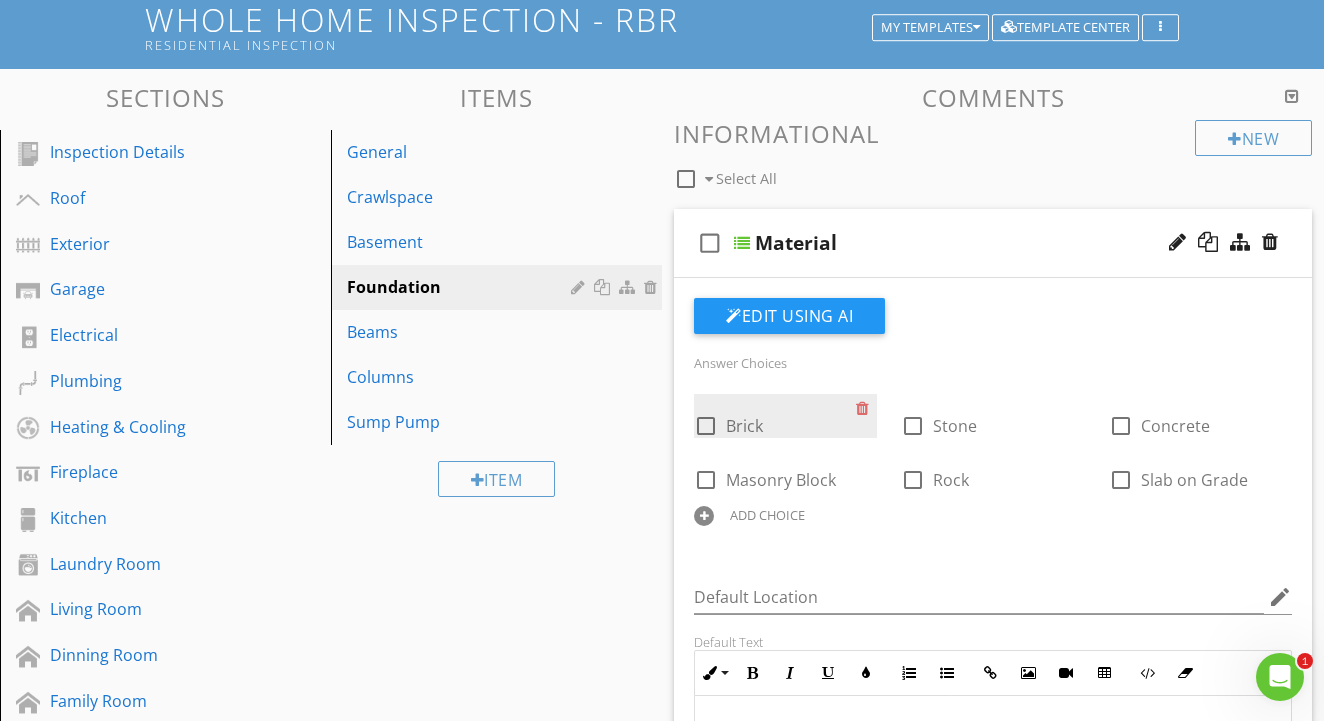 scroll, scrollTop: 135, scrollLeft: 0, axis: vertical 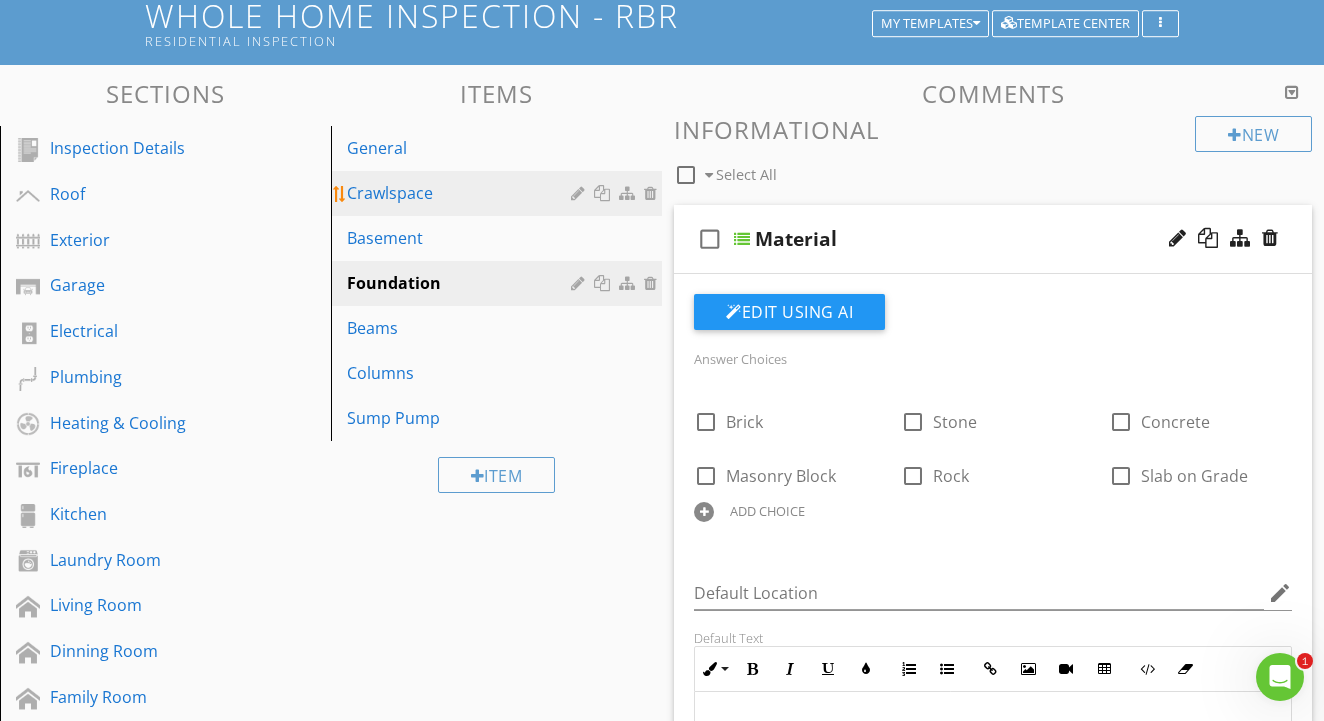 click on "Crawlspace" at bounding box center (462, 193) 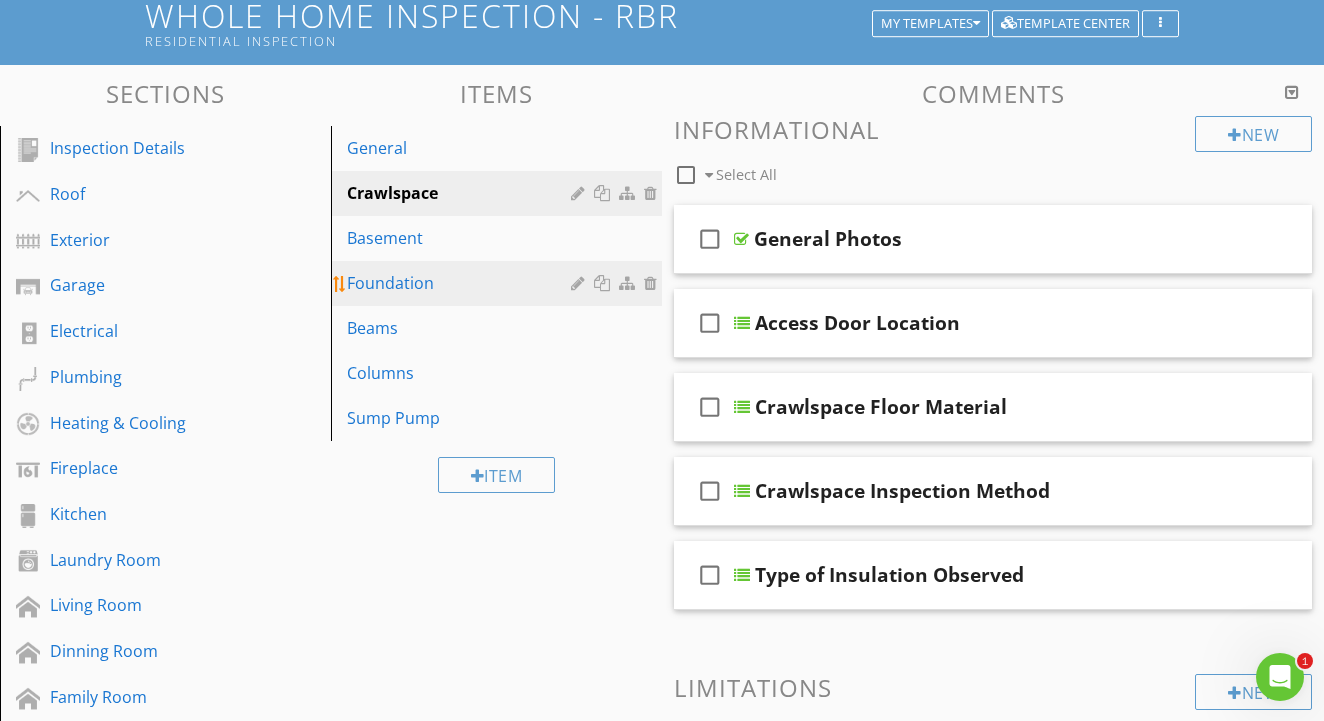 click on "Foundation" at bounding box center (462, 283) 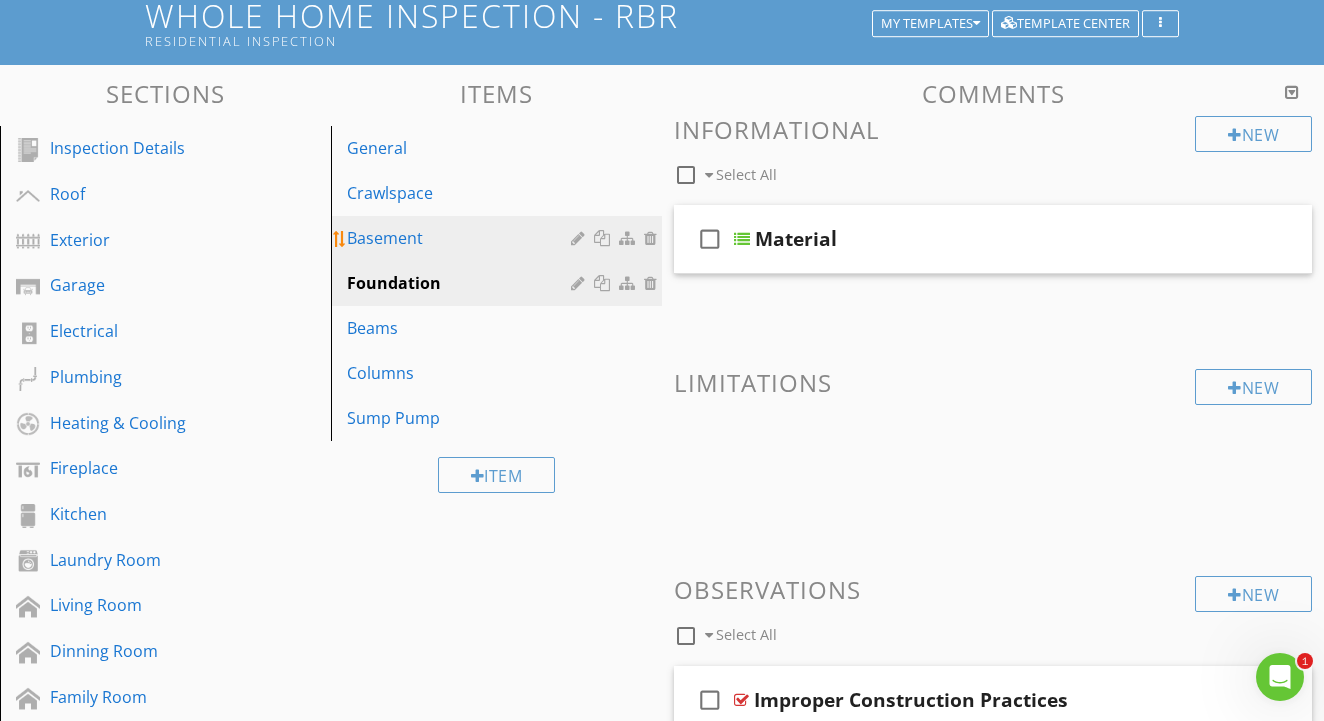 click on "Basement" at bounding box center (499, 238) 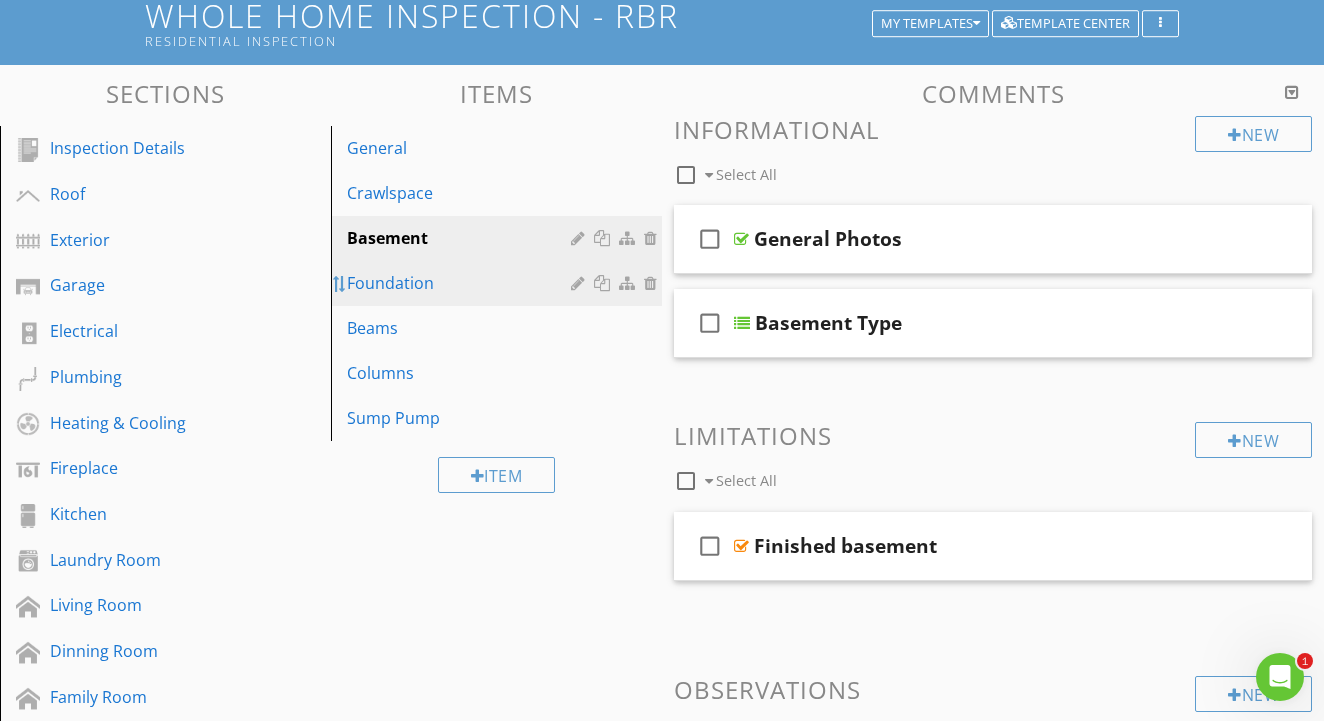 type 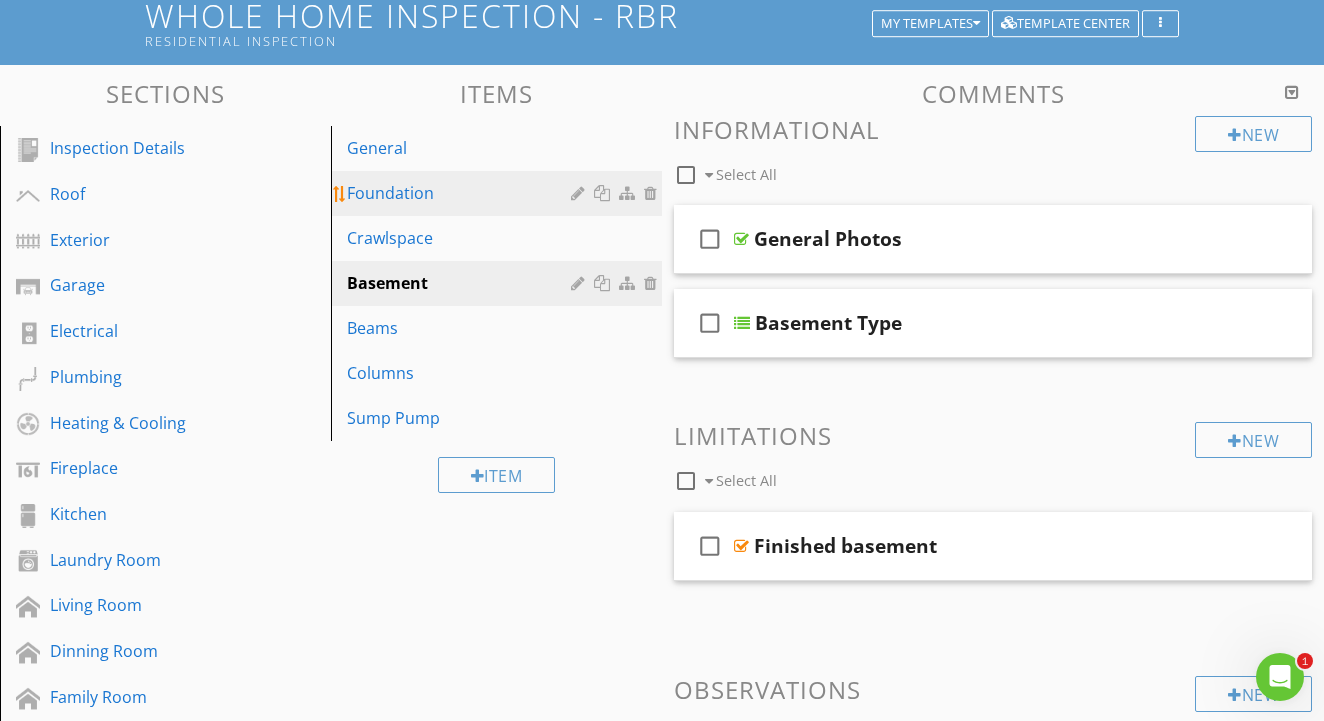 click on "Foundation" at bounding box center [499, 193] 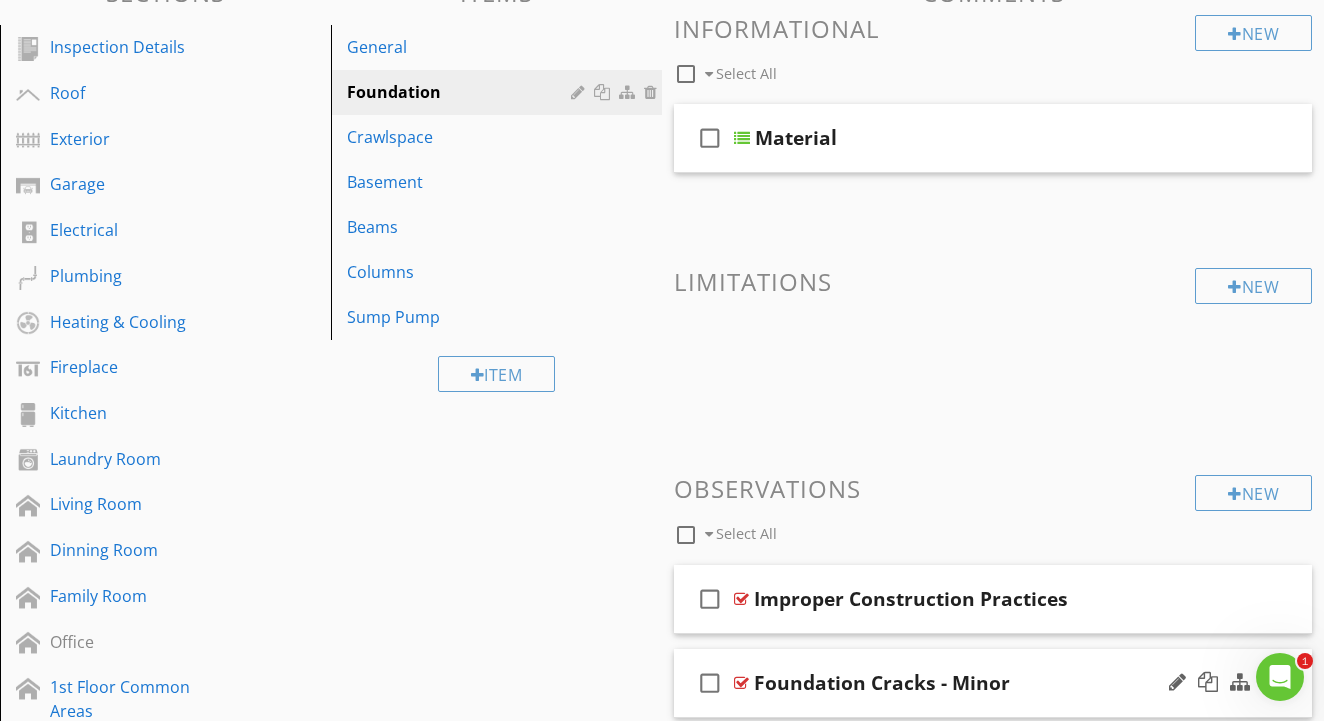 scroll, scrollTop: 221, scrollLeft: 0, axis: vertical 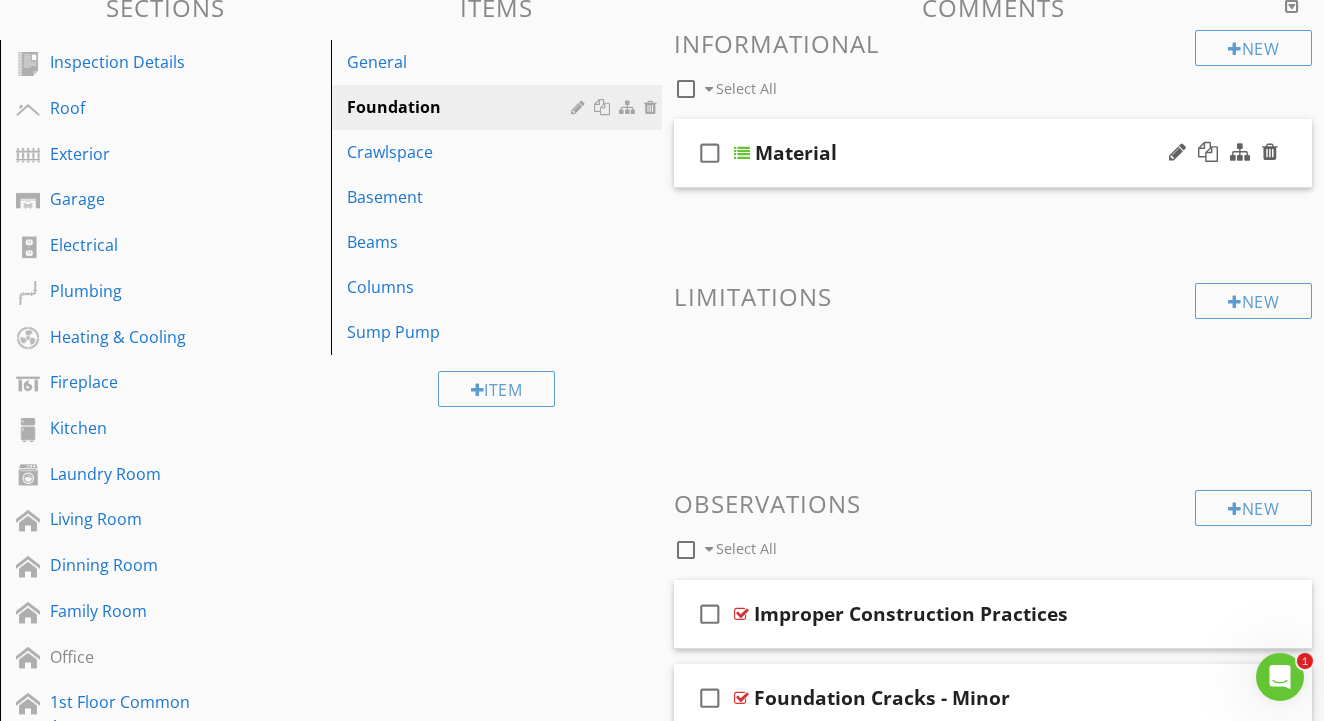 click at bounding box center [742, 153] 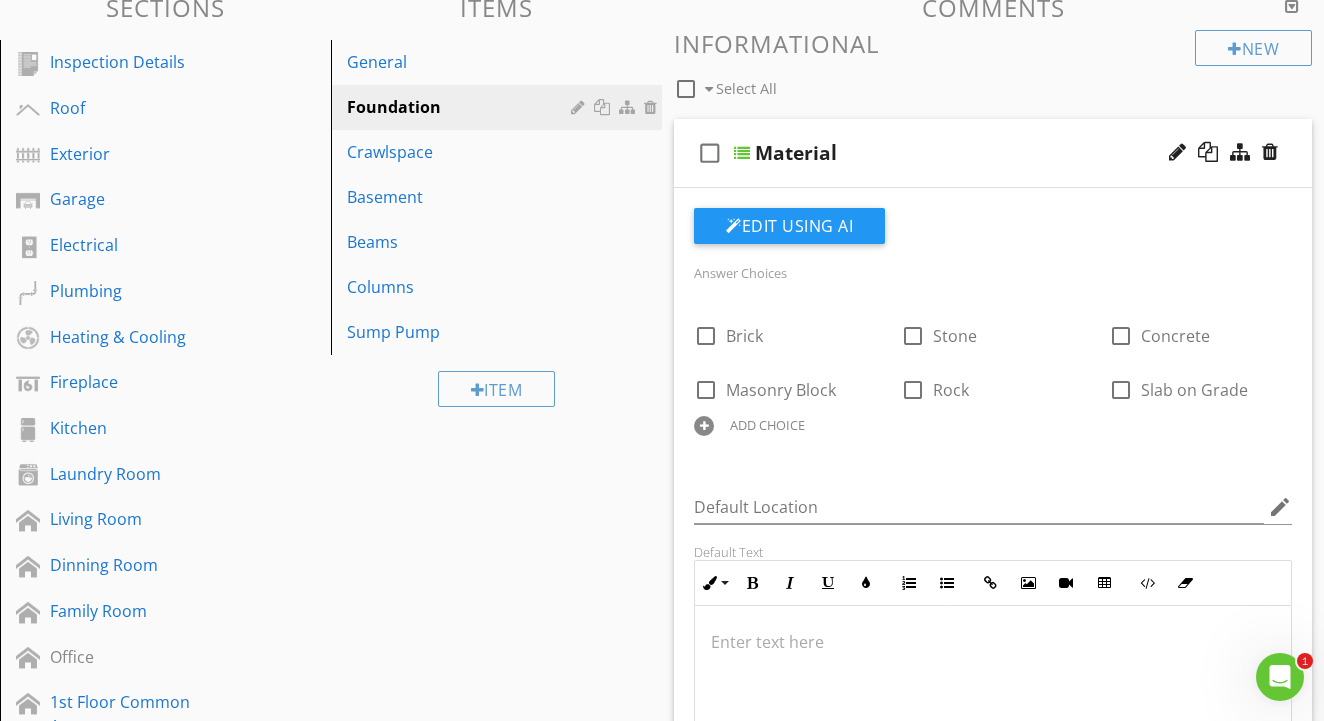 click at bounding box center [742, 153] 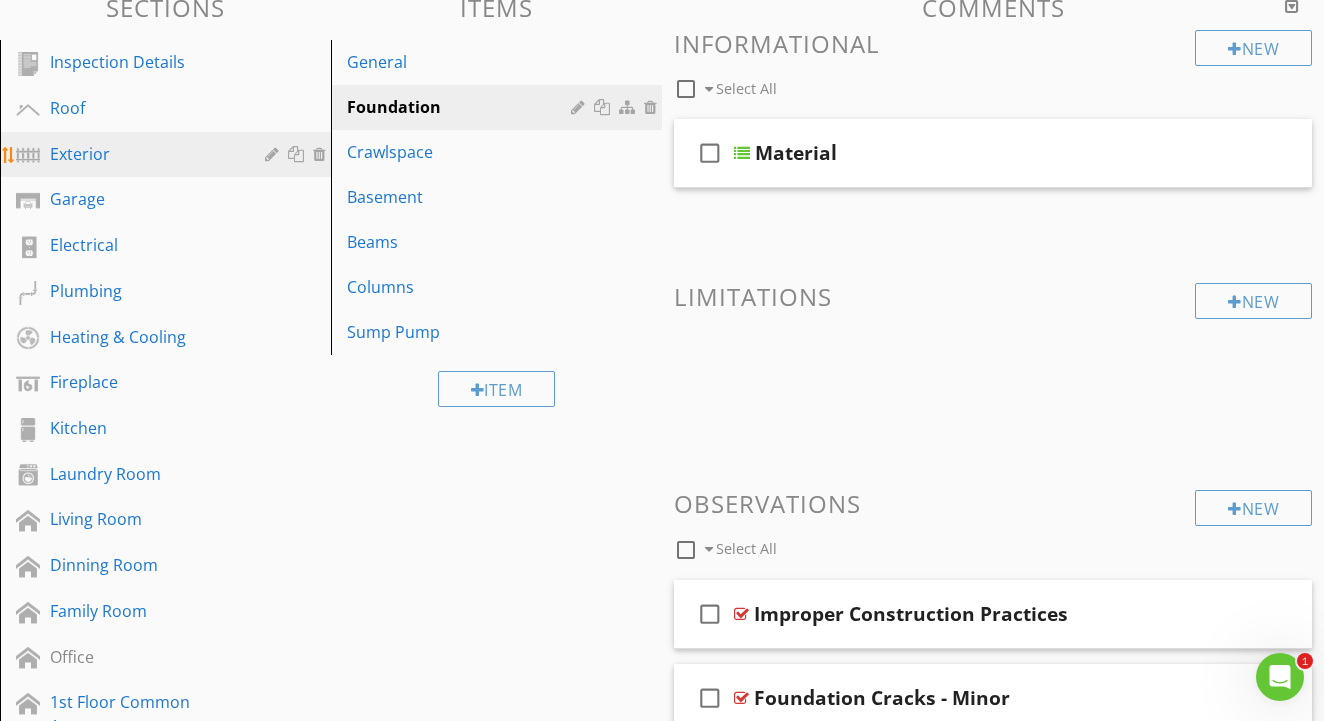 click on "Exterior" at bounding box center (143, 154) 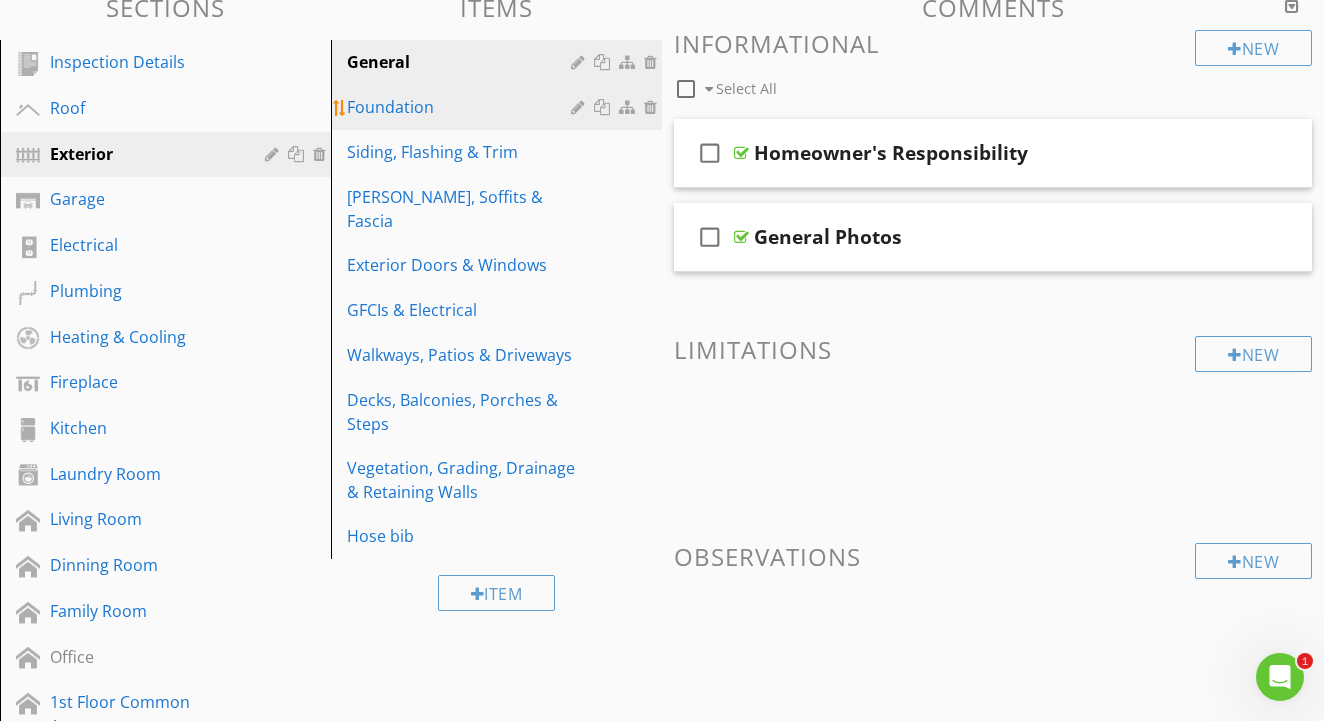 click on "Foundation" at bounding box center [462, 107] 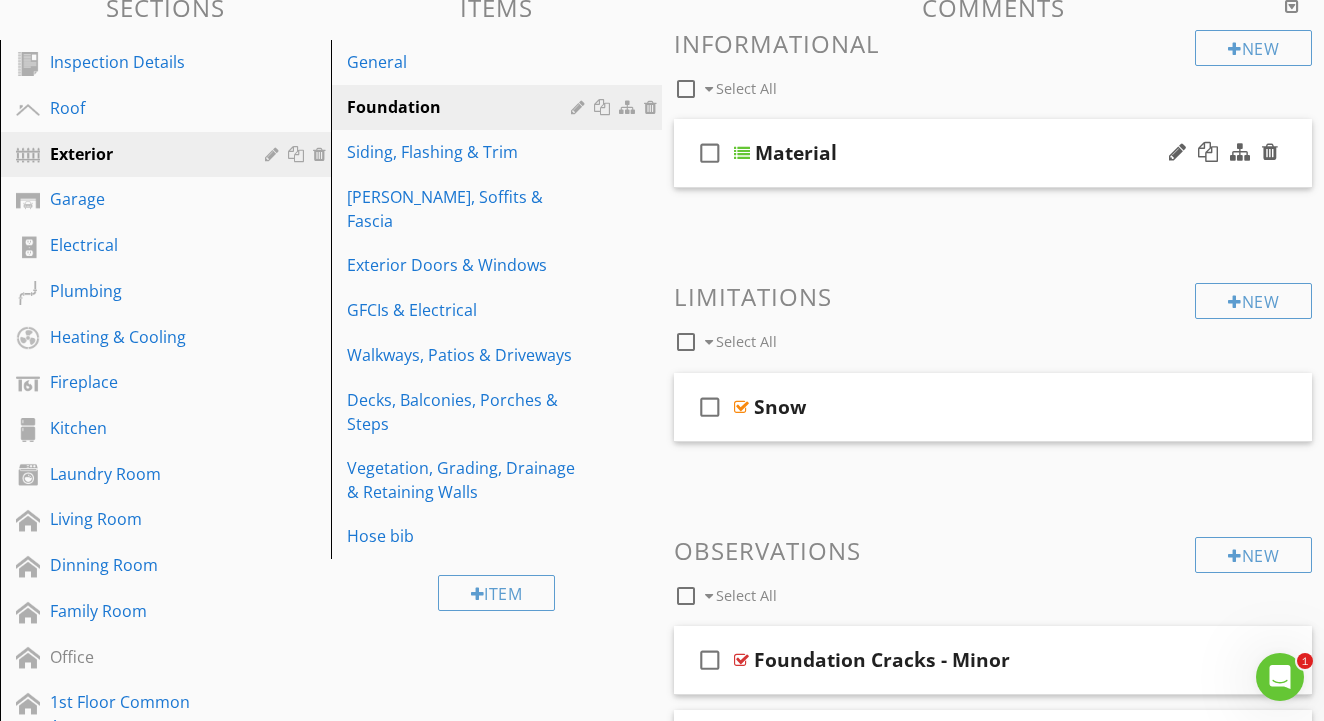 click at bounding box center [742, 153] 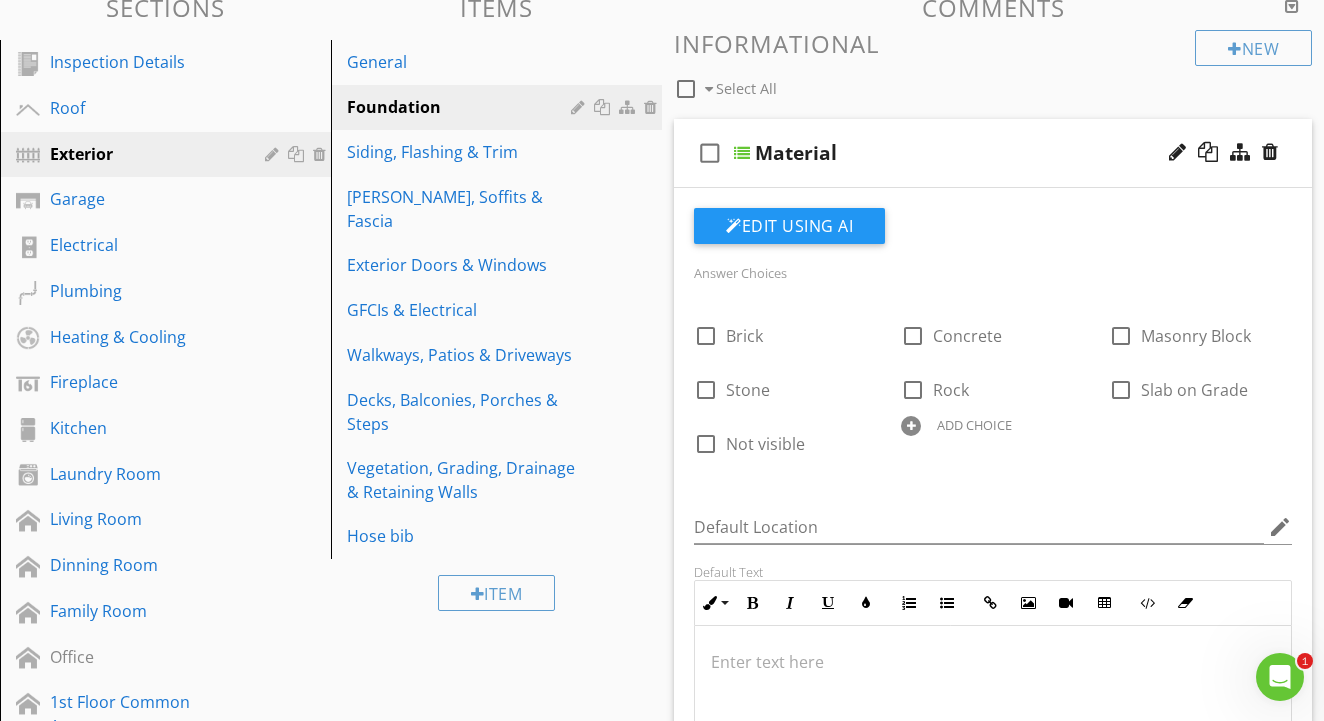 click at bounding box center [742, 153] 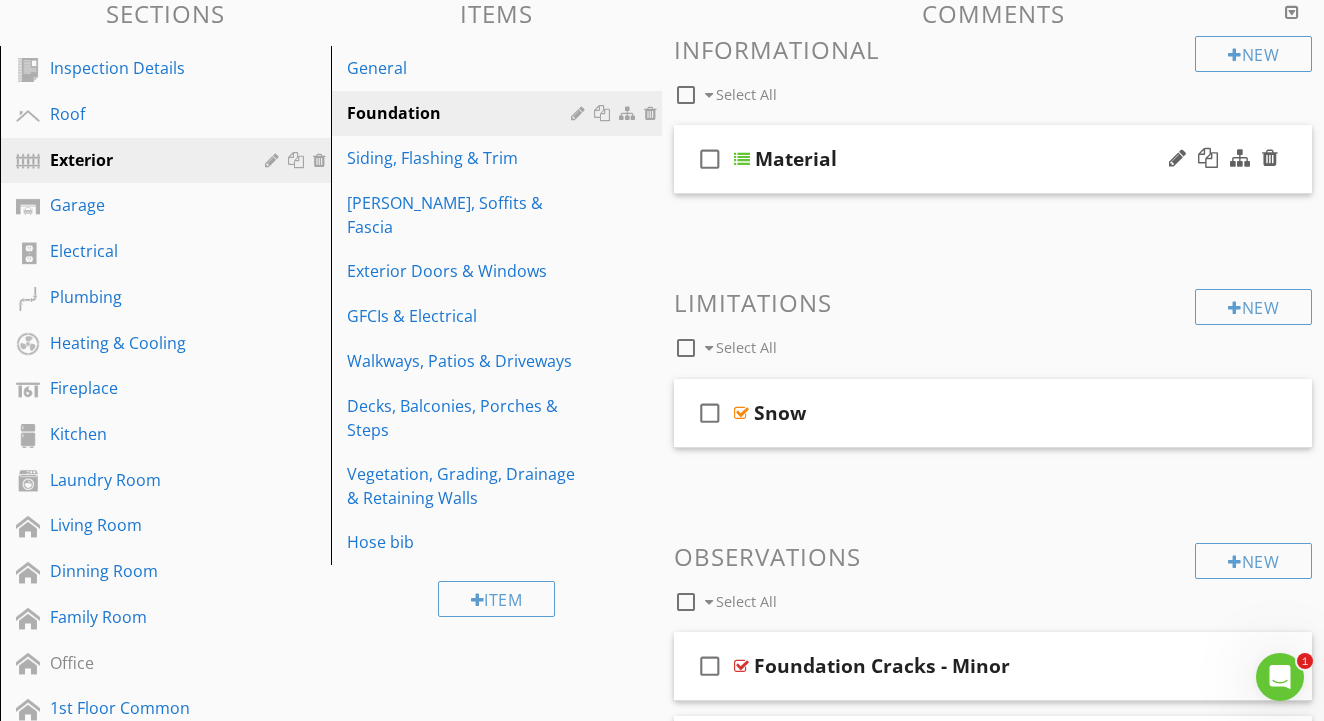 scroll, scrollTop: 218, scrollLeft: 0, axis: vertical 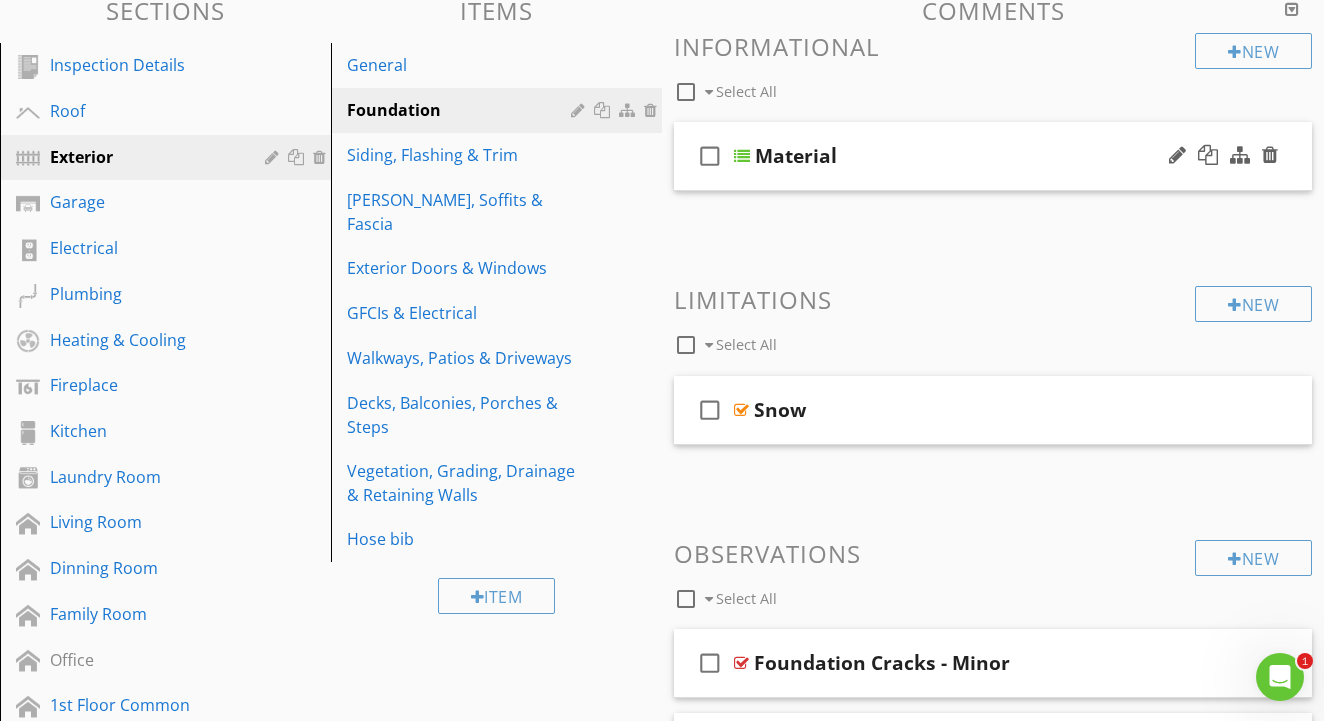 click on "check_box_outline_blank
Material" at bounding box center [993, 156] 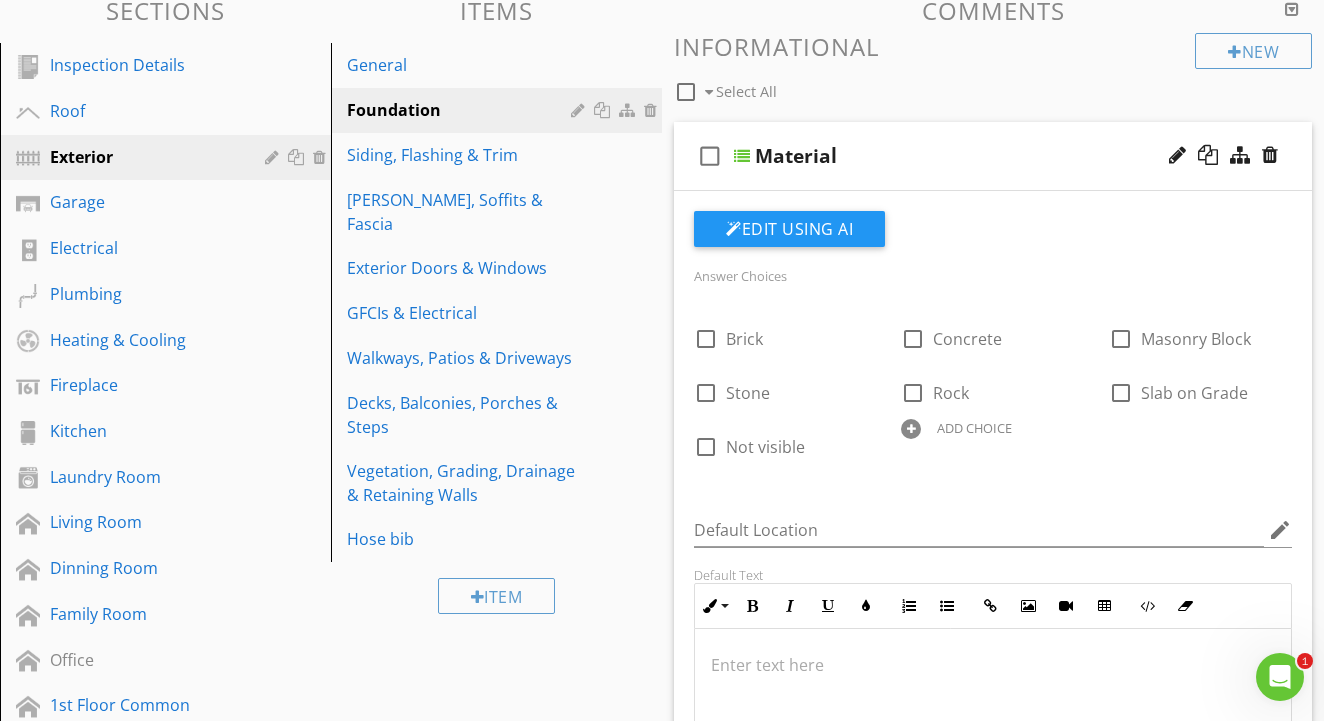 click on "check_box_outline_blank
Material" at bounding box center (993, 156) 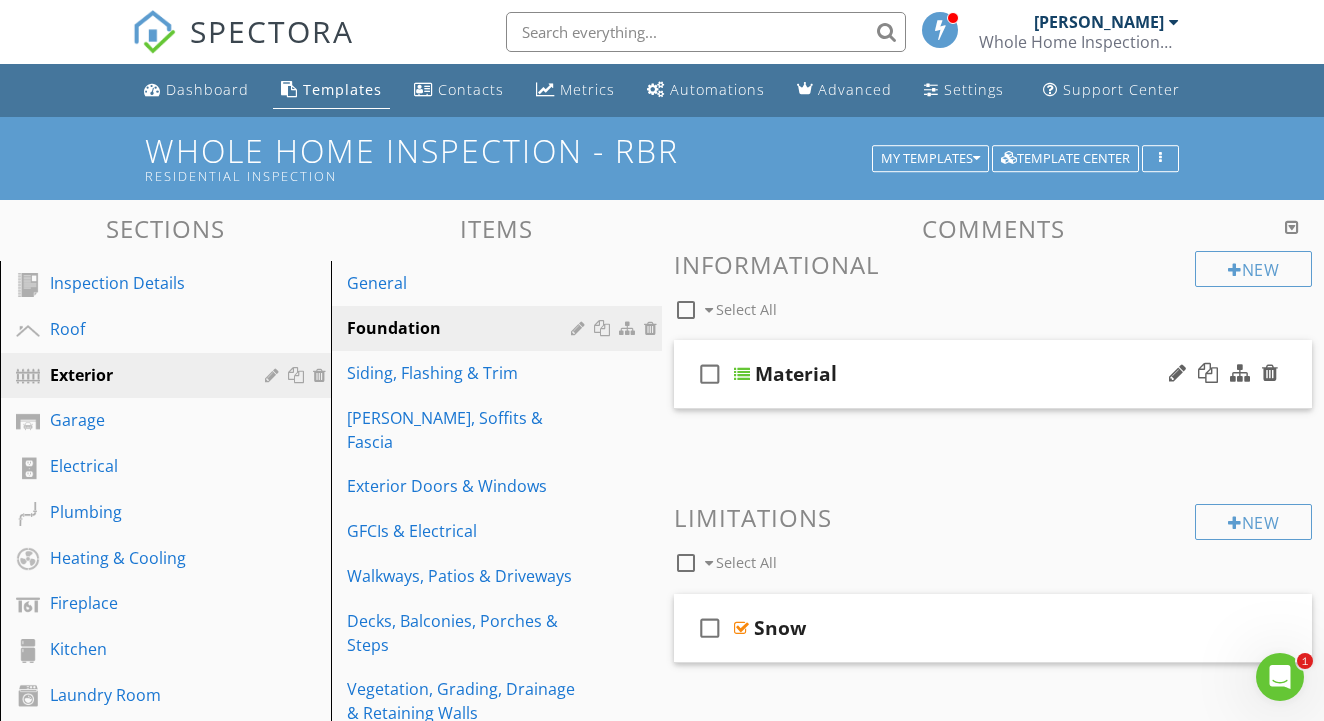 scroll, scrollTop: 0, scrollLeft: 0, axis: both 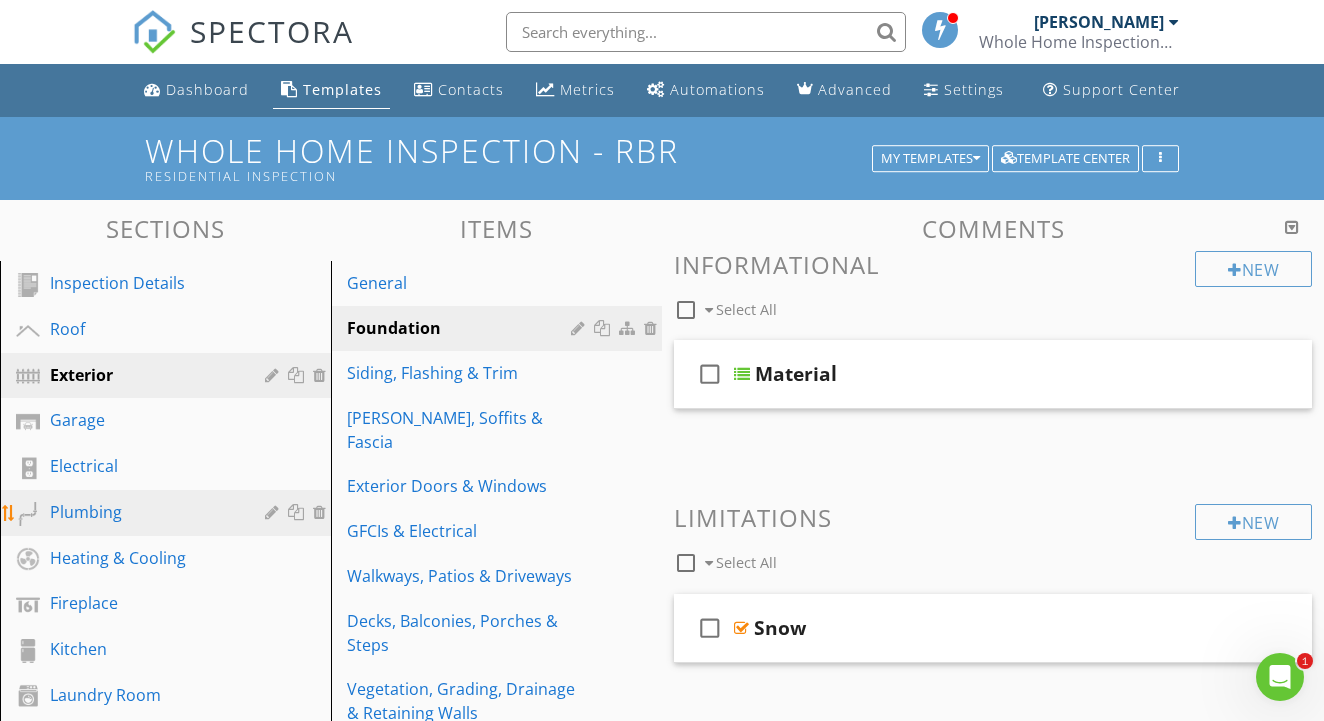 click on "Plumbing" at bounding box center [143, 512] 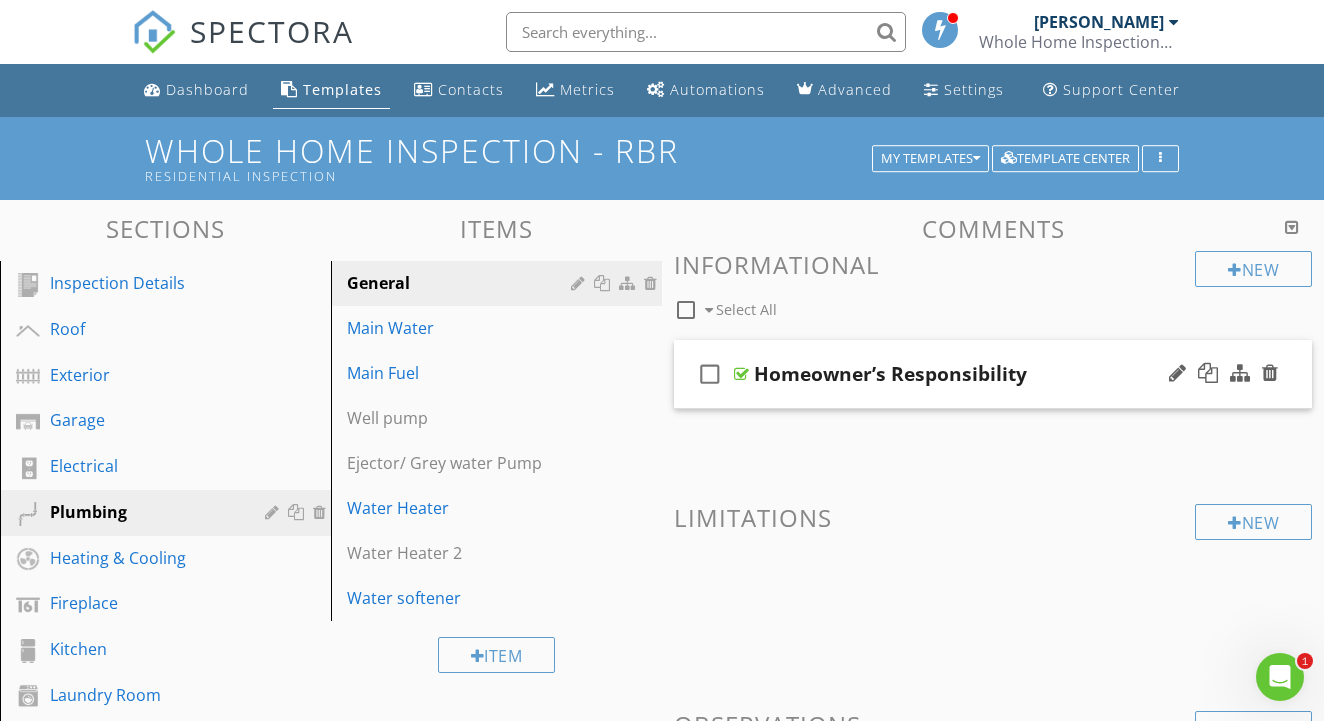 click on "check_box_outline_blank
Homeowner’s Responsibility" at bounding box center [993, 374] 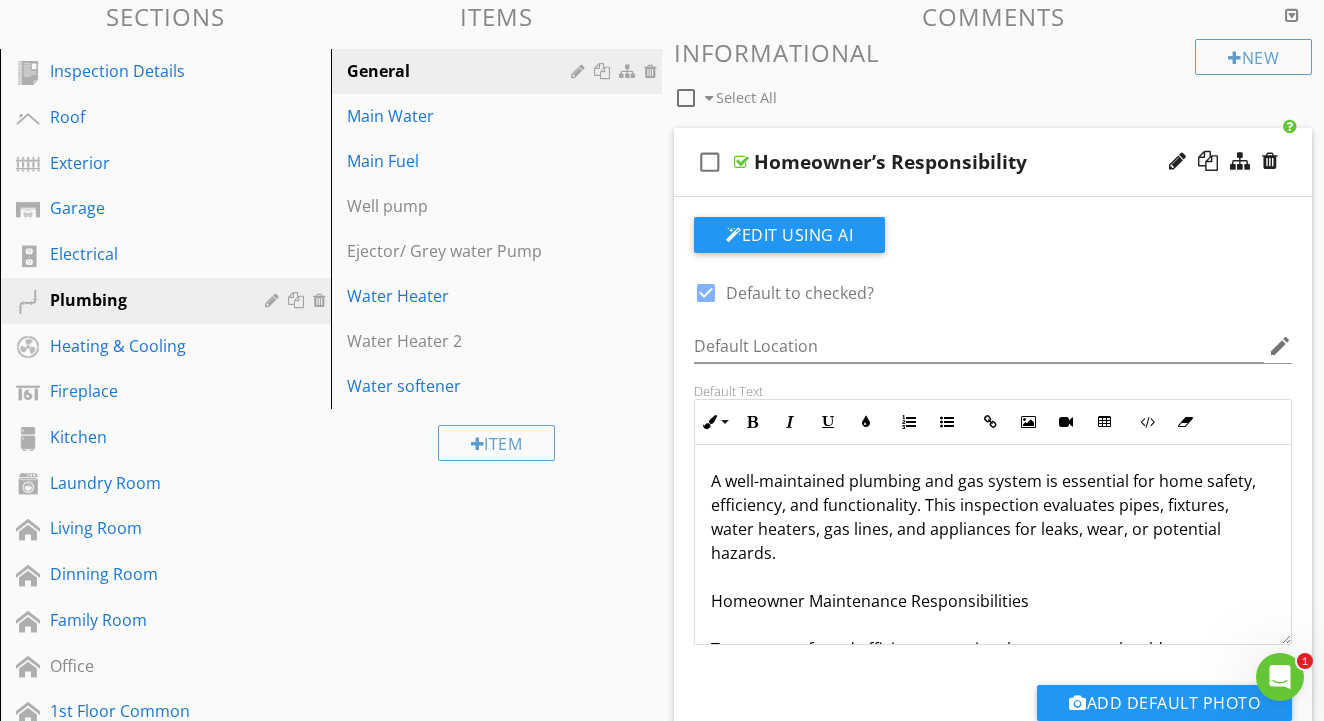 scroll, scrollTop: 207, scrollLeft: 0, axis: vertical 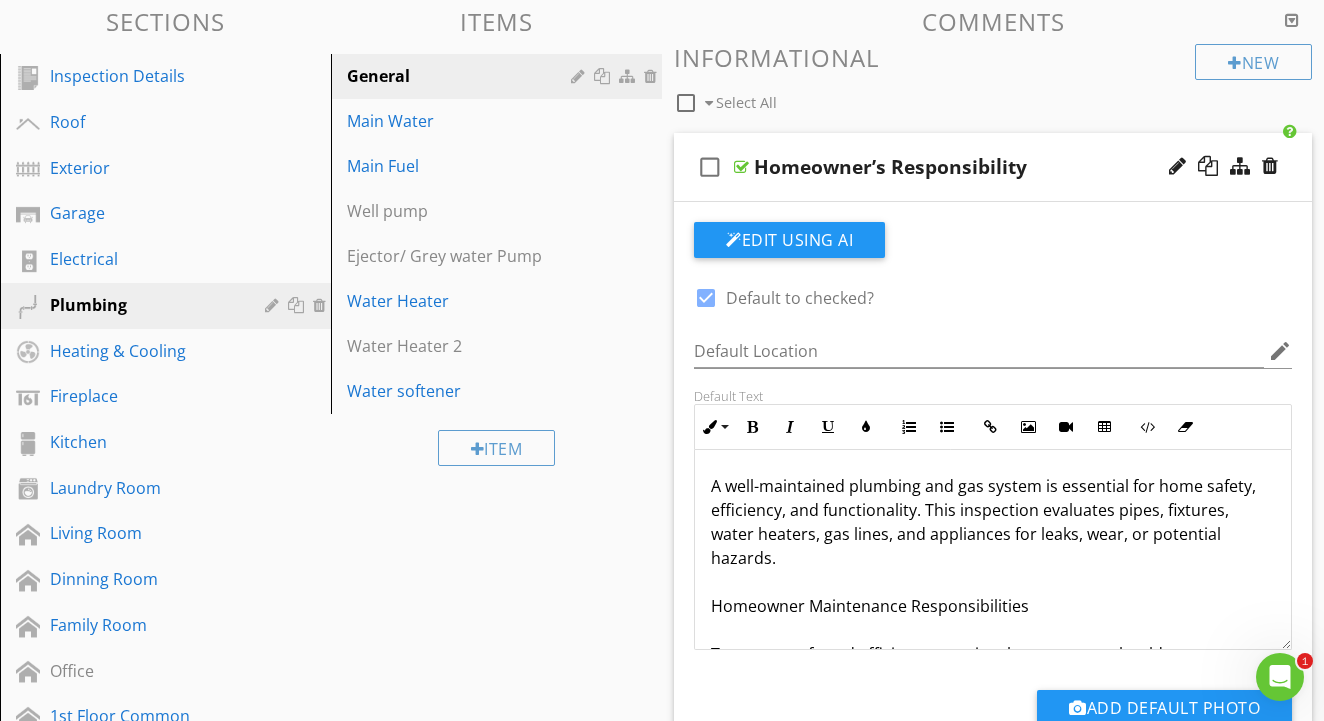 click at bounding box center [741, 167] 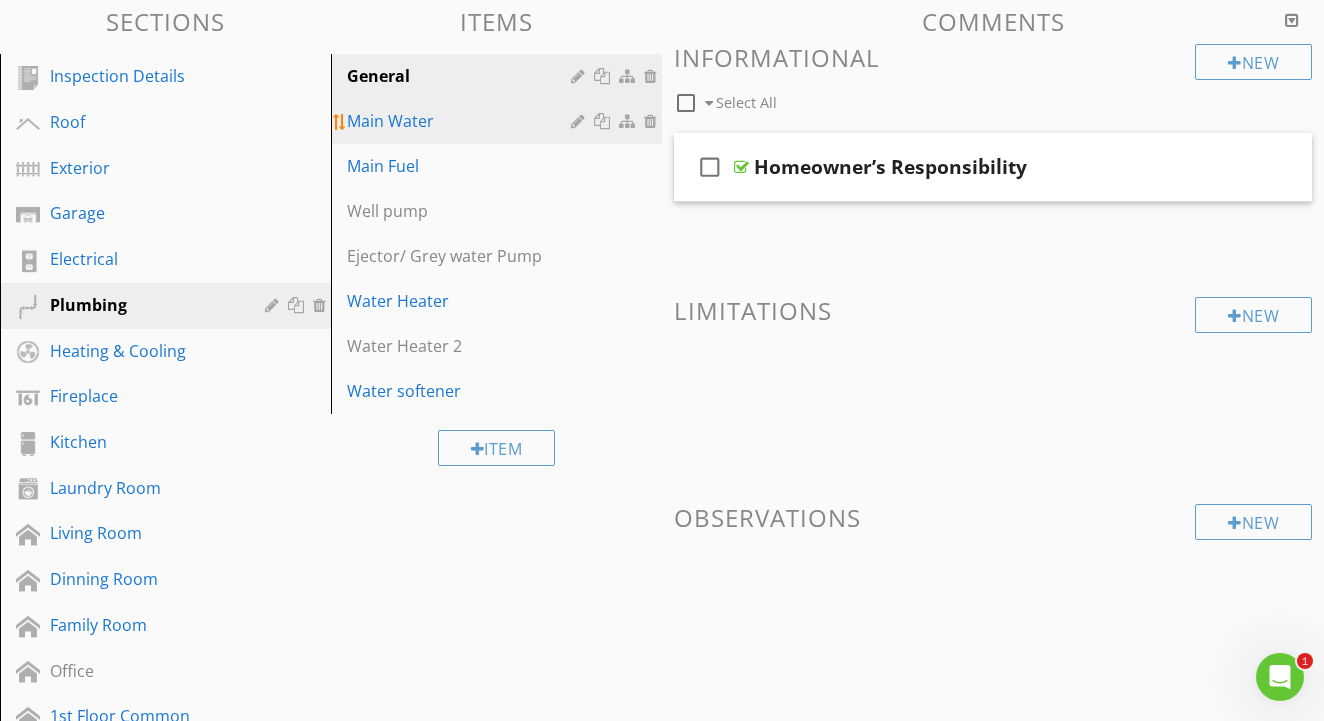 click on "Main Water" at bounding box center (462, 121) 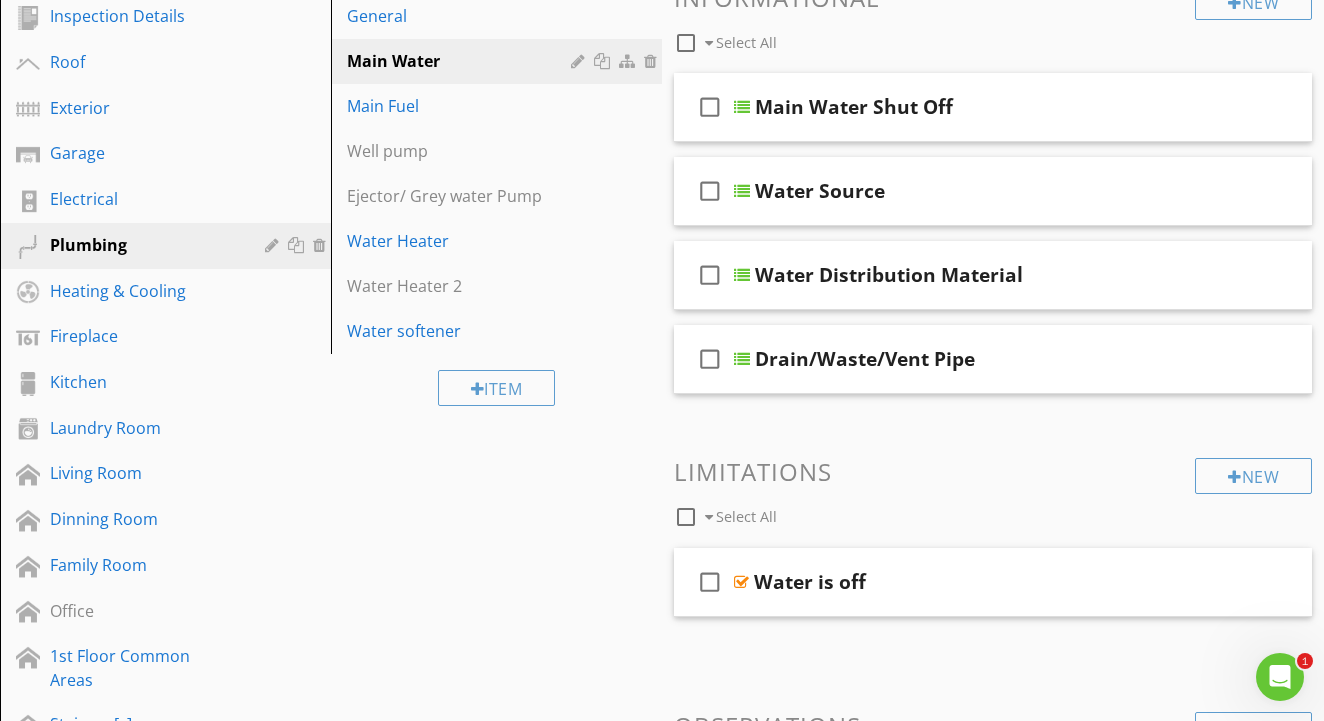 scroll, scrollTop: 263, scrollLeft: 0, axis: vertical 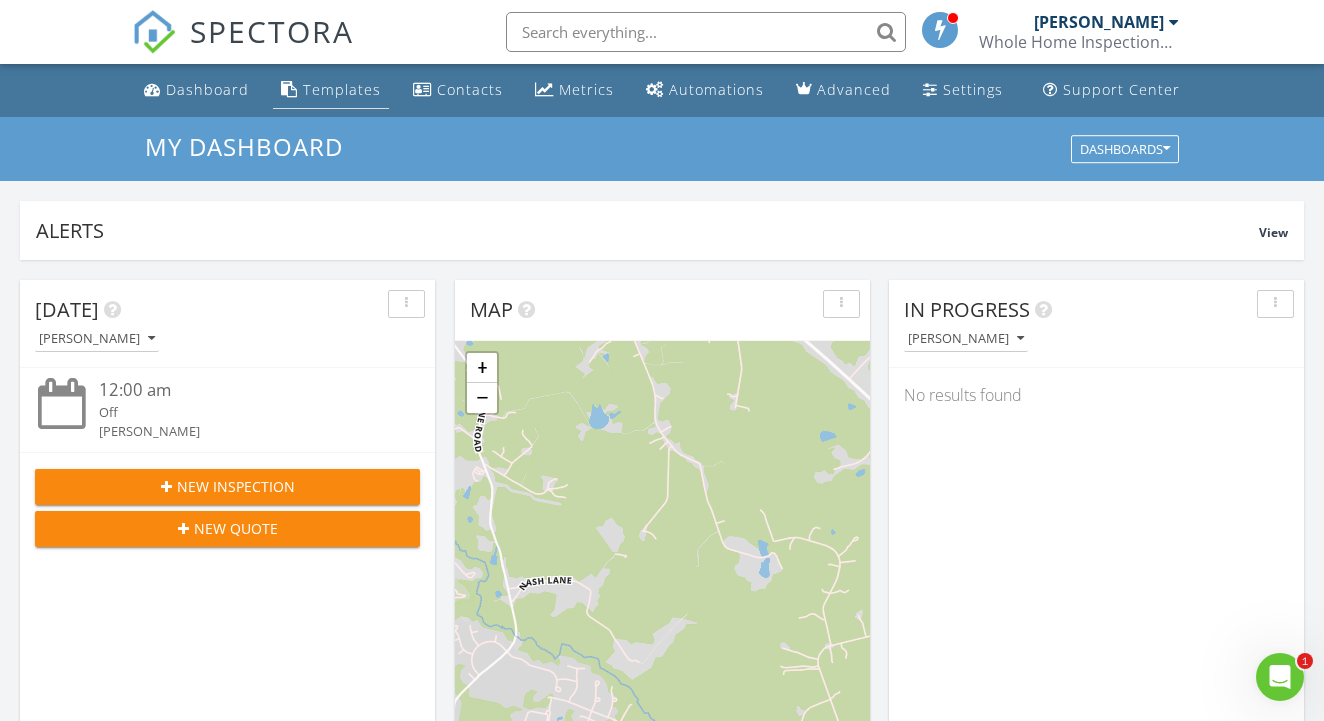 click on "Templates" at bounding box center [342, 89] 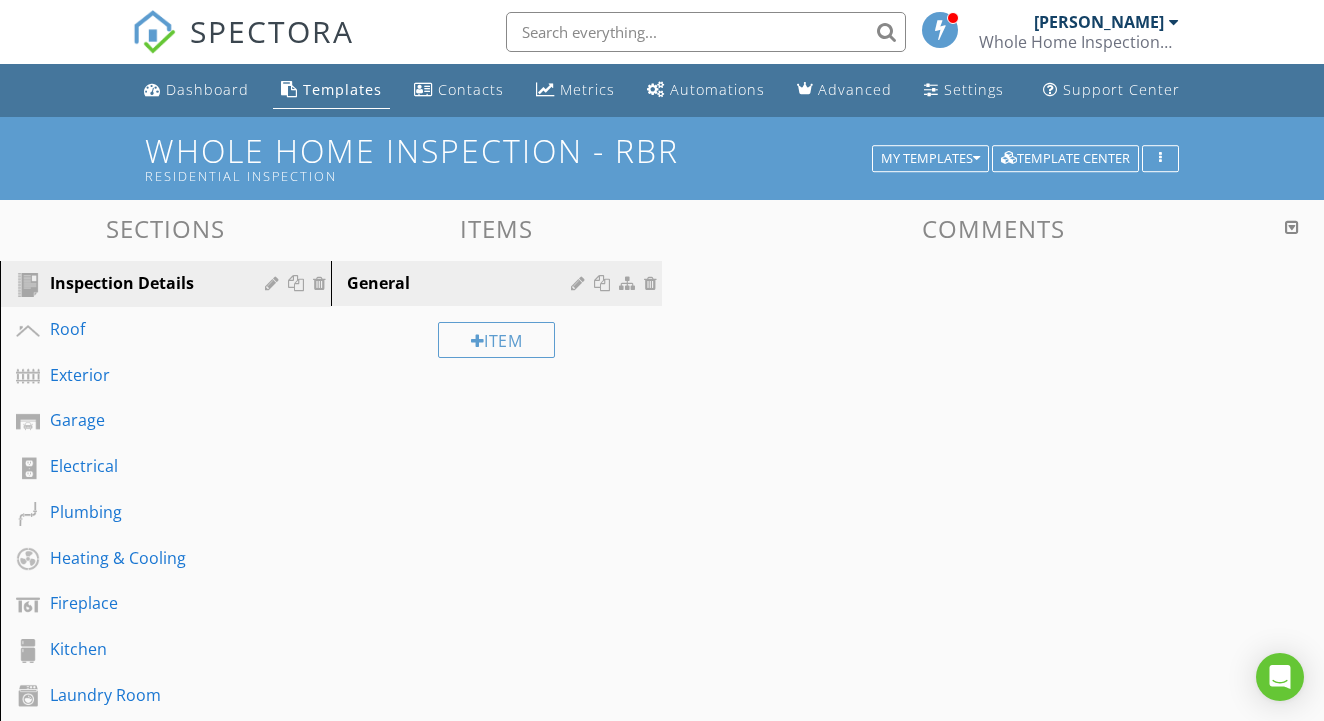 scroll, scrollTop: 0, scrollLeft: 0, axis: both 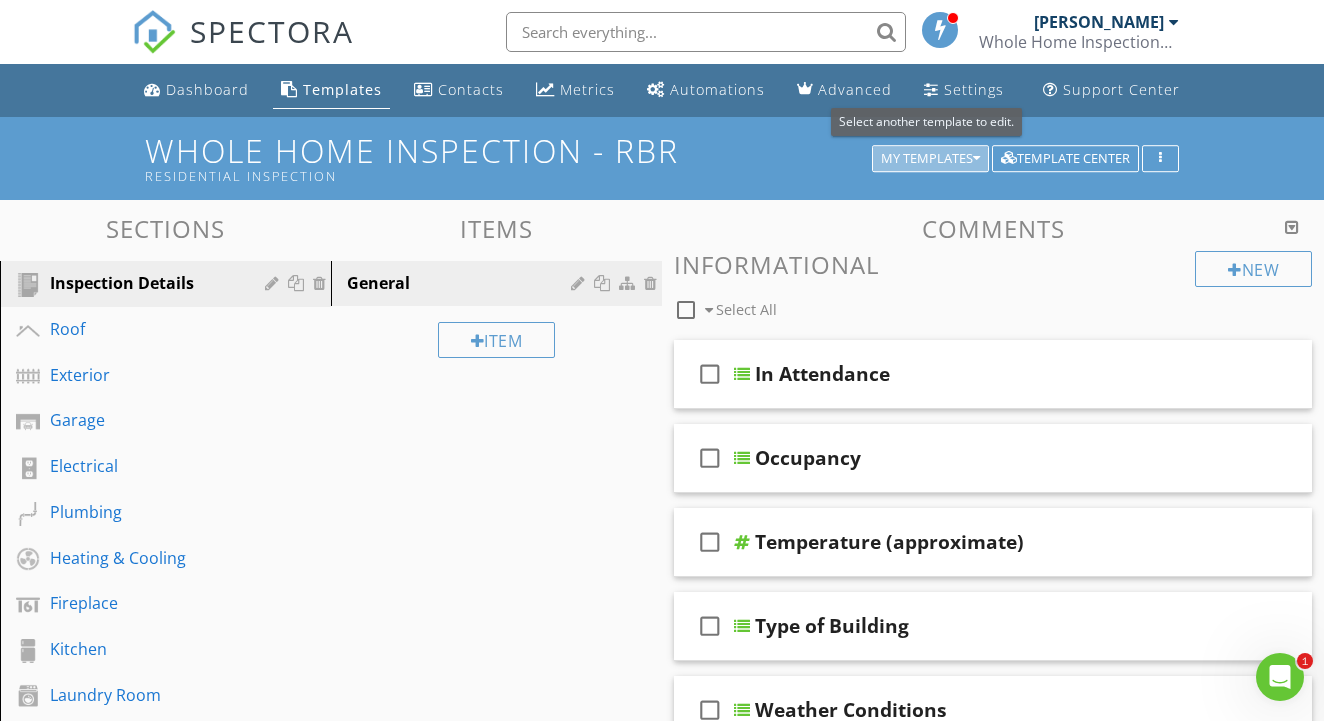 click on "My Templates" at bounding box center [930, 159] 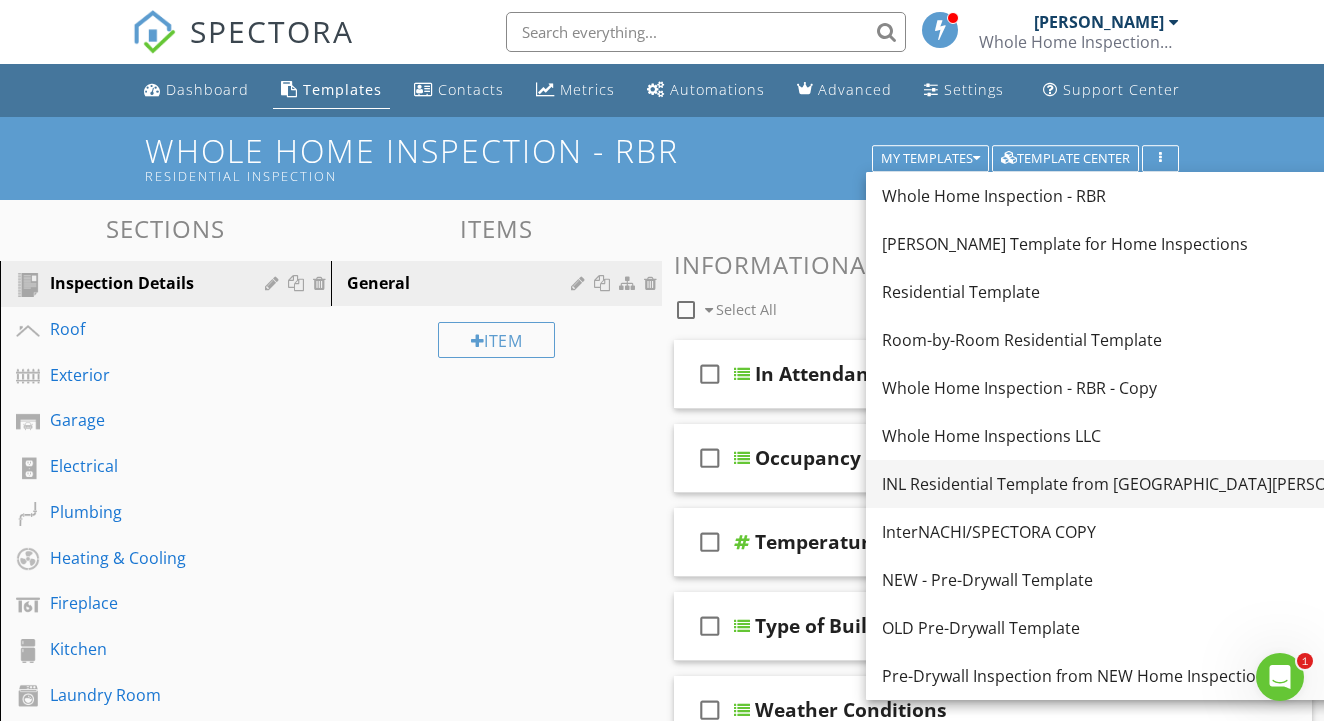 click on "INL Residential Template from [GEOGRAPHIC_DATA][PERSON_NAME]" at bounding box center (1139, 484) 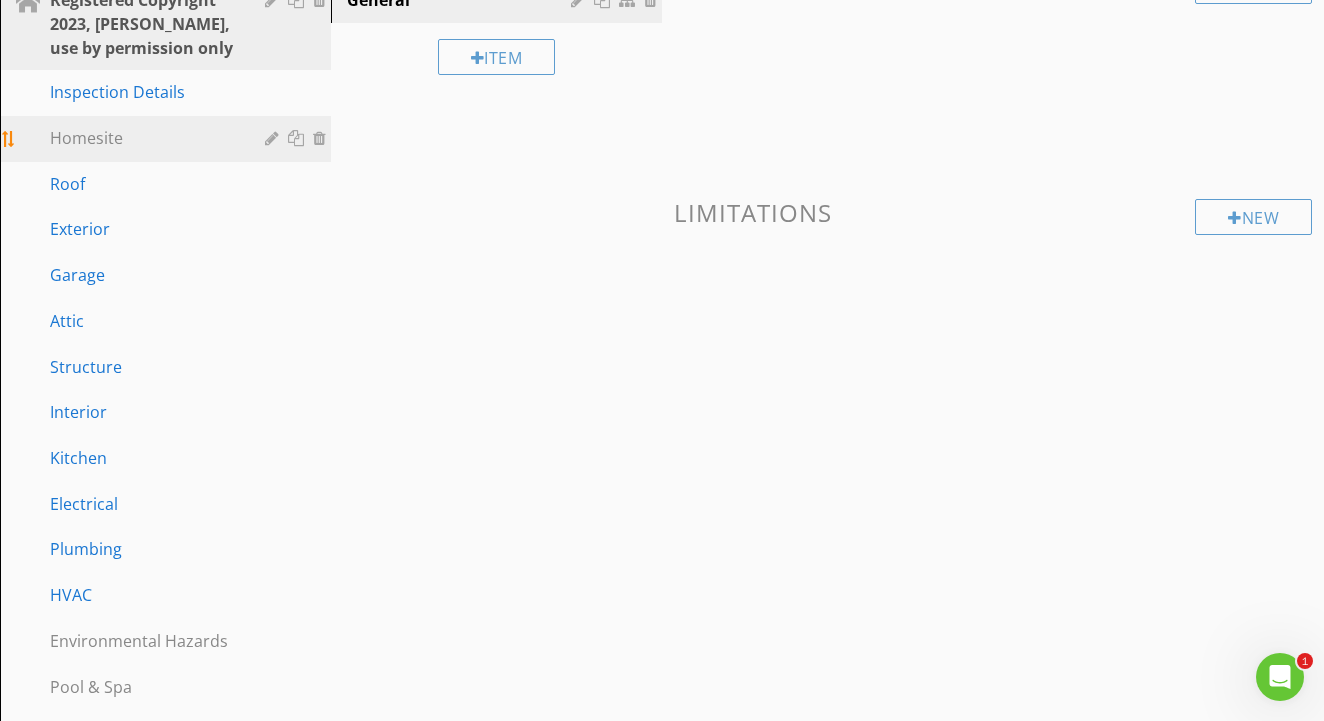 scroll, scrollTop: 238, scrollLeft: 0, axis: vertical 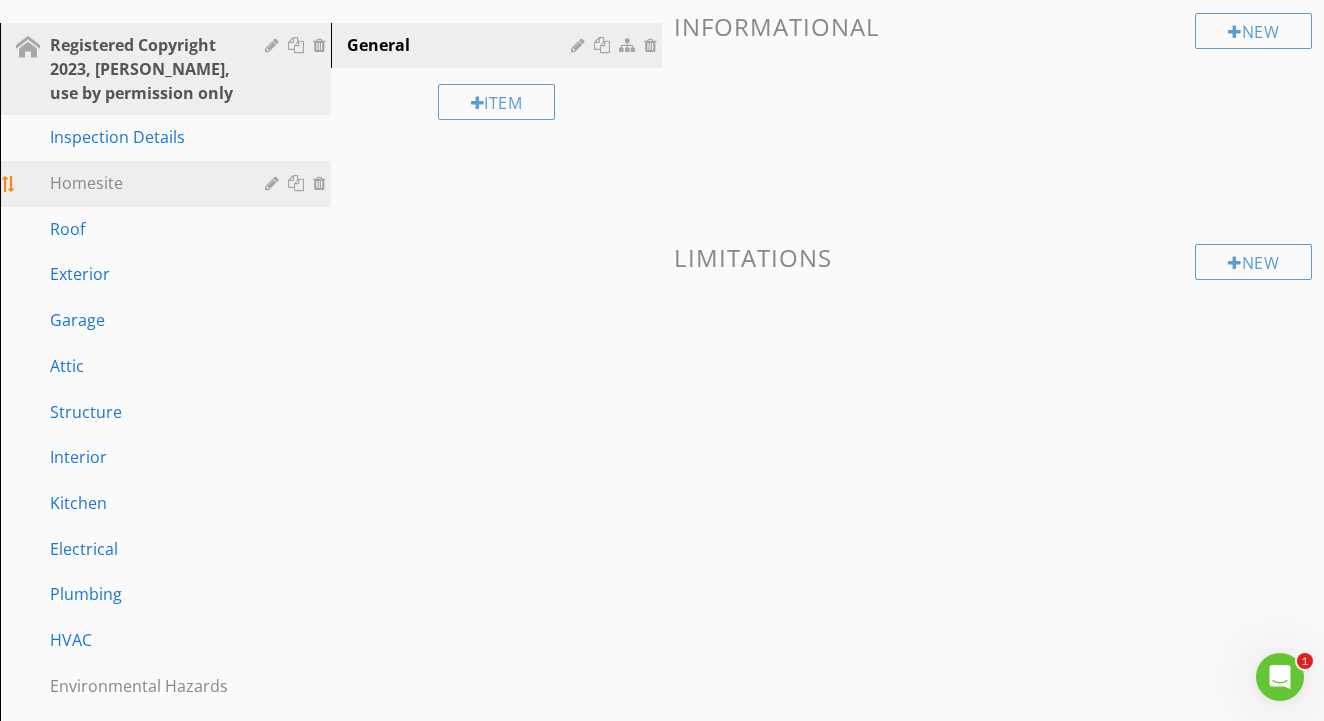 click on "Homesite" at bounding box center (143, 183) 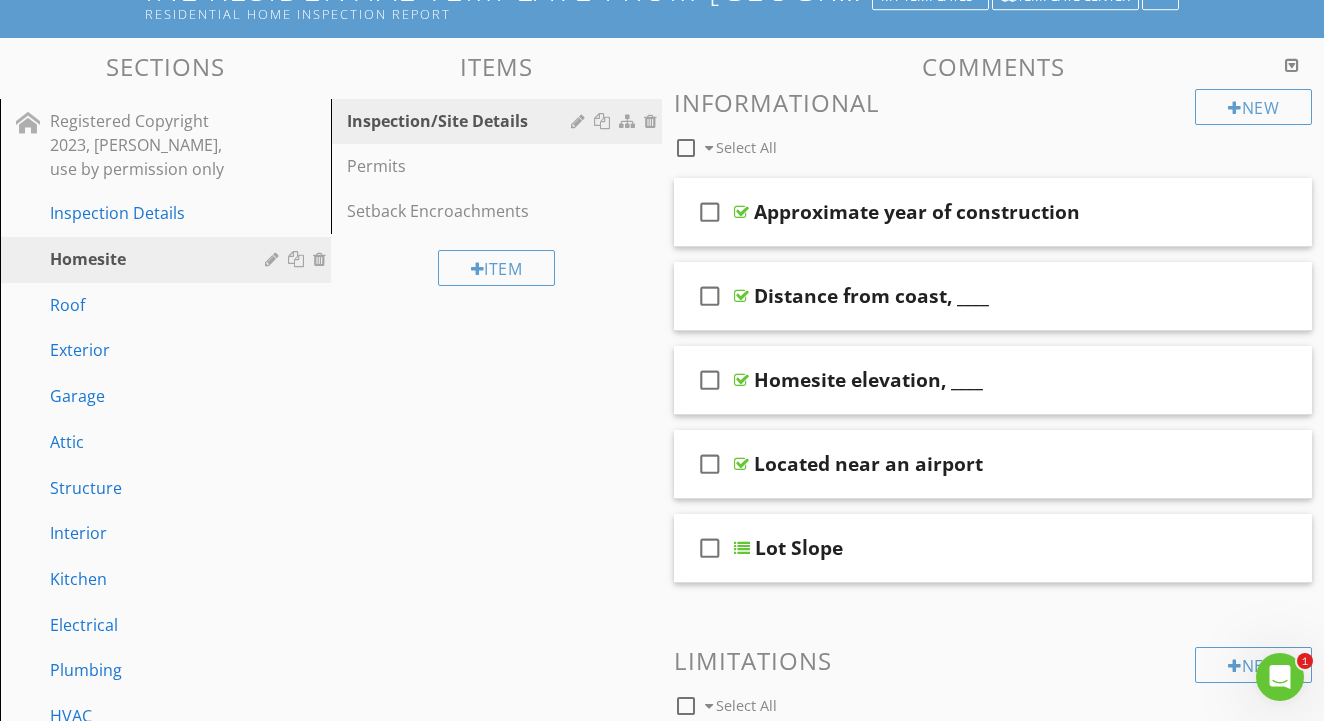 scroll, scrollTop: 154, scrollLeft: 0, axis: vertical 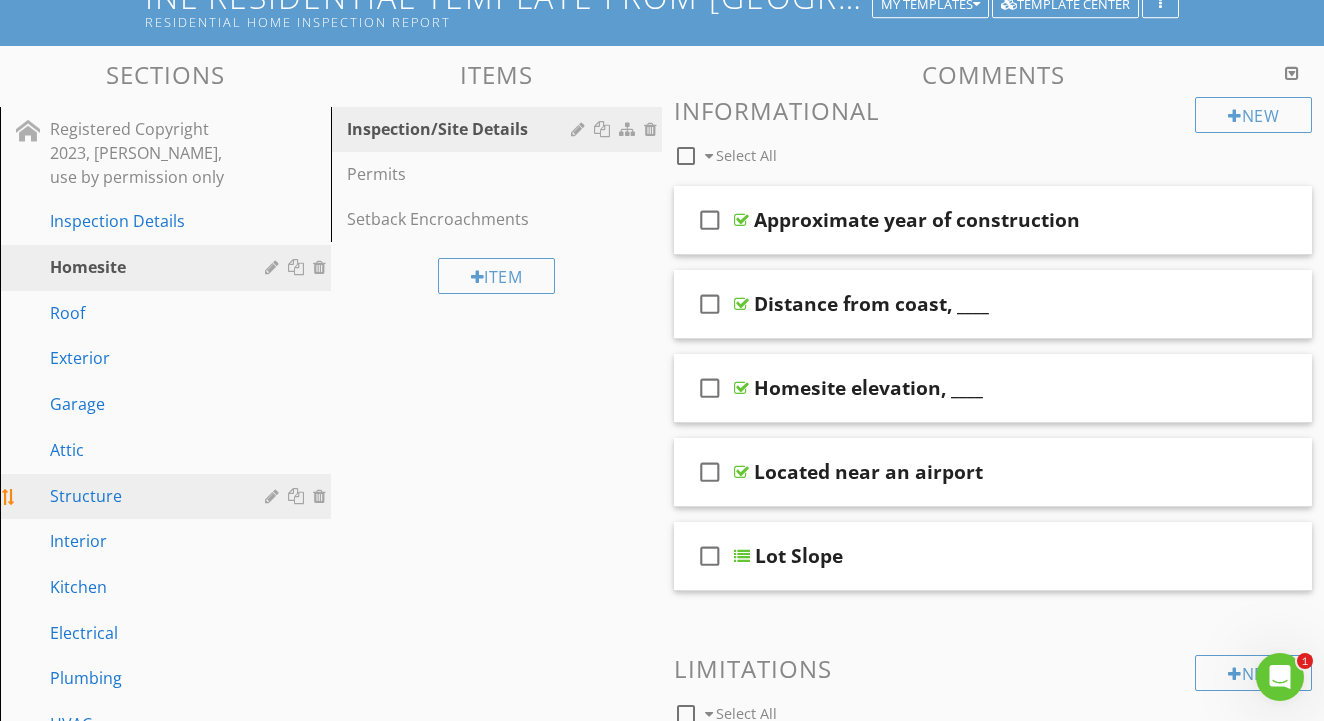 click on "Structure" at bounding box center [143, 496] 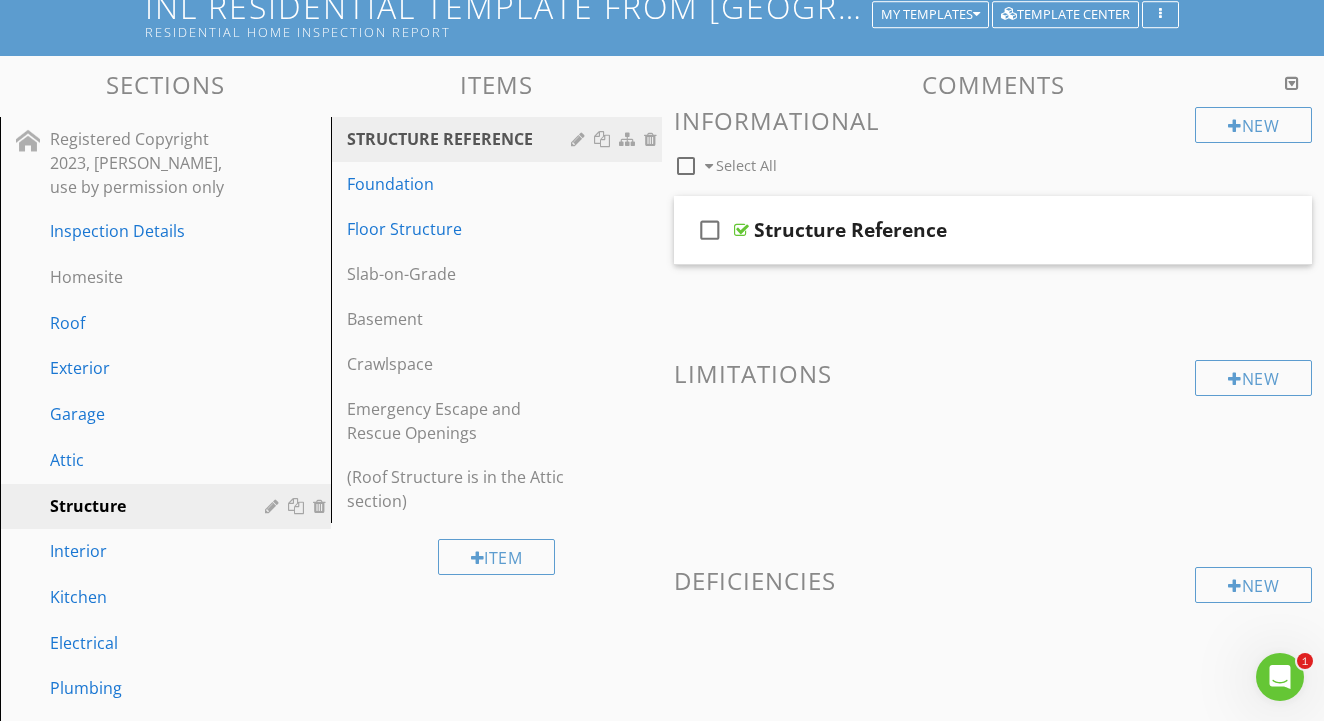 scroll, scrollTop: 143, scrollLeft: 0, axis: vertical 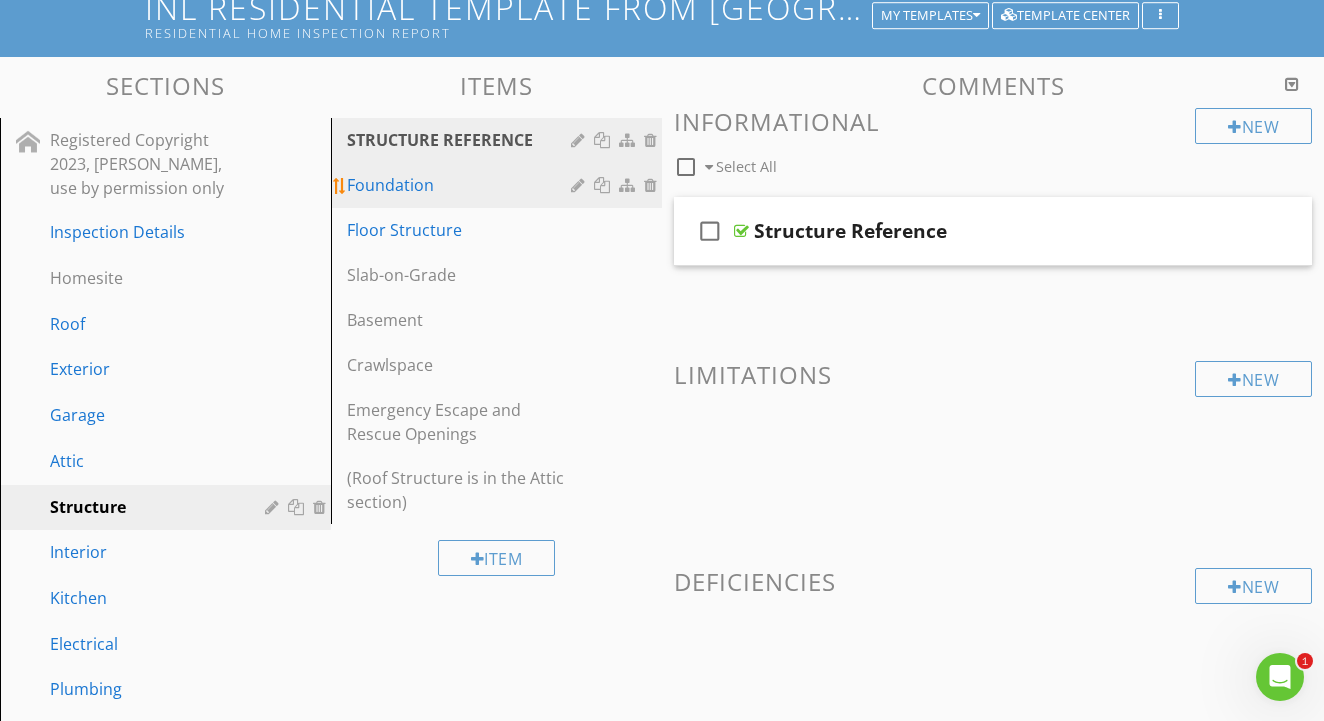 click on "Foundation" at bounding box center [462, 185] 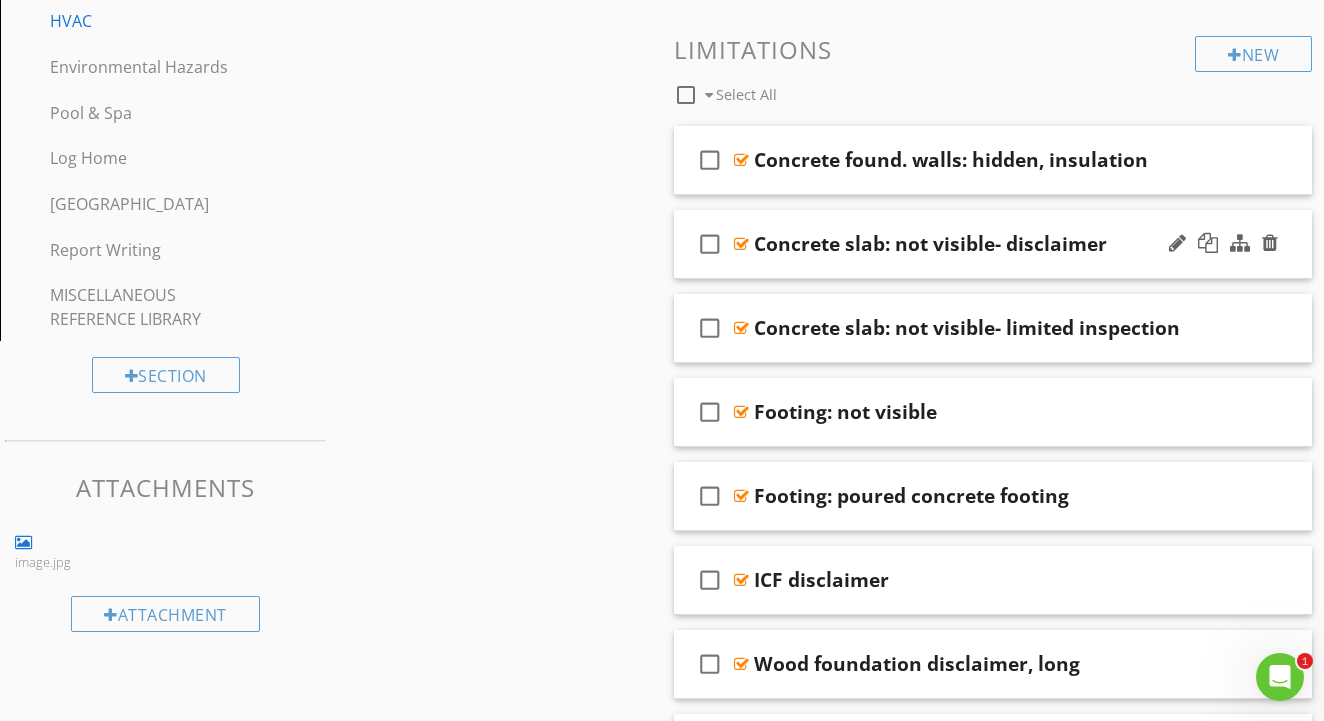 scroll, scrollTop: 857, scrollLeft: 0, axis: vertical 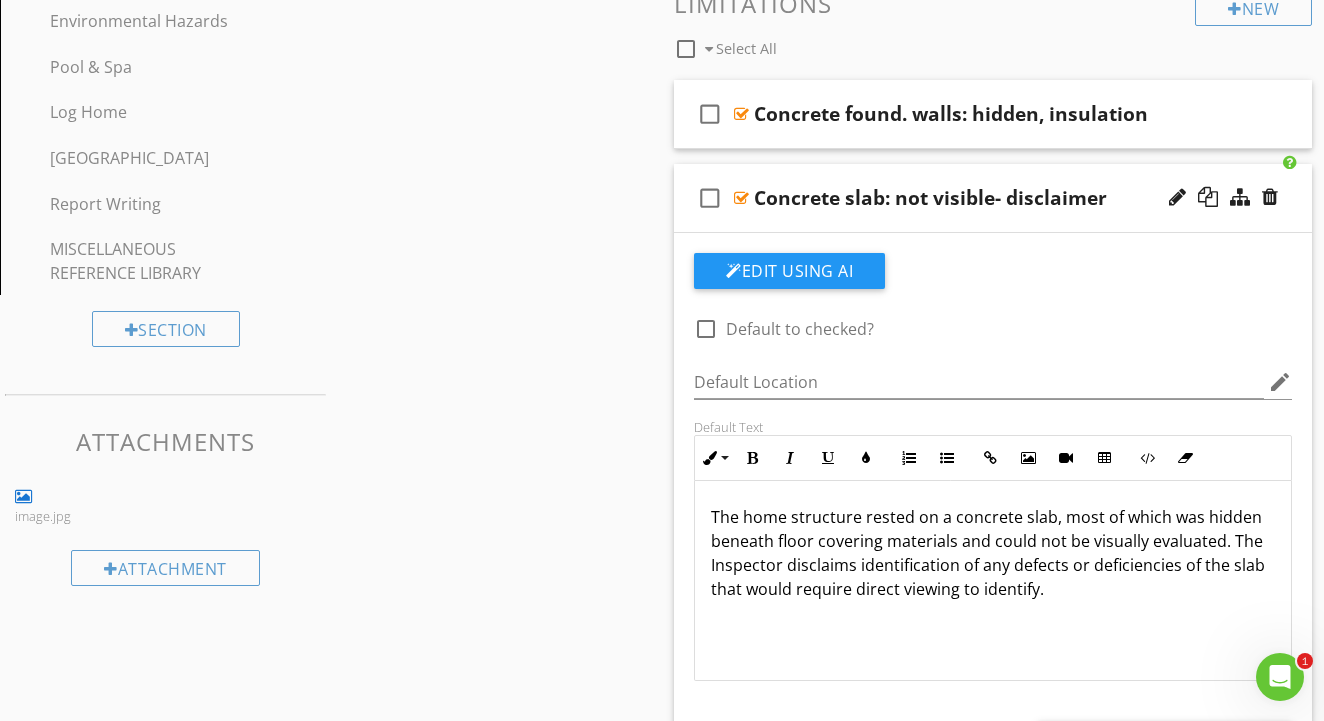 click at bounding box center [741, 198] 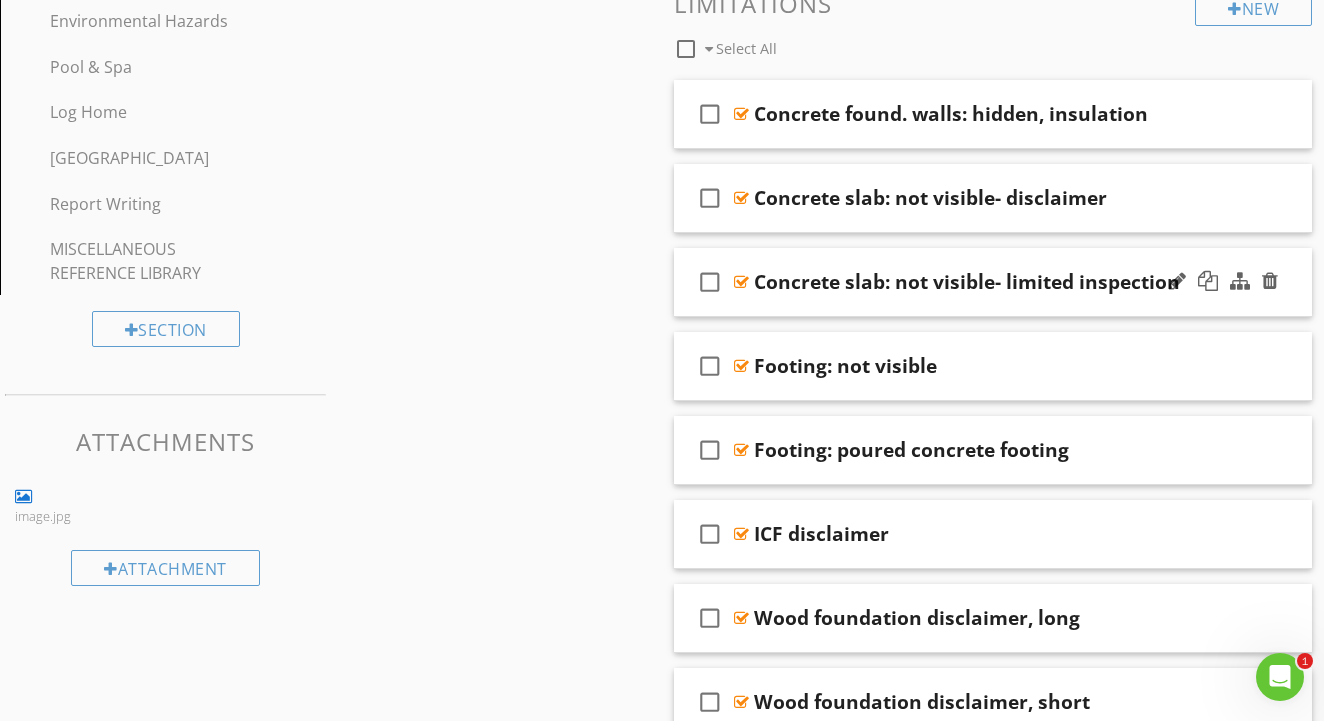 click at bounding box center [741, 282] 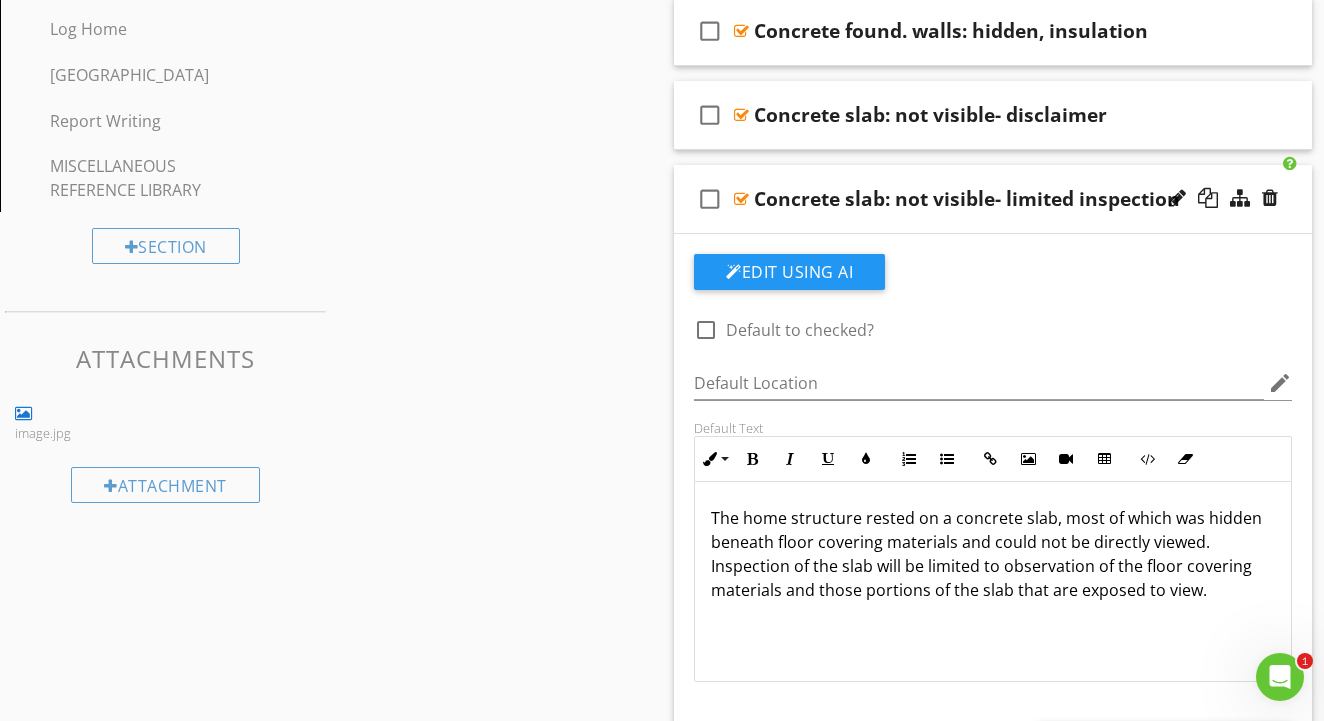 scroll, scrollTop: 984, scrollLeft: 0, axis: vertical 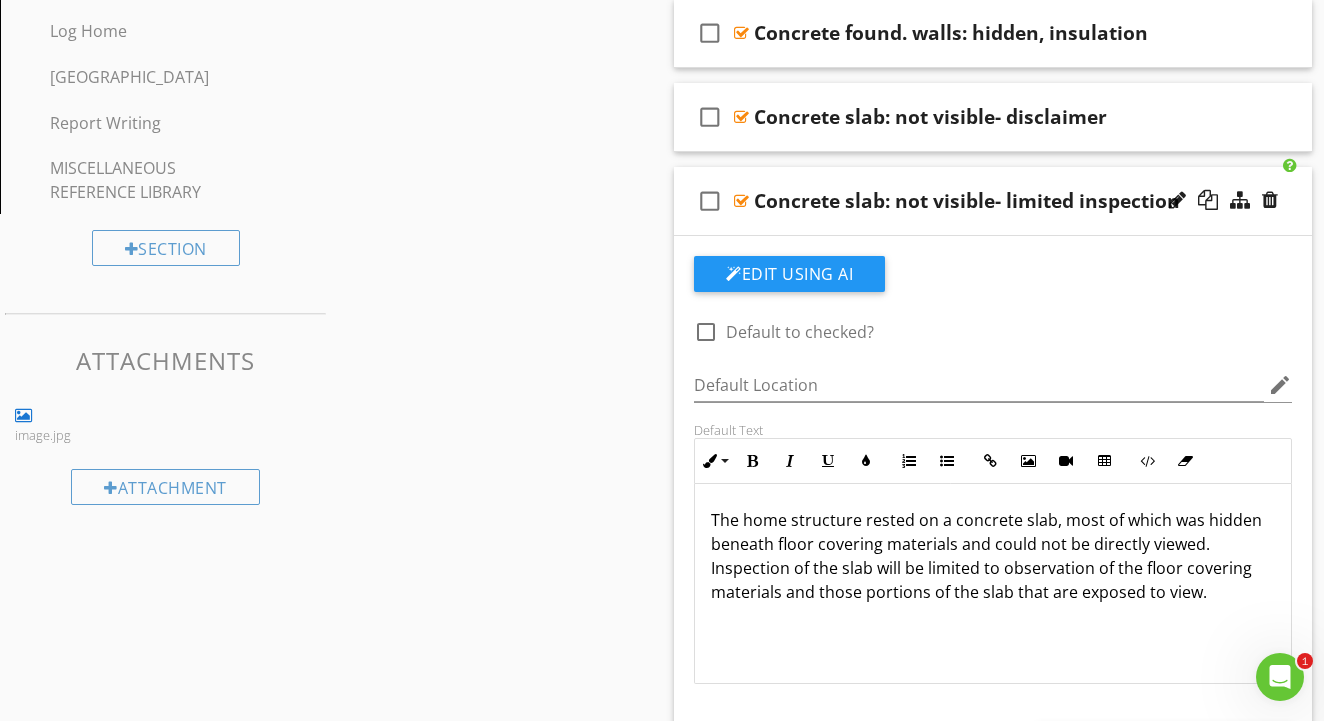 click at bounding box center (741, 201) 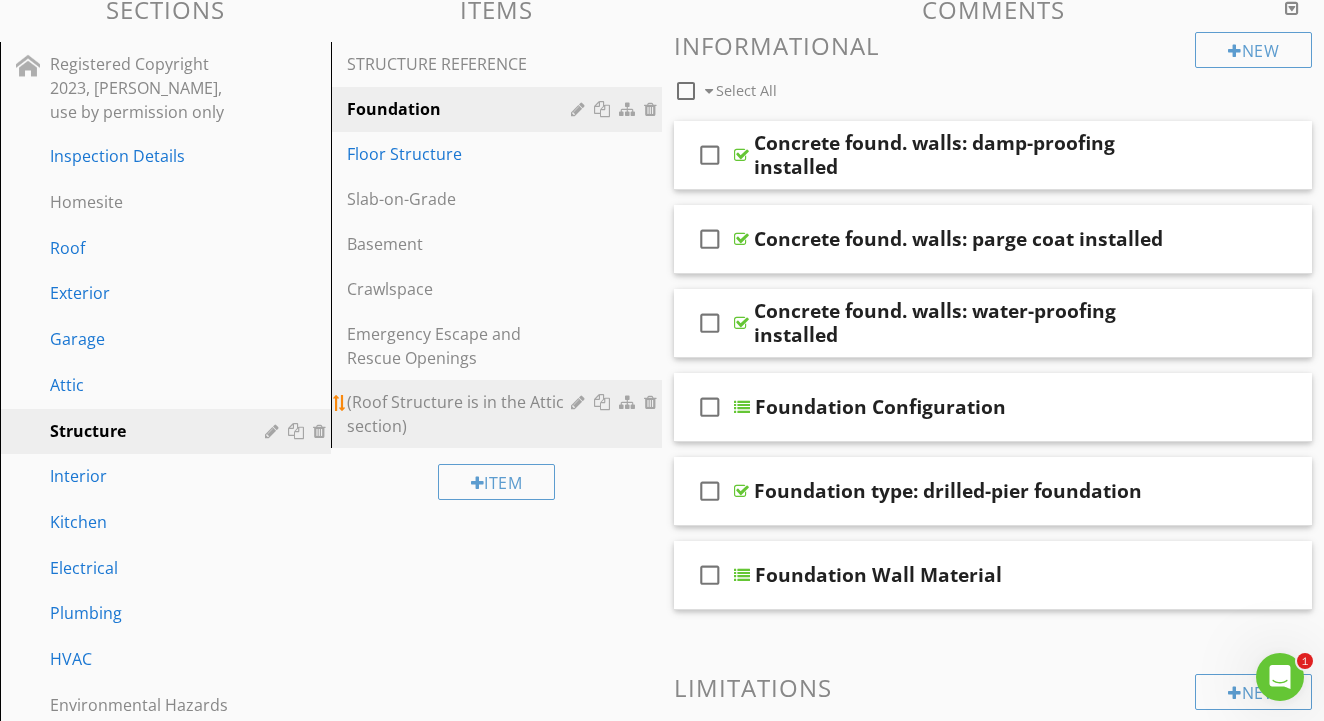 scroll, scrollTop: 216, scrollLeft: 0, axis: vertical 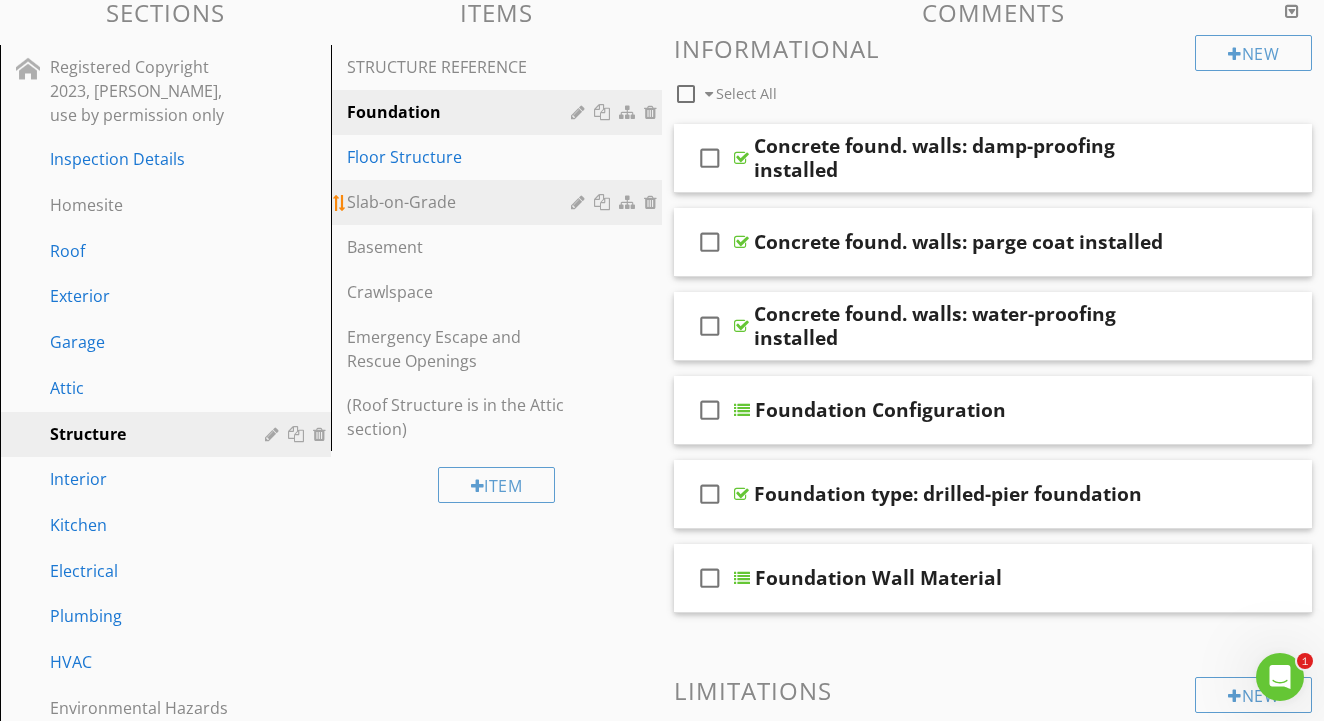 click on "Slab-on-Grade" at bounding box center [462, 202] 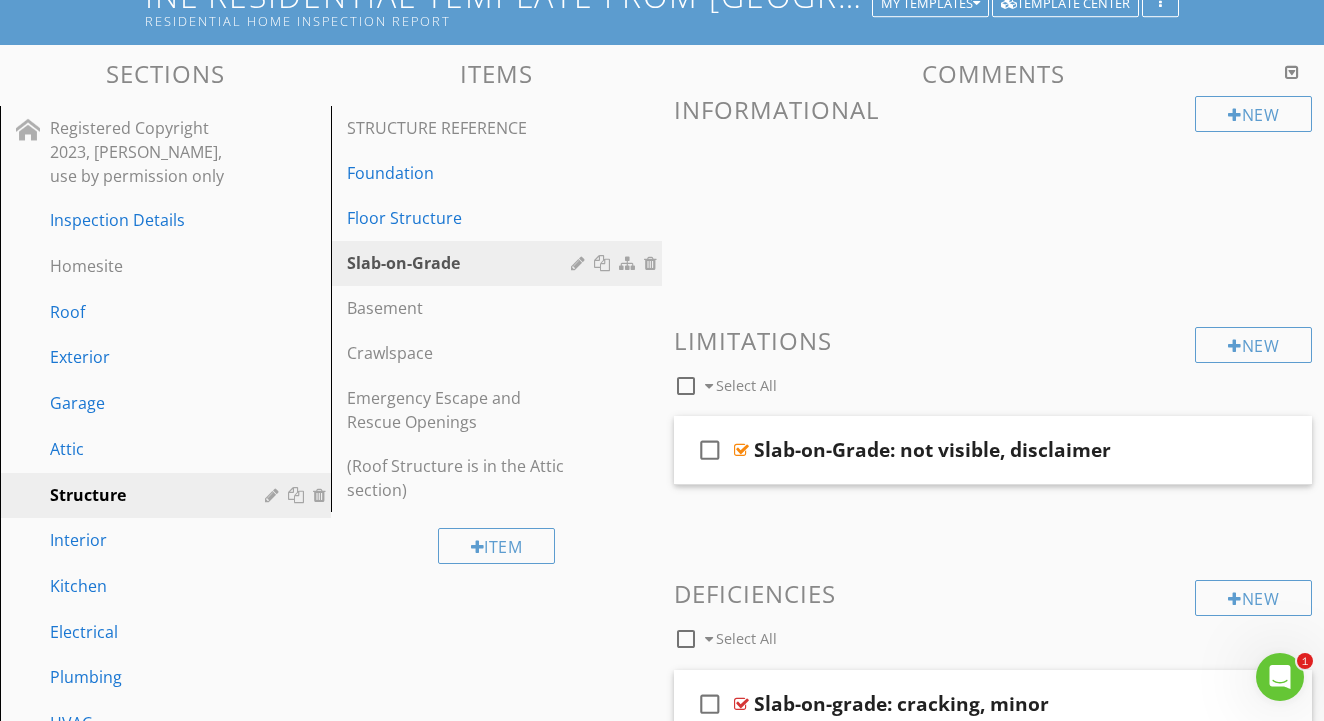 scroll, scrollTop: 167, scrollLeft: 0, axis: vertical 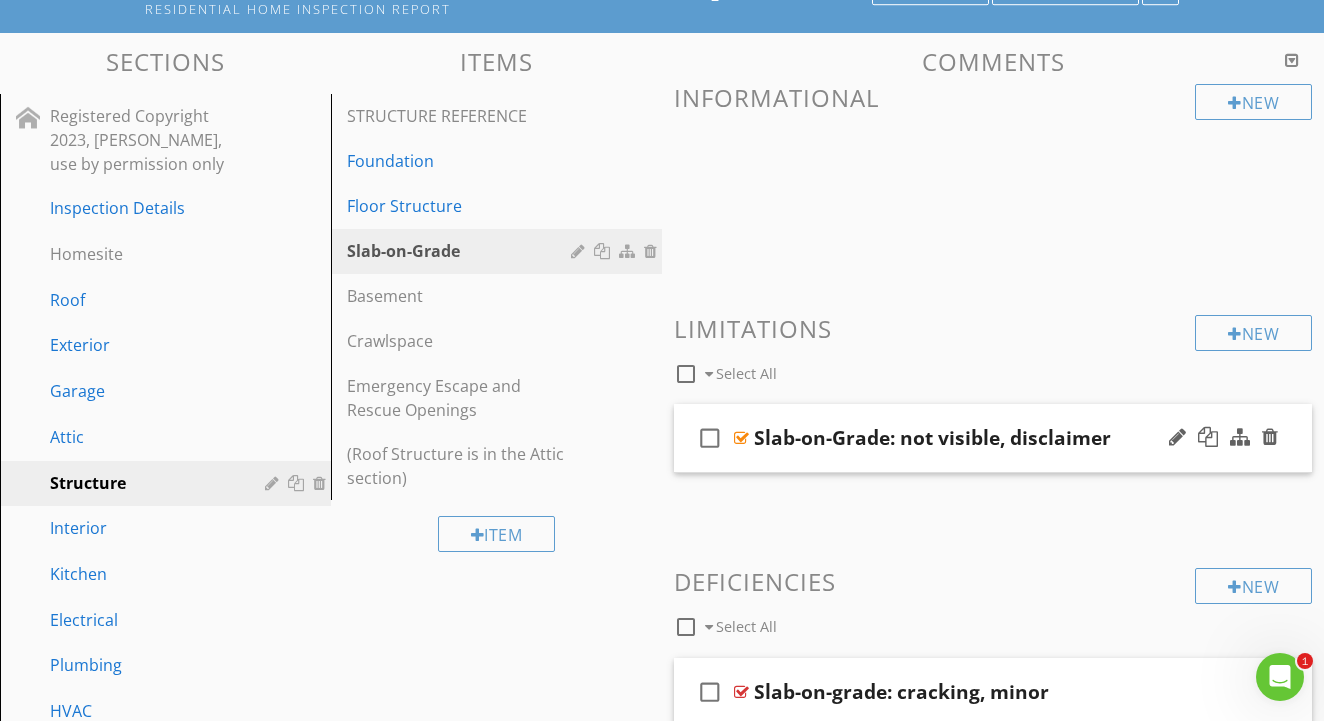 click at bounding box center [741, 438] 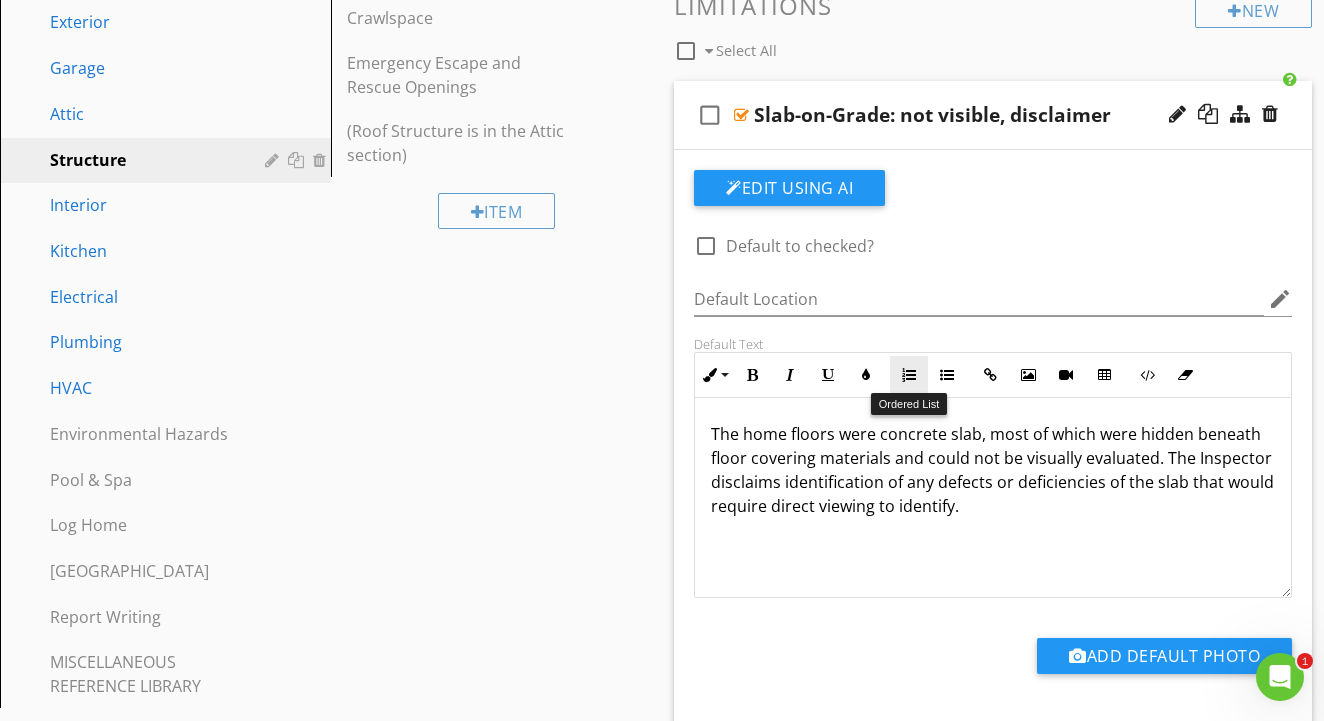 scroll, scrollTop: 485, scrollLeft: 0, axis: vertical 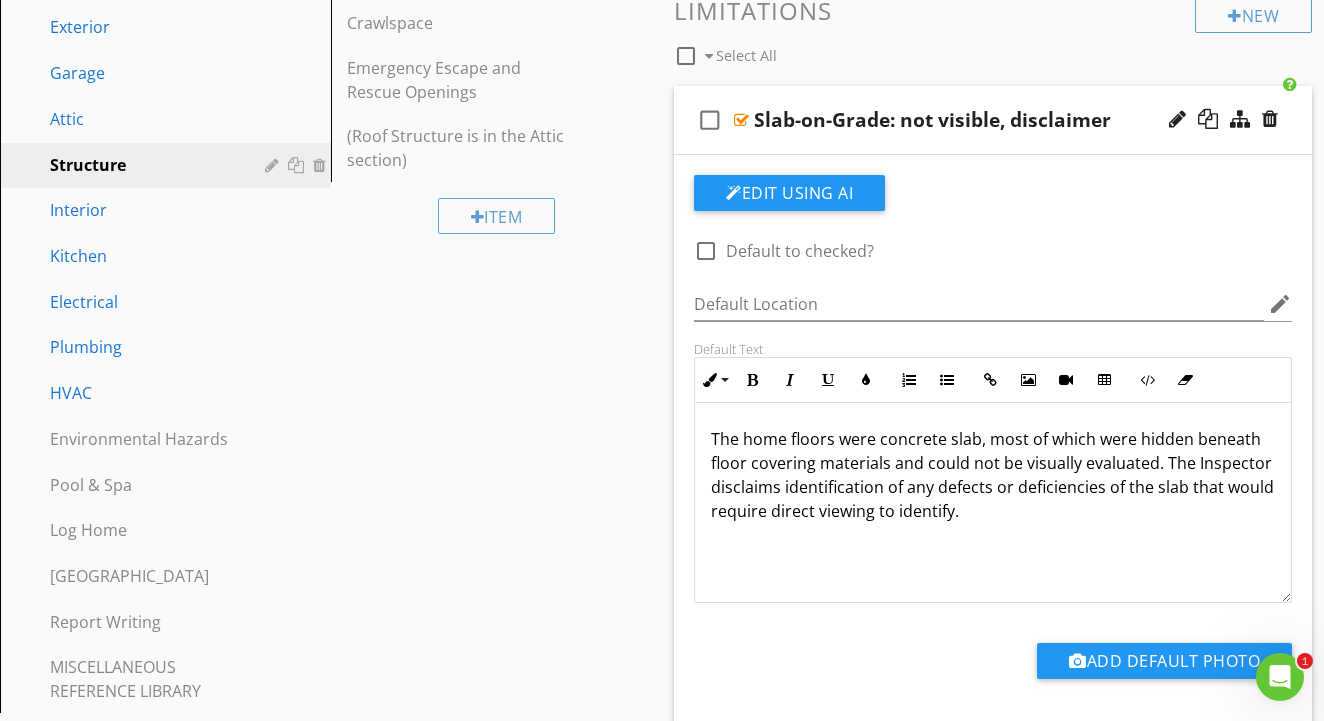 click at bounding box center (741, 120) 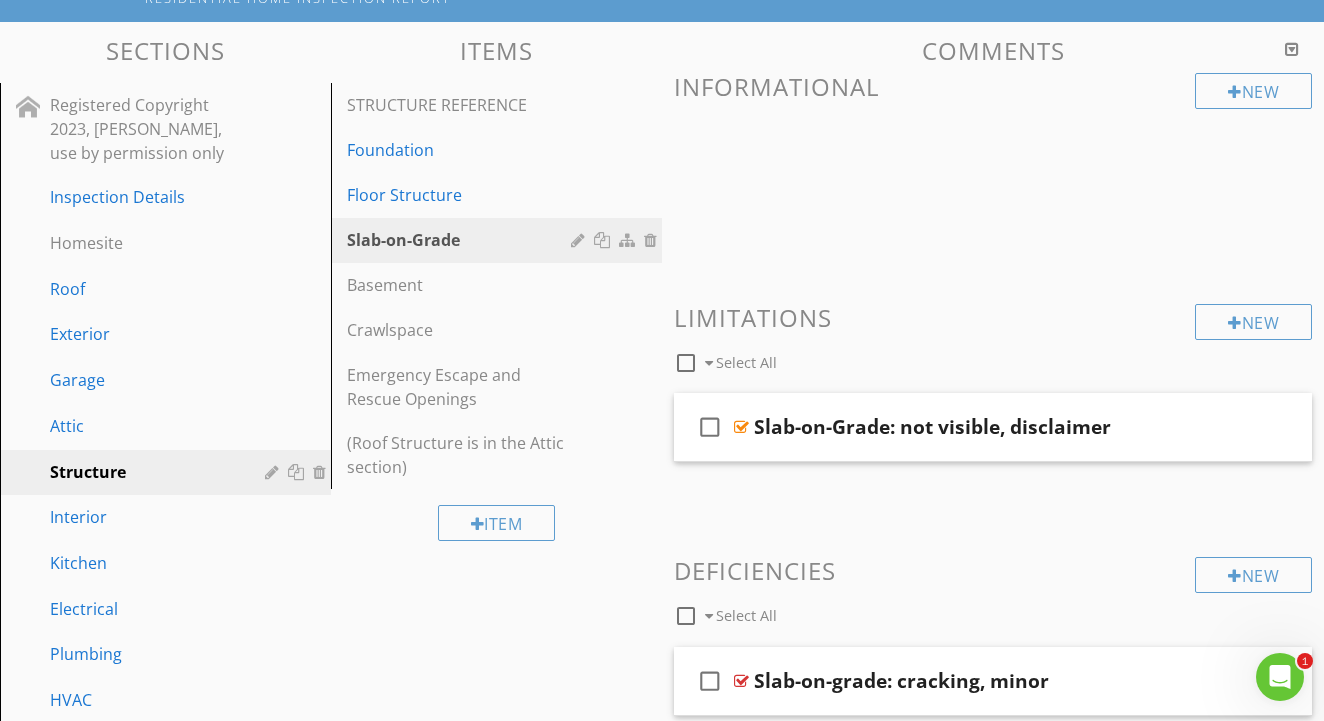 scroll, scrollTop: 172, scrollLeft: 0, axis: vertical 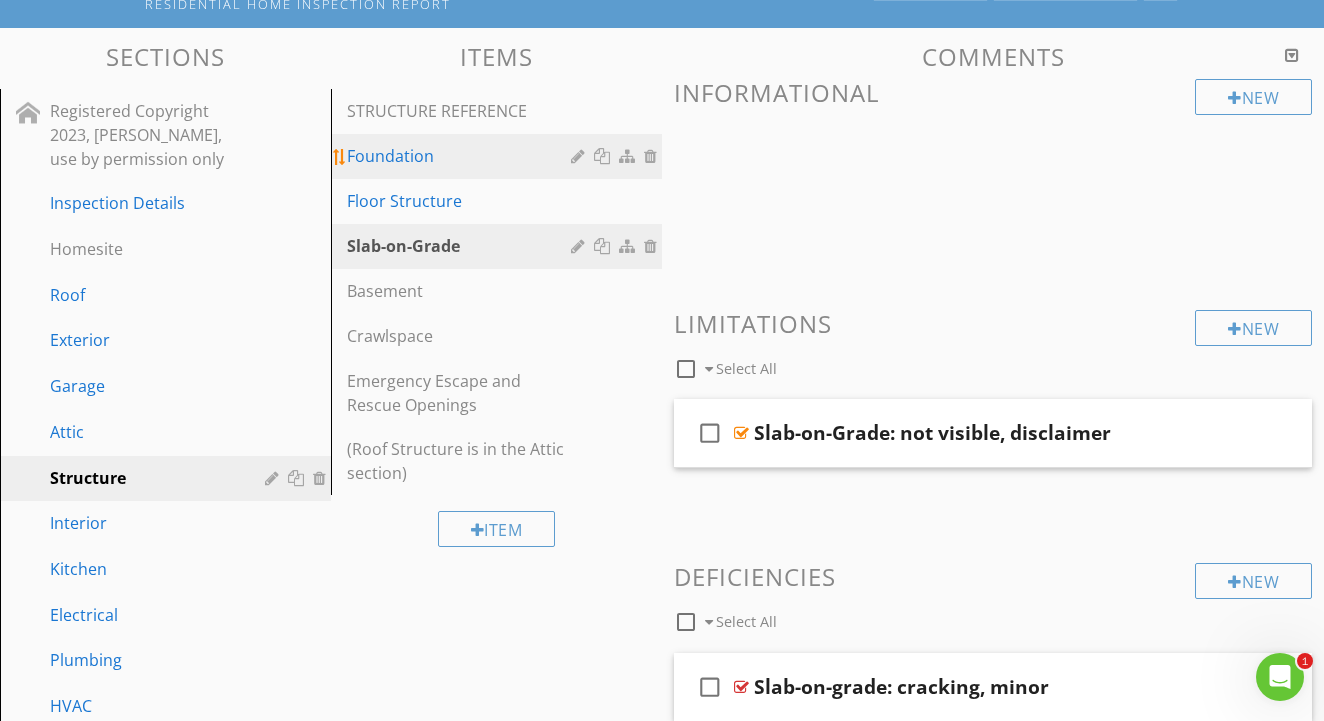 click on "Foundation" at bounding box center [462, 156] 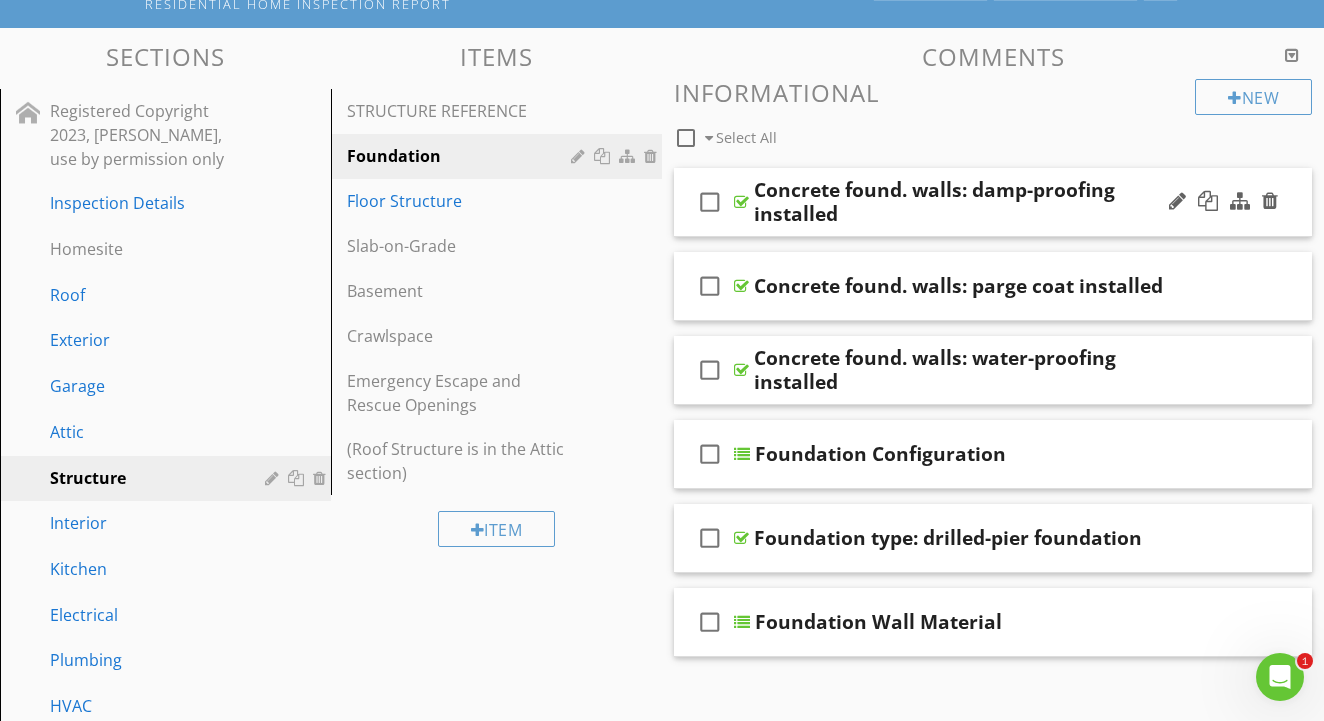click at bounding box center (741, 202) 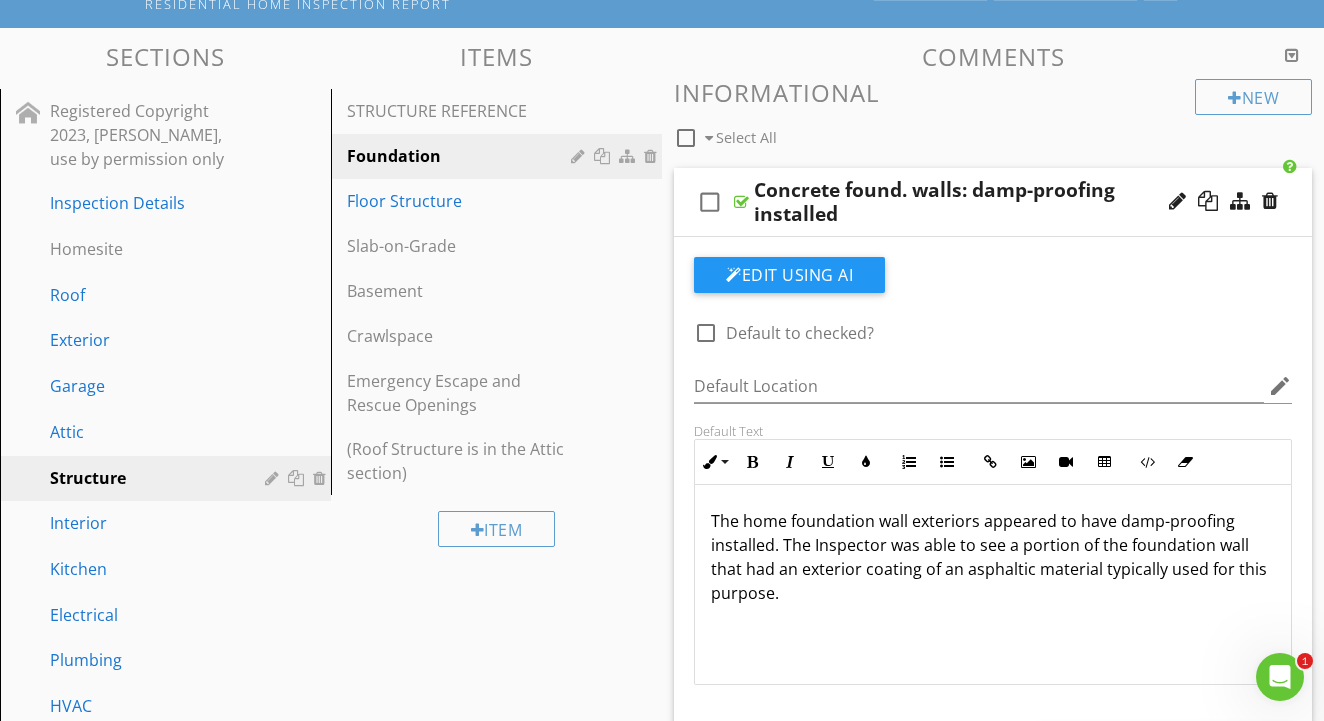 click at bounding box center [741, 202] 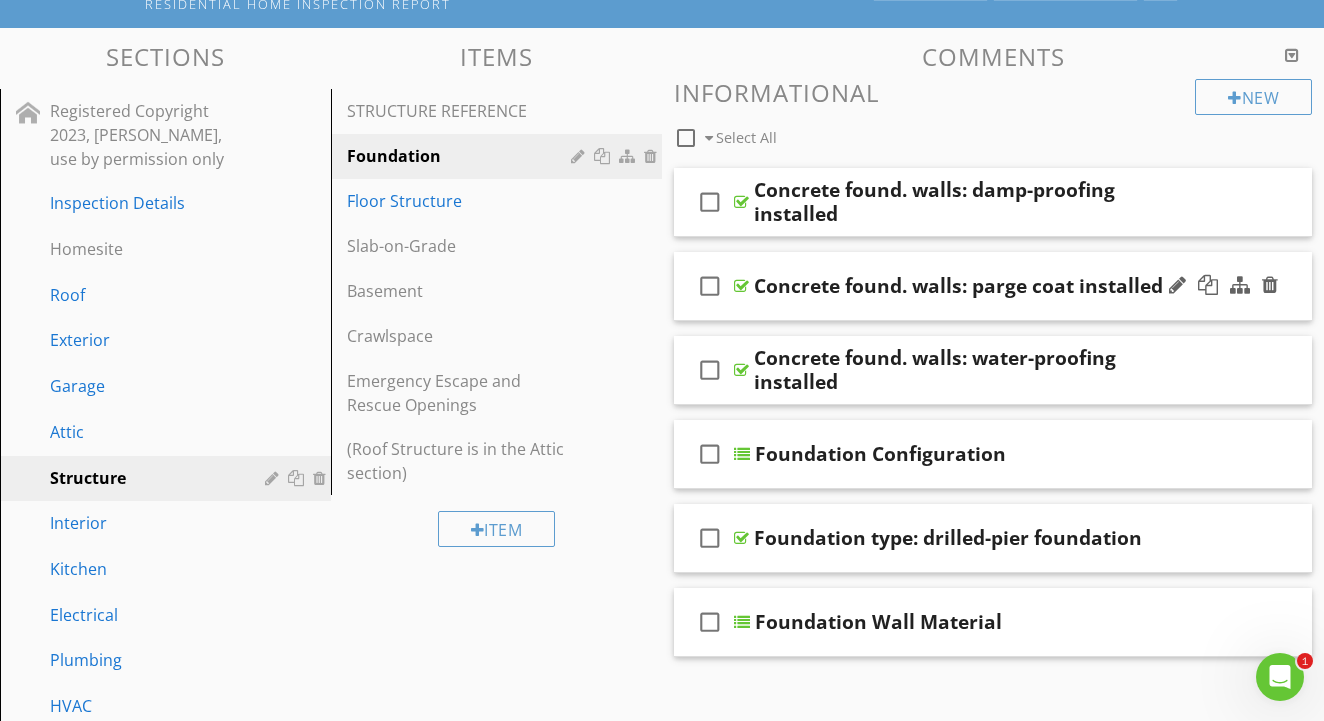 click at bounding box center [741, 286] 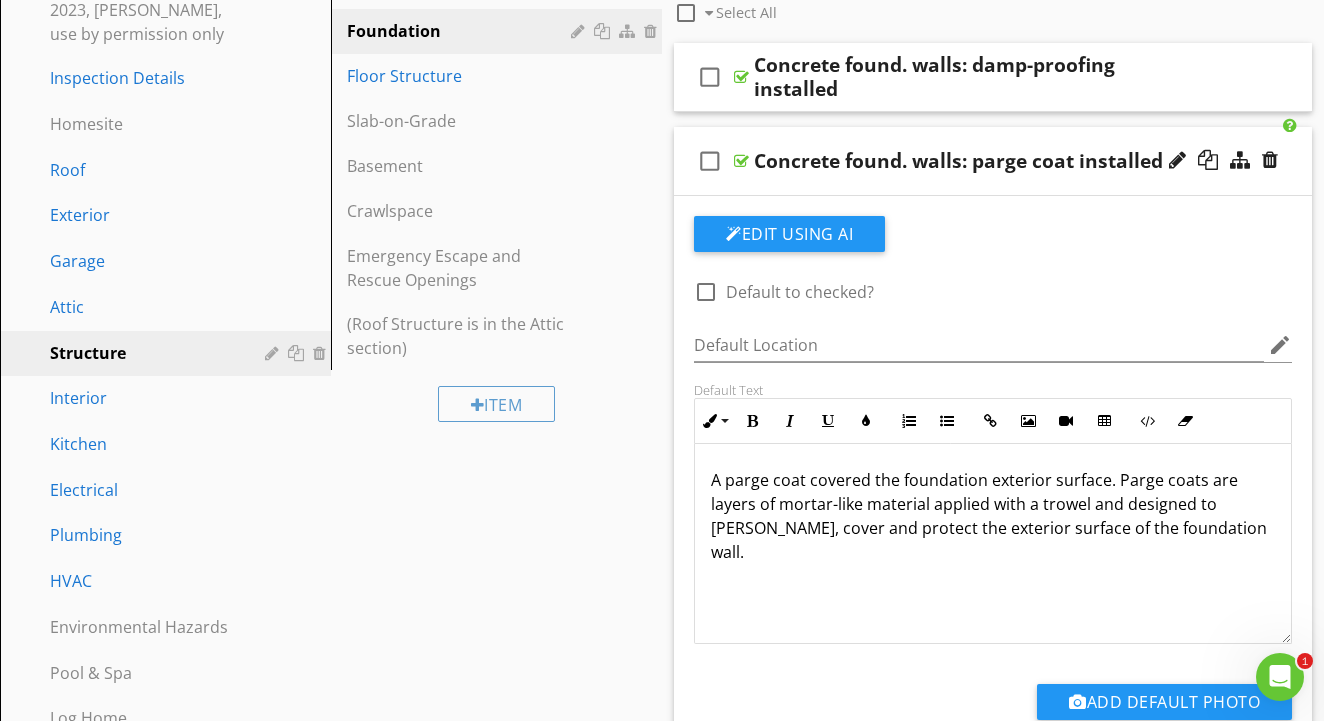 scroll, scrollTop: 297, scrollLeft: 0, axis: vertical 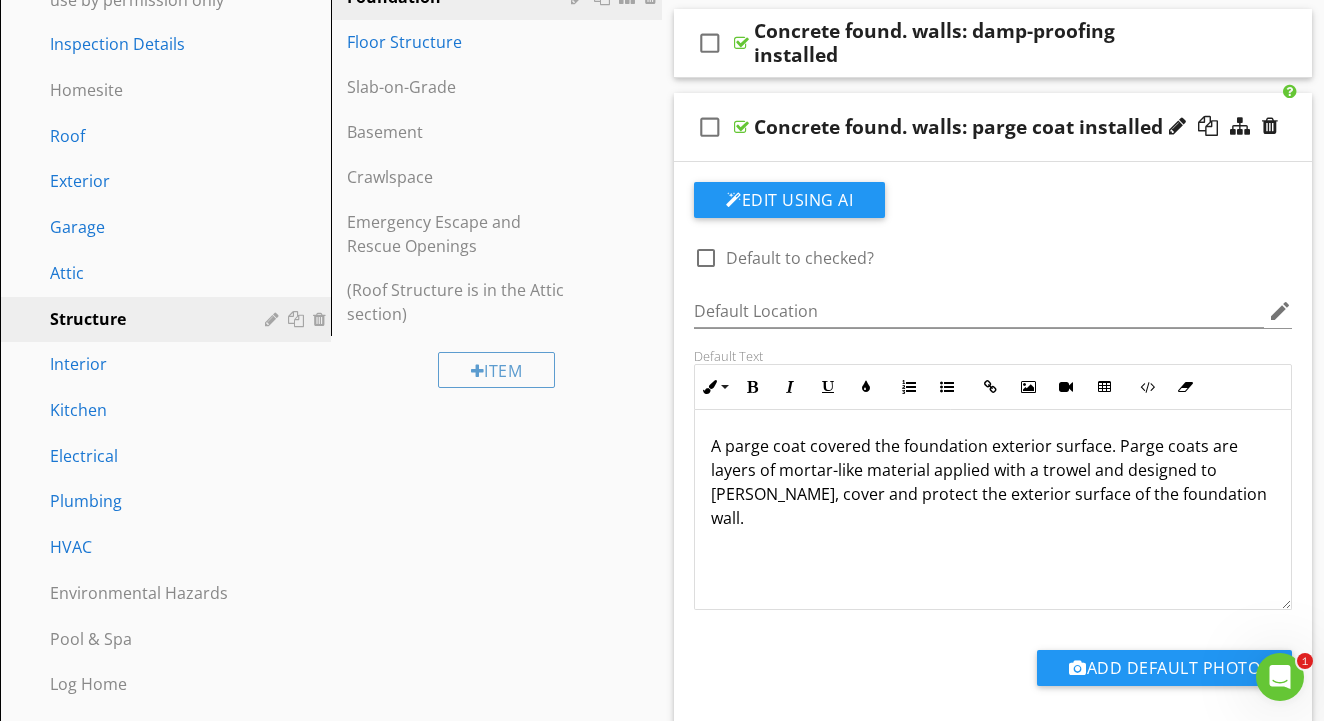 click at bounding box center (741, 127) 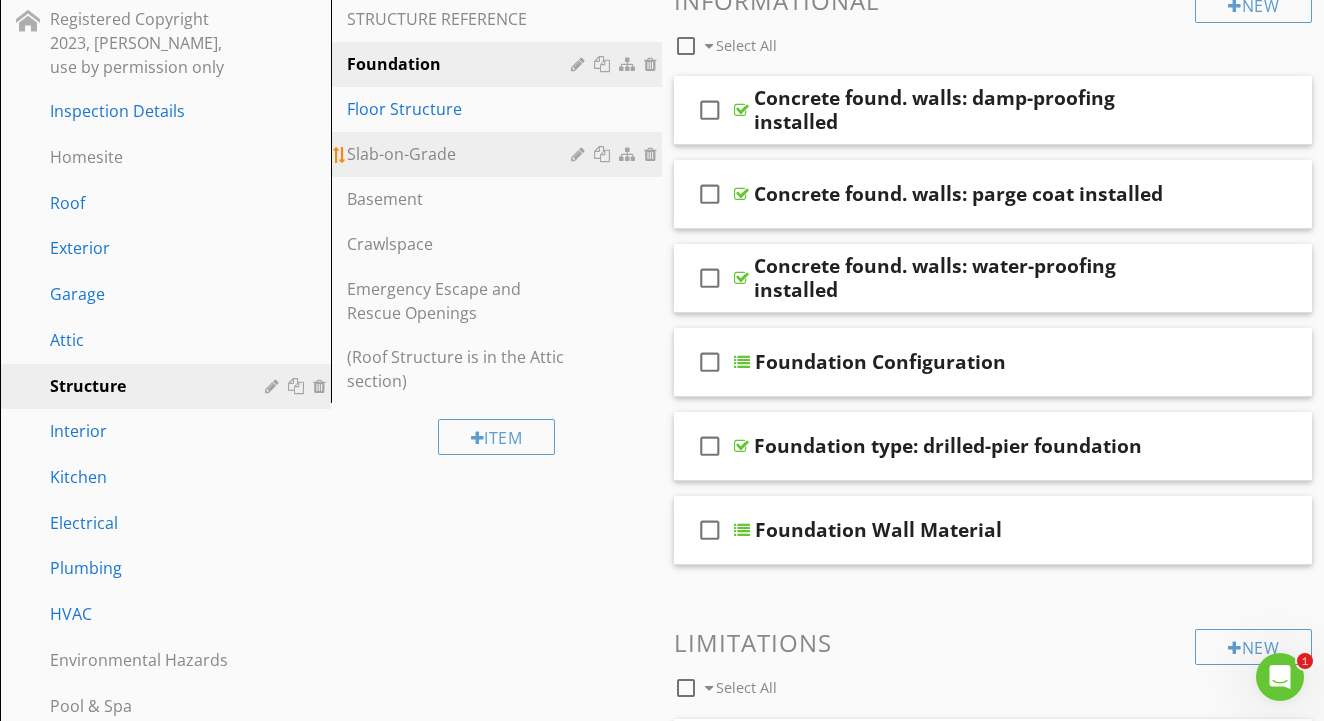 scroll, scrollTop: 257, scrollLeft: 0, axis: vertical 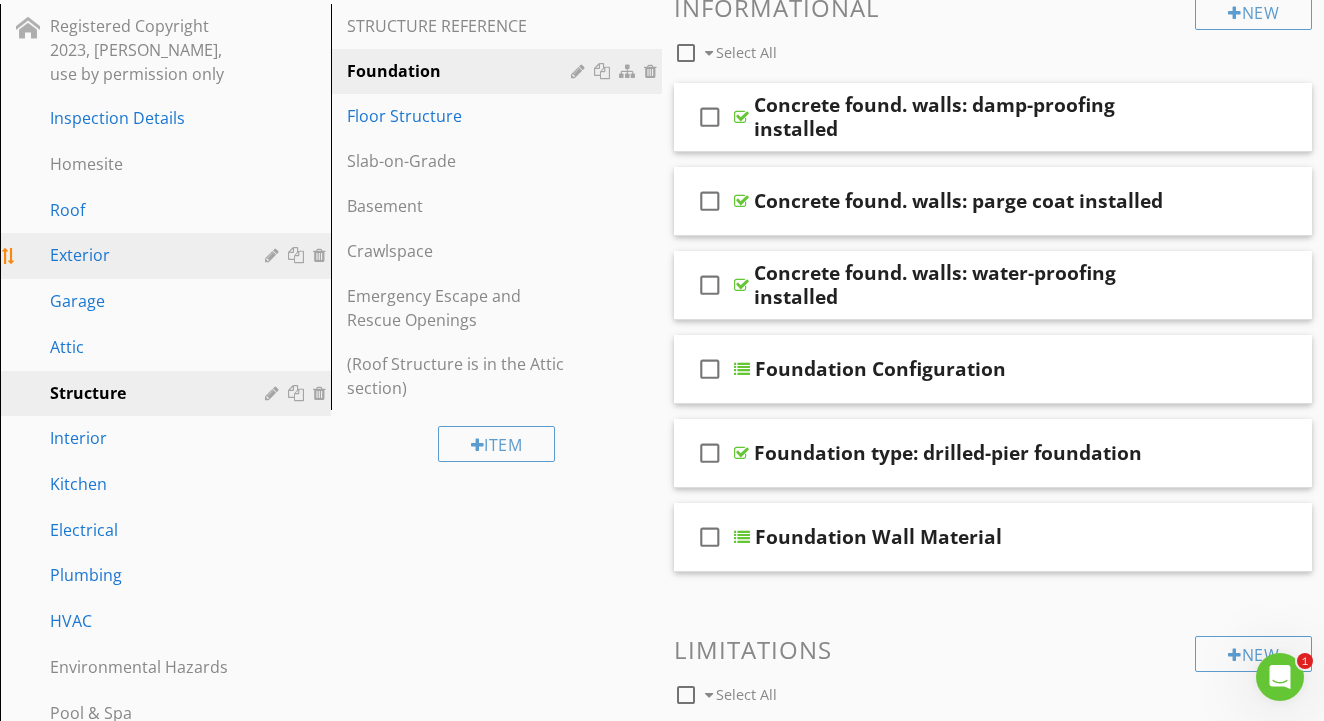 click on "Exterior" at bounding box center [143, 255] 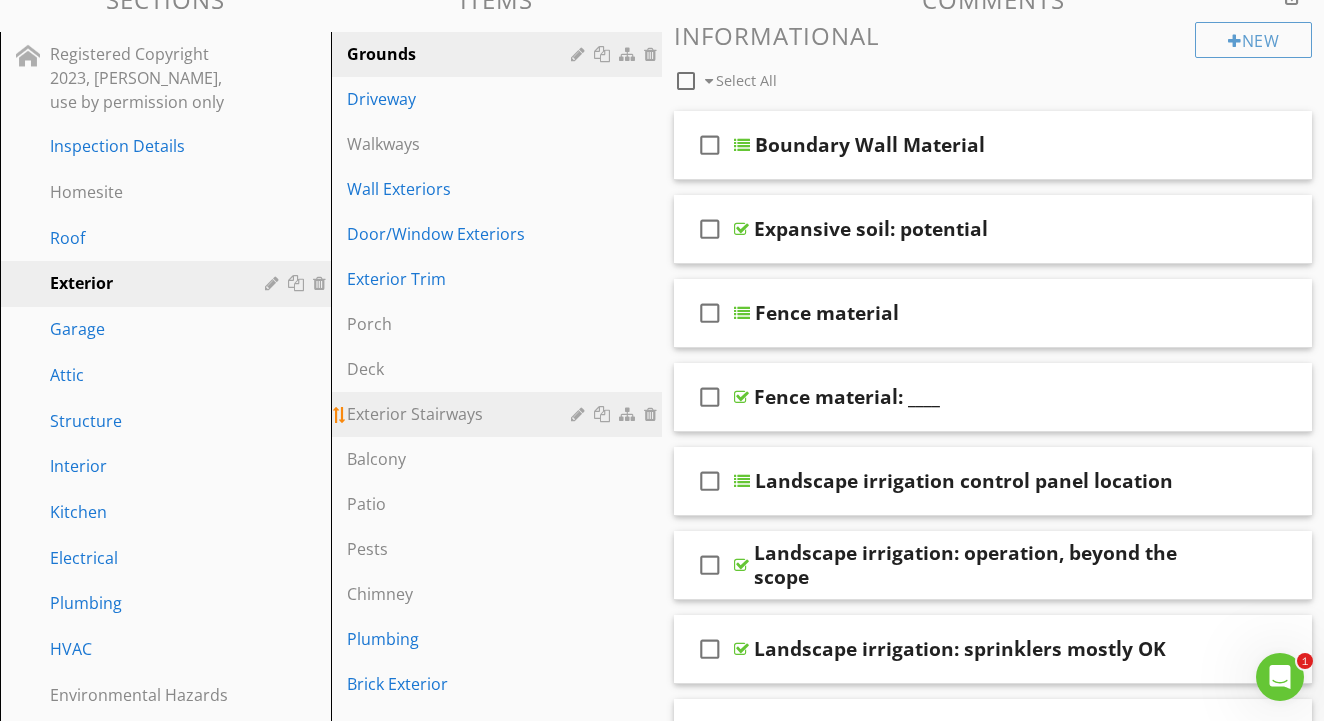 scroll, scrollTop: 226, scrollLeft: 0, axis: vertical 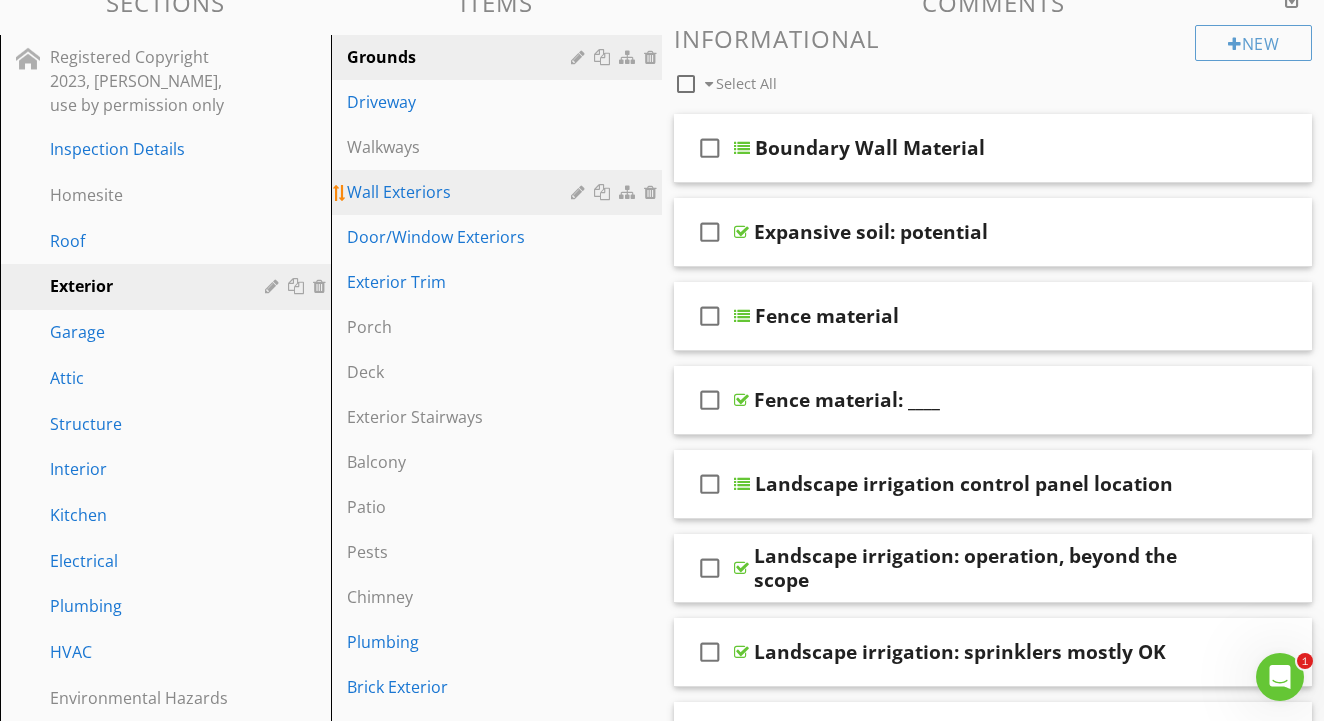 click on "Wall Exteriors" at bounding box center [462, 192] 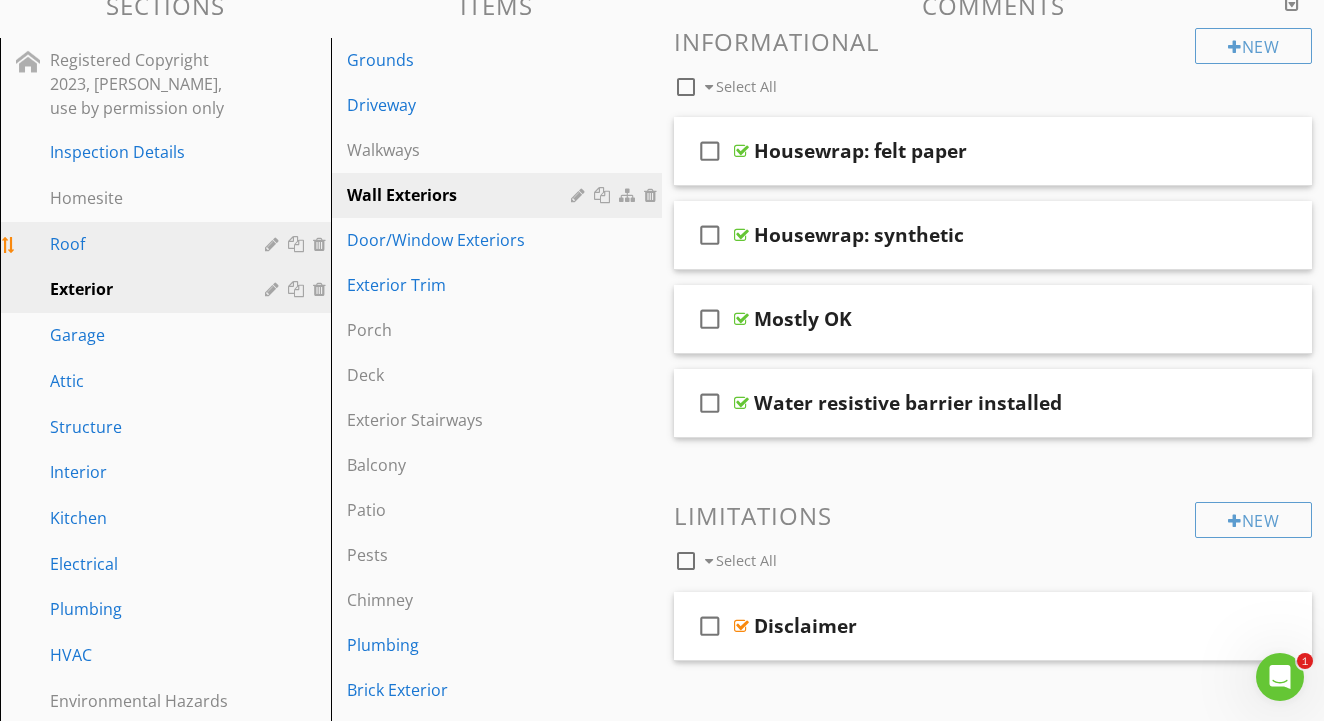 scroll, scrollTop: 224, scrollLeft: 0, axis: vertical 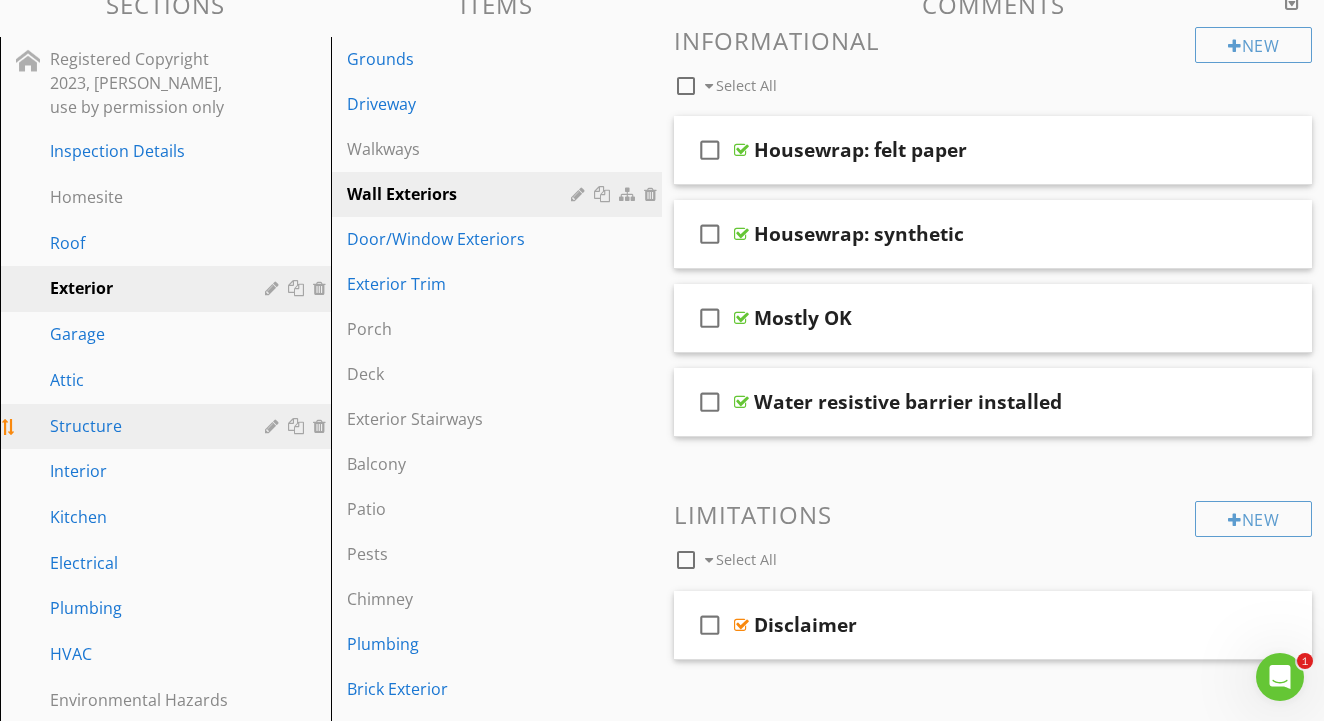 click on "Structure" at bounding box center (143, 426) 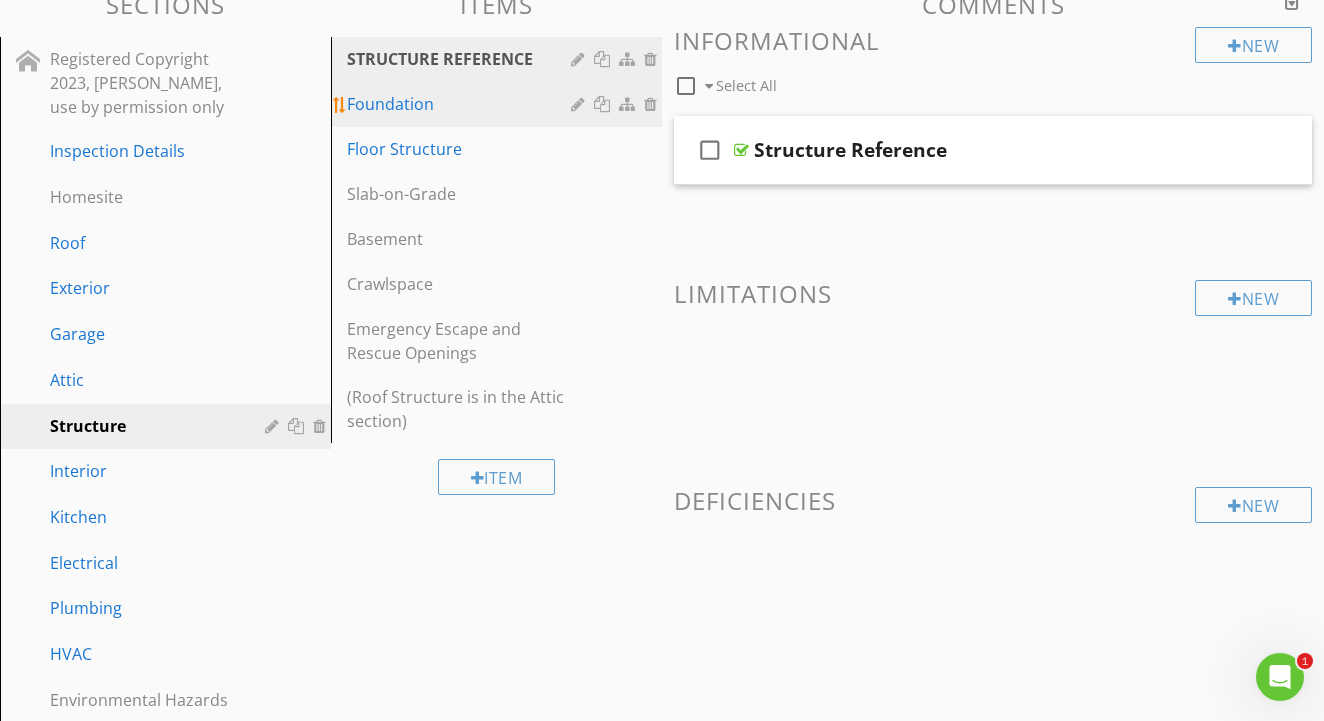 click on "Foundation" at bounding box center [462, 104] 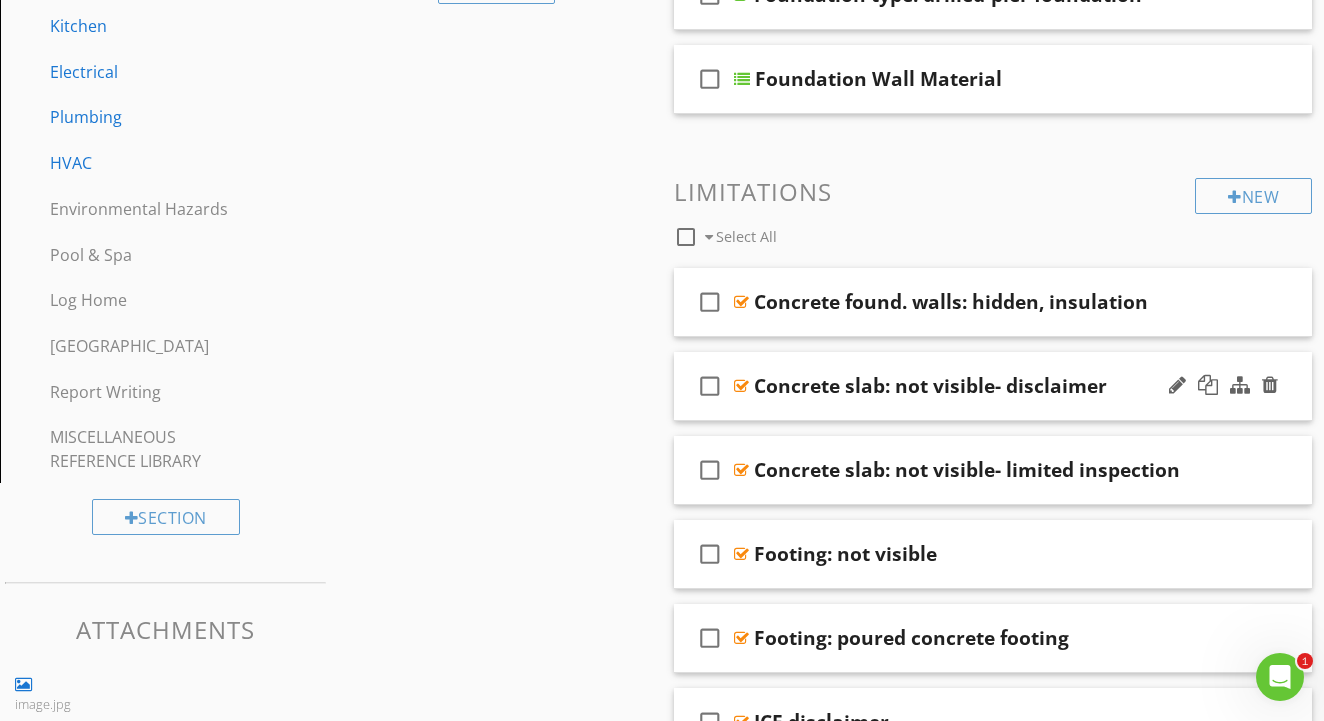 scroll, scrollTop: 716, scrollLeft: 0, axis: vertical 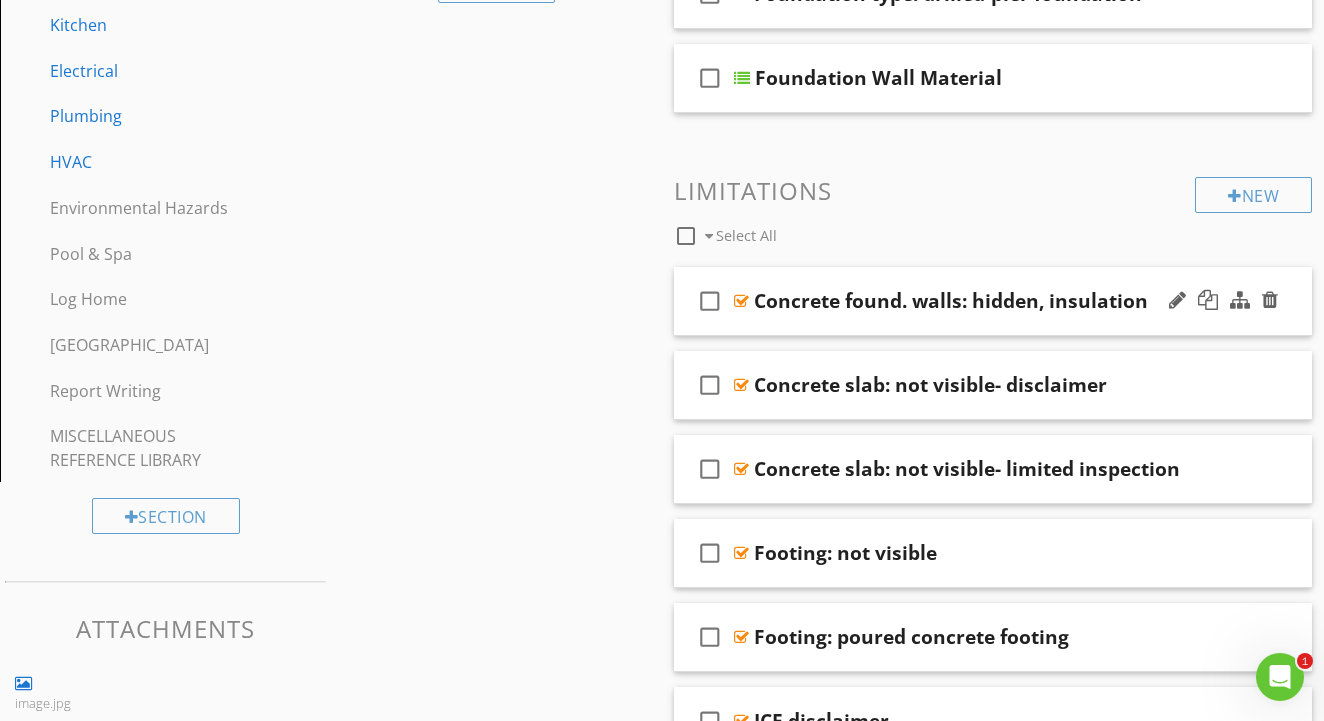 click at bounding box center (741, 301) 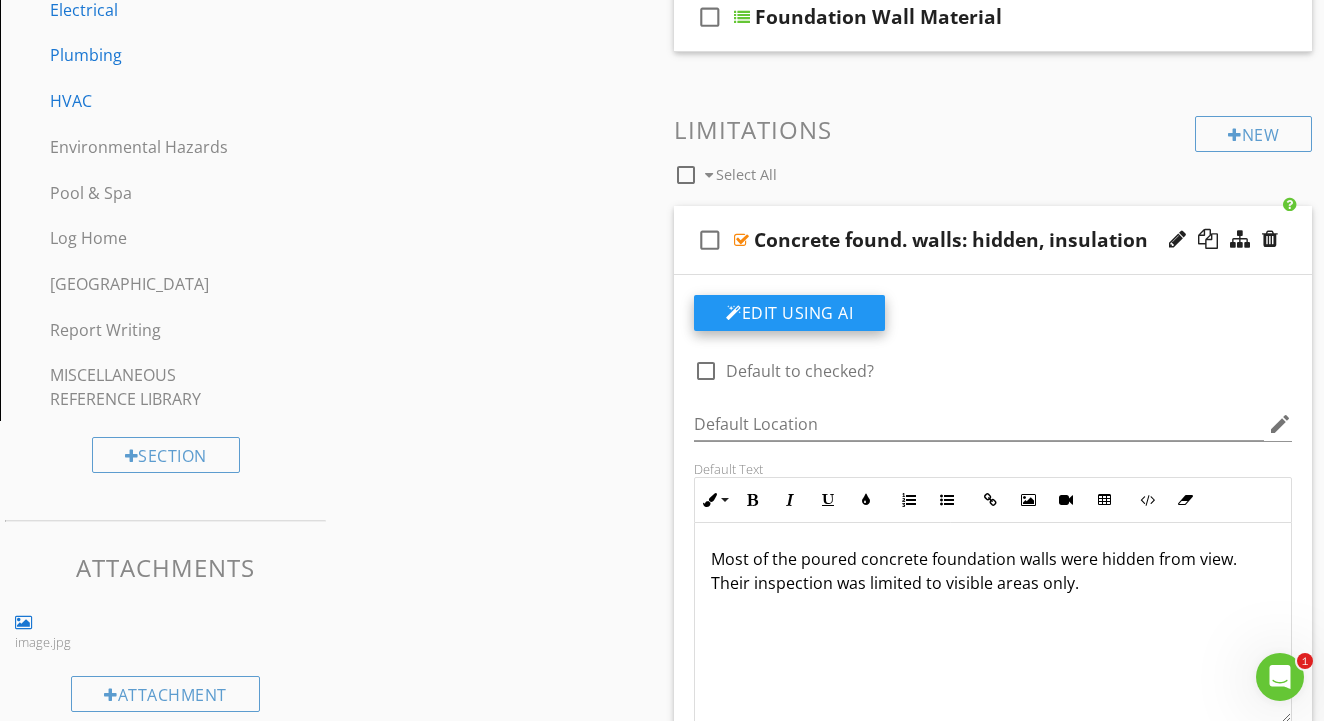 scroll, scrollTop: 778, scrollLeft: 0, axis: vertical 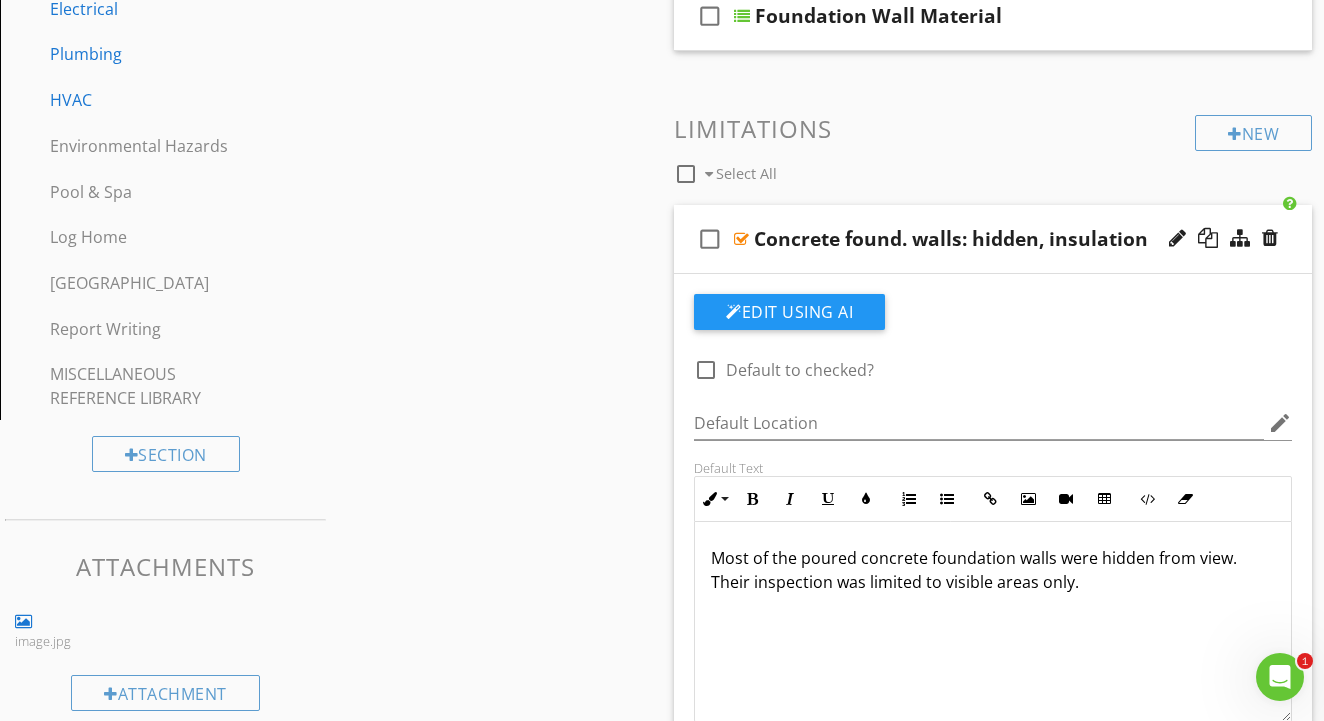click at bounding box center (741, 239) 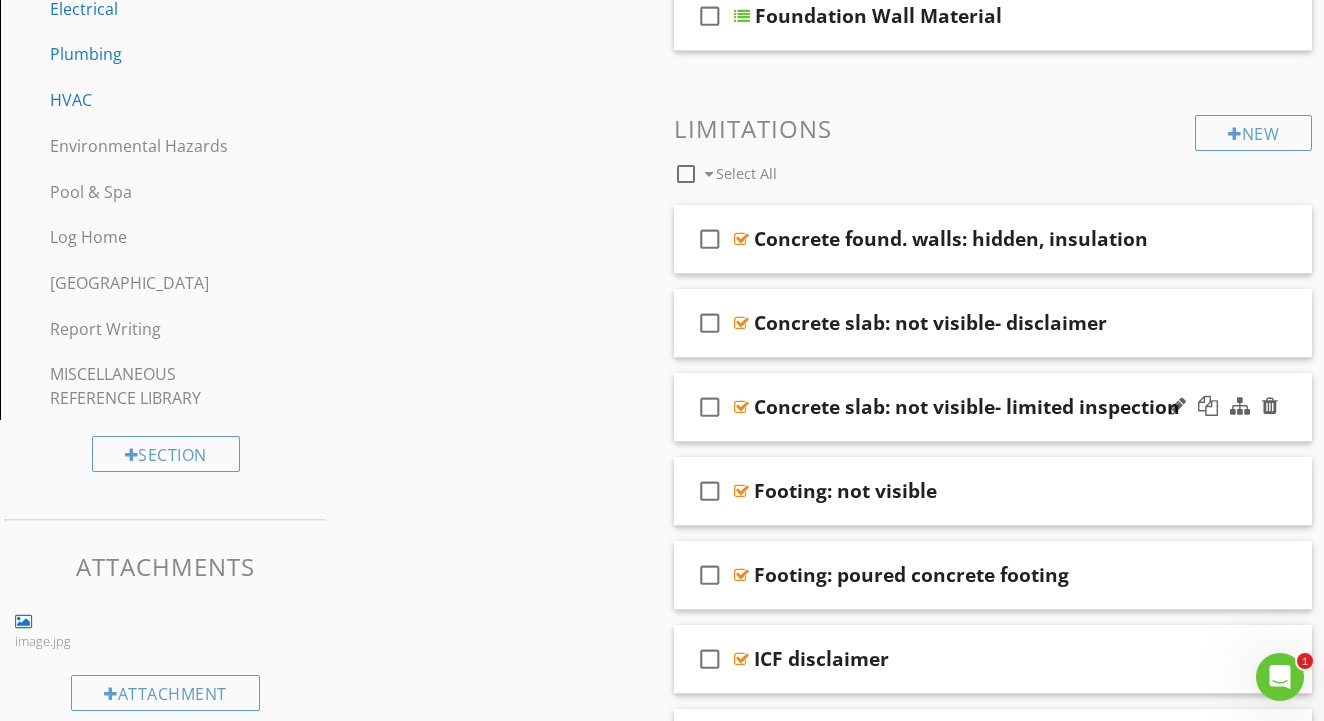 click at bounding box center (741, 407) 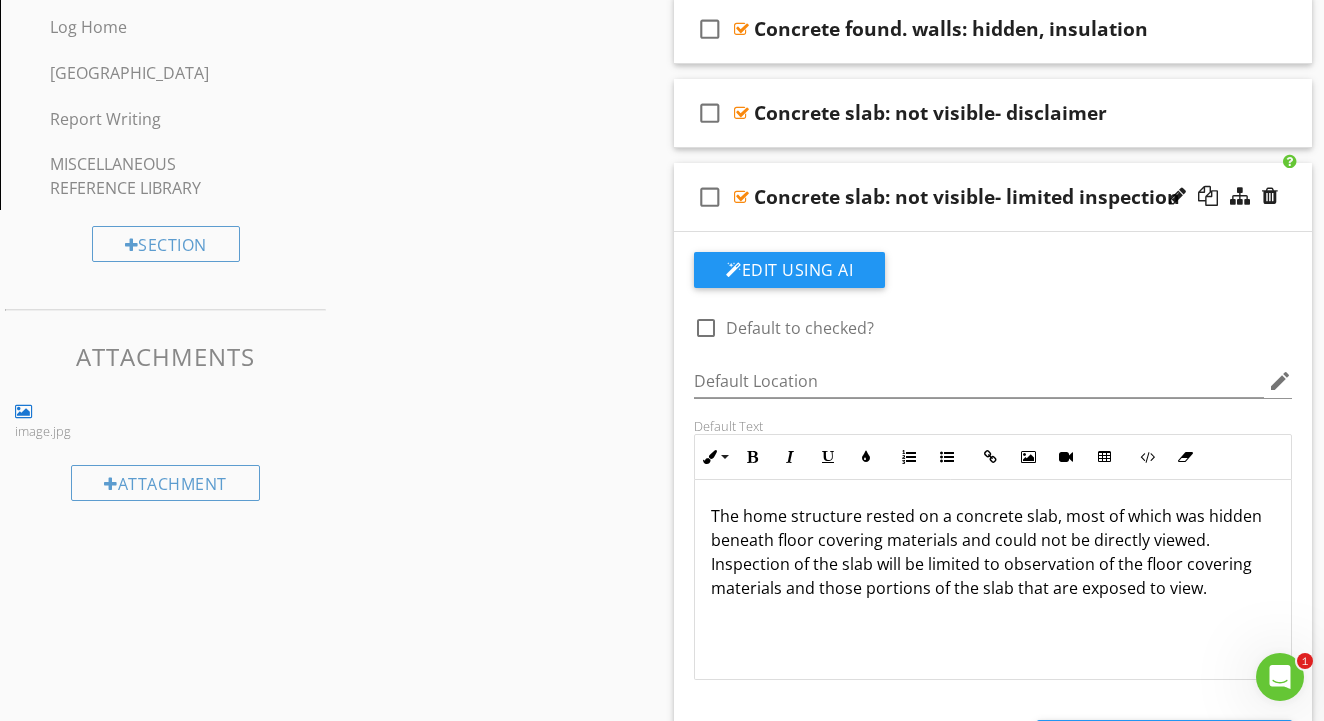 scroll, scrollTop: 989, scrollLeft: 0, axis: vertical 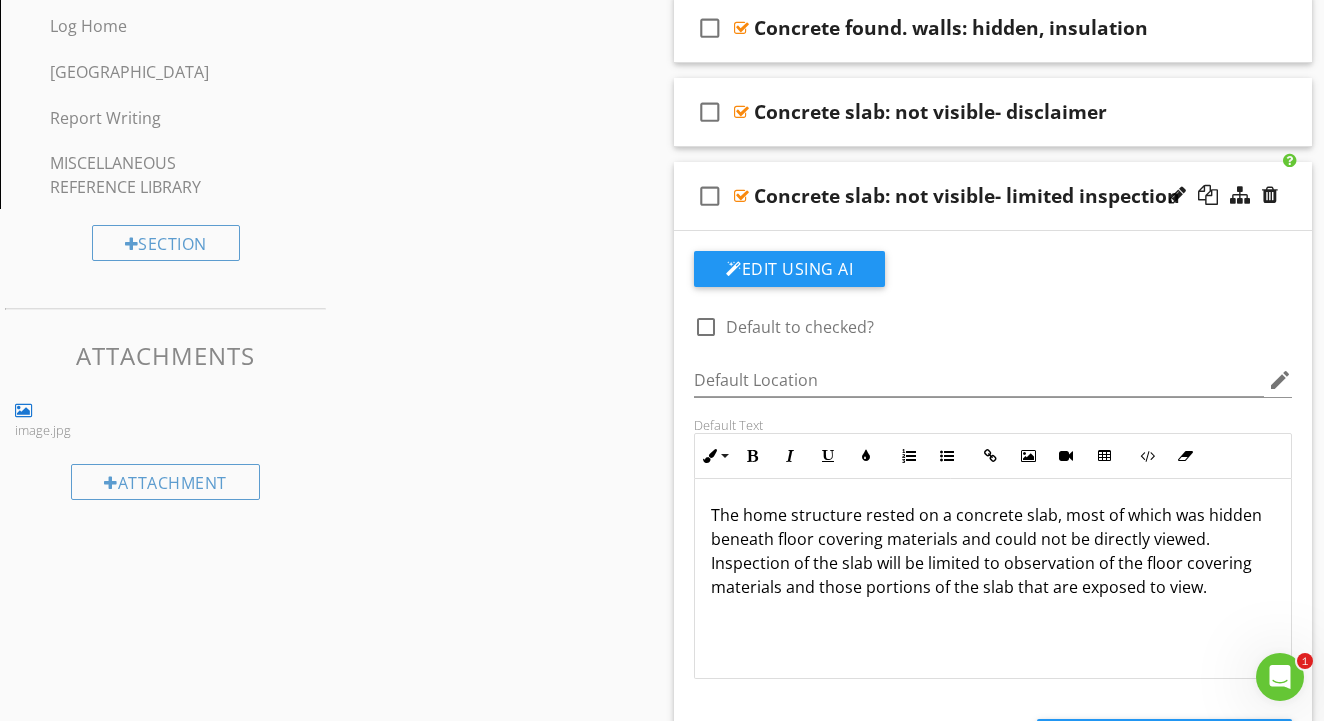 click at bounding box center (741, 196) 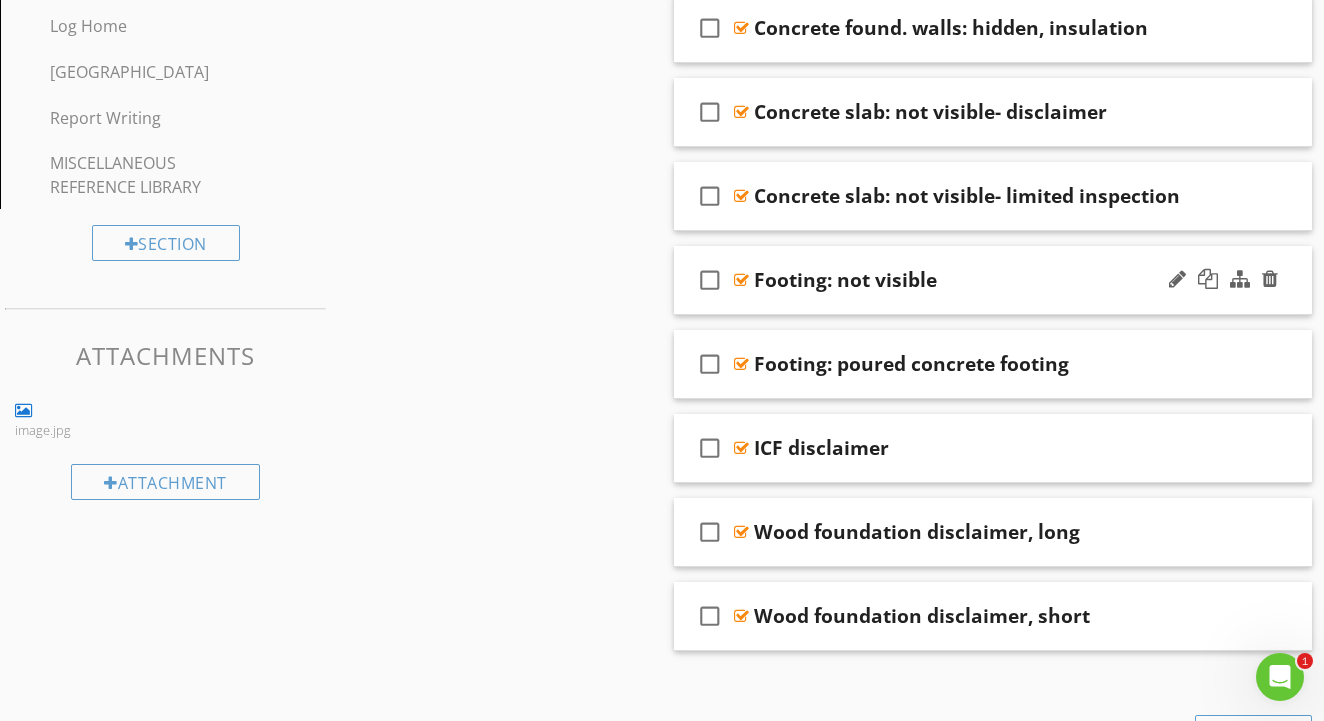 click at bounding box center [741, 280] 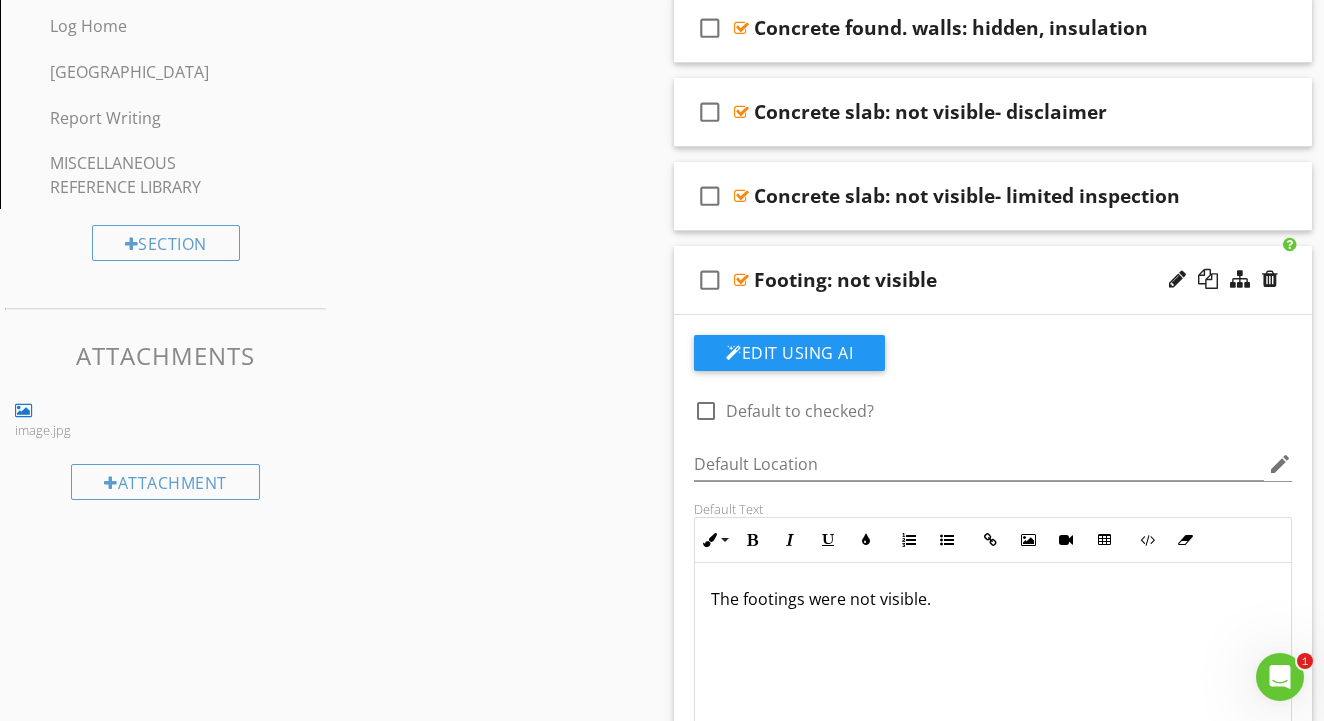 click at bounding box center [741, 280] 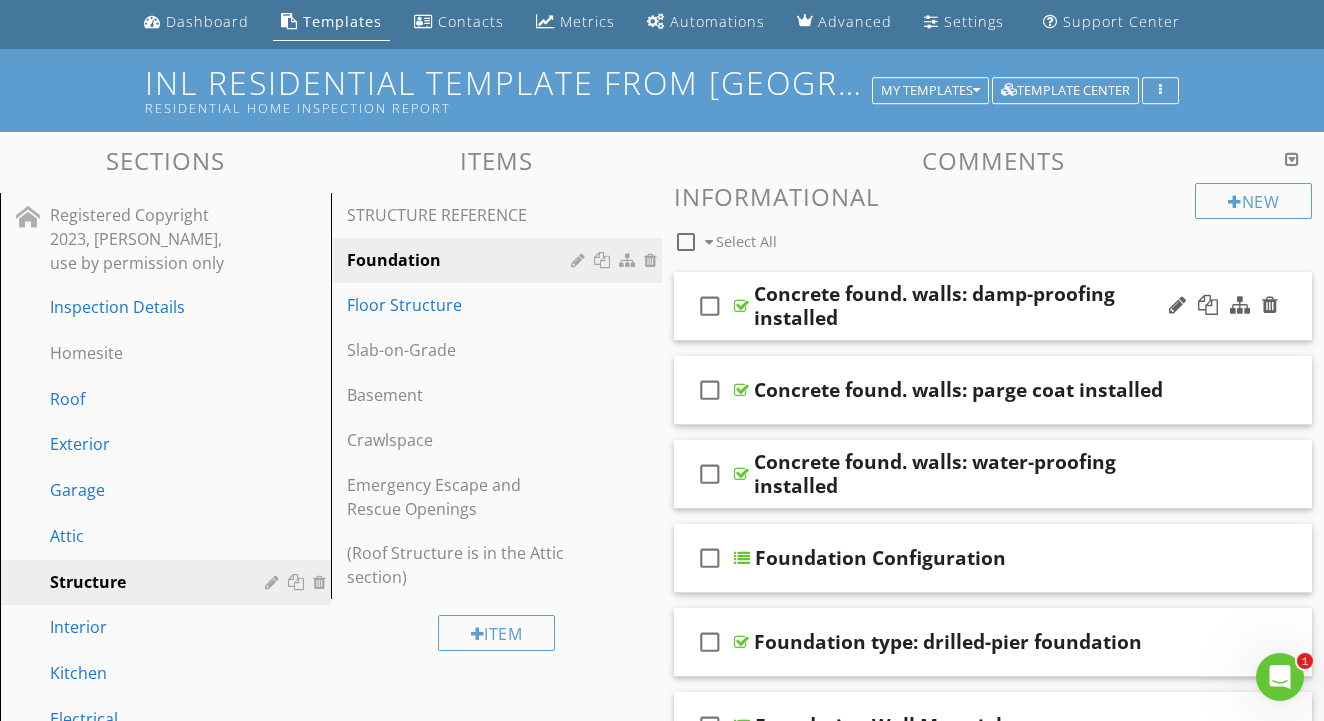 scroll, scrollTop: 69, scrollLeft: 0, axis: vertical 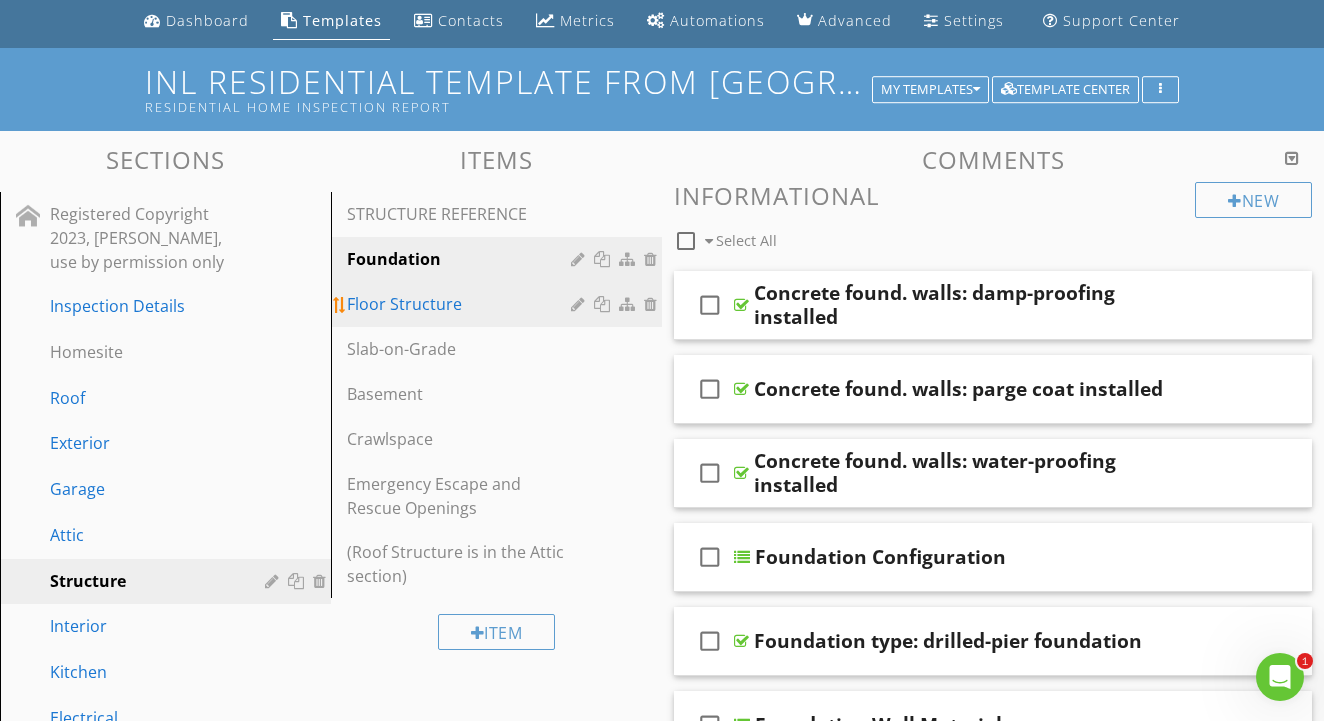 click on "Floor Structure" at bounding box center (462, 304) 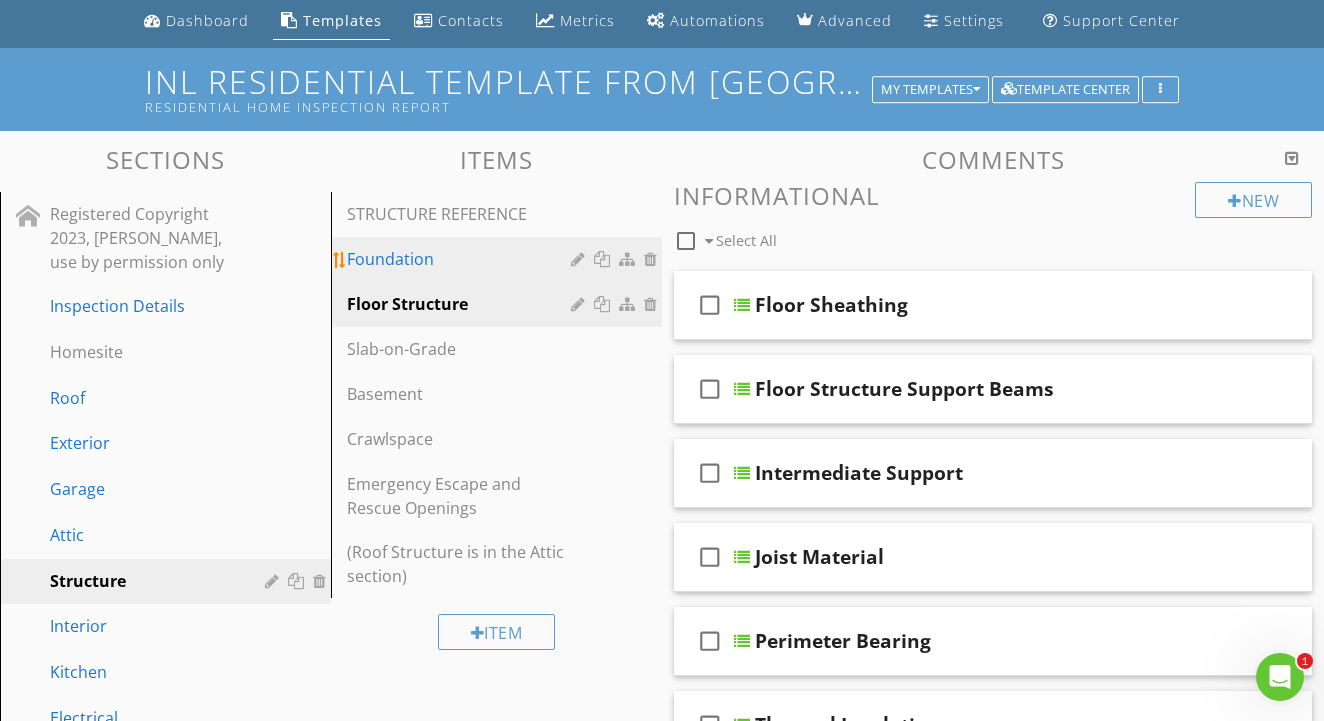 click on "Foundation" at bounding box center [462, 259] 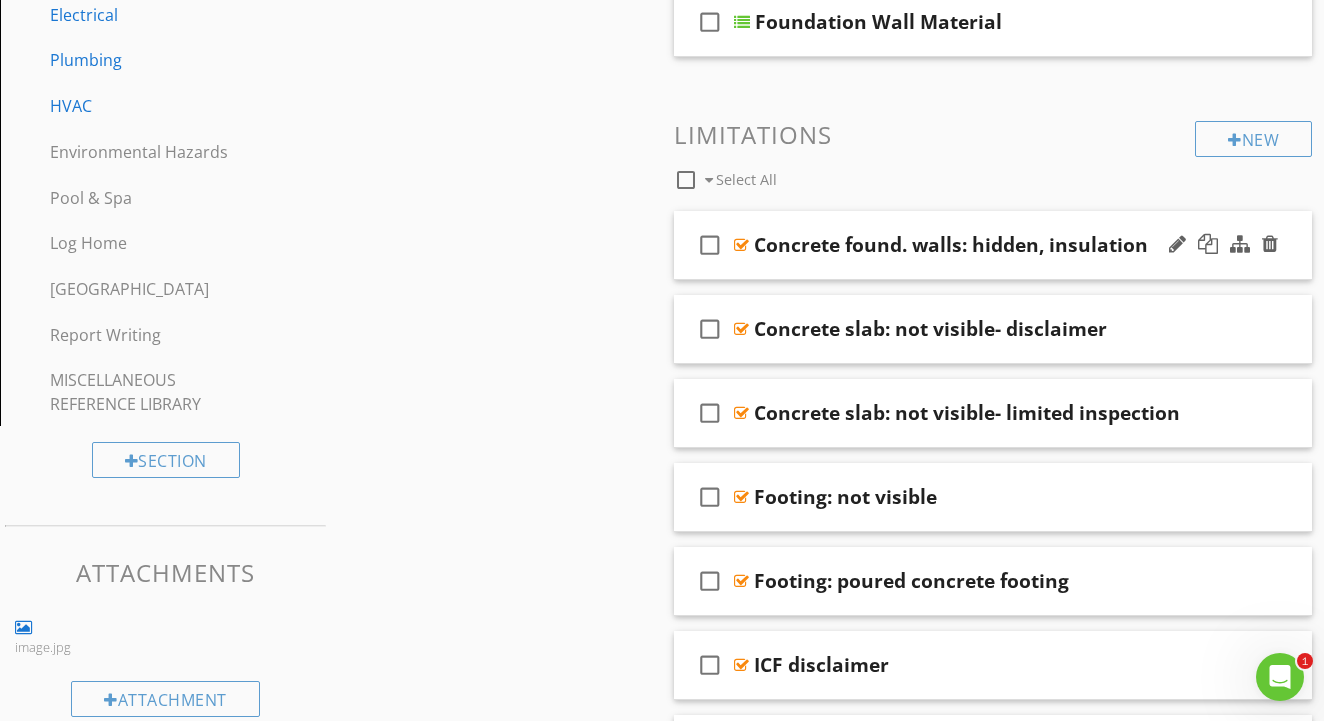 scroll, scrollTop: 779, scrollLeft: 0, axis: vertical 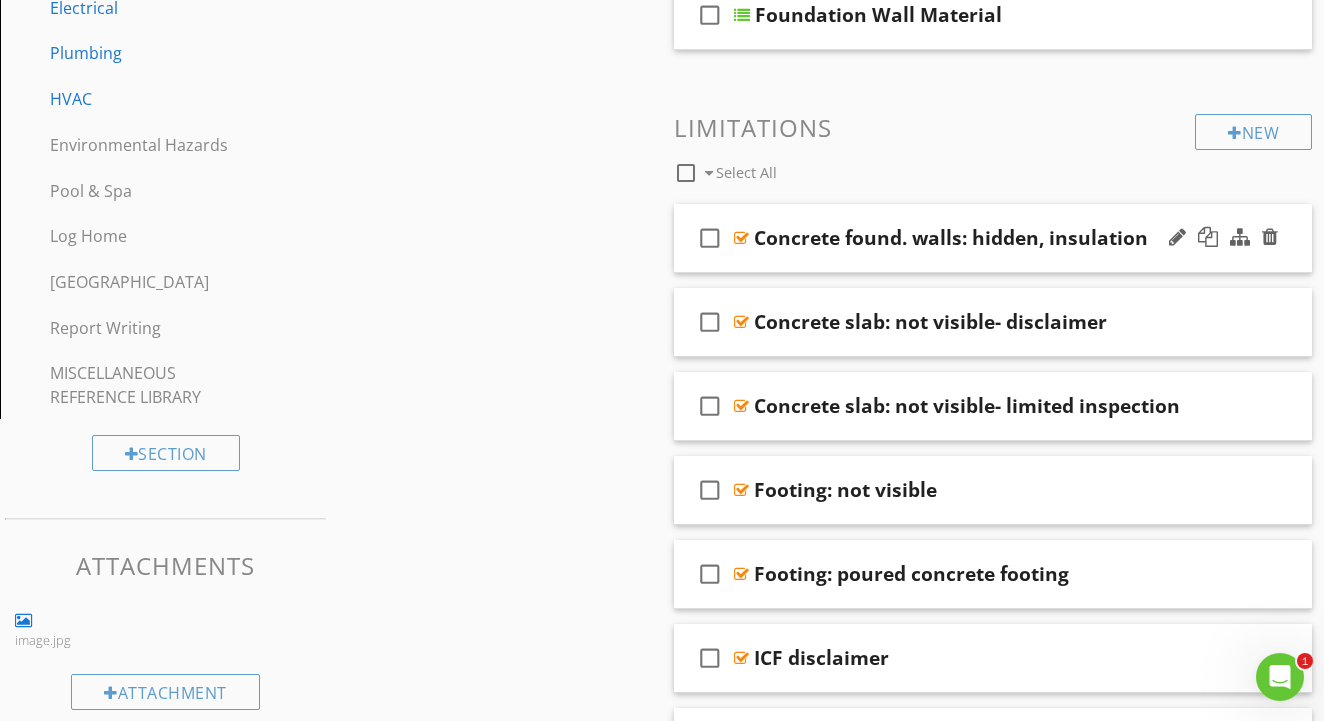 click at bounding box center (741, 238) 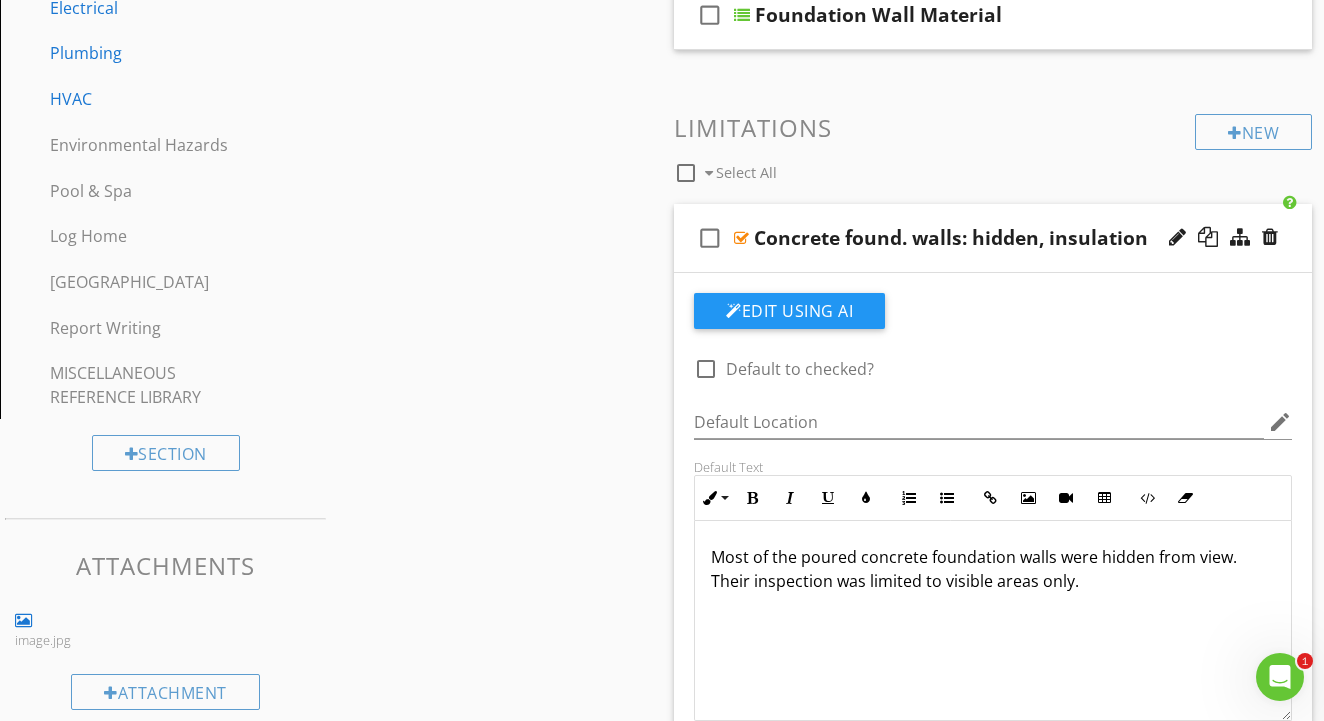 click at bounding box center [741, 238] 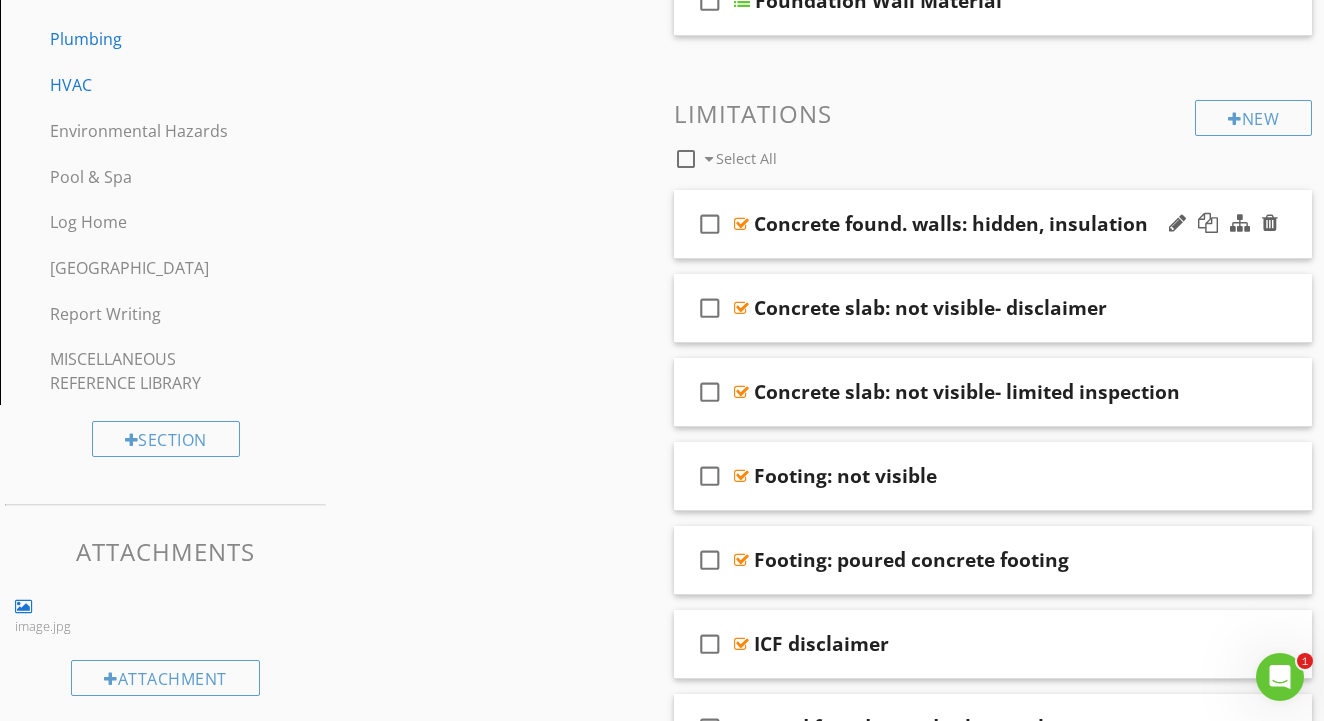 scroll, scrollTop: 843, scrollLeft: 0, axis: vertical 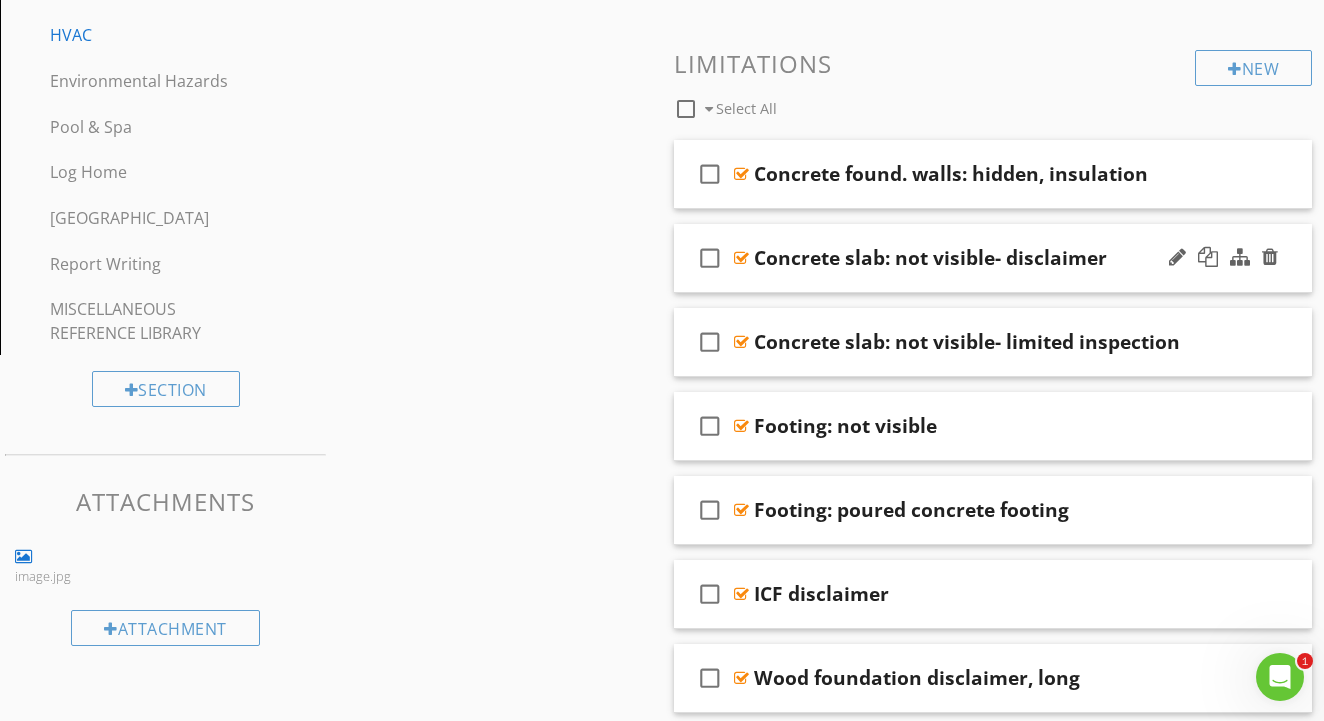 click at bounding box center [741, 258] 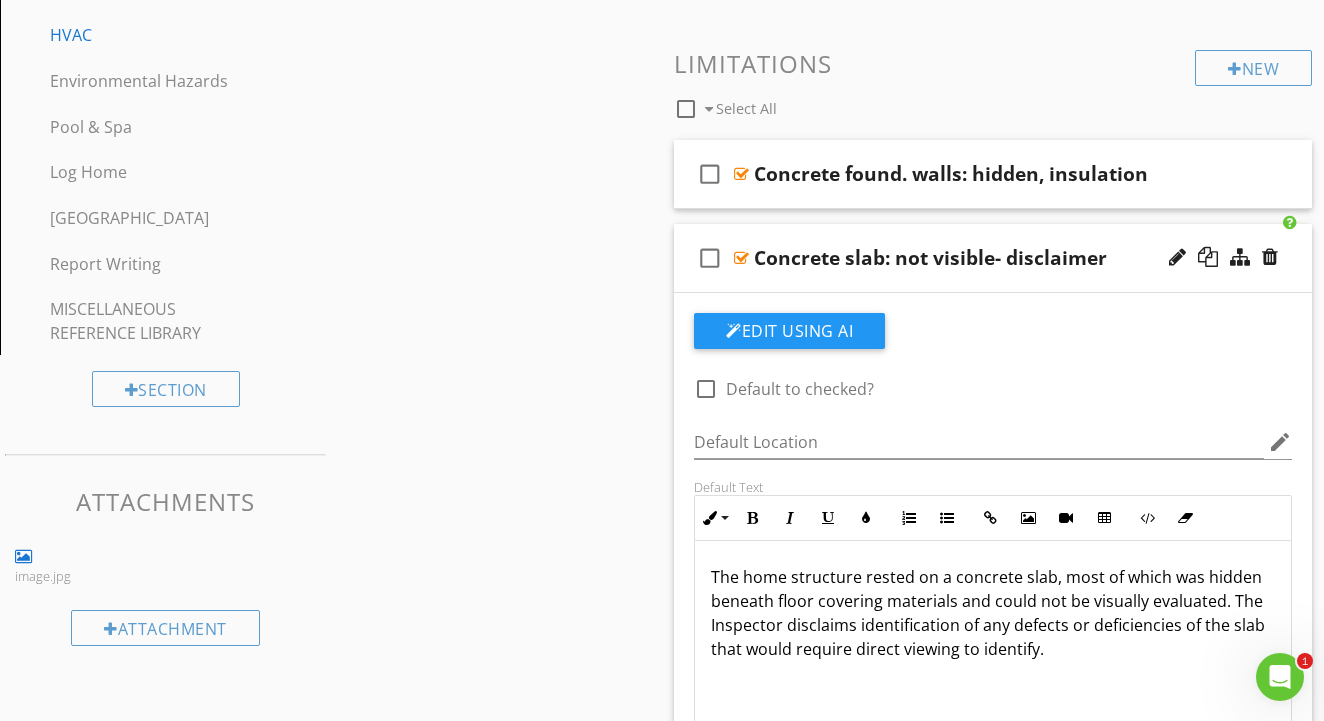 click at bounding box center (741, 258) 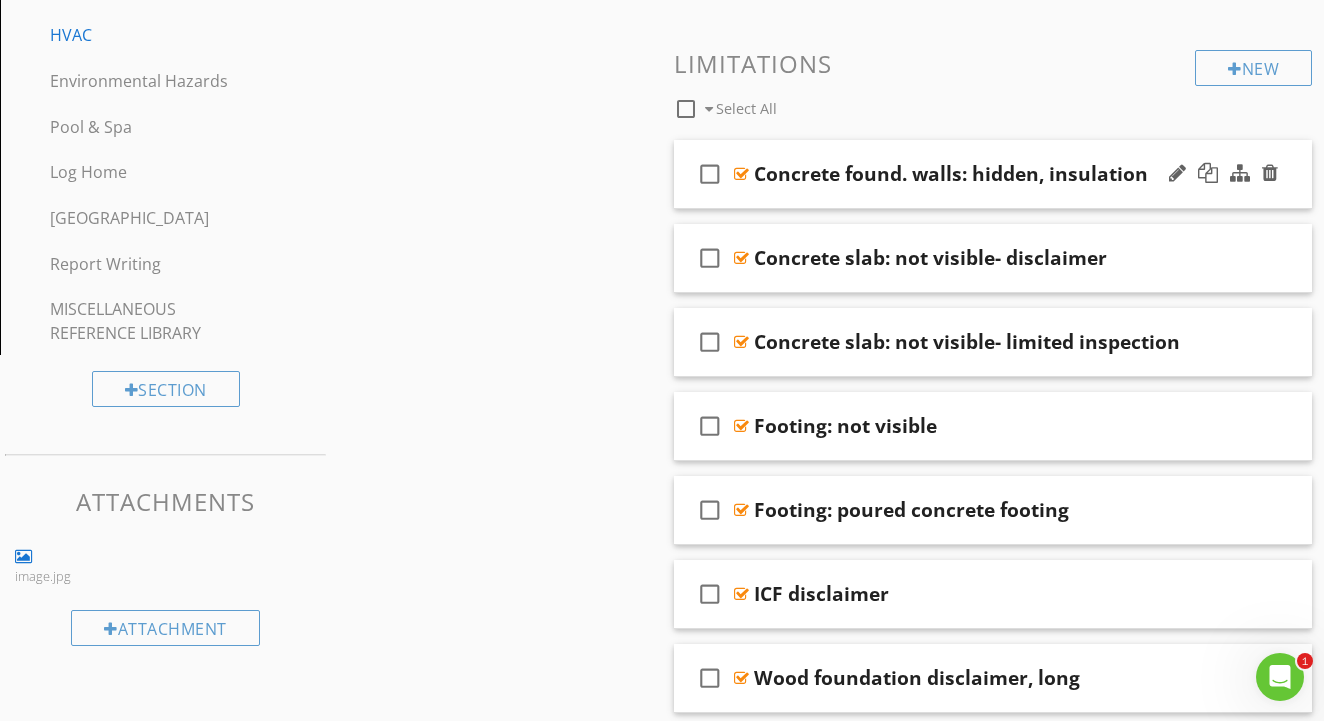 click on "check_box_outline_blank" at bounding box center (710, 174) 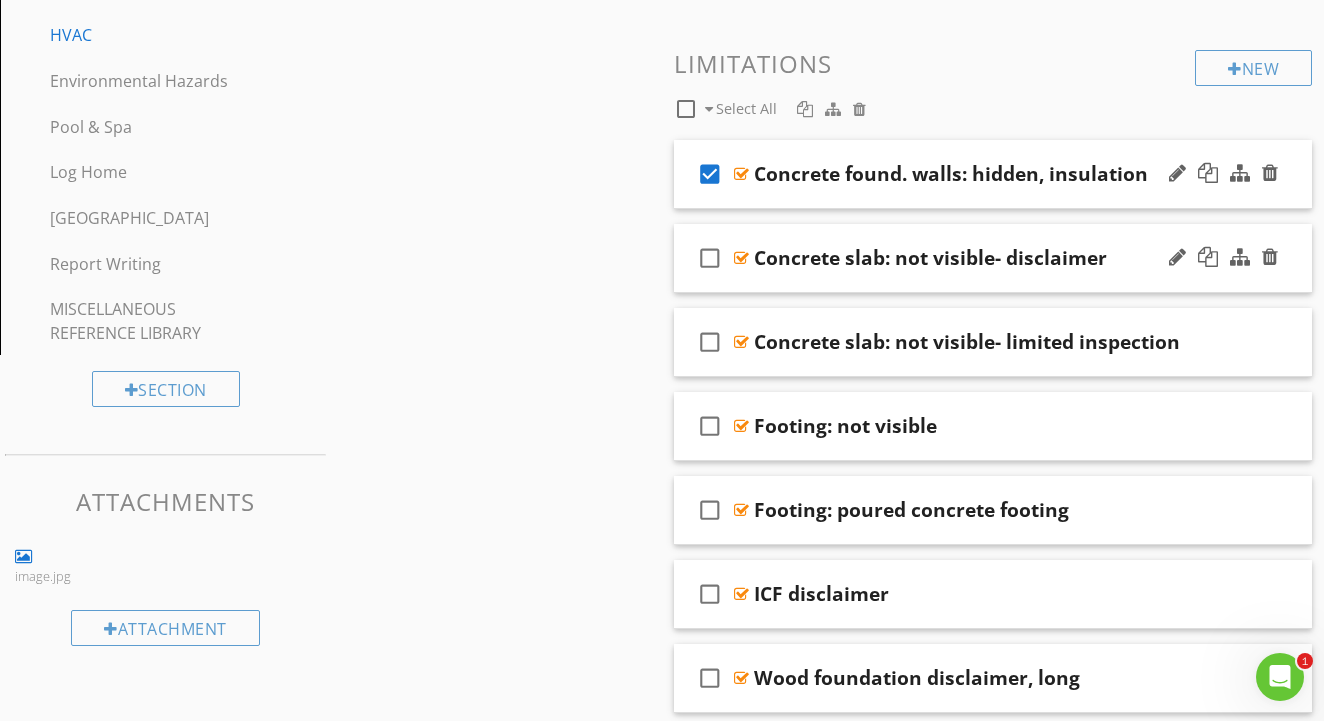 click on "check_box_outline_blank" at bounding box center (710, 258) 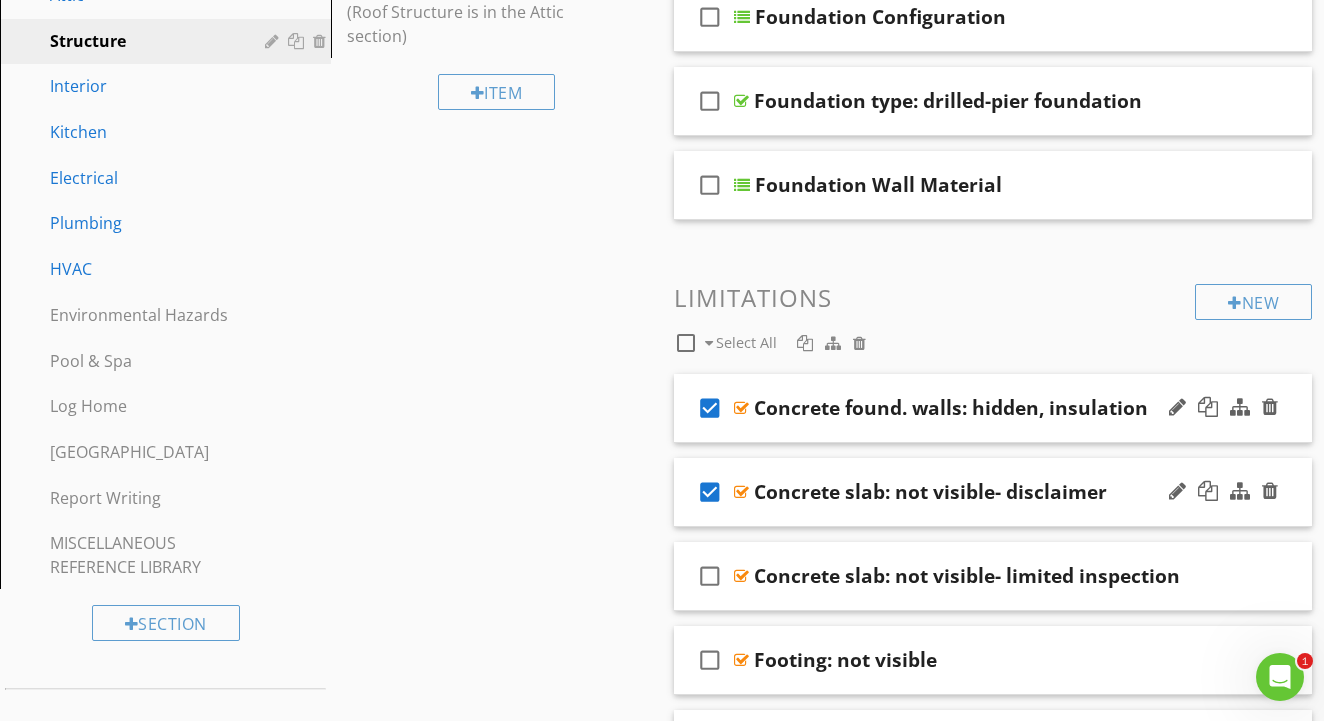 scroll, scrollTop: 608, scrollLeft: 0, axis: vertical 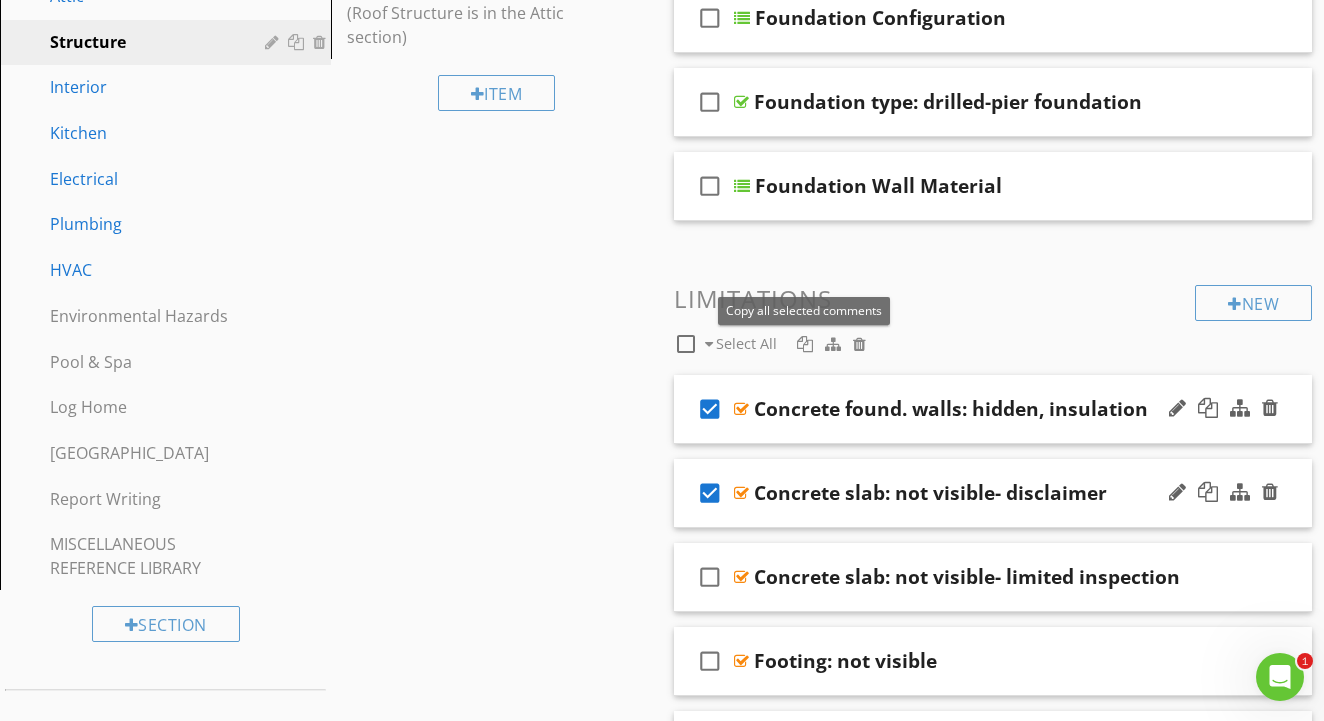 click at bounding box center [805, 344] 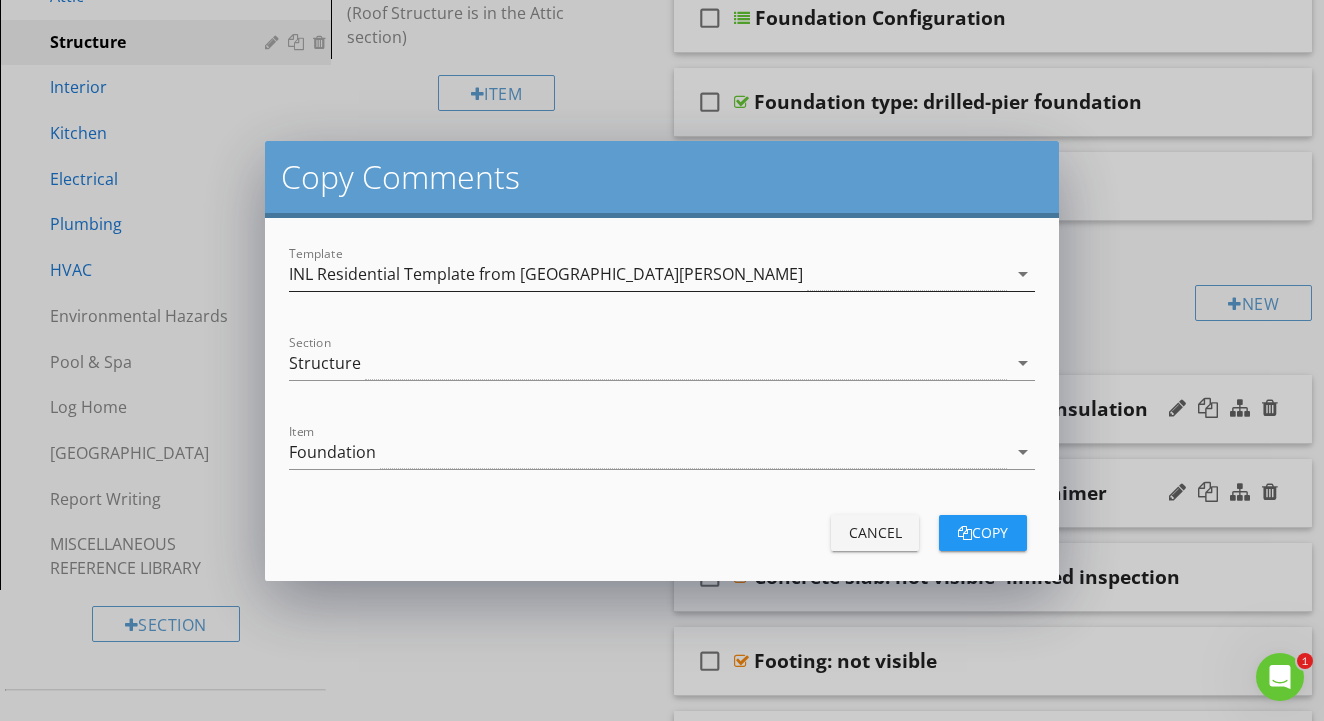 click on "INL Residential Template from [GEOGRAPHIC_DATA][PERSON_NAME]" at bounding box center [648, 274] 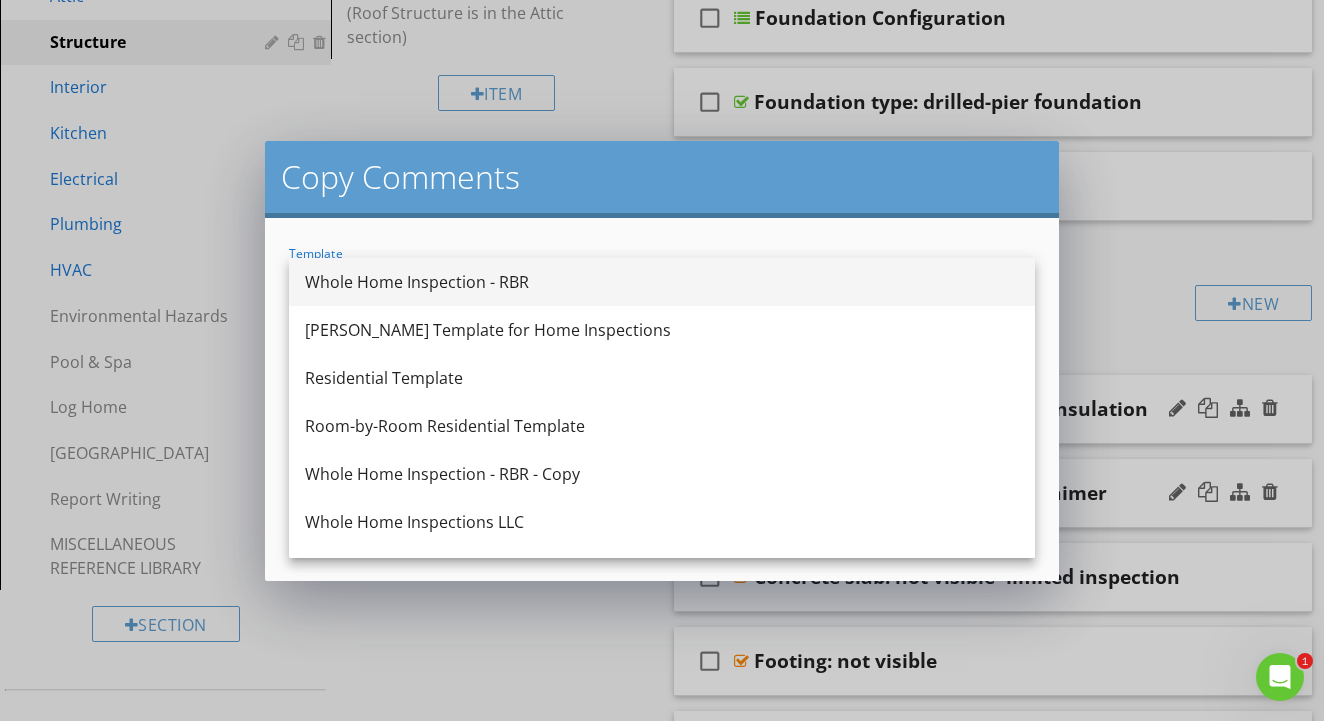 click on "Whole Home Inspection - RBR" at bounding box center (662, 282) 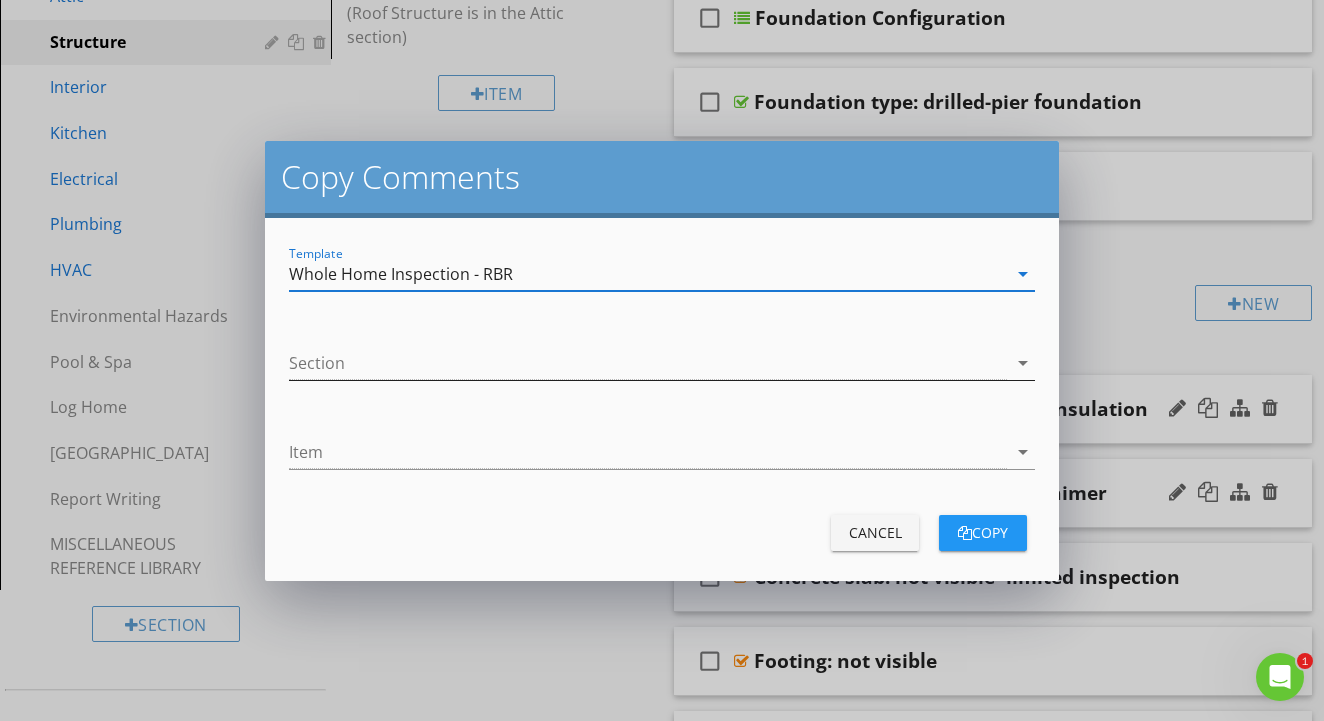 click at bounding box center (648, 363) 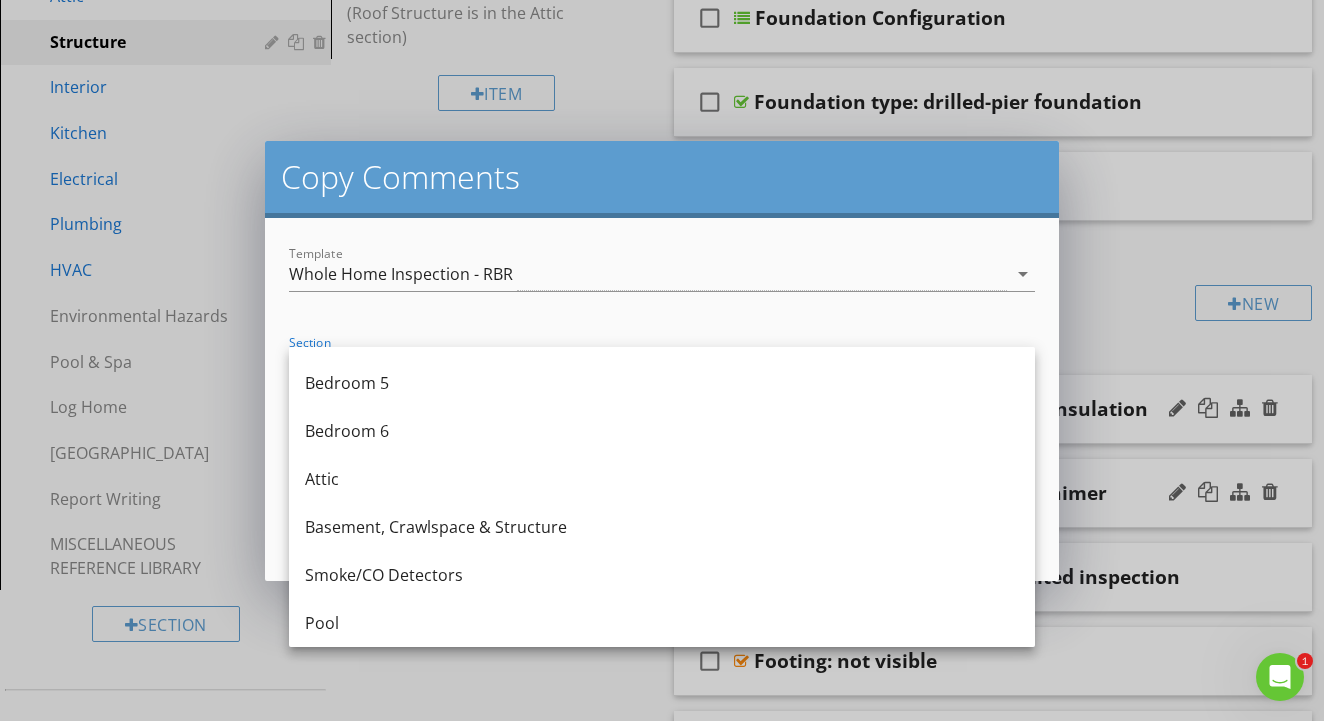 scroll, scrollTop: 1332, scrollLeft: 0, axis: vertical 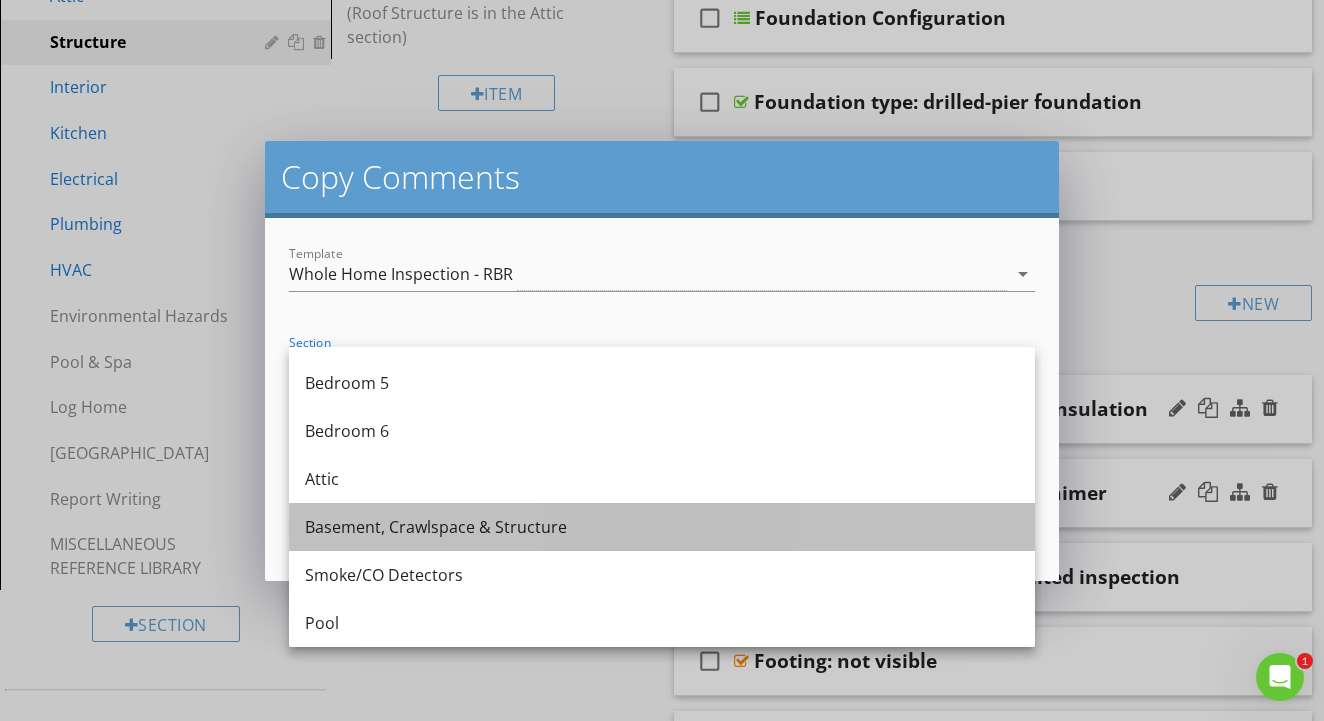 click on "Basement, Crawlspace & Structure" at bounding box center (662, 527) 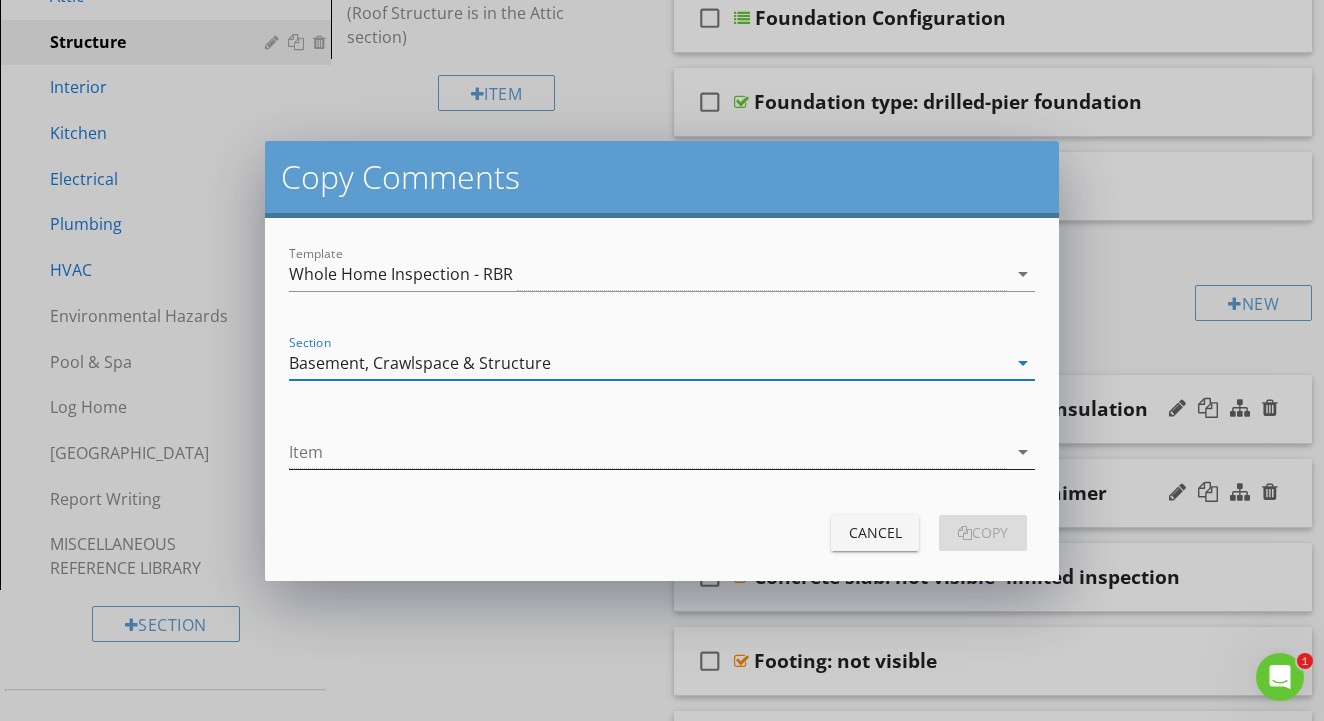 click at bounding box center (648, 452) 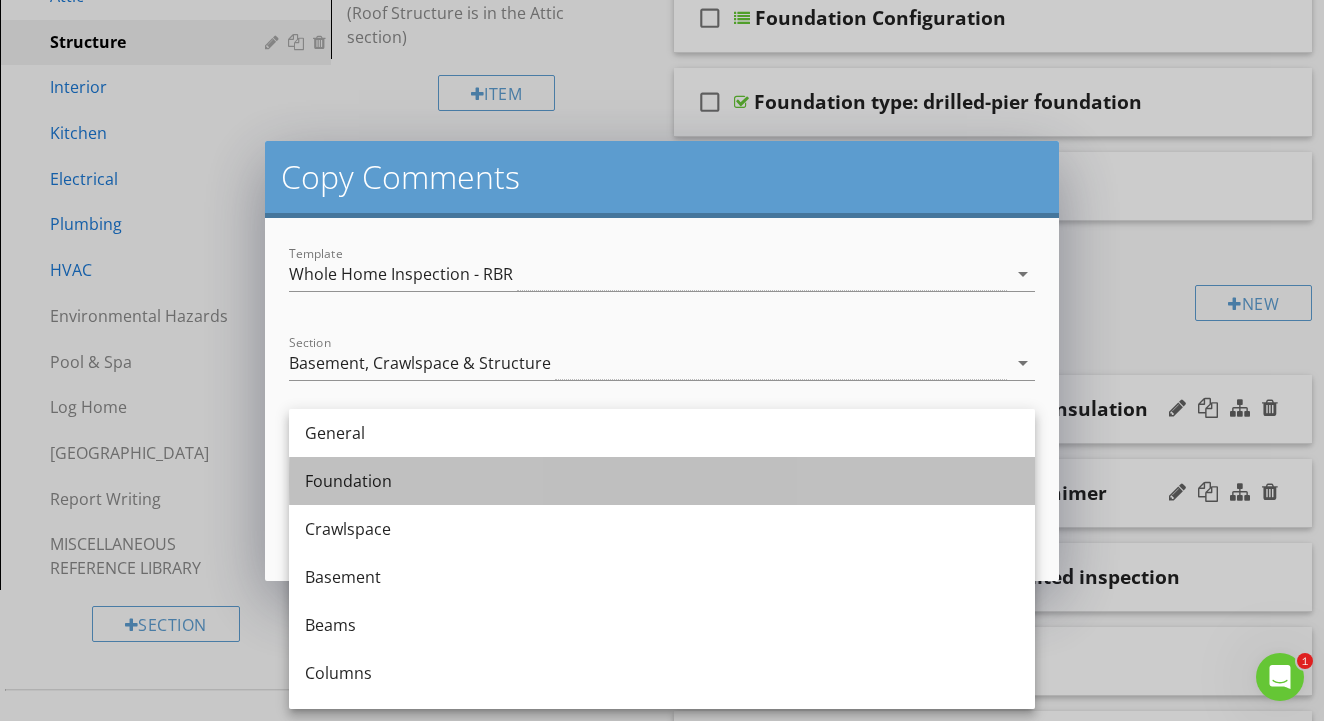 click on "Foundation" at bounding box center [662, 481] 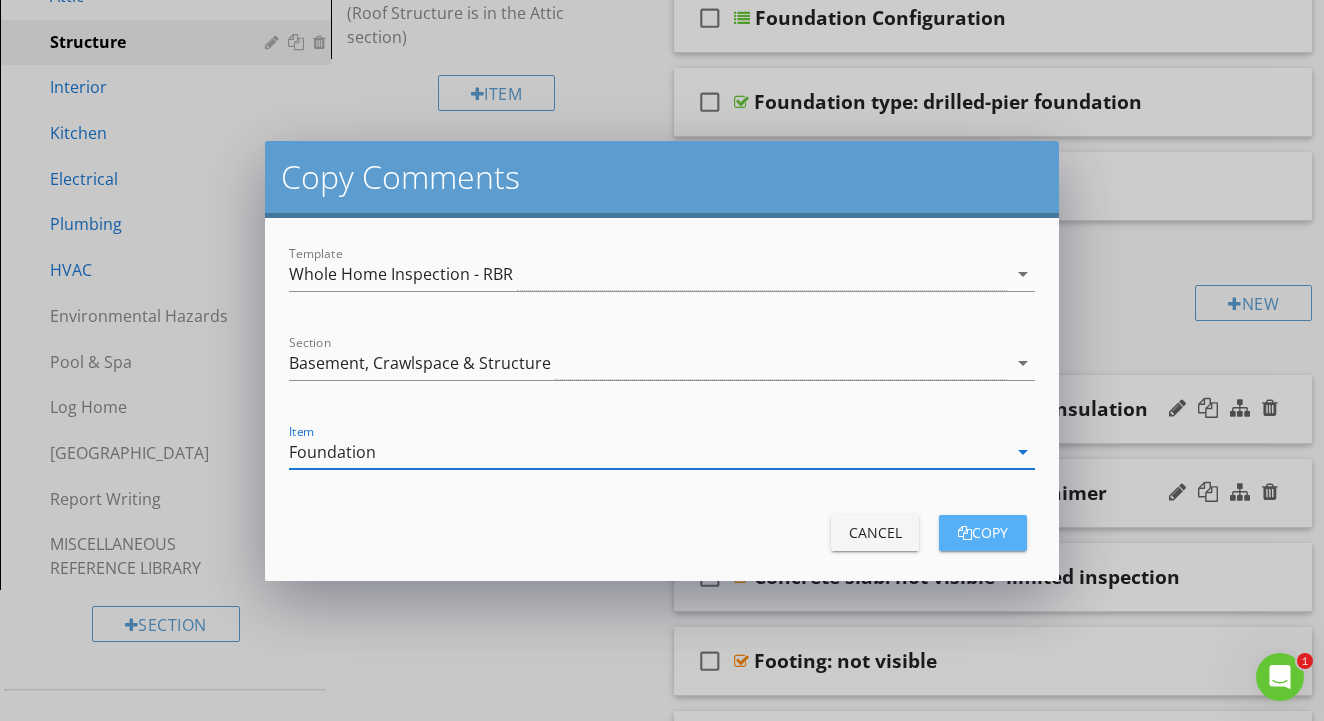 click on "copy" at bounding box center [983, 532] 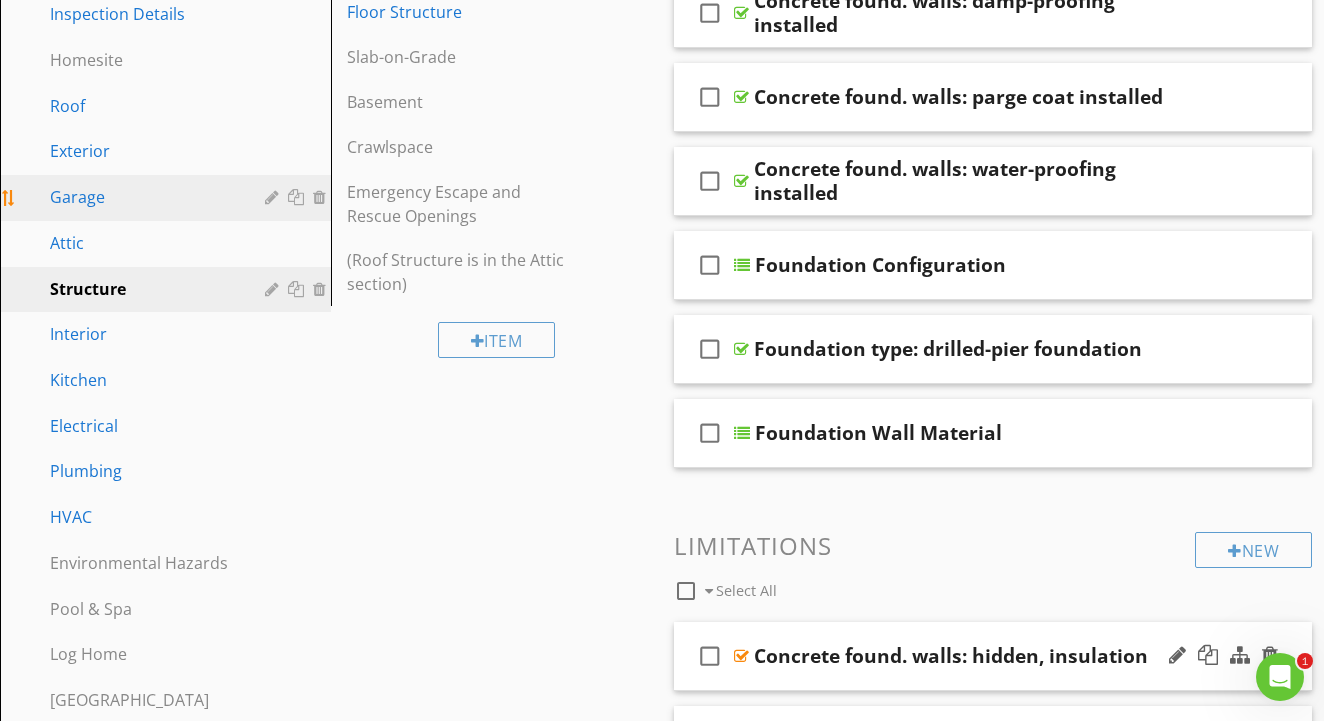 scroll, scrollTop: 405, scrollLeft: 0, axis: vertical 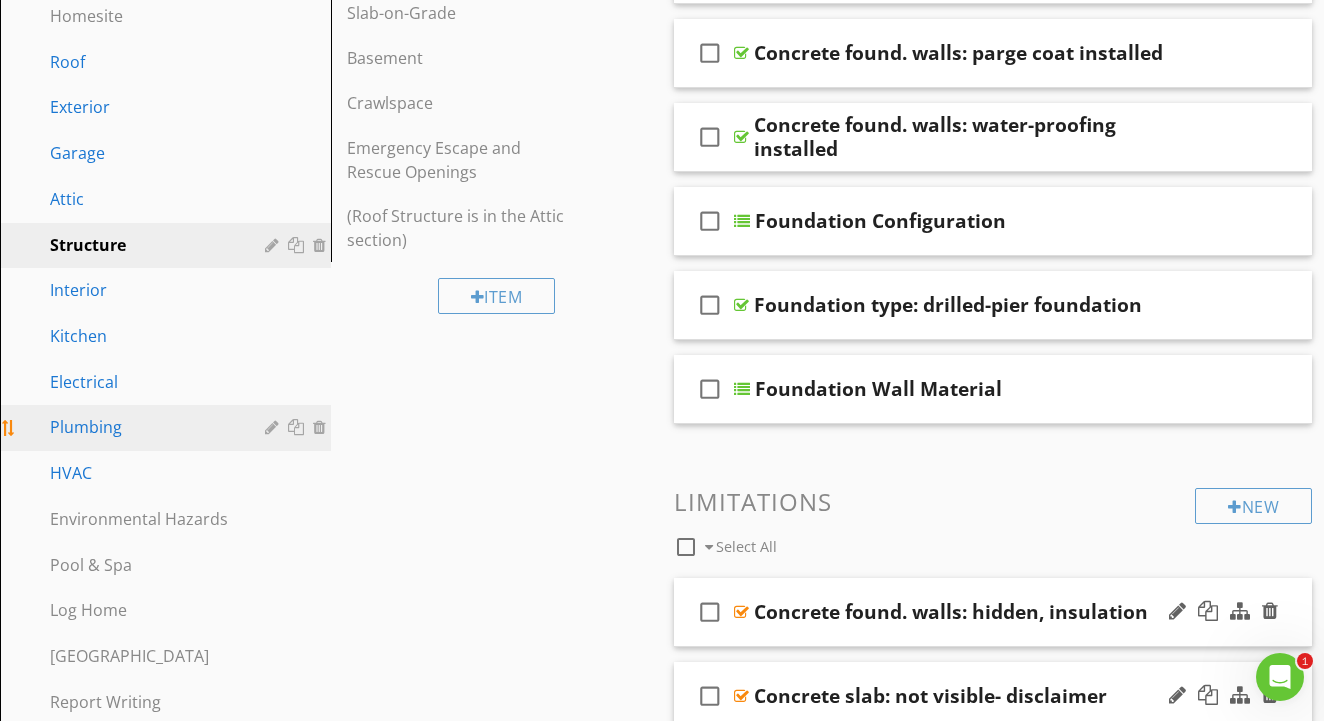 click on "Plumbing" at bounding box center (143, 427) 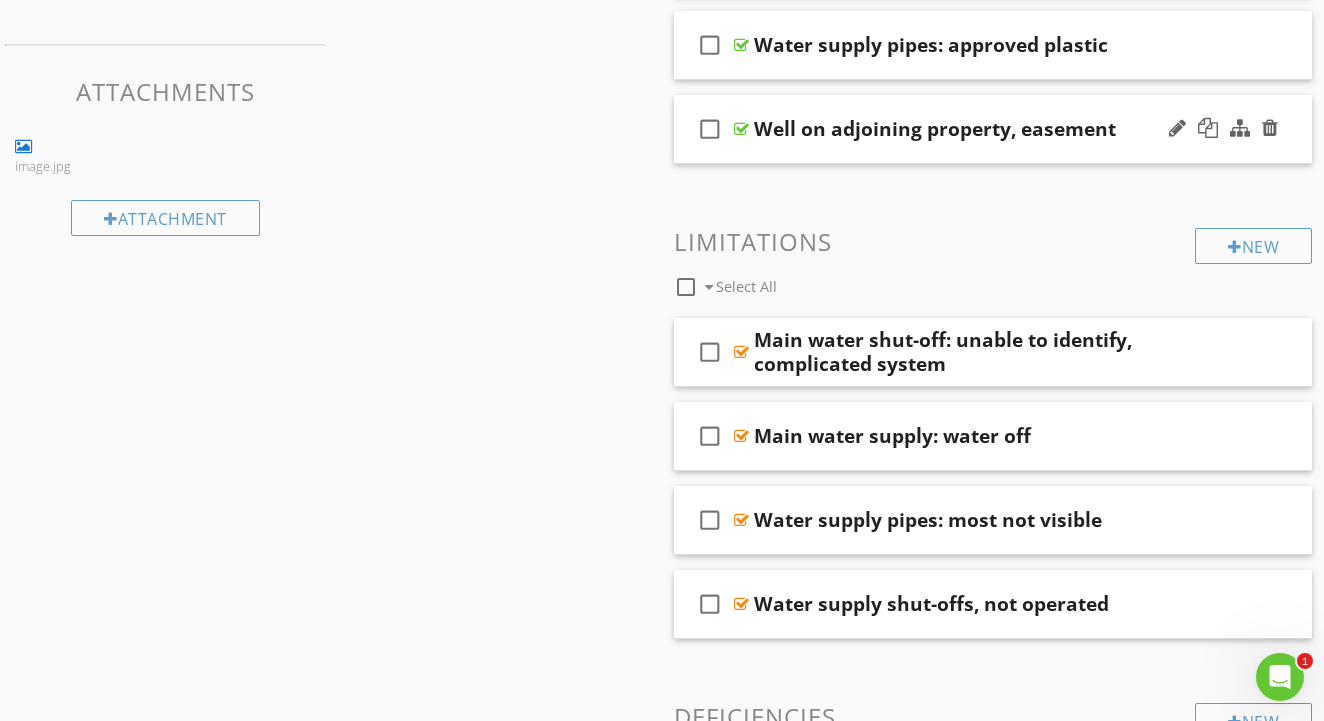 scroll, scrollTop: 1273, scrollLeft: 0, axis: vertical 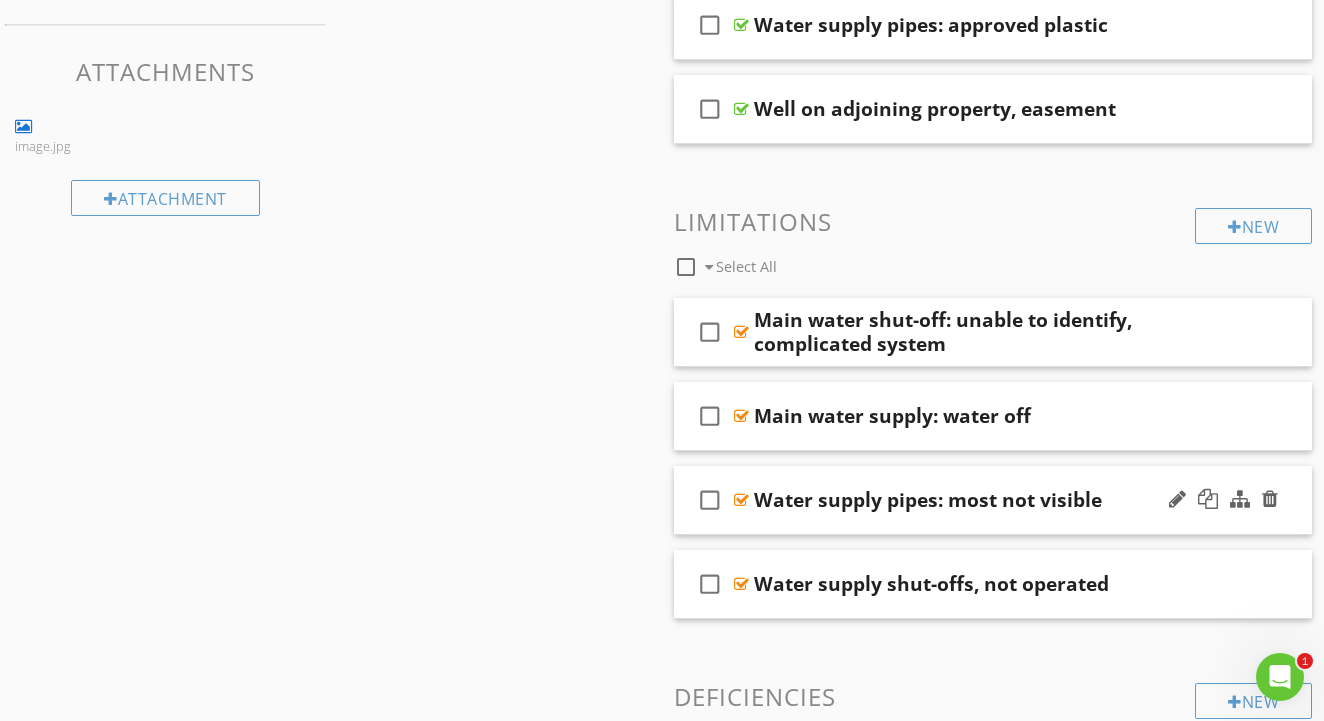 click at bounding box center [741, 500] 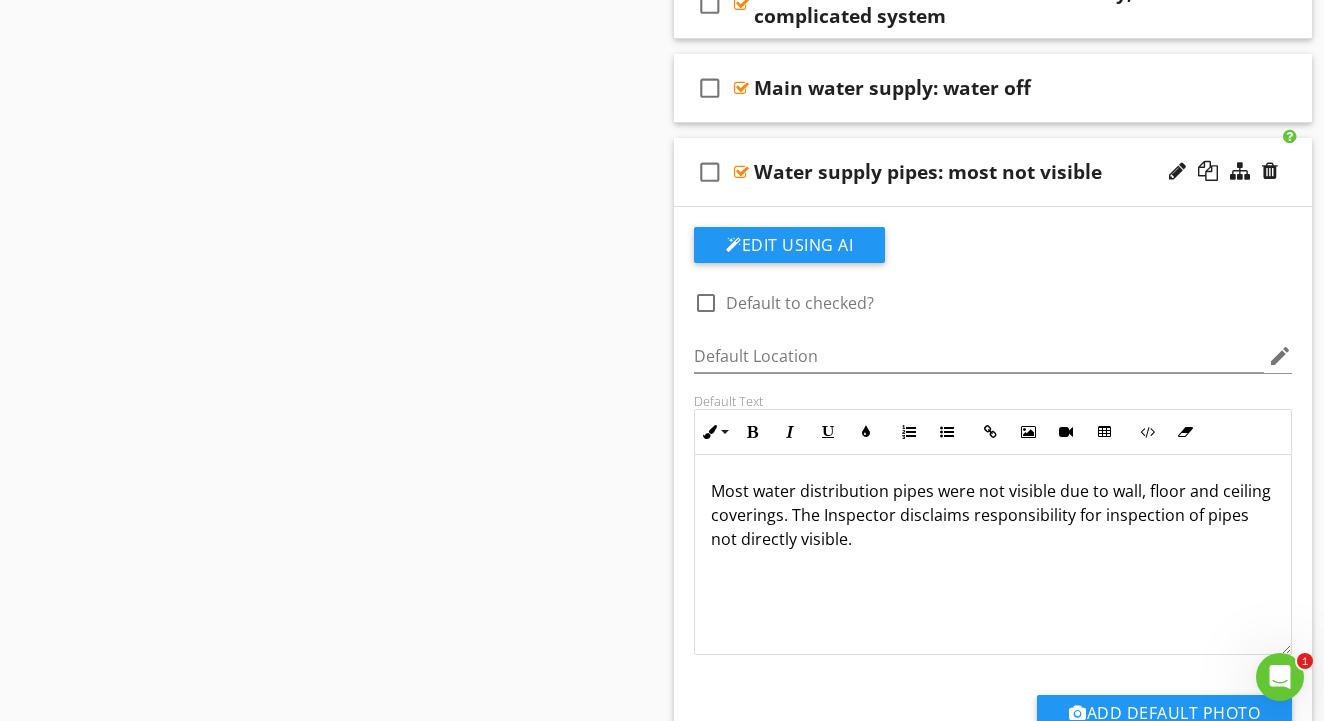 scroll, scrollTop: 1602, scrollLeft: 0, axis: vertical 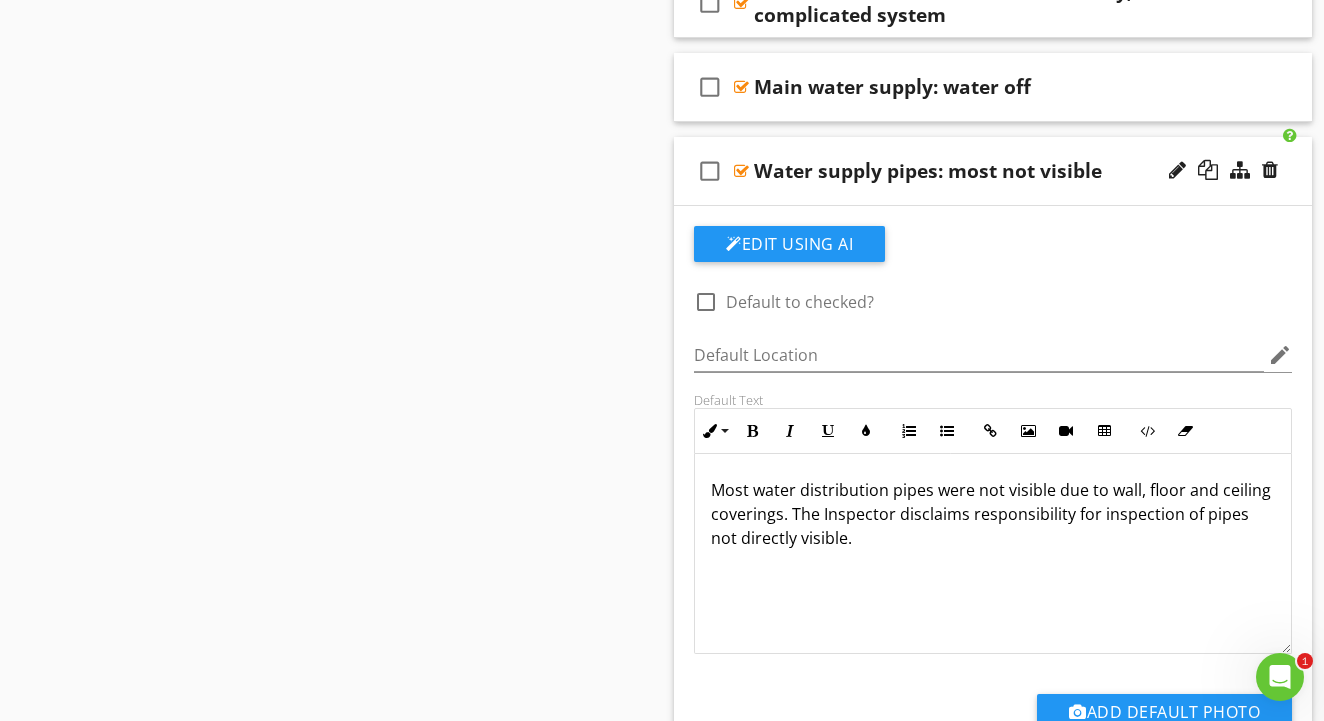 click at bounding box center [741, 171] 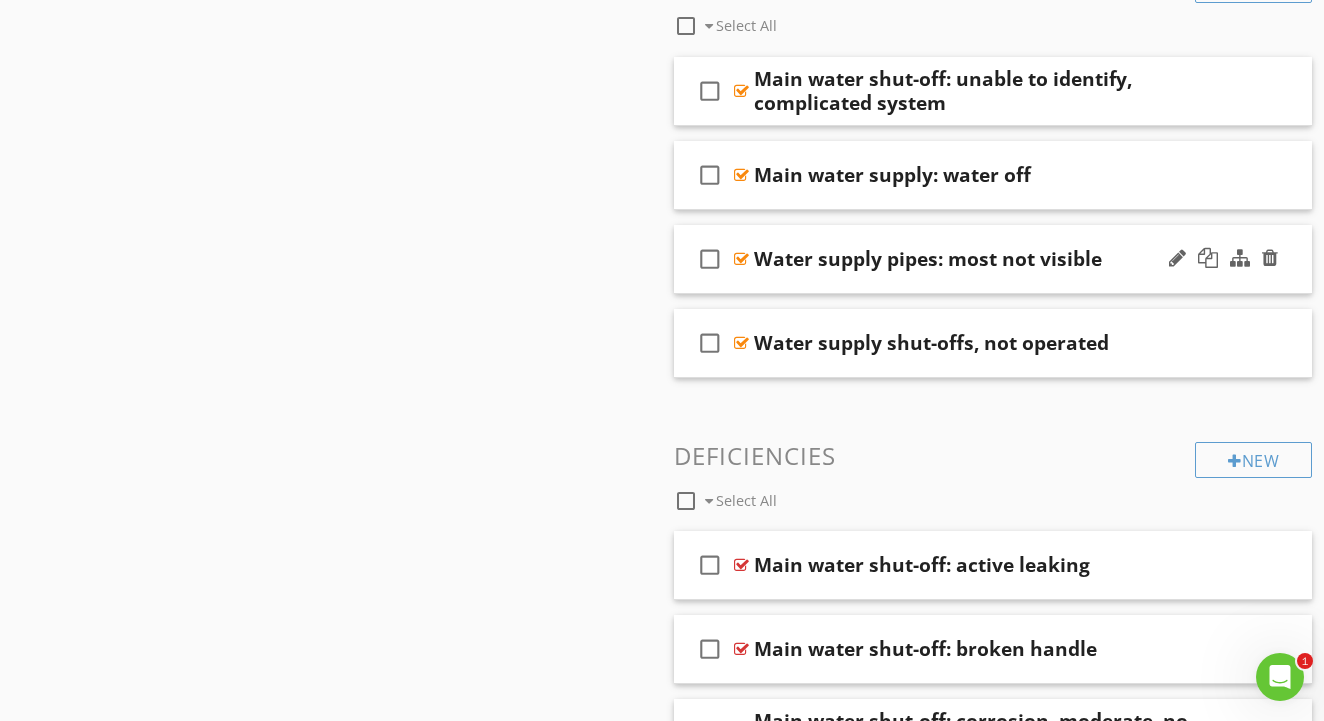 scroll, scrollTop: 1508, scrollLeft: 0, axis: vertical 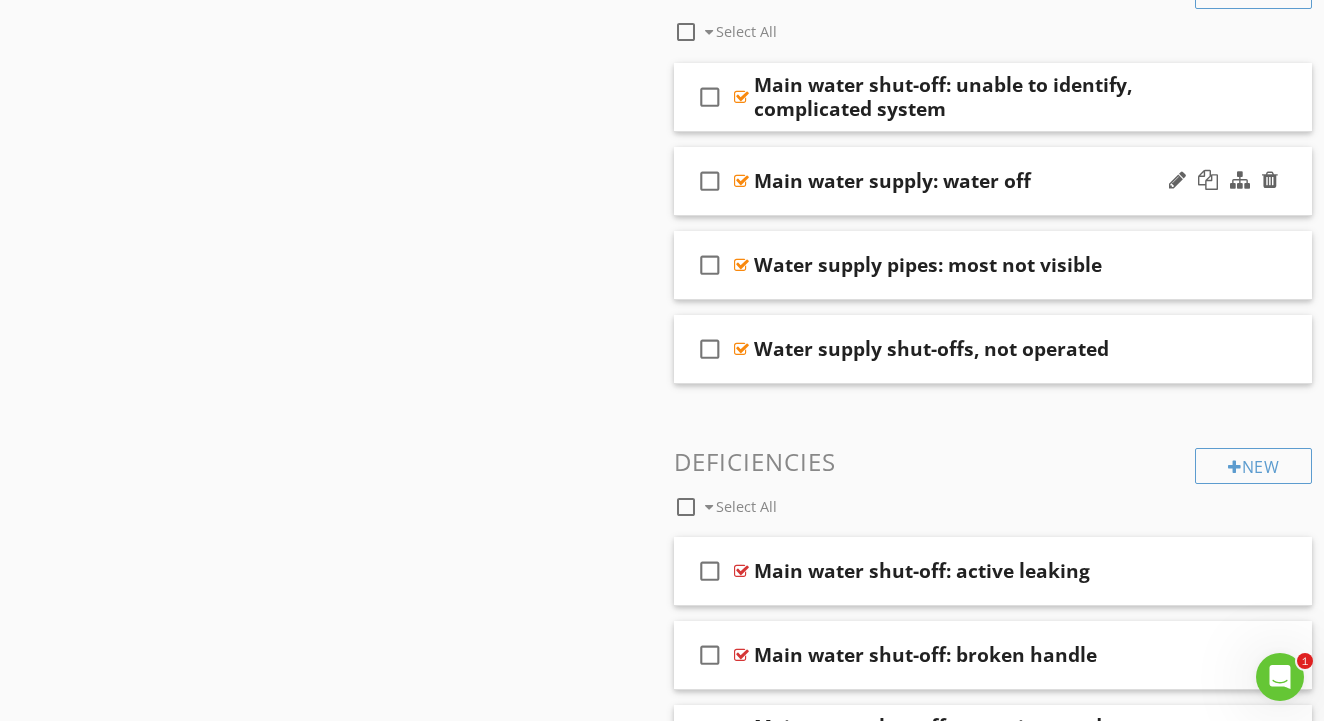 click at bounding box center [741, 181] 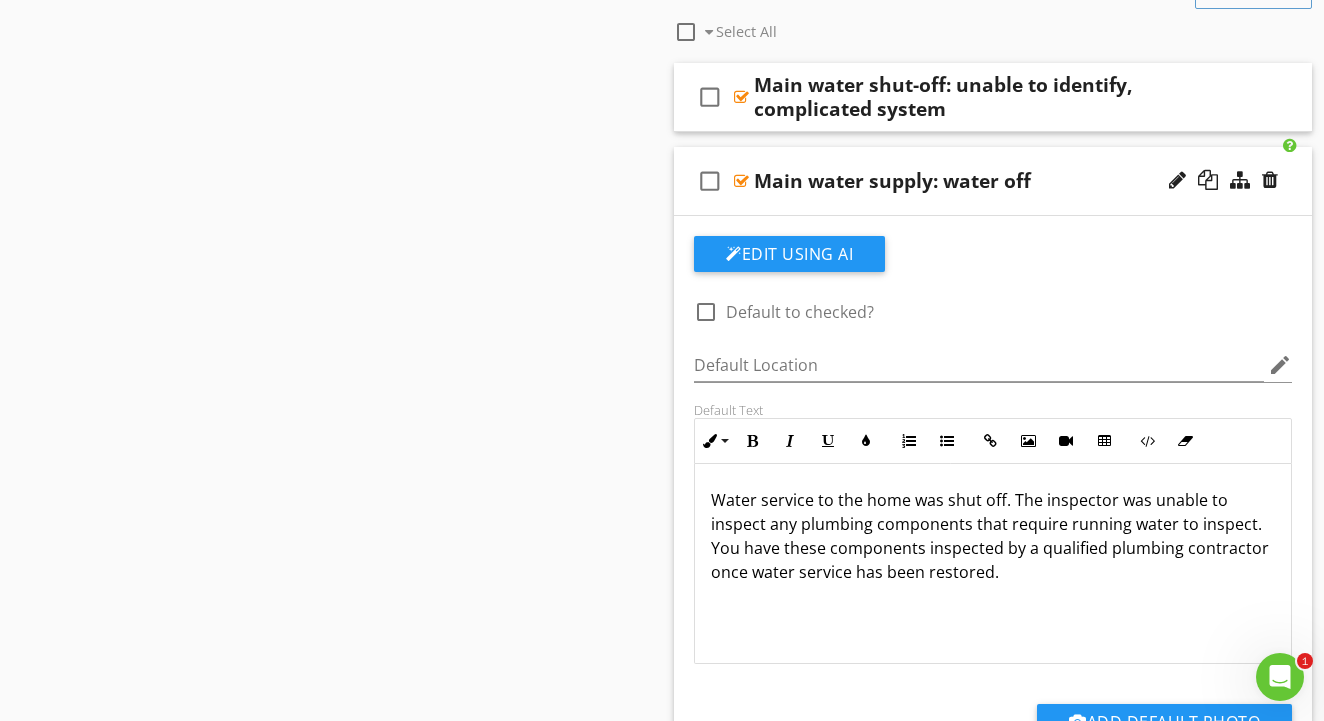 click at bounding box center (741, 181) 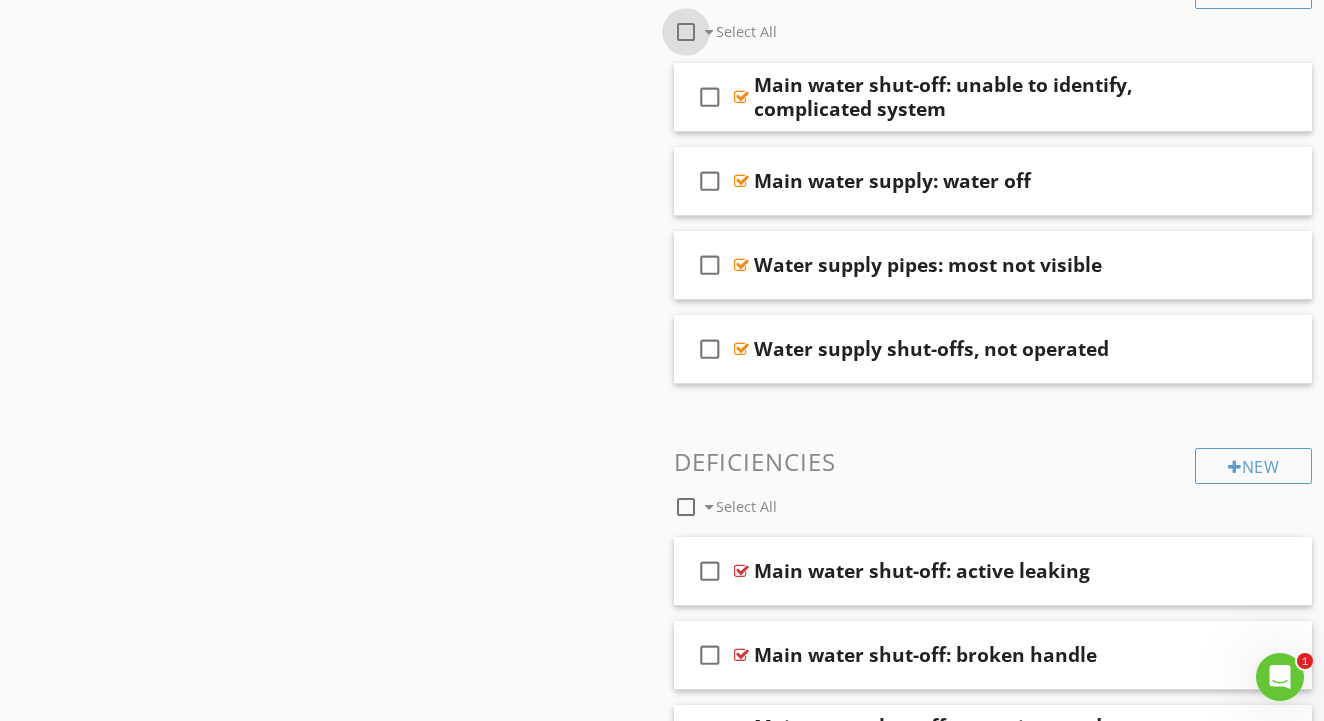 click at bounding box center (686, 32) 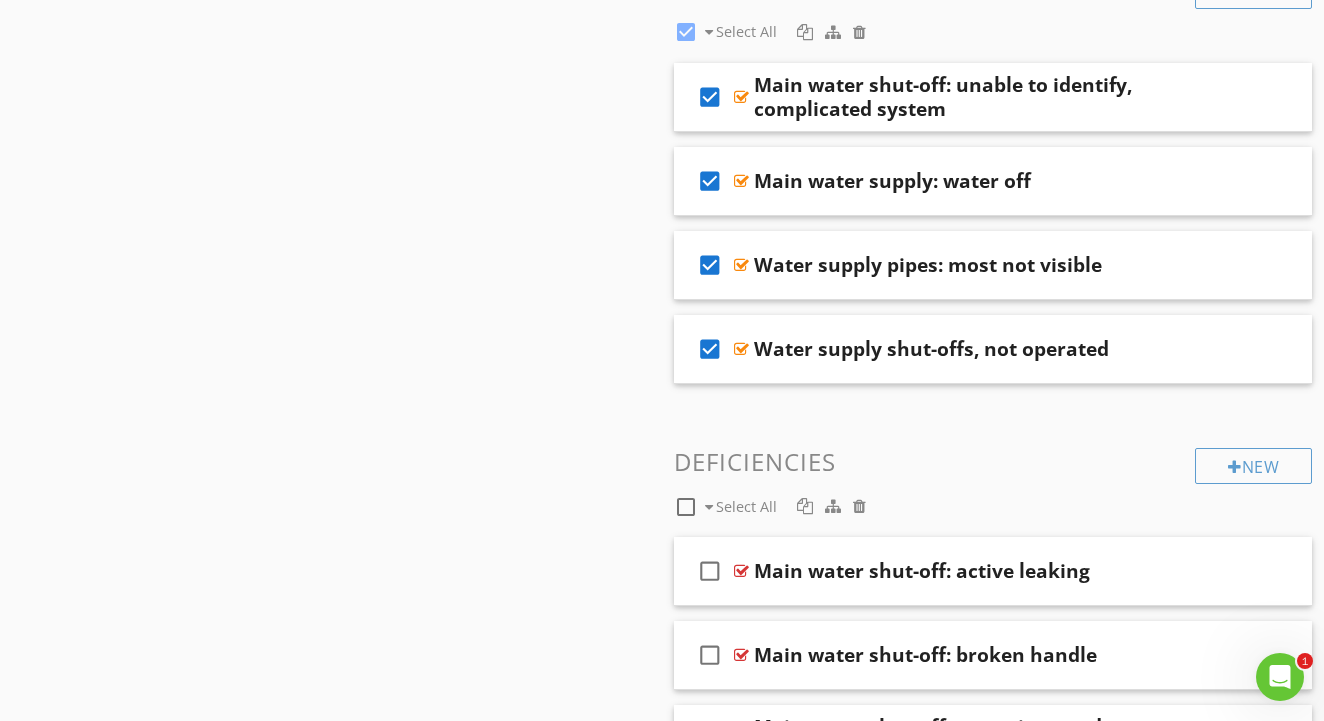 click at bounding box center (805, 32) 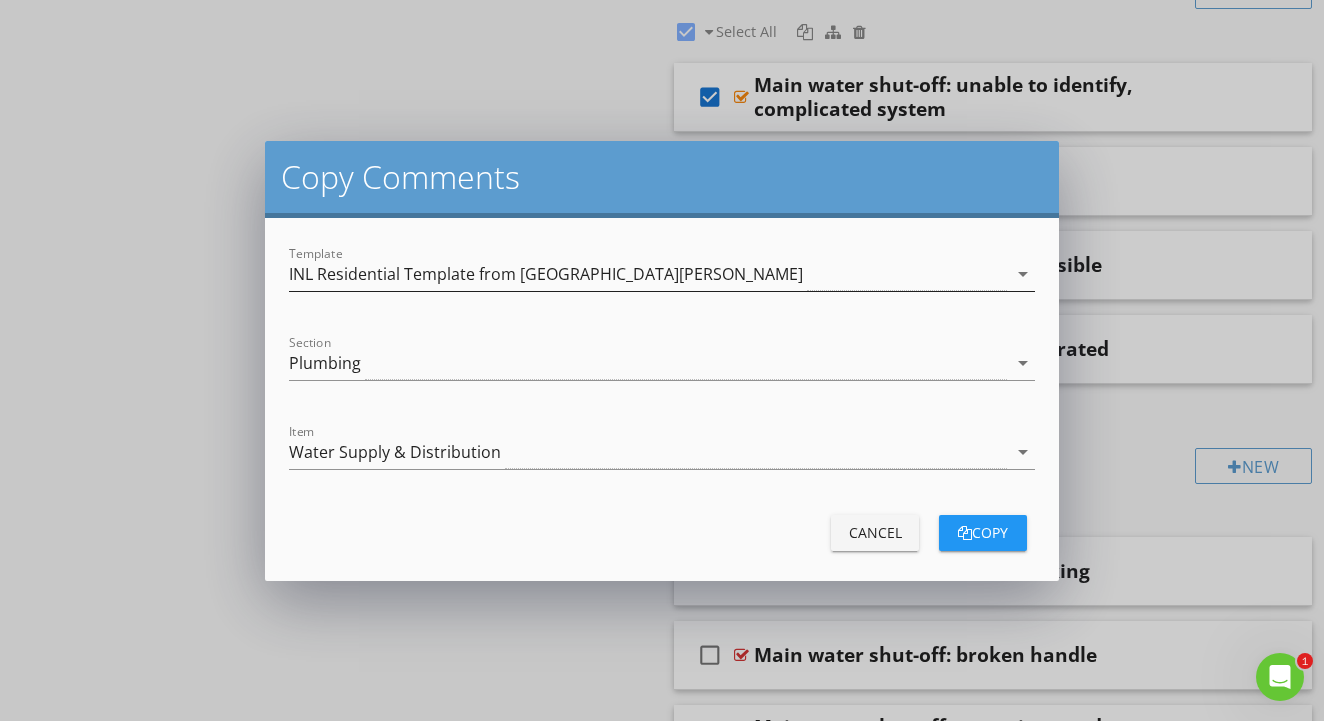click on "INL Residential Template from [GEOGRAPHIC_DATA][PERSON_NAME]" at bounding box center (546, 274) 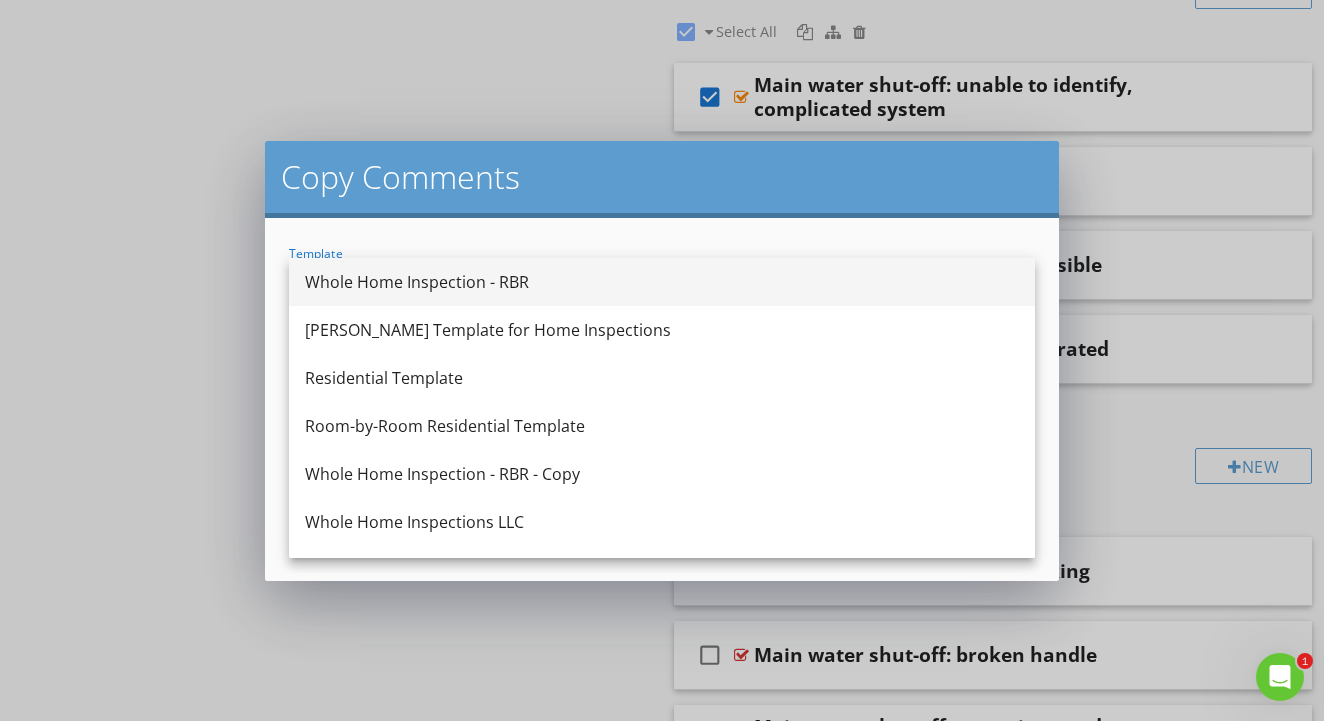 click on "Whole Home Inspection - RBR" at bounding box center (662, 282) 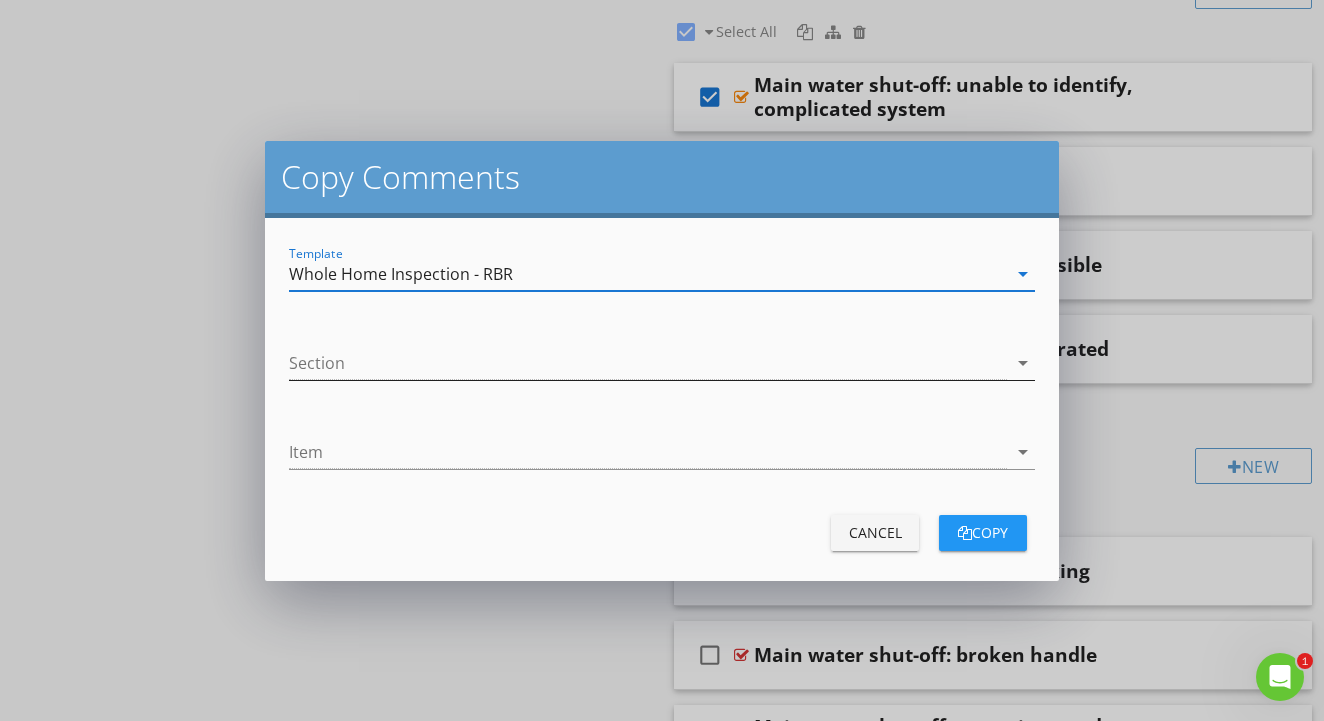 click at bounding box center [648, 363] 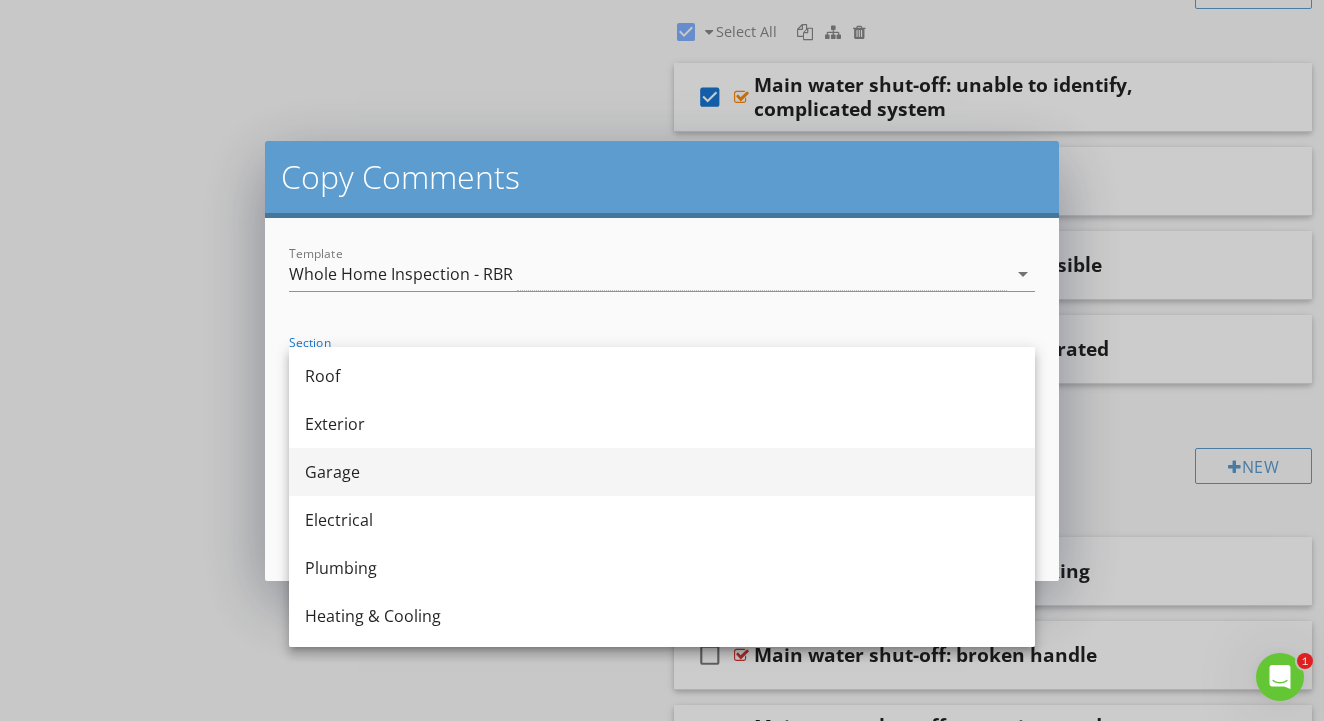 scroll, scrollTop: 45, scrollLeft: 0, axis: vertical 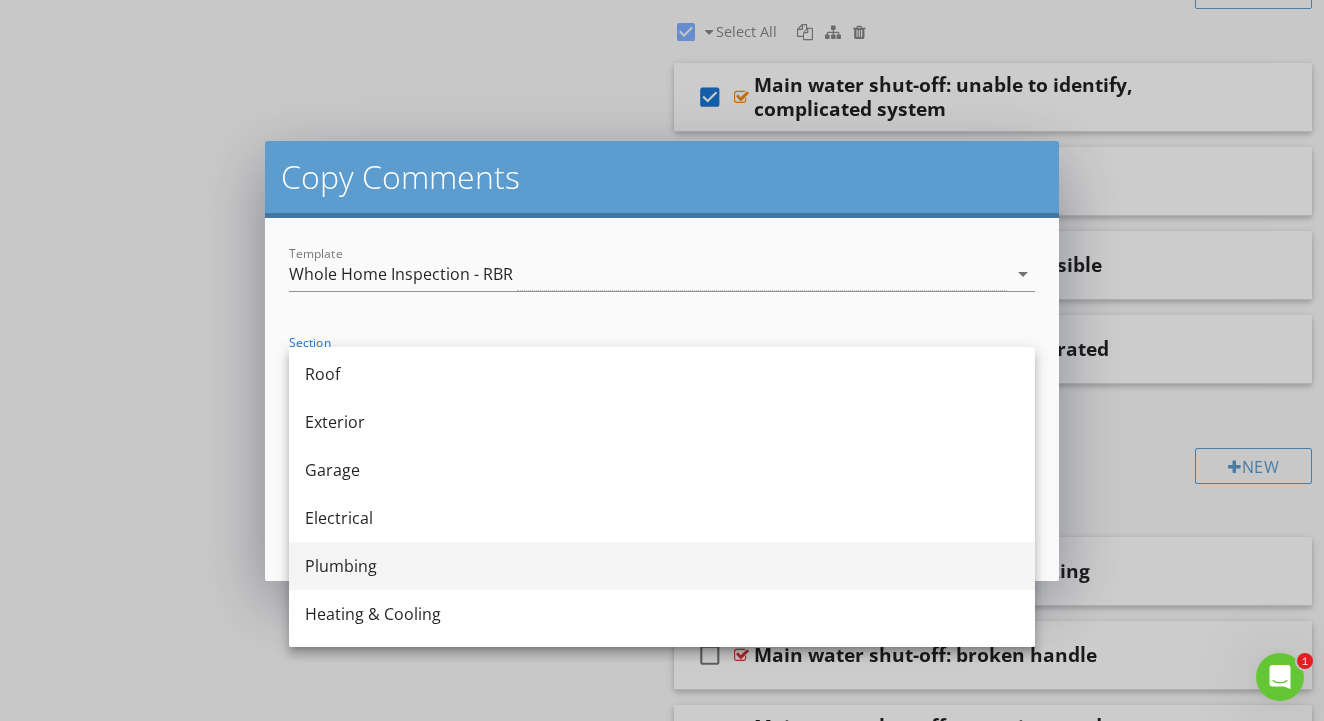 click on "Plumbing" at bounding box center [662, 566] 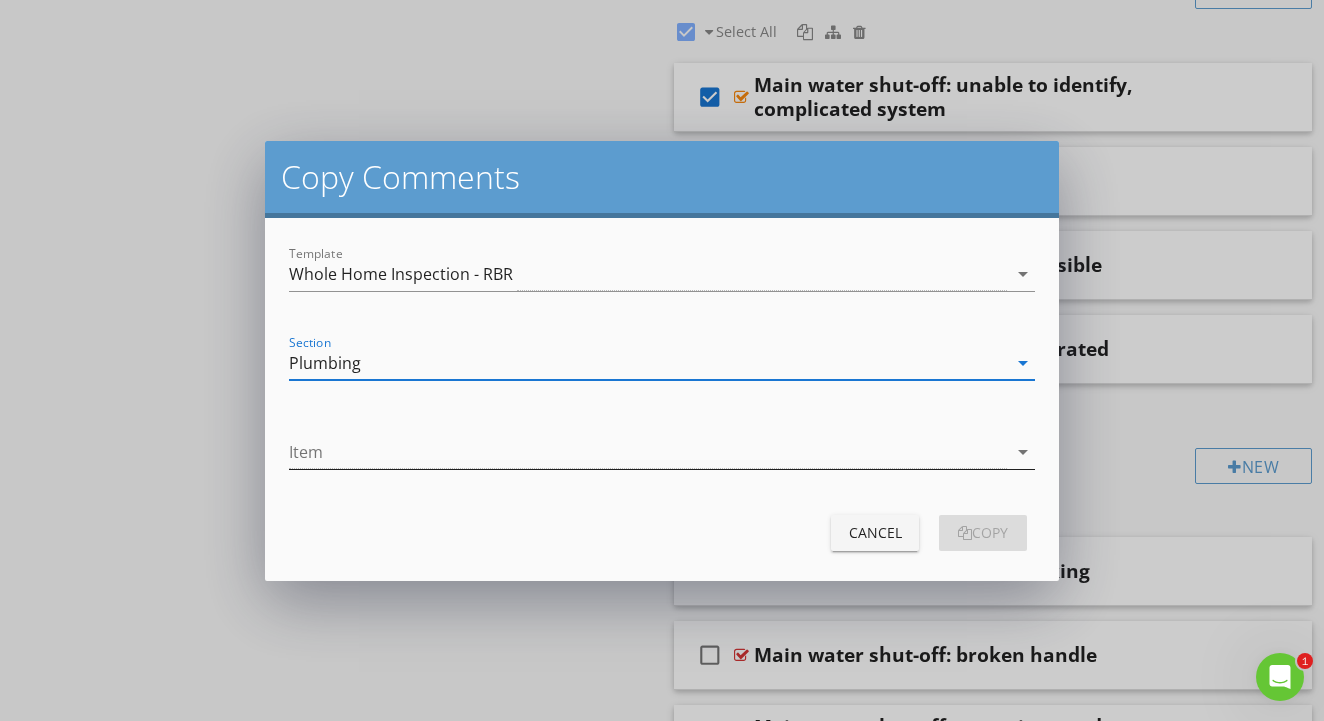click at bounding box center (648, 452) 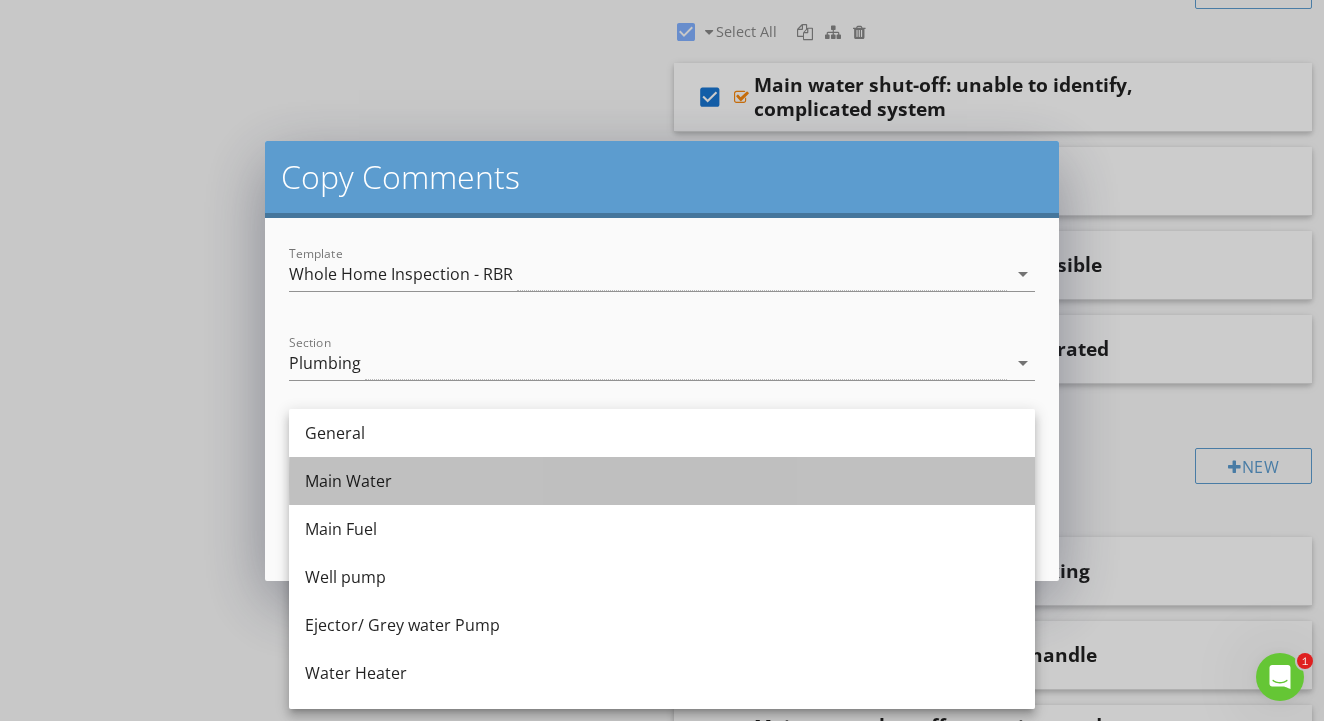 click on "Main Water" at bounding box center (662, 481) 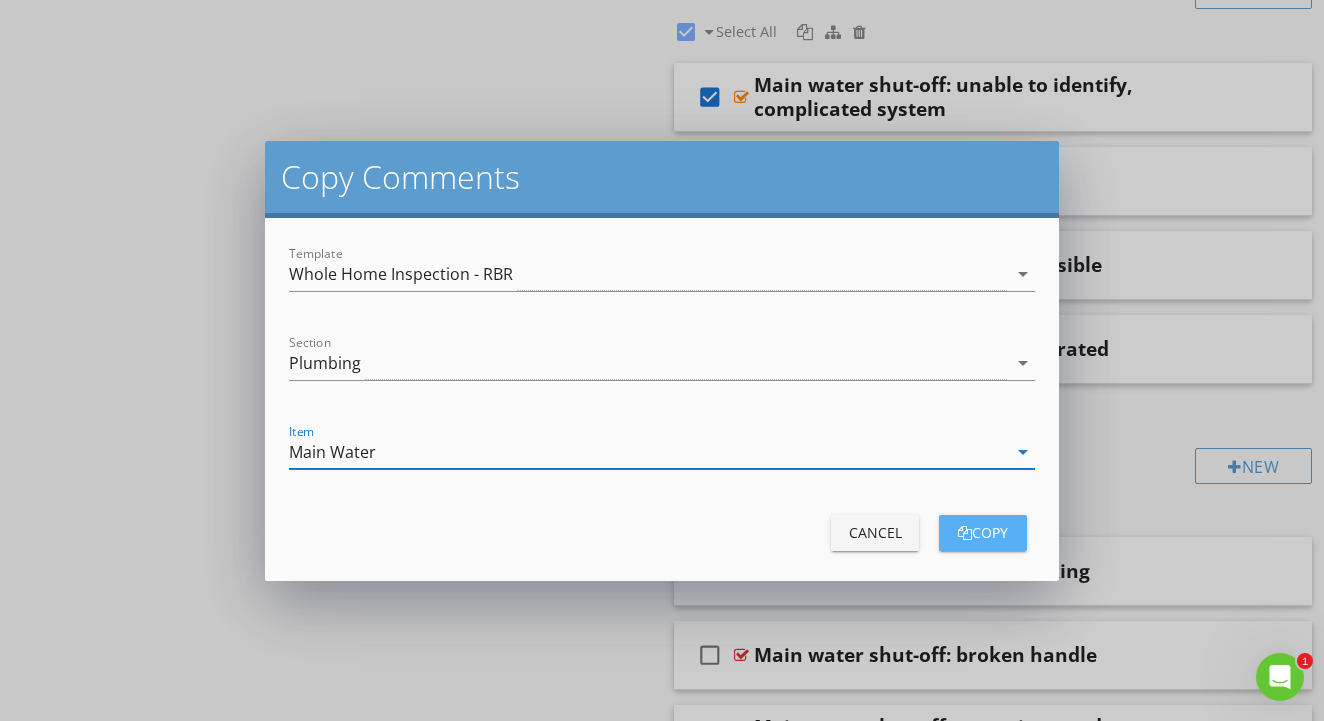 click on "copy" at bounding box center (983, 532) 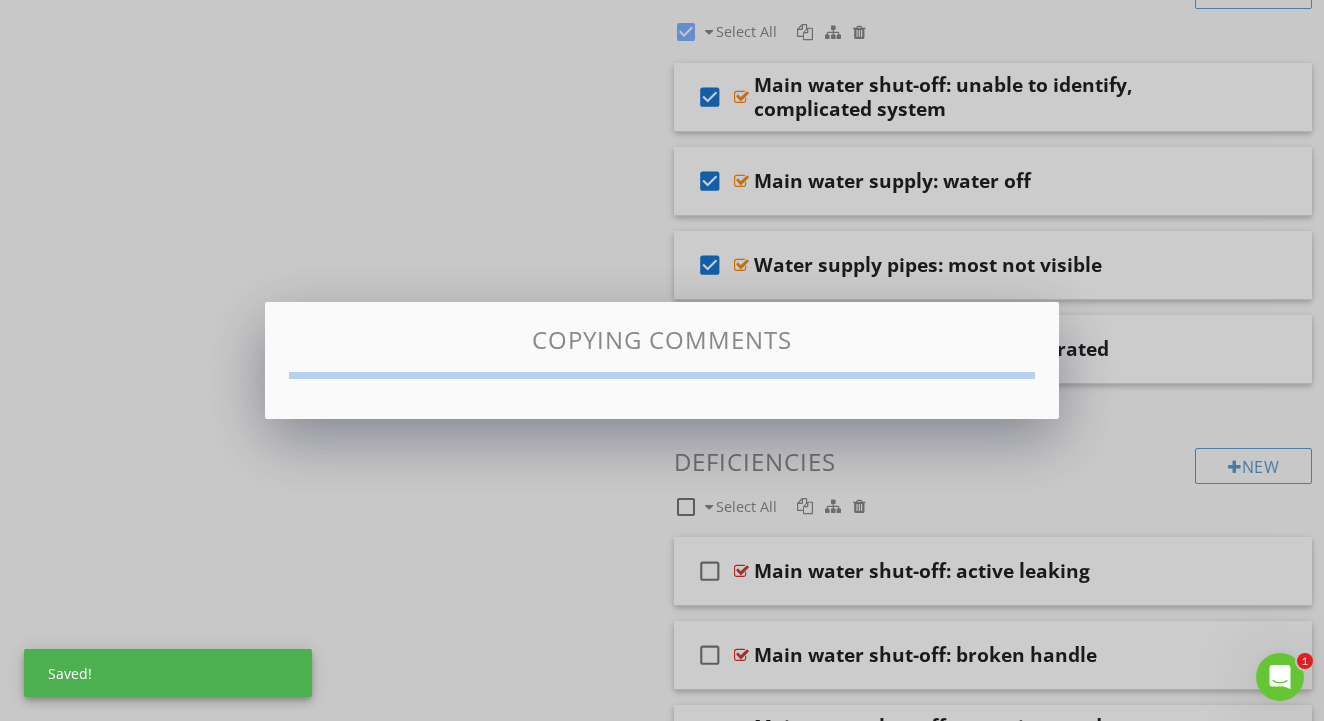 checkbox on "false" 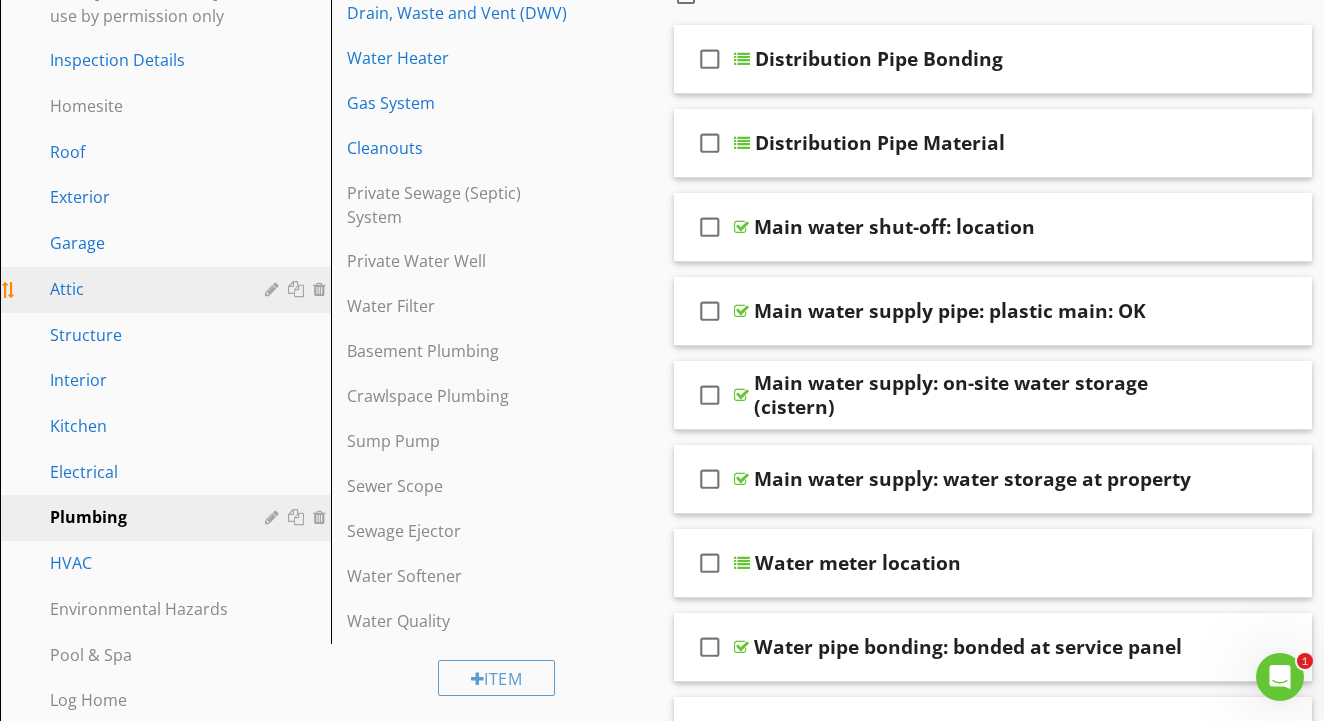 scroll, scrollTop: 317, scrollLeft: 0, axis: vertical 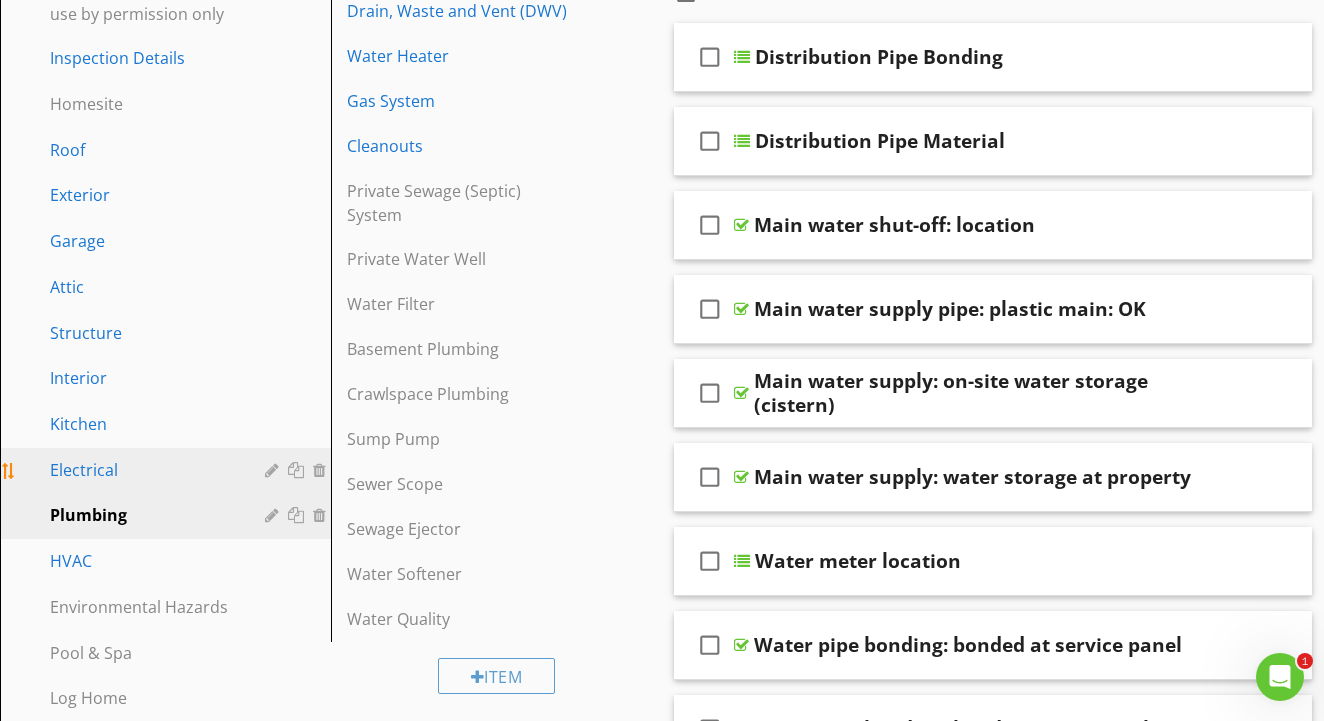 click on "Electrical" at bounding box center (143, 470) 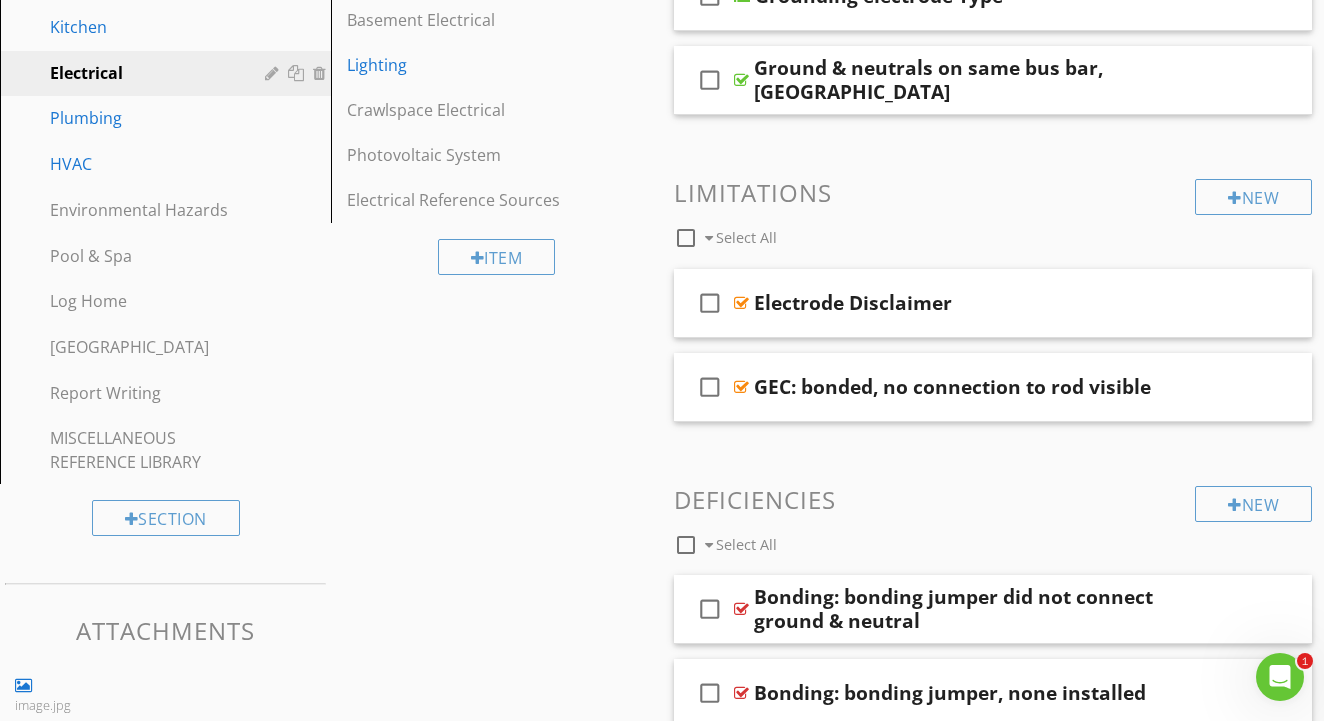 scroll, scrollTop: 684, scrollLeft: 0, axis: vertical 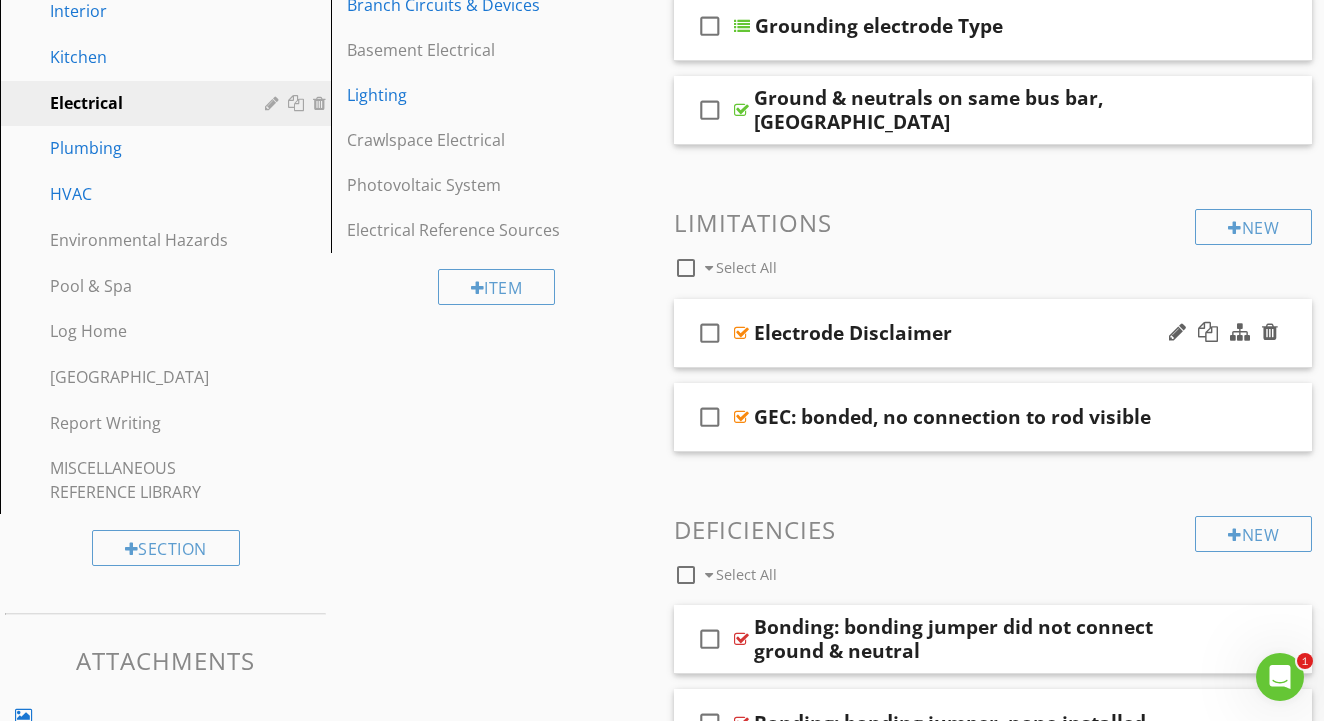 click at bounding box center (741, 333) 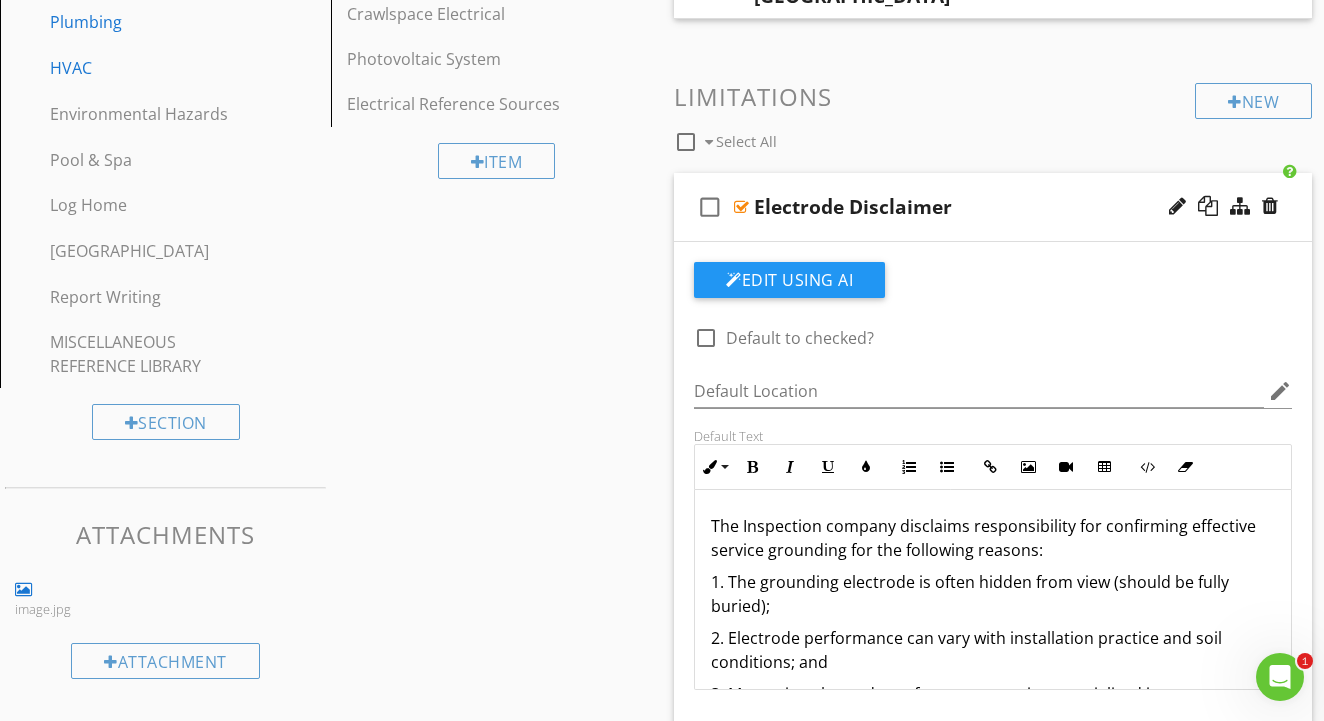 scroll, scrollTop: 843, scrollLeft: 0, axis: vertical 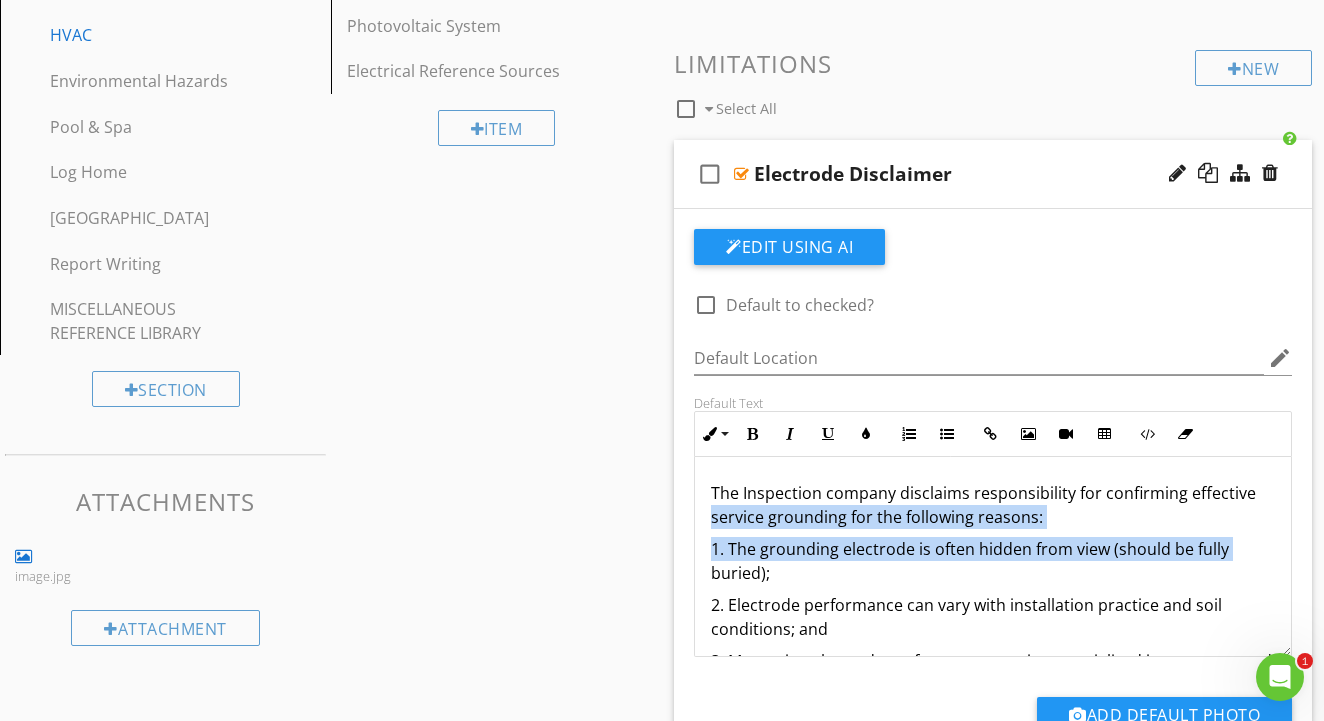 drag, startPoint x: 1282, startPoint y: 495, endPoint x: 1298, endPoint y: 547, distance: 54.405884 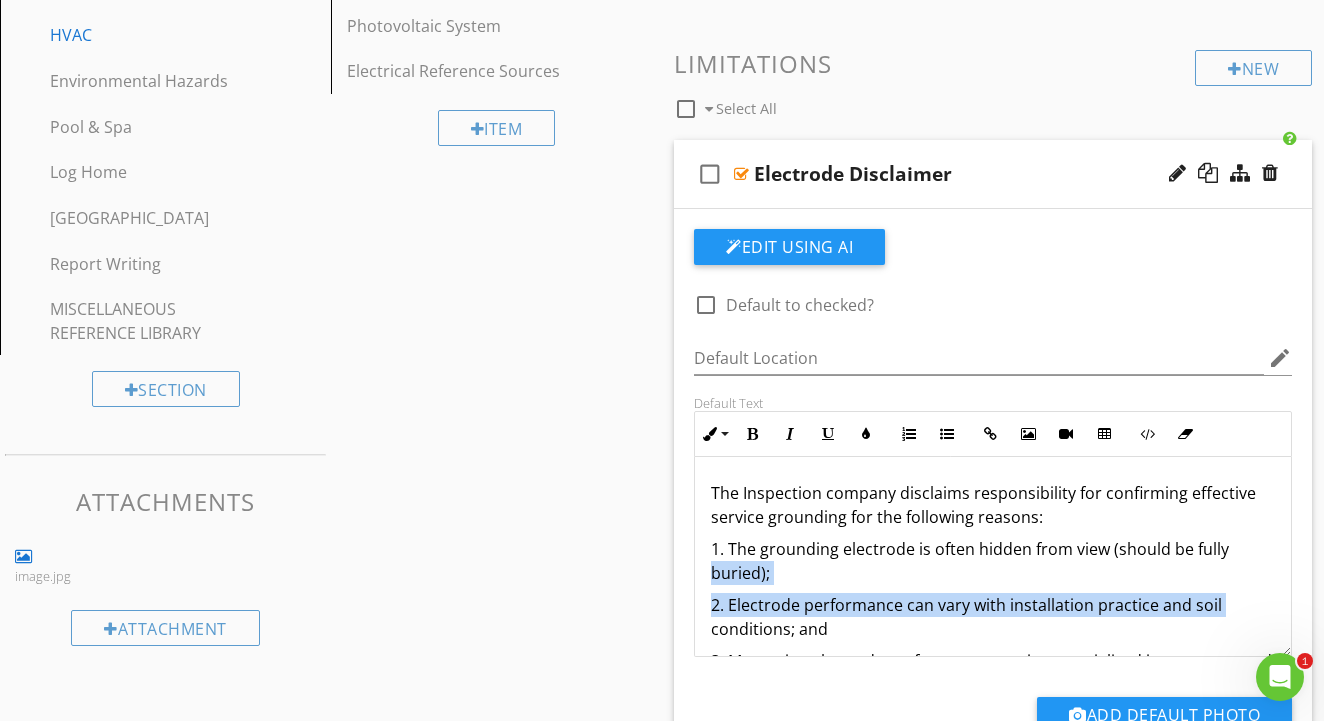 drag, startPoint x: 1286, startPoint y: 537, endPoint x: 1295, endPoint y: 595, distance: 58.694122 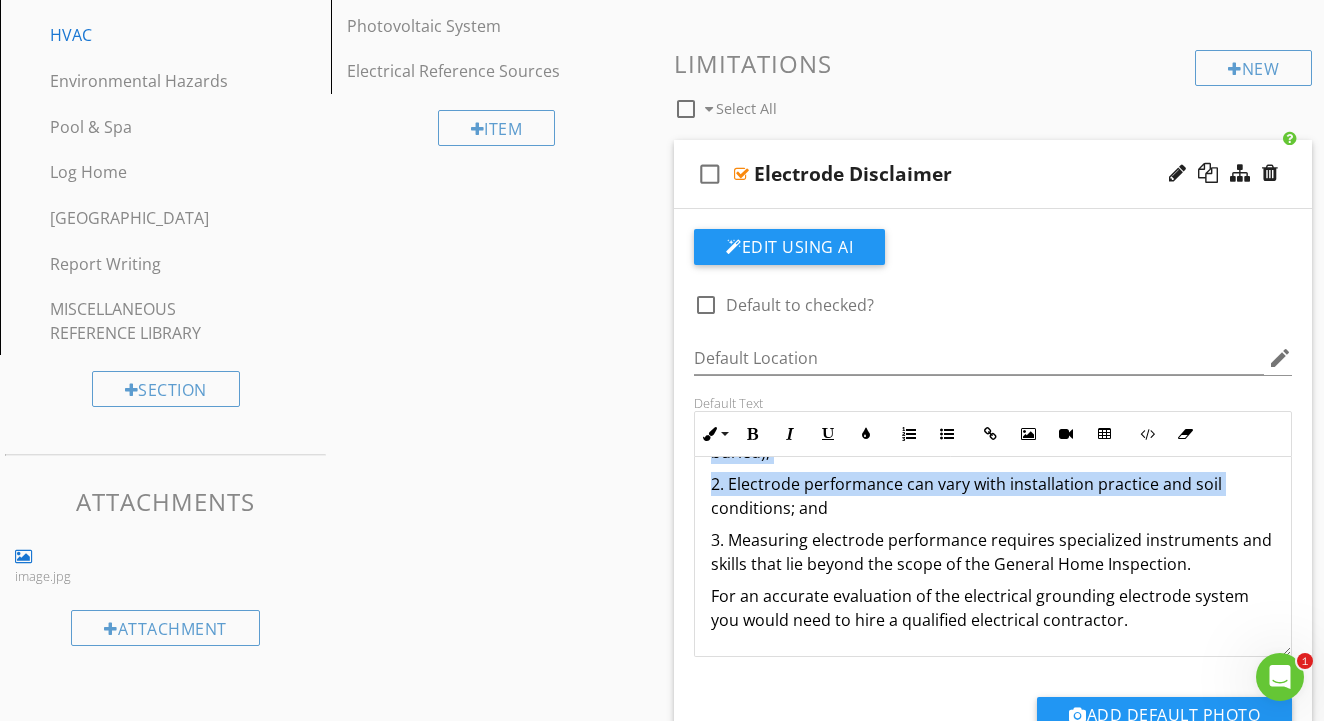 scroll, scrollTop: 121, scrollLeft: 0, axis: vertical 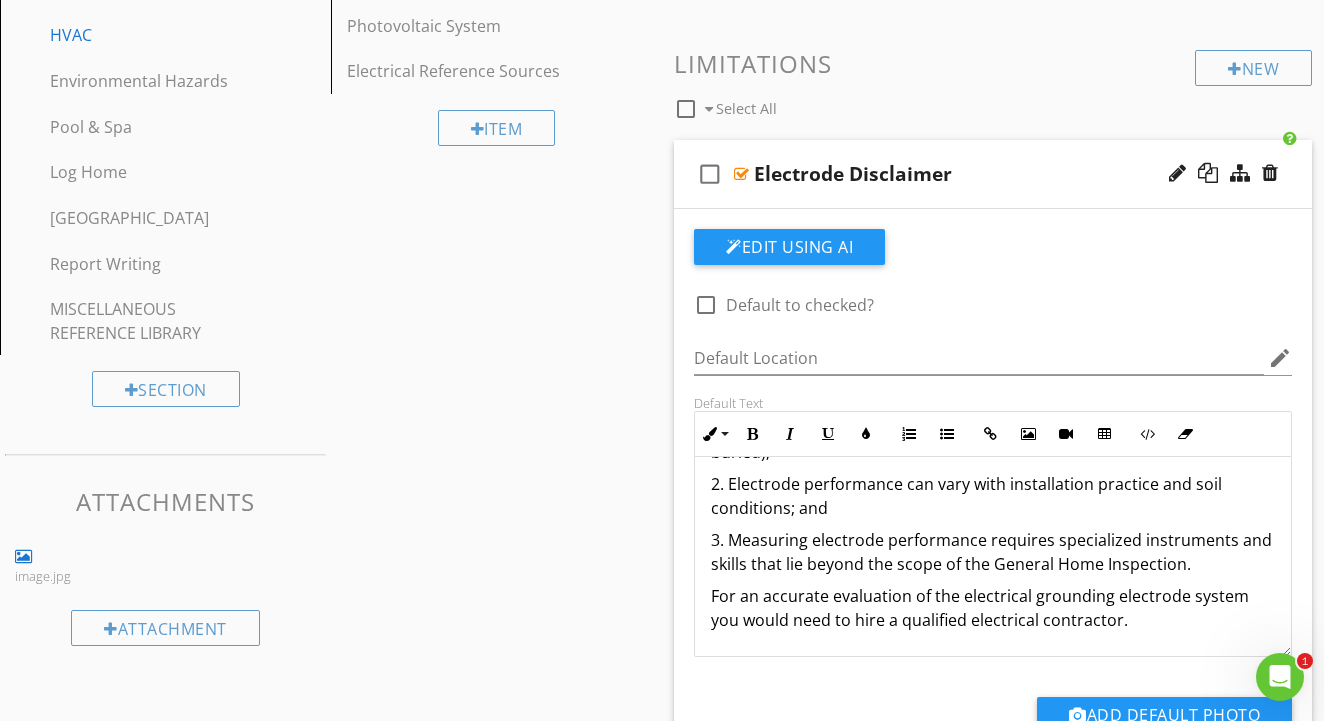 click on "3. Measuring electrode performance requires specialized instruments and skills that lie beyond the scope of the General Home Inspection." at bounding box center (993, 552) 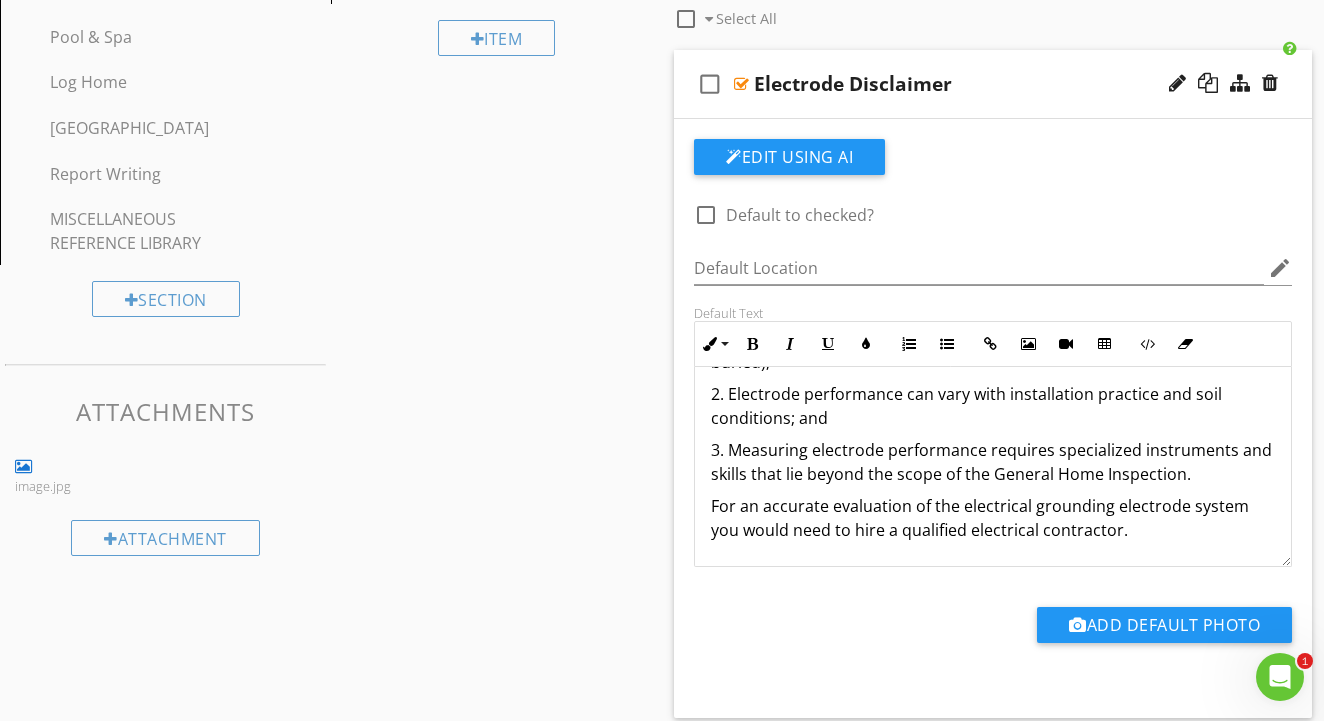 scroll, scrollTop: 941, scrollLeft: 0, axis: vertical 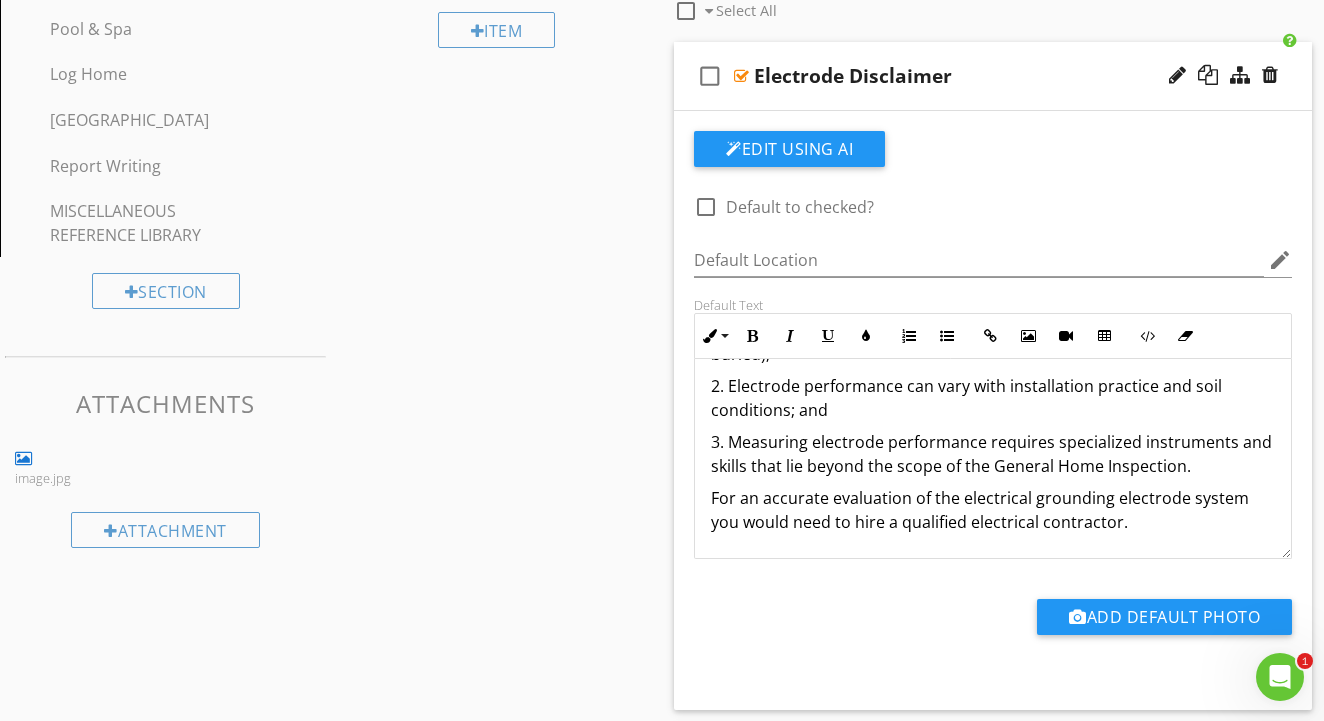 click at bounding box center (741, 76) 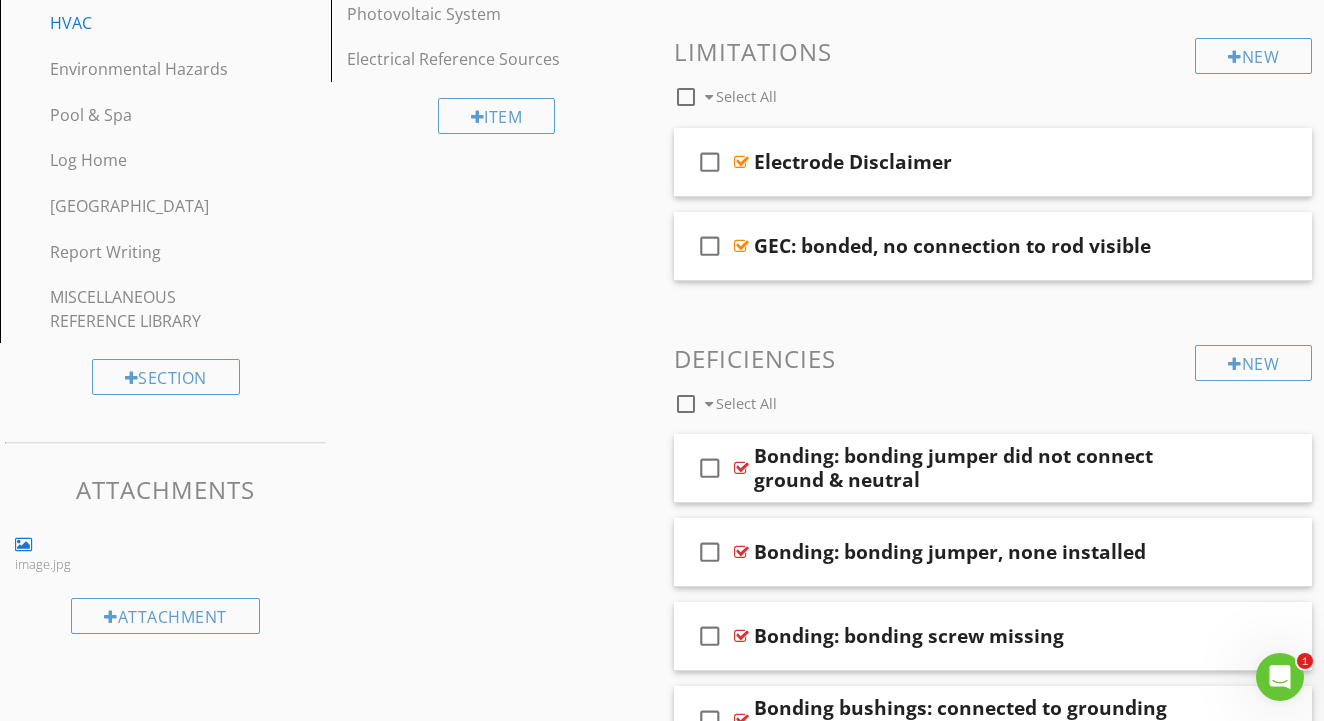 scroll, scrollTop: 853, scrollLeft: 0, axis: vertical 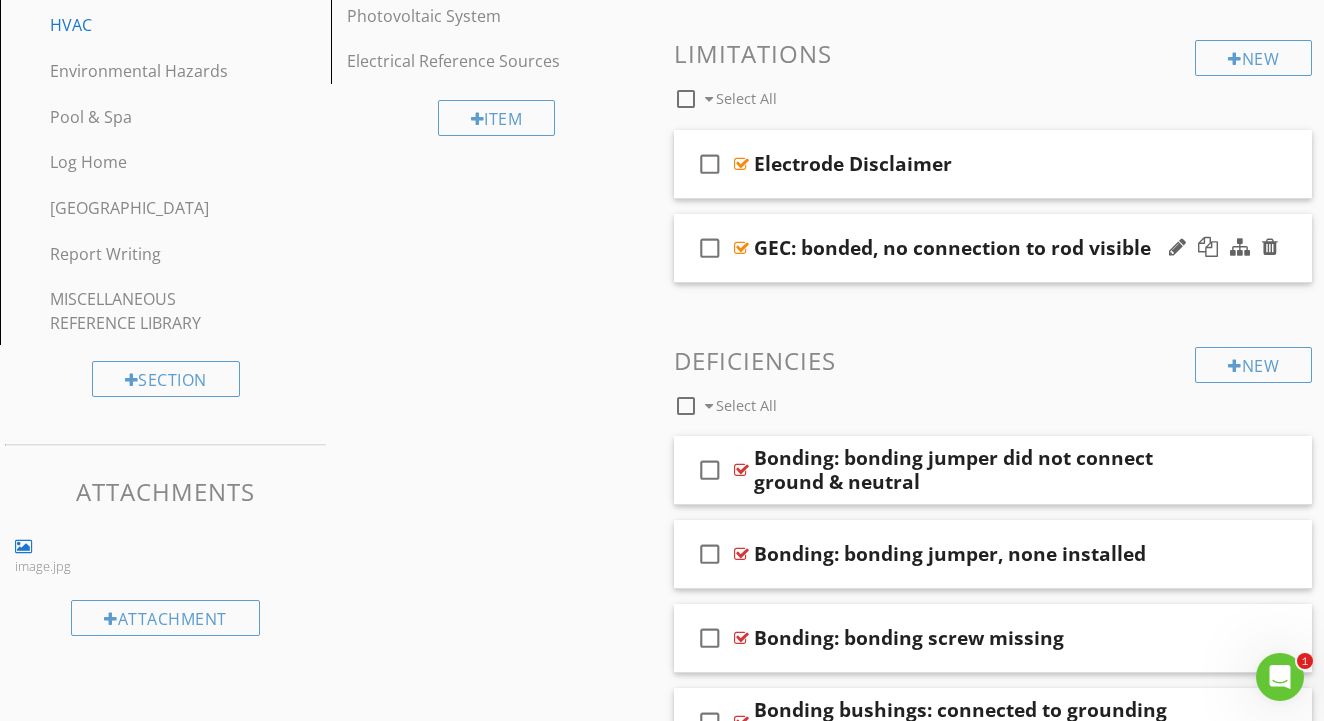 click at bounding box center (741, 248) 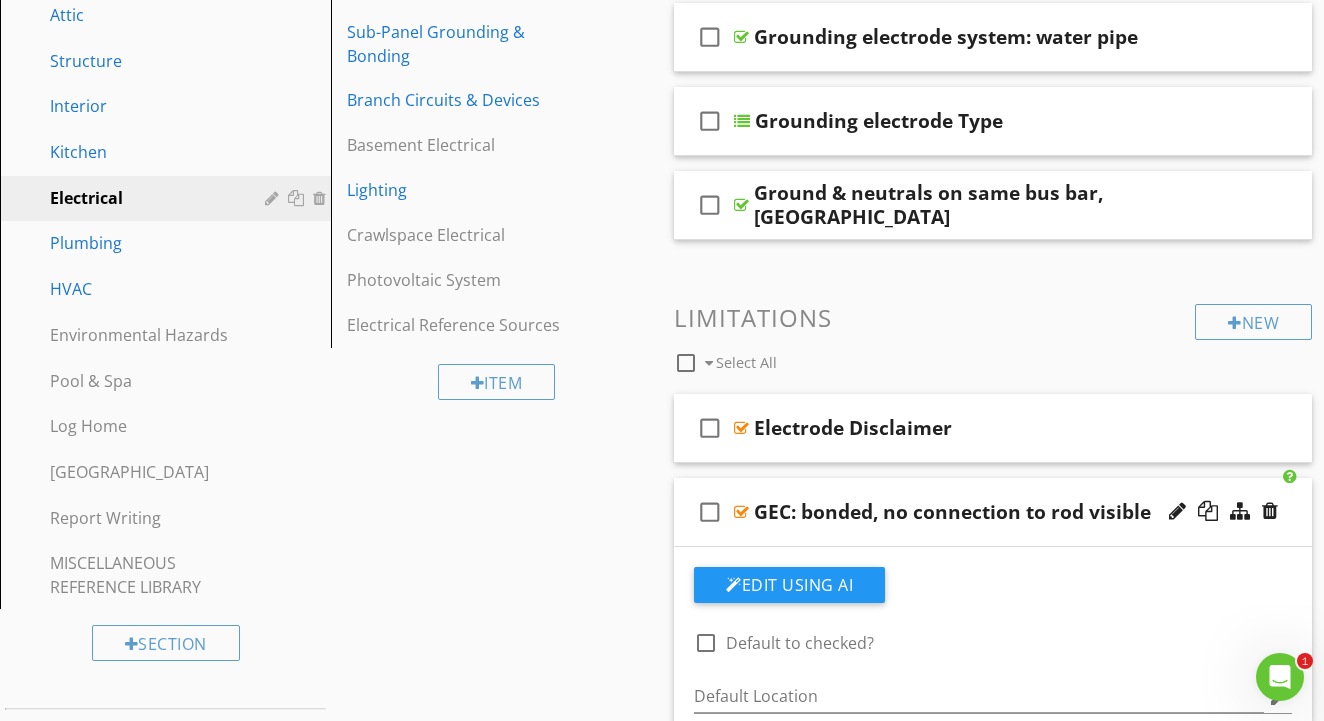 scroll, scrollTop: 596, scrollLeft: 0, axis: vertical 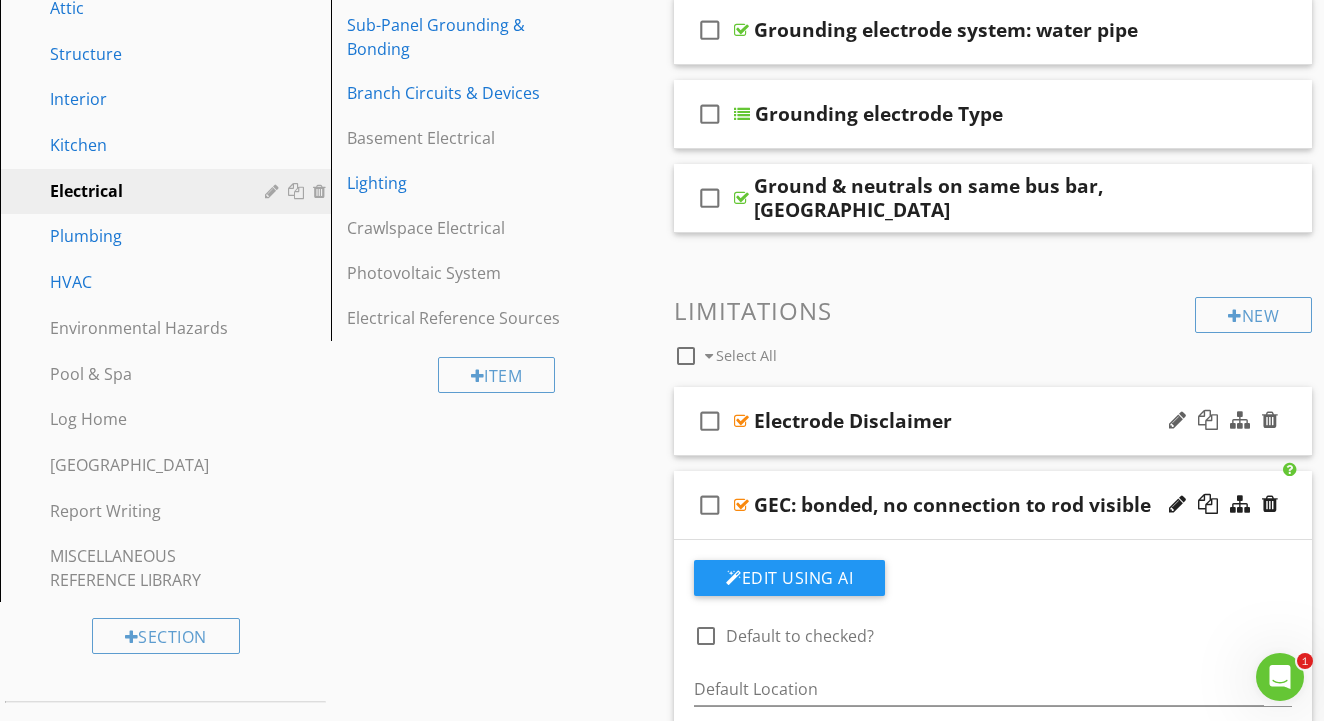 click on "check_box_outline_blank" at bounding box center [710, 421] 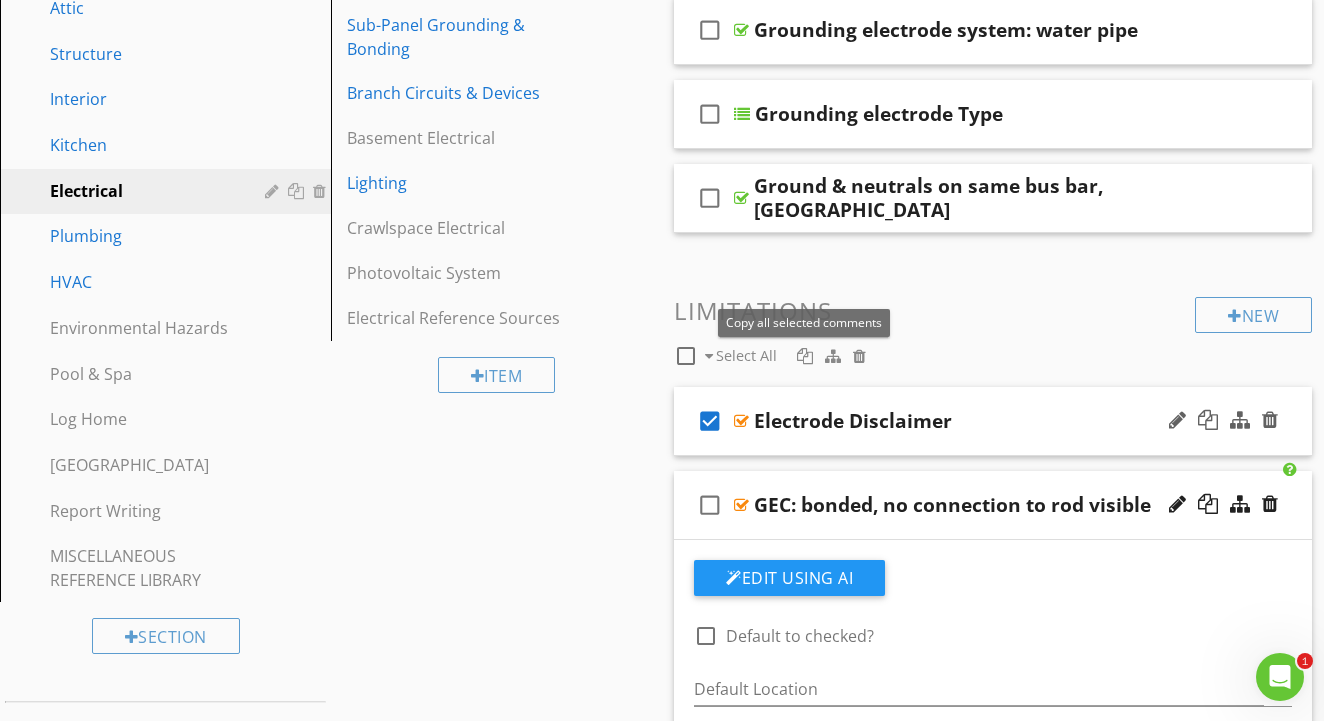 click at bounding box center (805, 356) 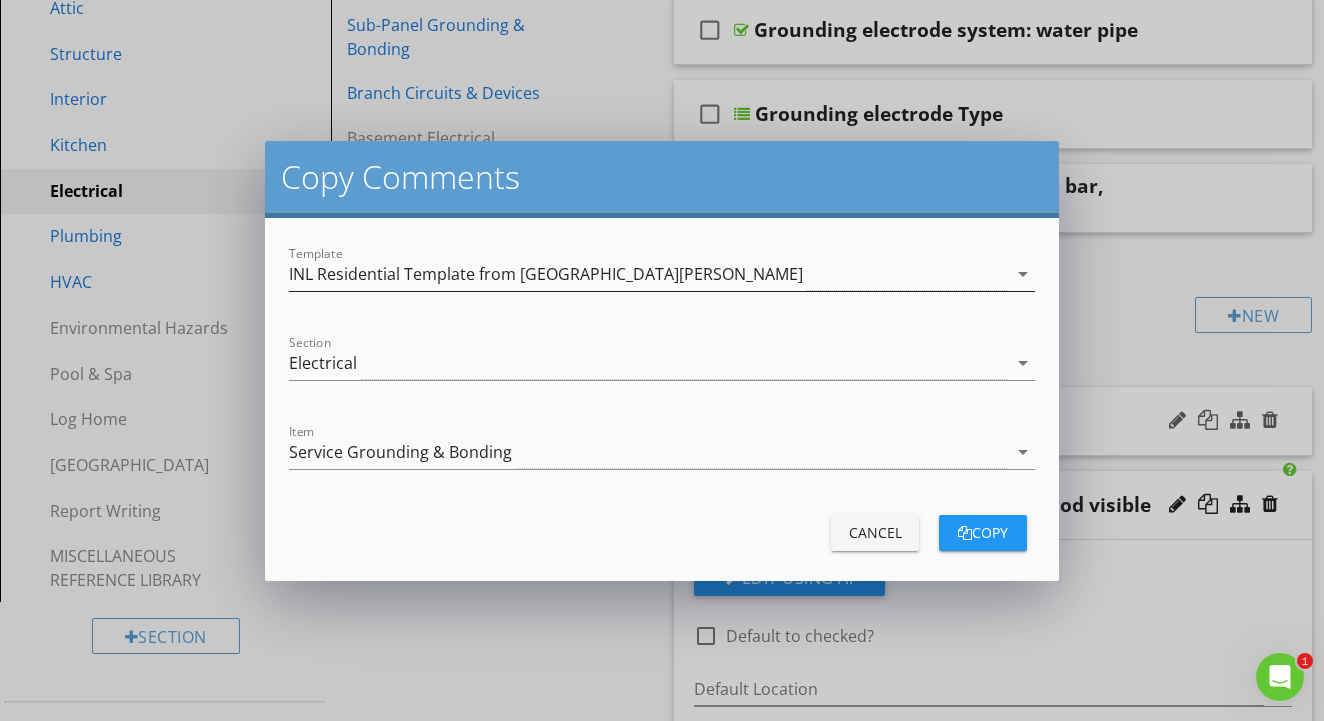 click on "INL Residential Template from [GEOGRAPHIC_DATA][PERSON_NAME]" at bounding box center [648, 274] 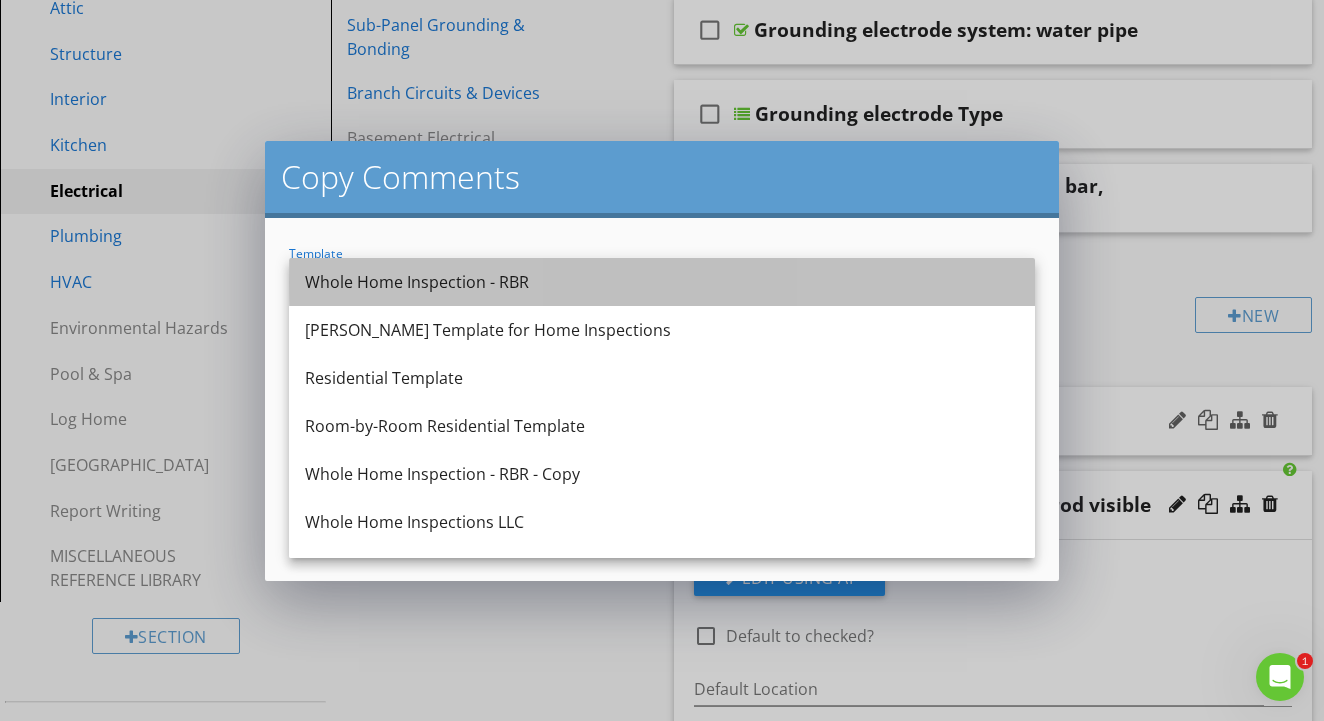 click on "Whole Home Inspection - RBR" at bounding box center [662, 282] 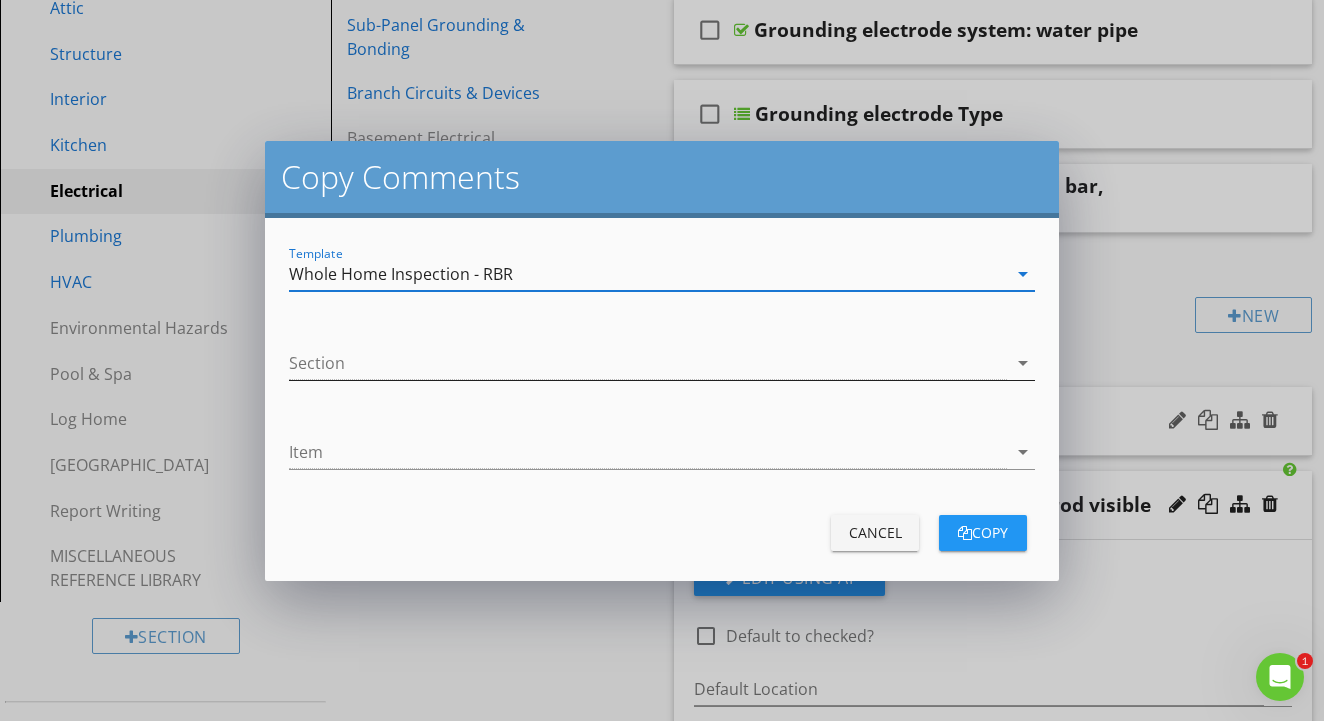 click on "arrow_drop_down" at bounding box center [1023, 363] 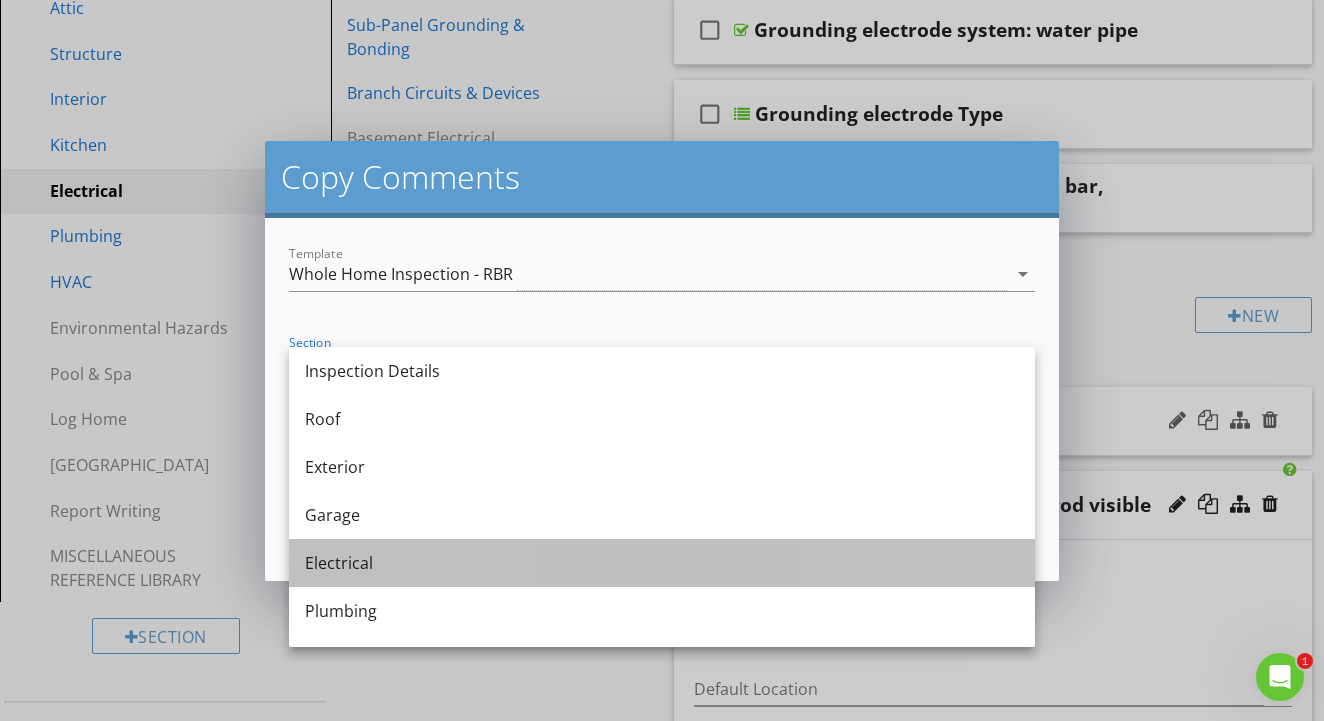 click on "Electrical" at bounding box center [662, 563] 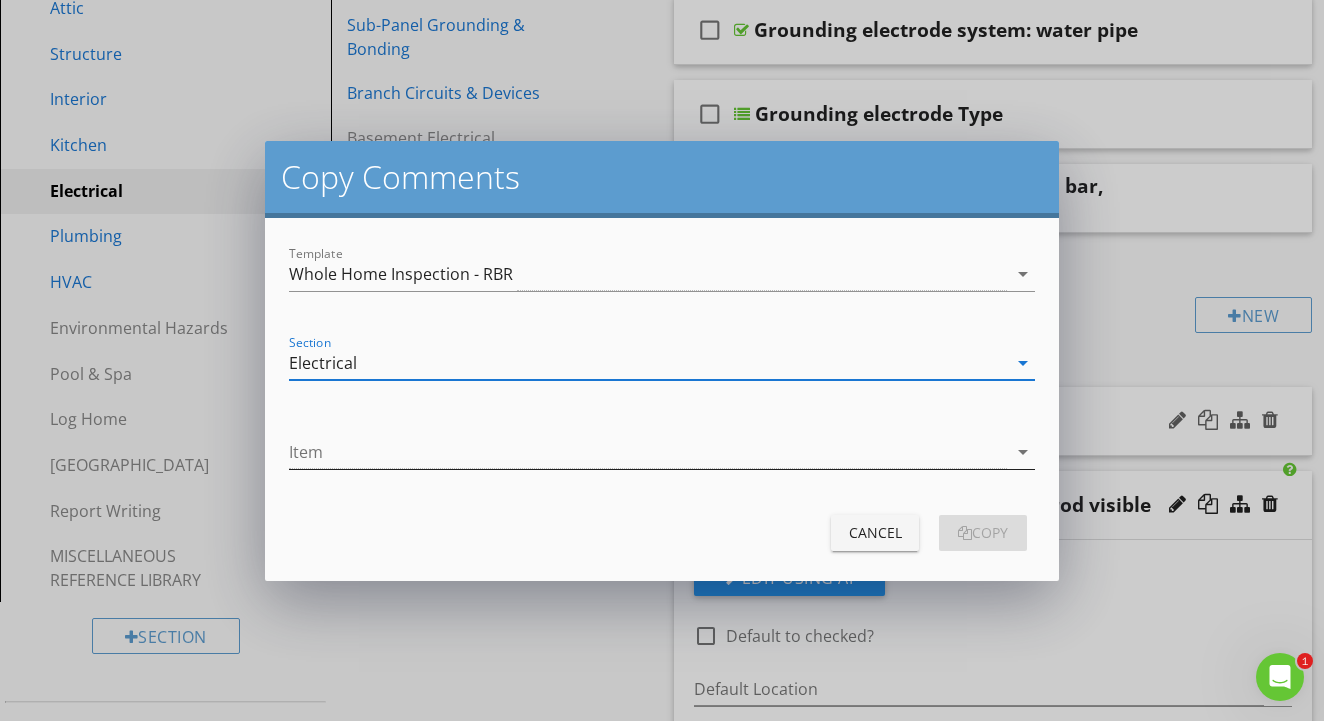 click at bounding box center [648, 452] 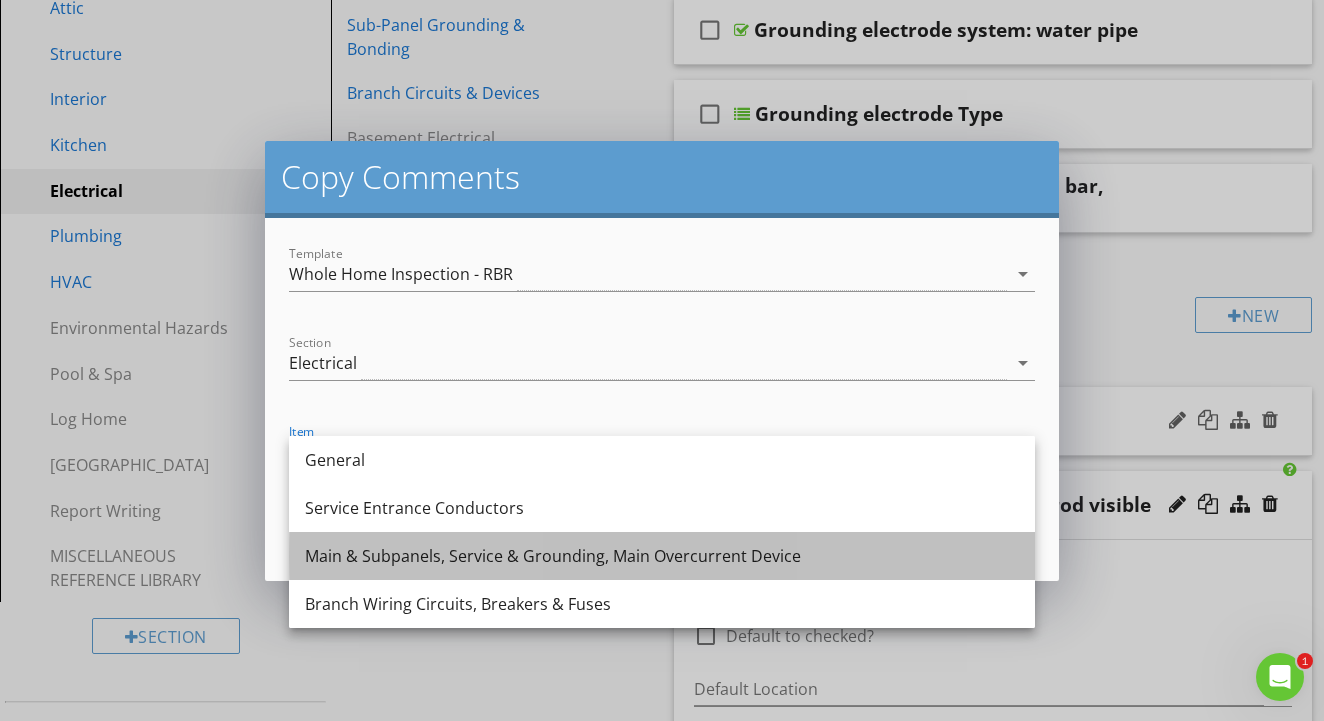 click on "Main & Subpanels, Service & Grounding, Main Overcurrent Device" at bounding box center (662, 556) 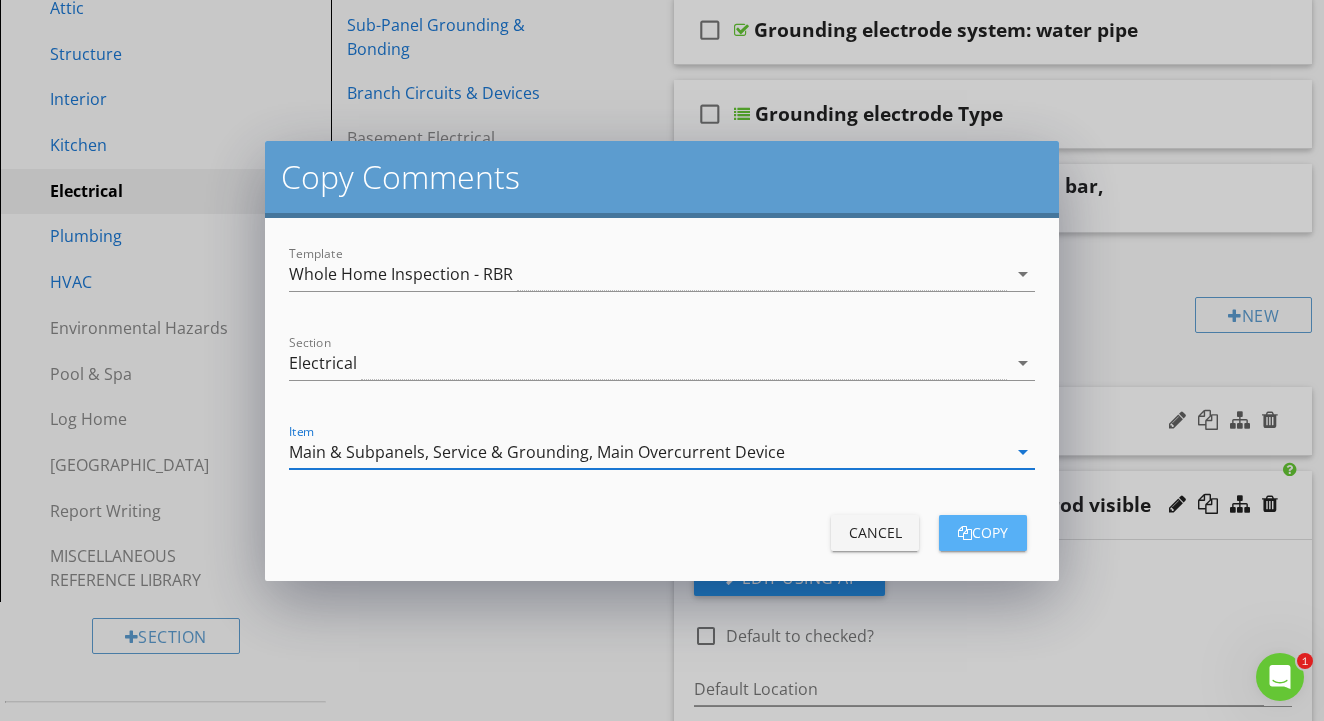 click on "copy" at bounding box center [983, 532] 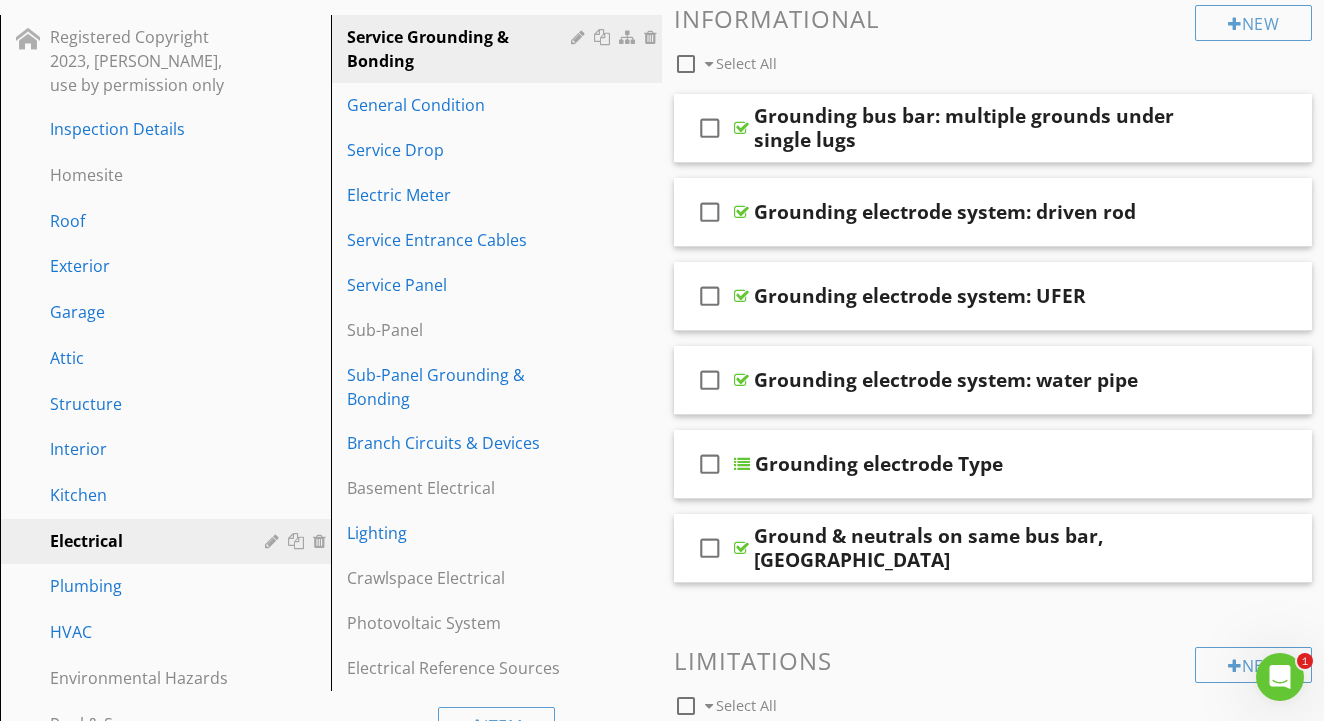 scroll, scrollTop: 220, scrollLeft: 0, axis: vertical 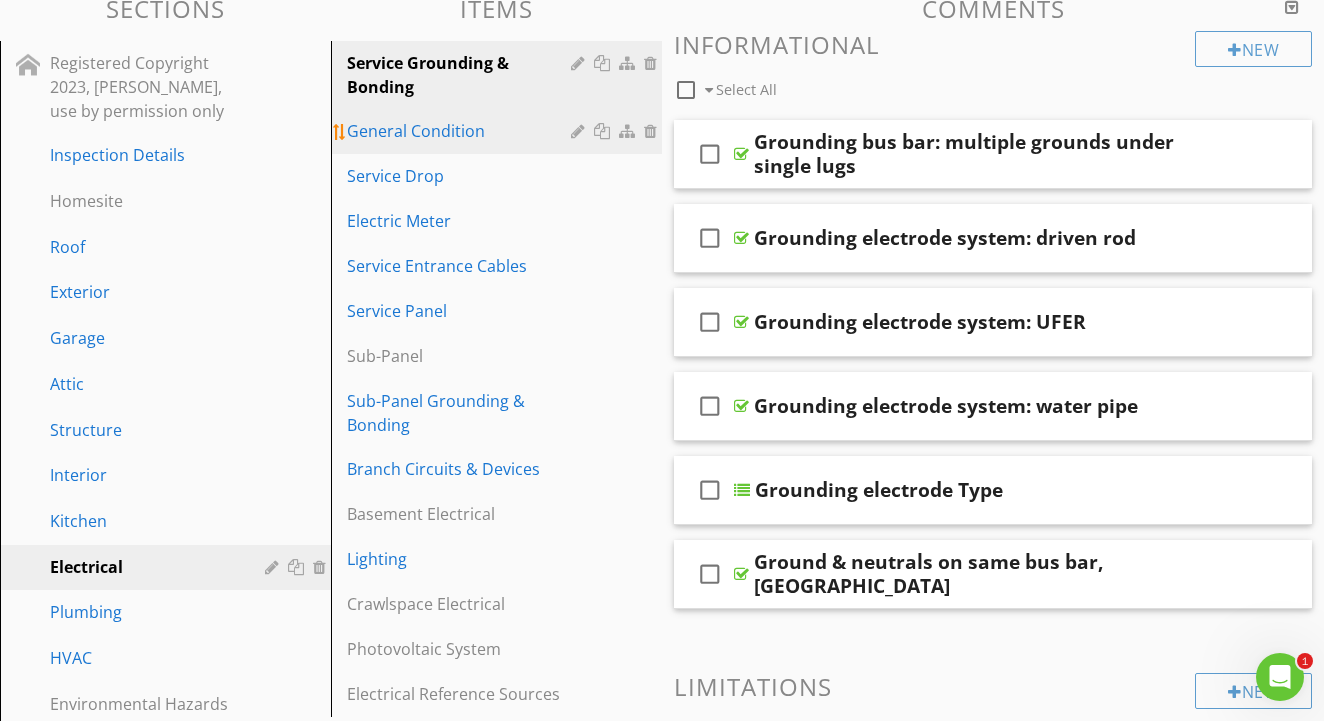 click on "General Condition" at bounding box center [462, 131] 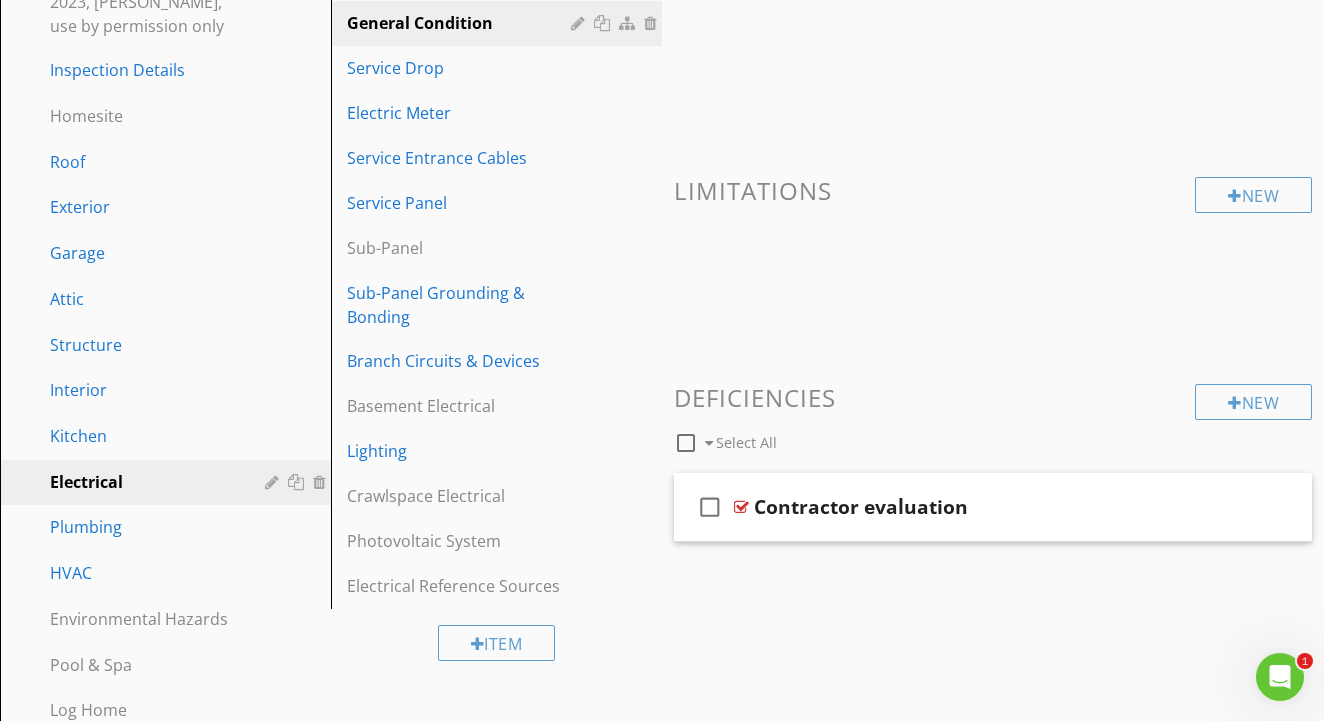 scroll, scrollTop: 317, scrollLeft: 0, axis: vertical 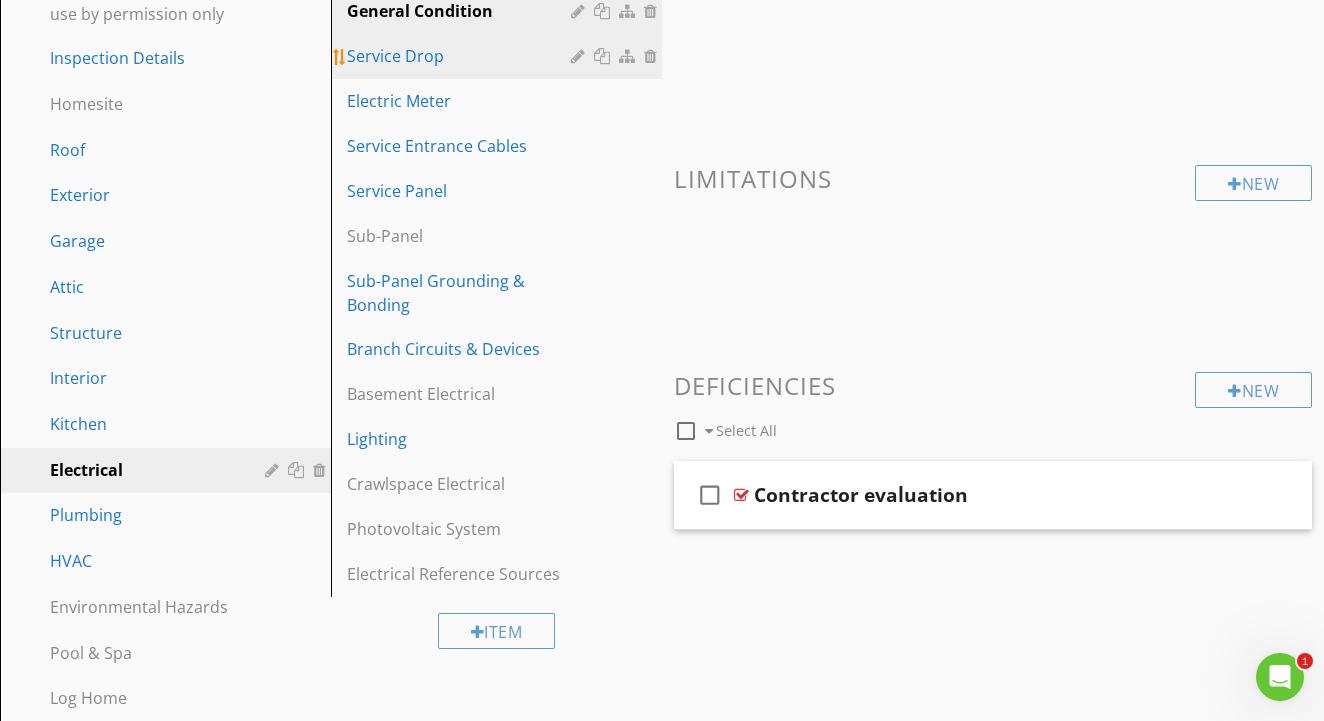 click on "Service Drop" at bounding box center (462, 56) 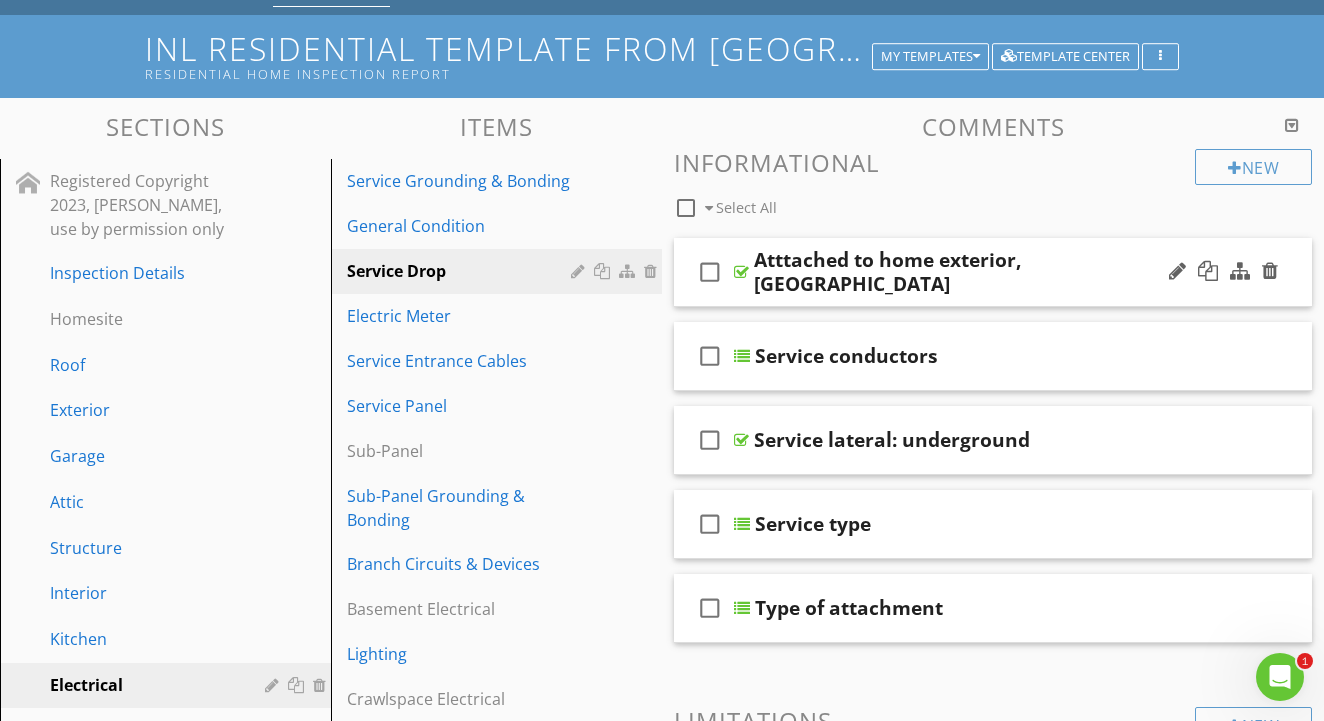 scroll, scrollTop: 63, scrollLeft: 0, axis: vertical 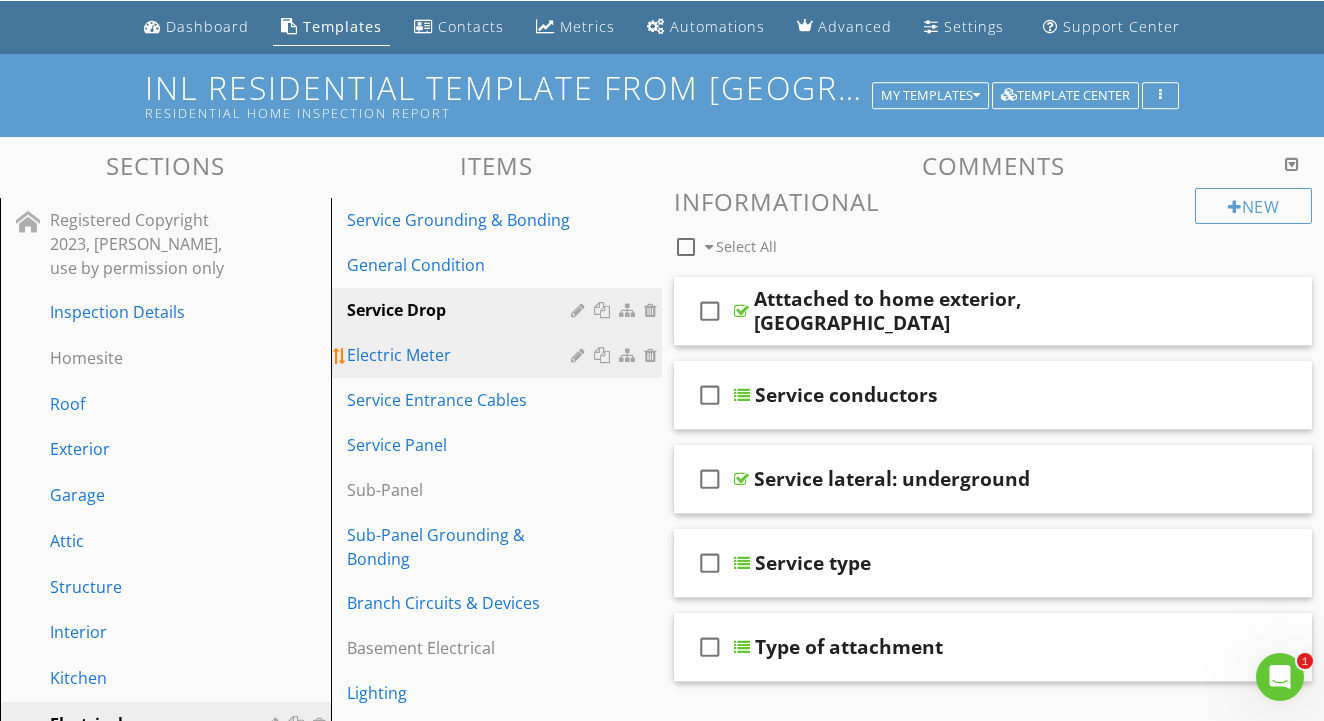 click on "Electric Meter" at bounding box center [462, 355] 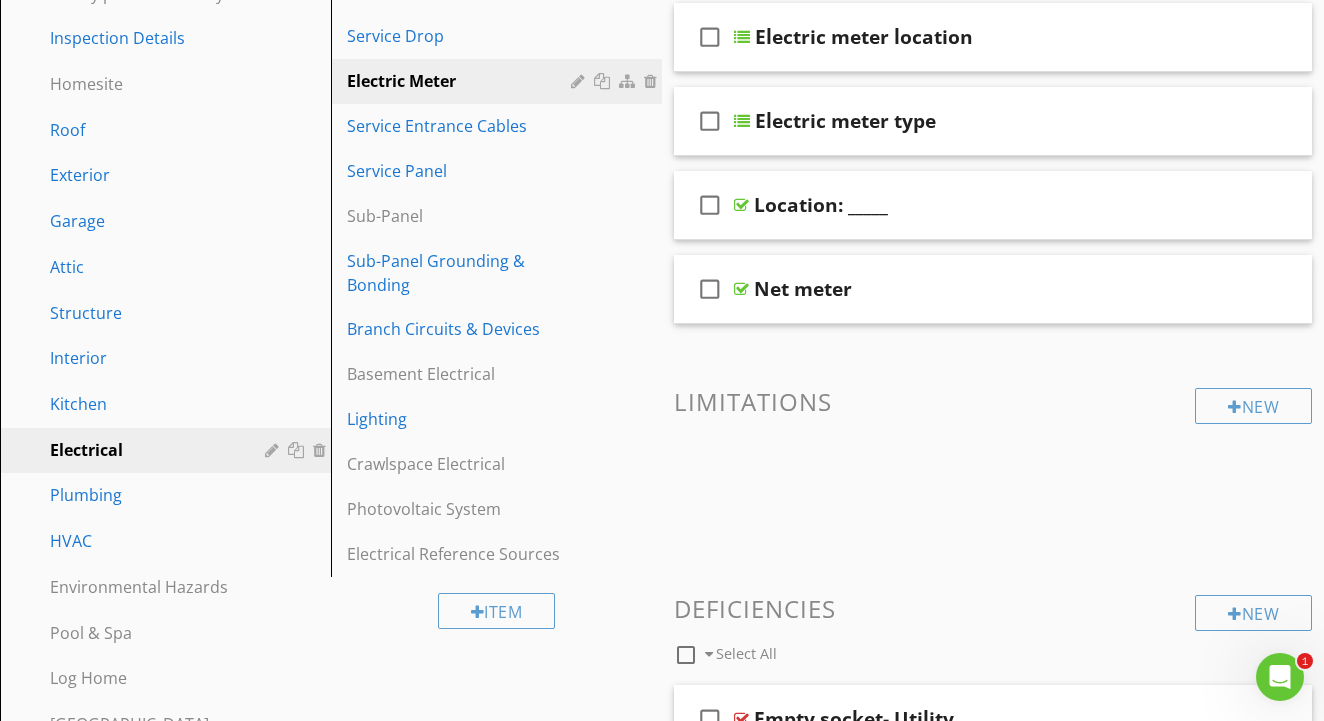 scroll, scrollTop: 338, scrollLeft: 0, axis: vertical 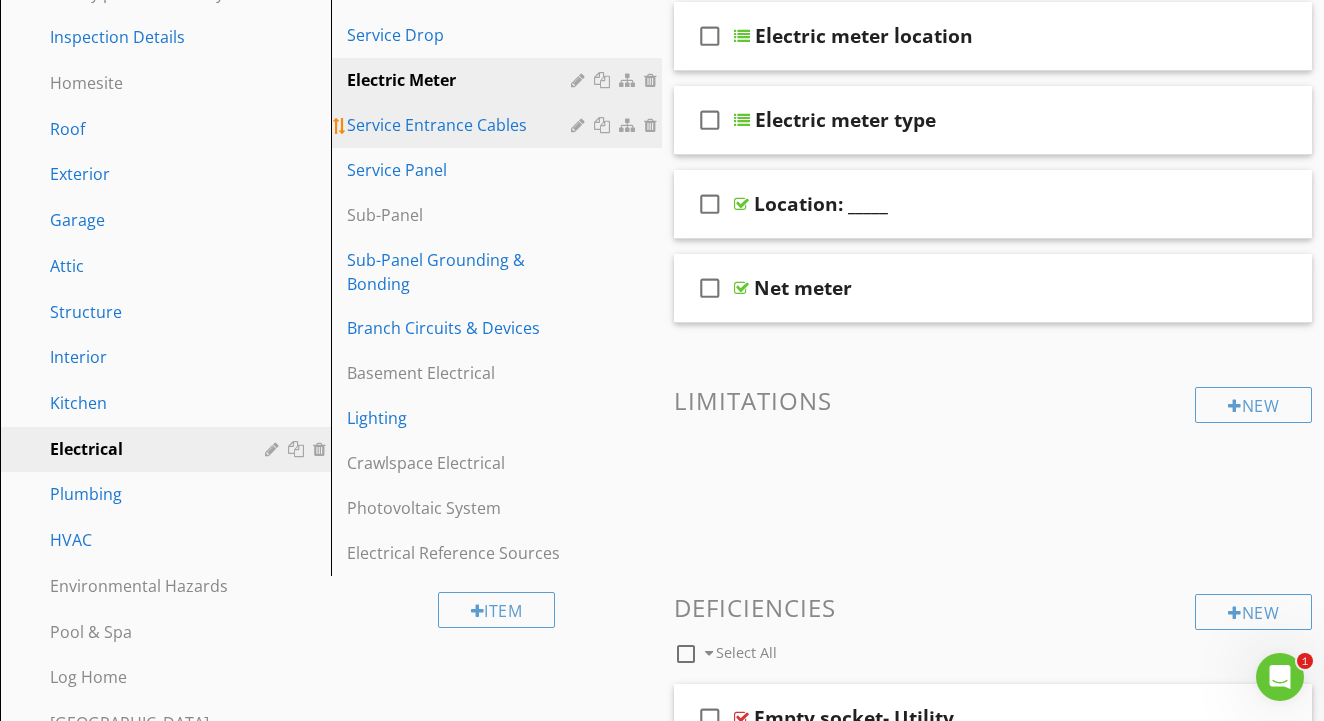 click on "Service Entrance Cables" at bounding box center (462, 125) 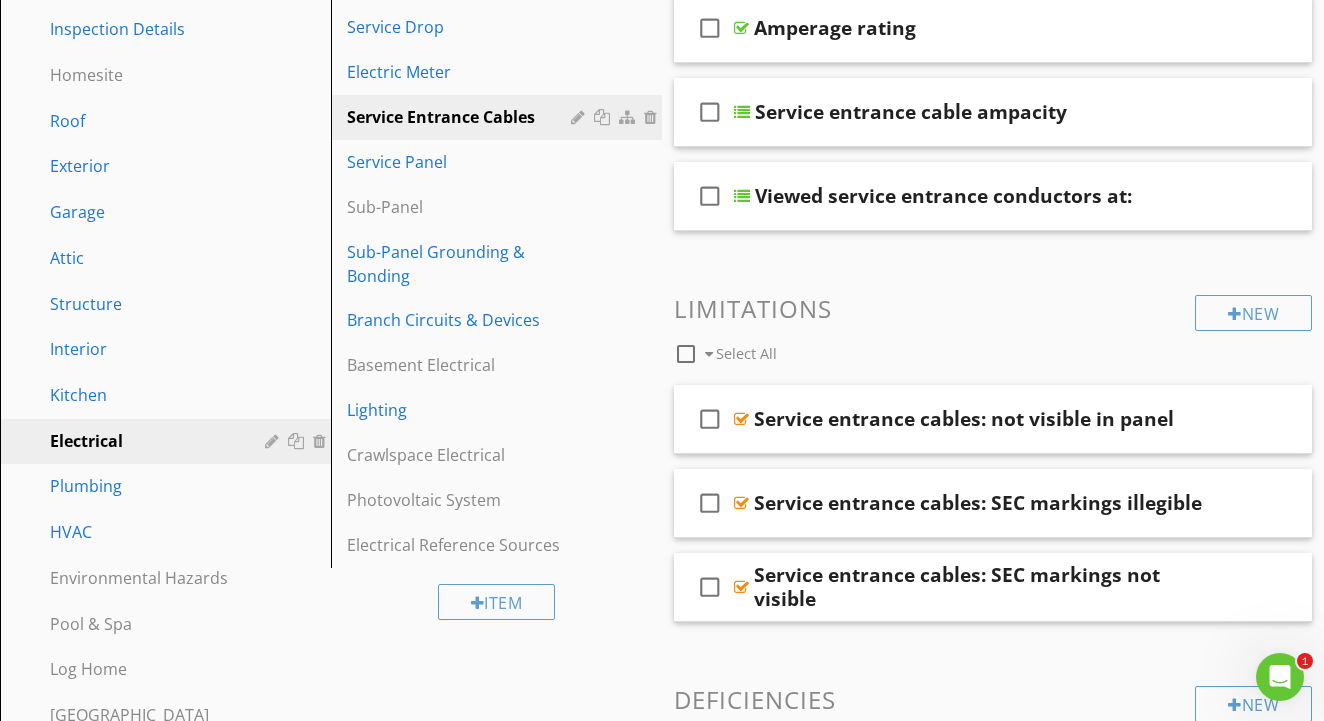 scroll, scrollTop: 346, scrollLeft: 0, axis: vertical 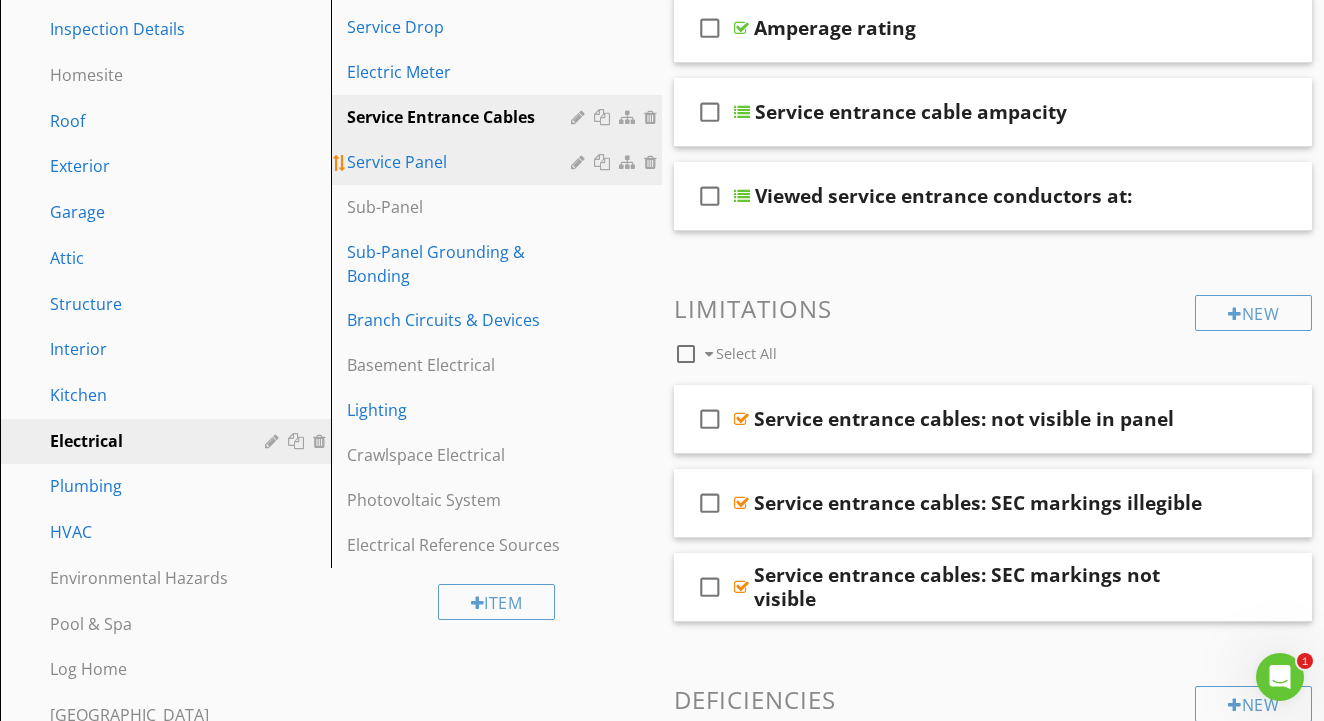 click on "Service Panel" at bounding box center (462, 162) 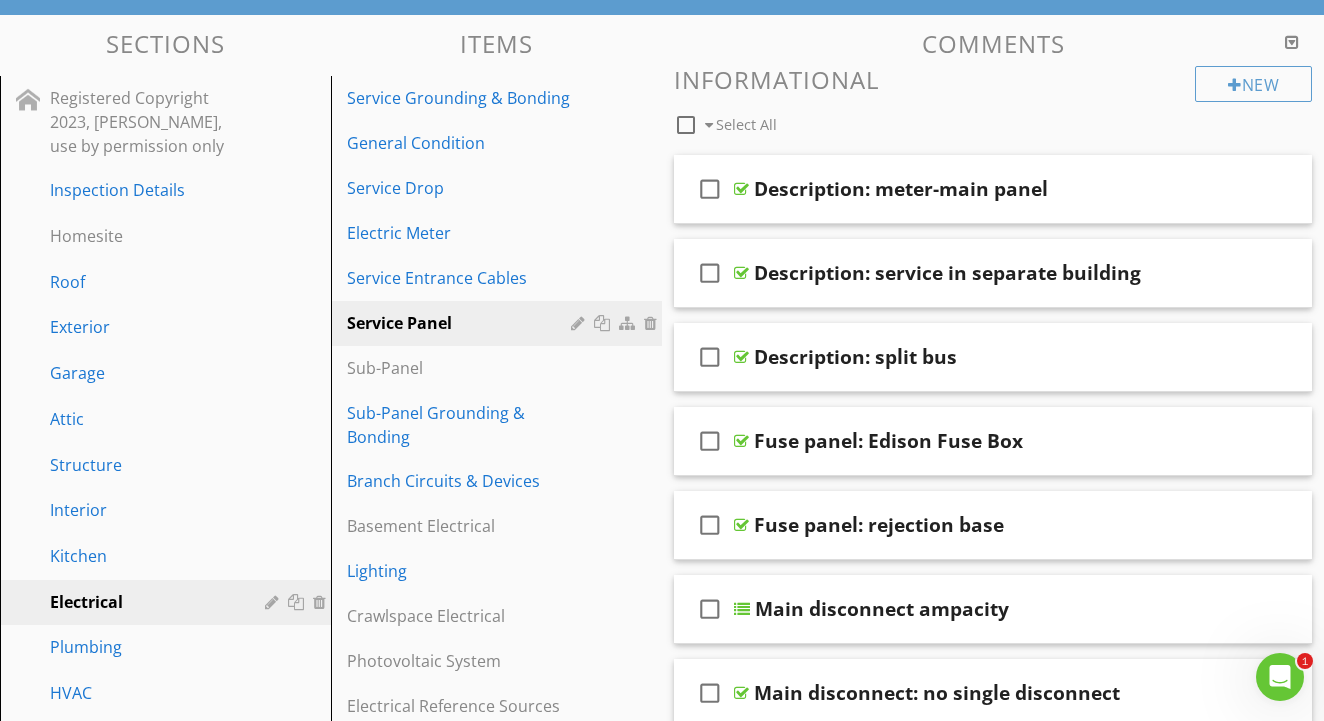 scroll, scrollTop: 178, scrollLeft: 0, axis: vertical 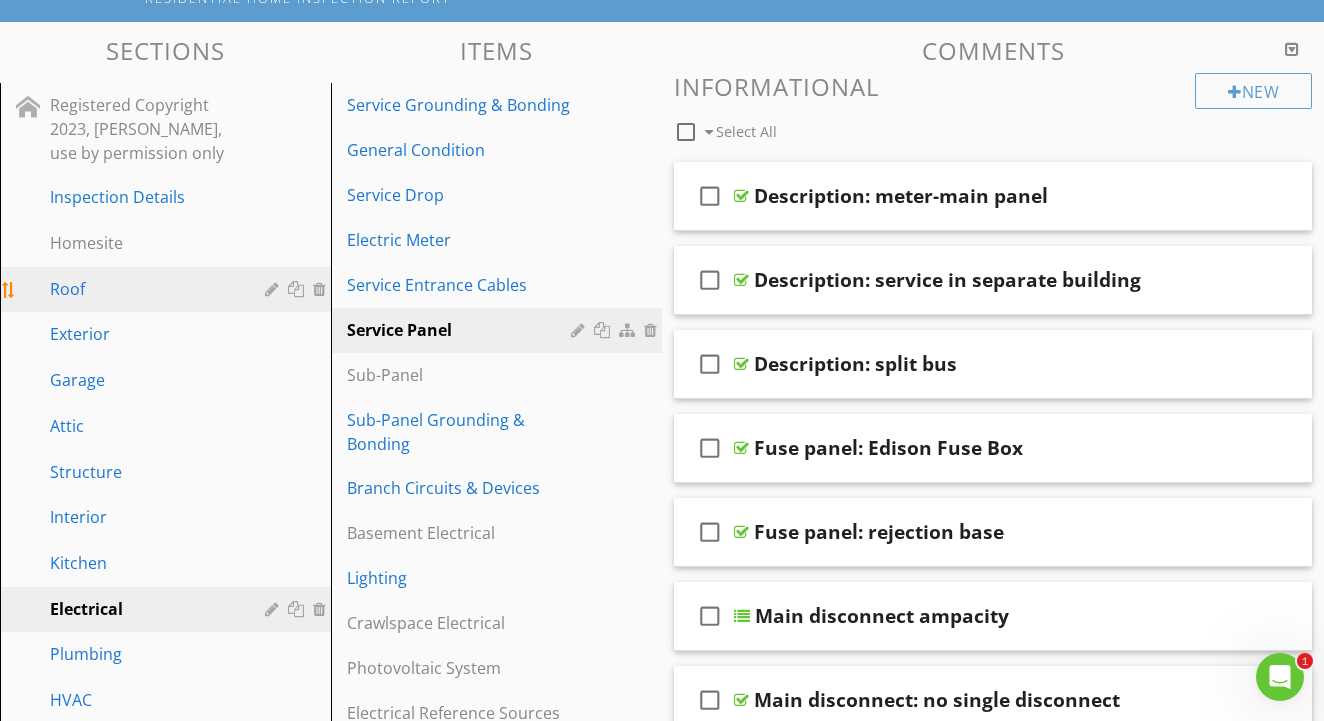 click on "Roof" at bounding box center [143, 289] 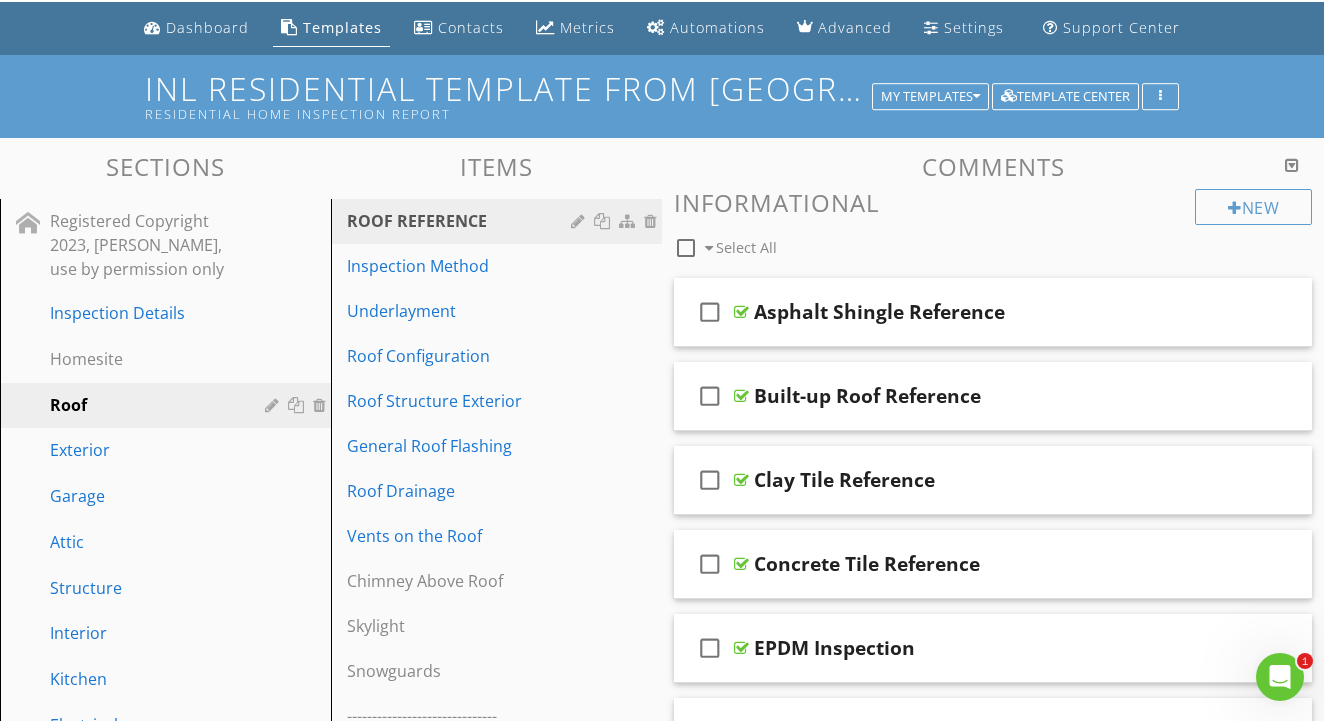 scroll, scrollTop: 54, scrollLeft: 0, axis: vertical 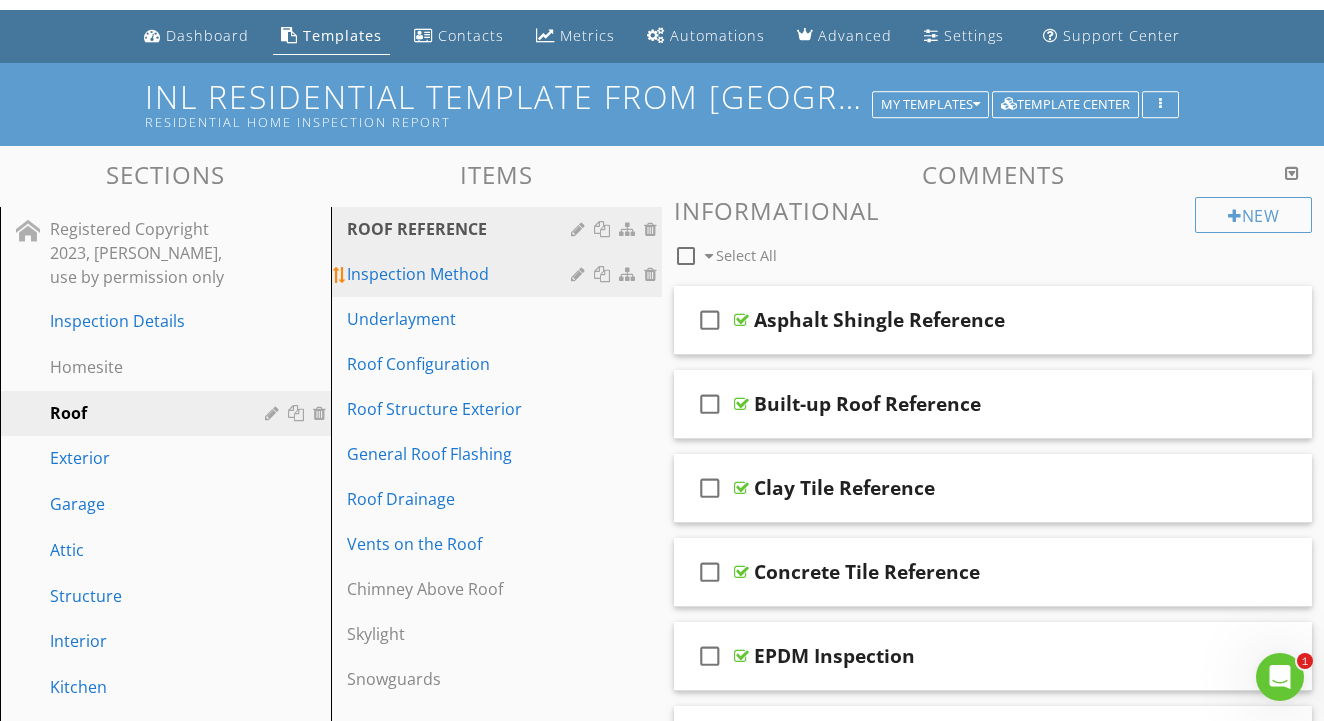 click on "Inspection Method" at bounding box center (462, 274) 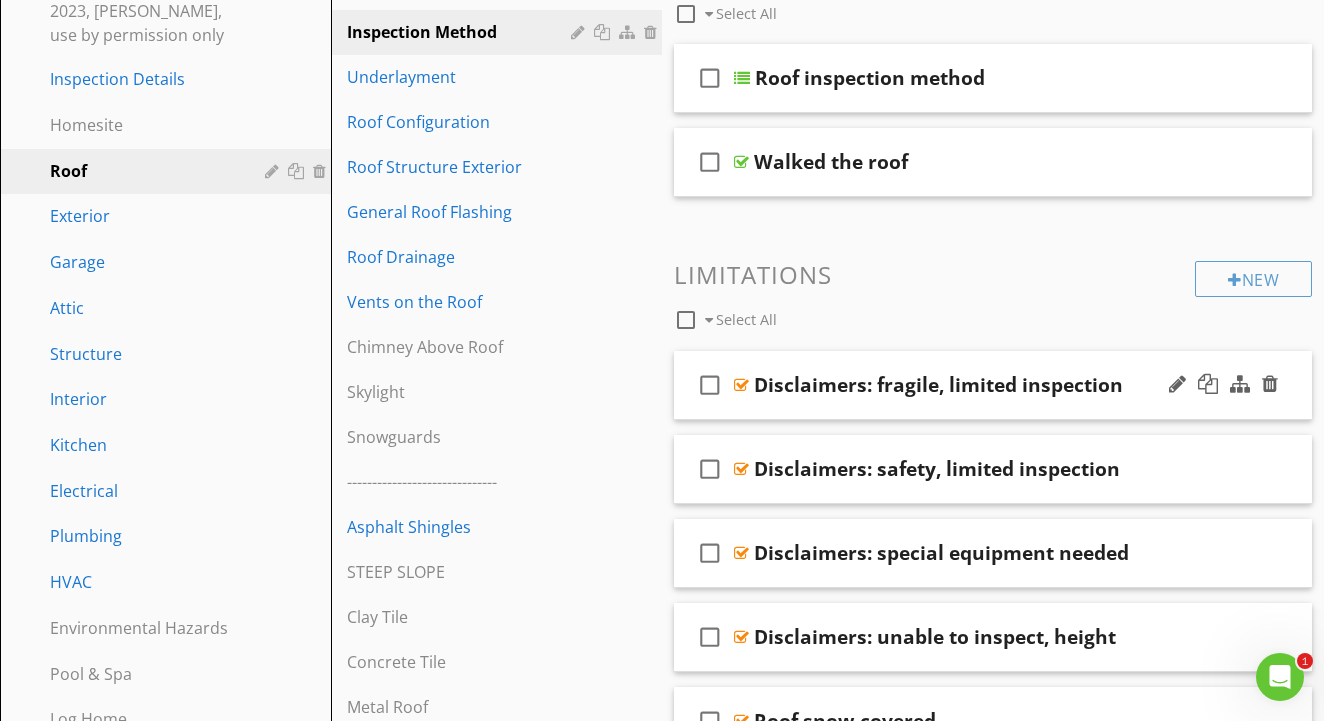 scroll, scrollTop: 292, scrollLeft: 0, axis: vertical 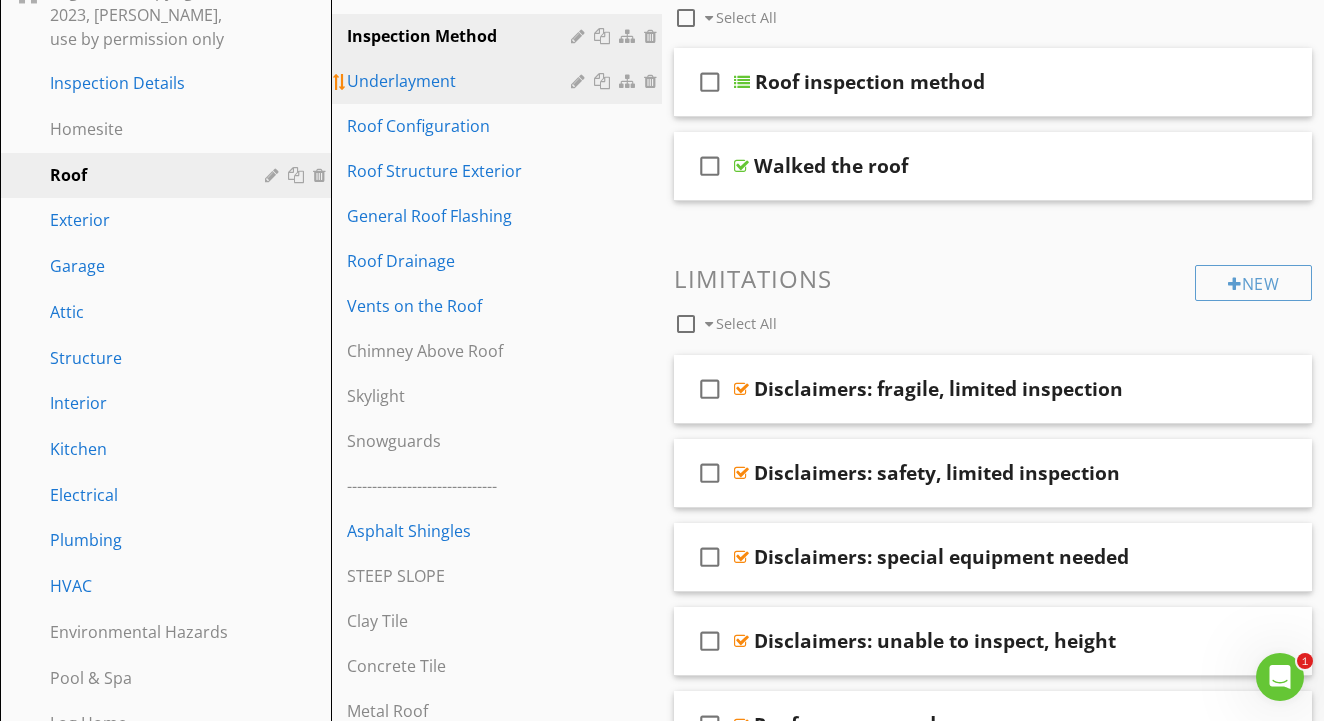 click on "Underlayment" at bounding box center (462, 81) 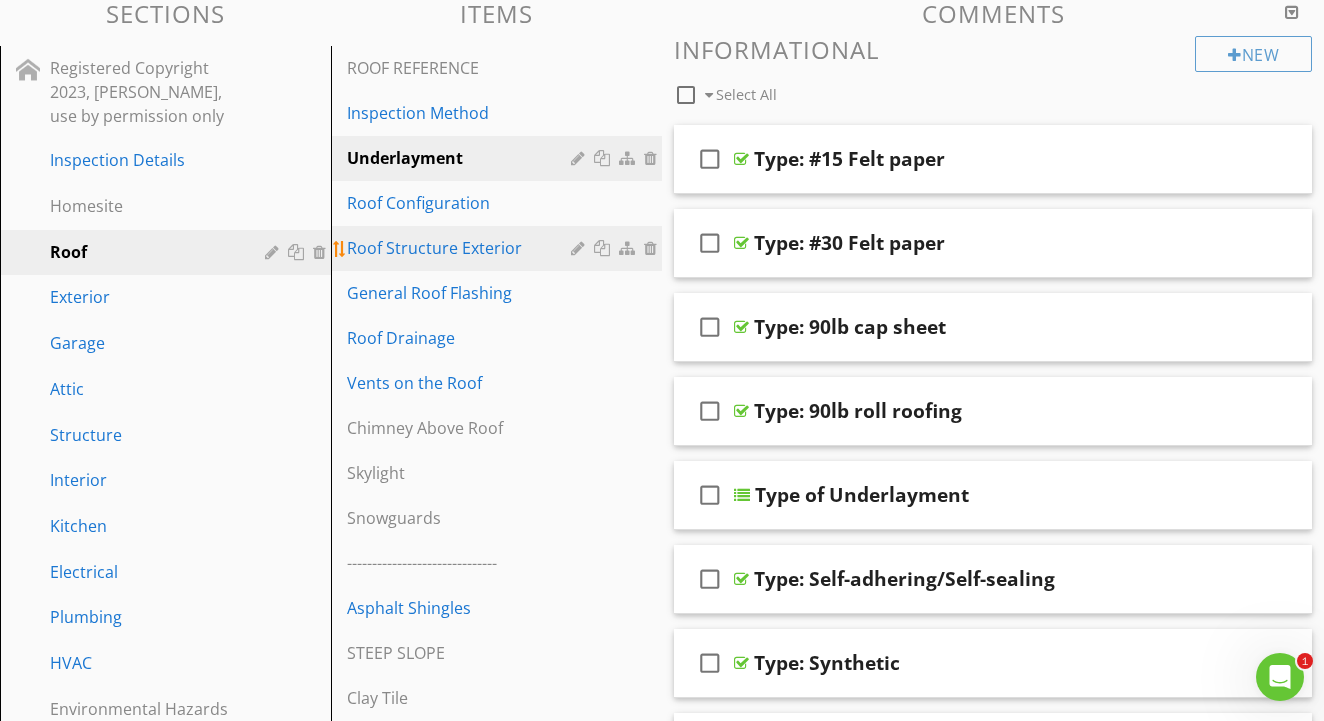 scroll, scrollTop: 211, scrollLeft: 0, axis: vertical 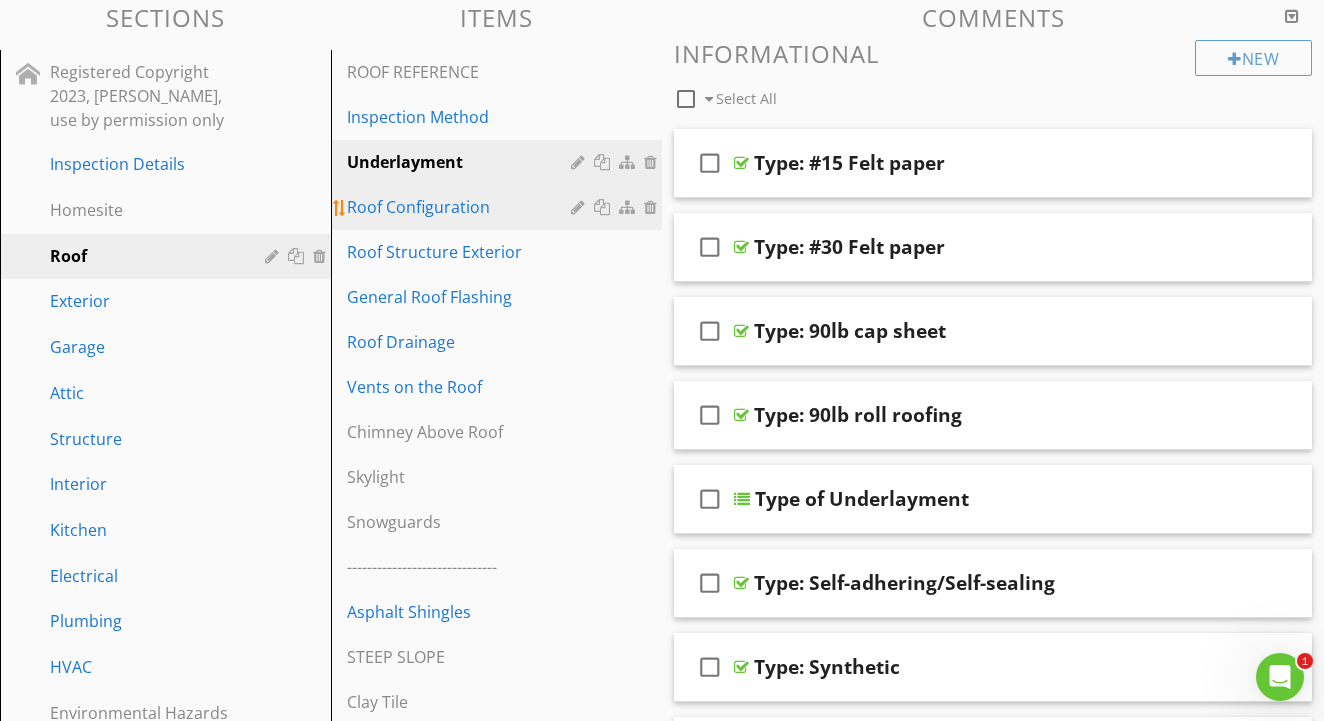 click on "Roof Configuration" at bounding box center (462, 207) 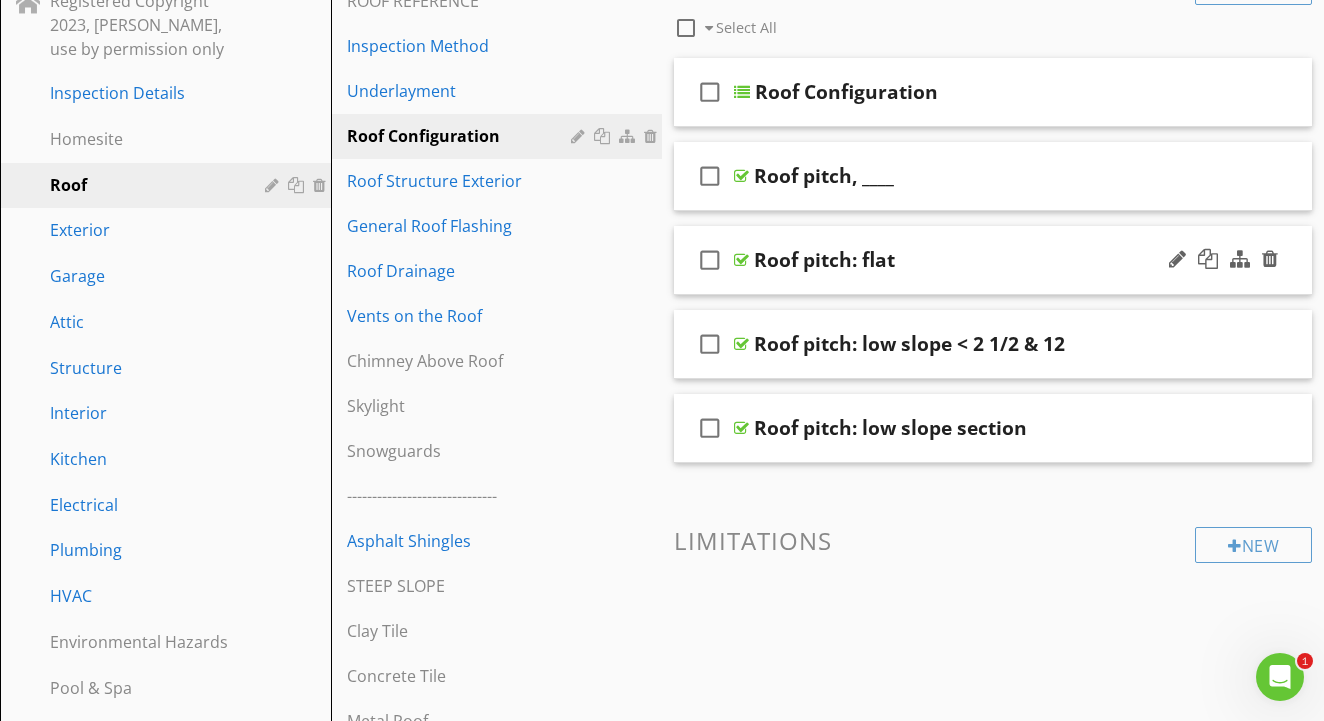 scroll, scrollTop: 300, scrollLeft: 0, axis: vertical 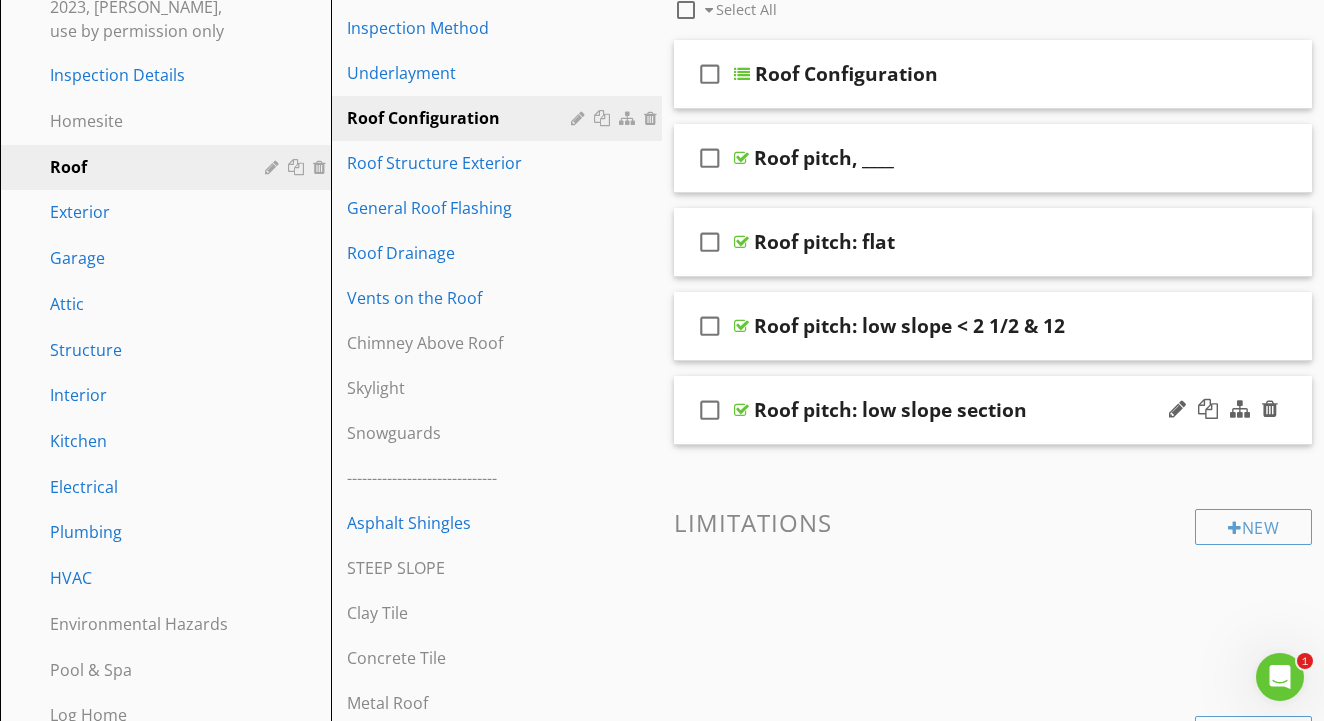 click at bounding box center (741, 410) 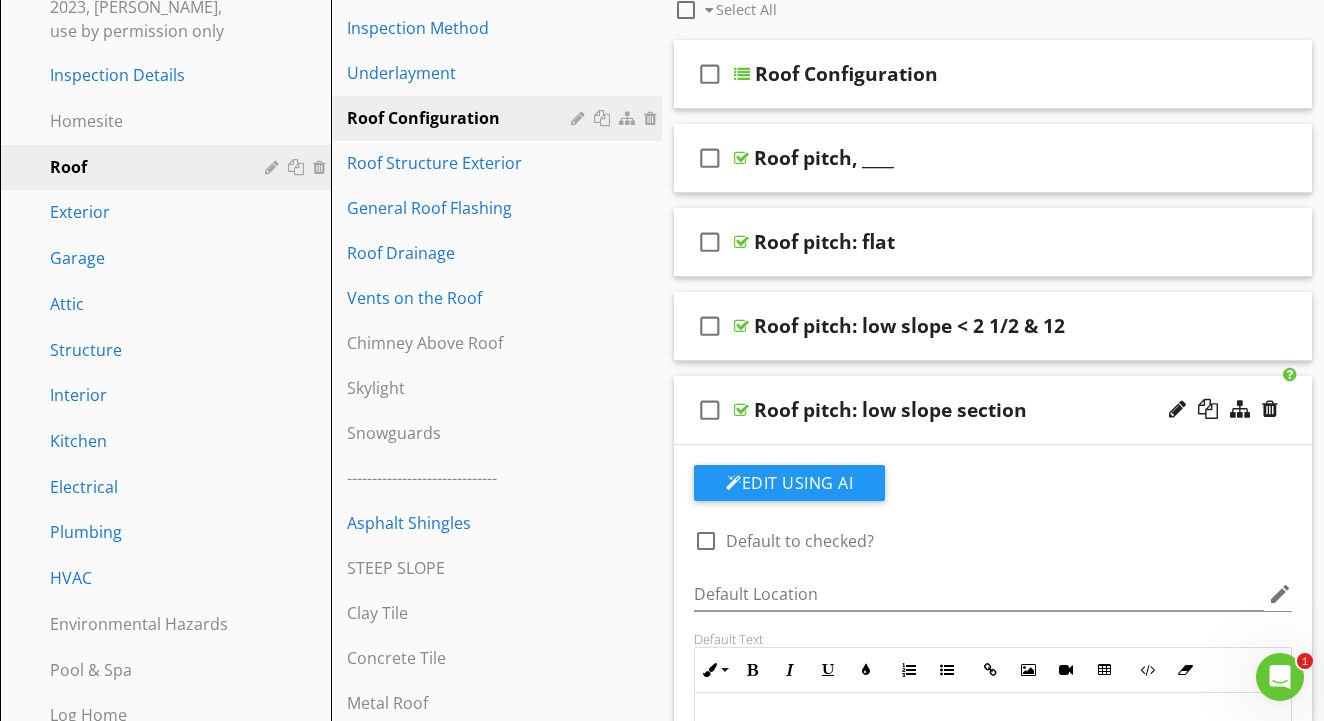 click on "check_box_outline_blank
Roof pitch: low slope section" at bounding box center [993, 410] 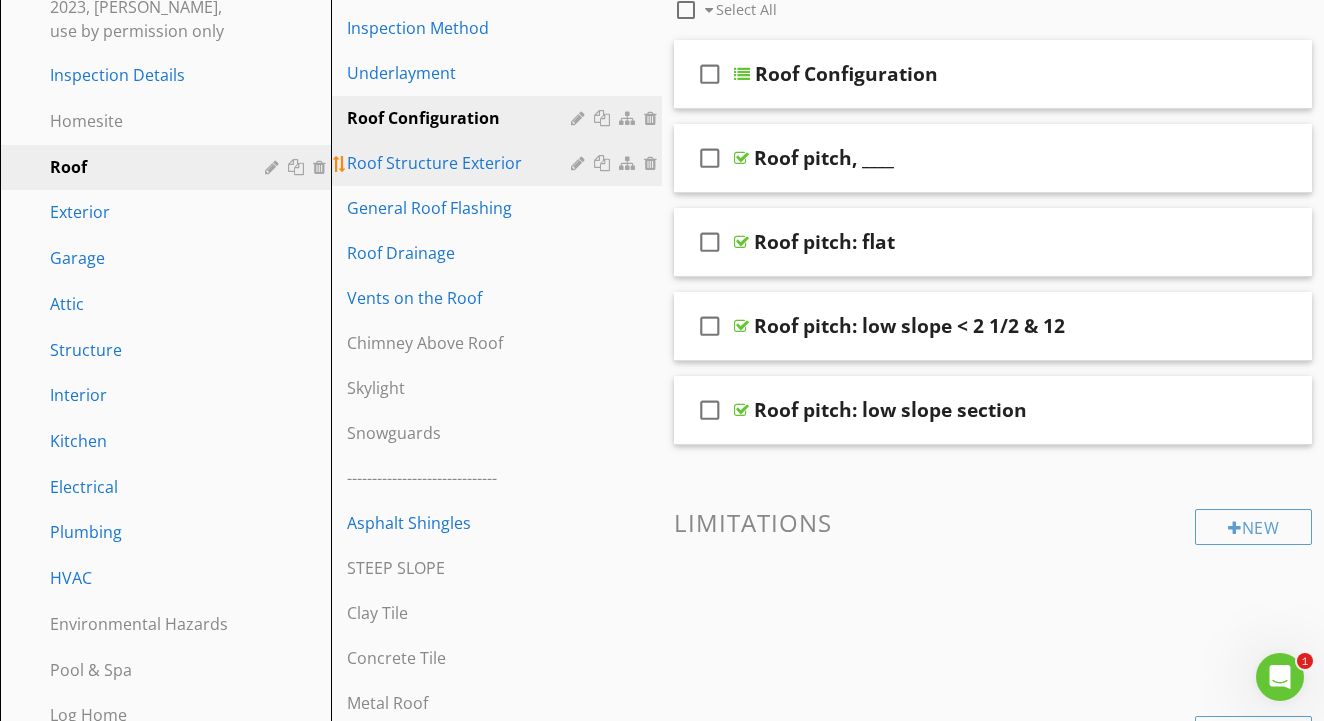 click on "Roof Structure Exterior" at bounding box center (462, 163) 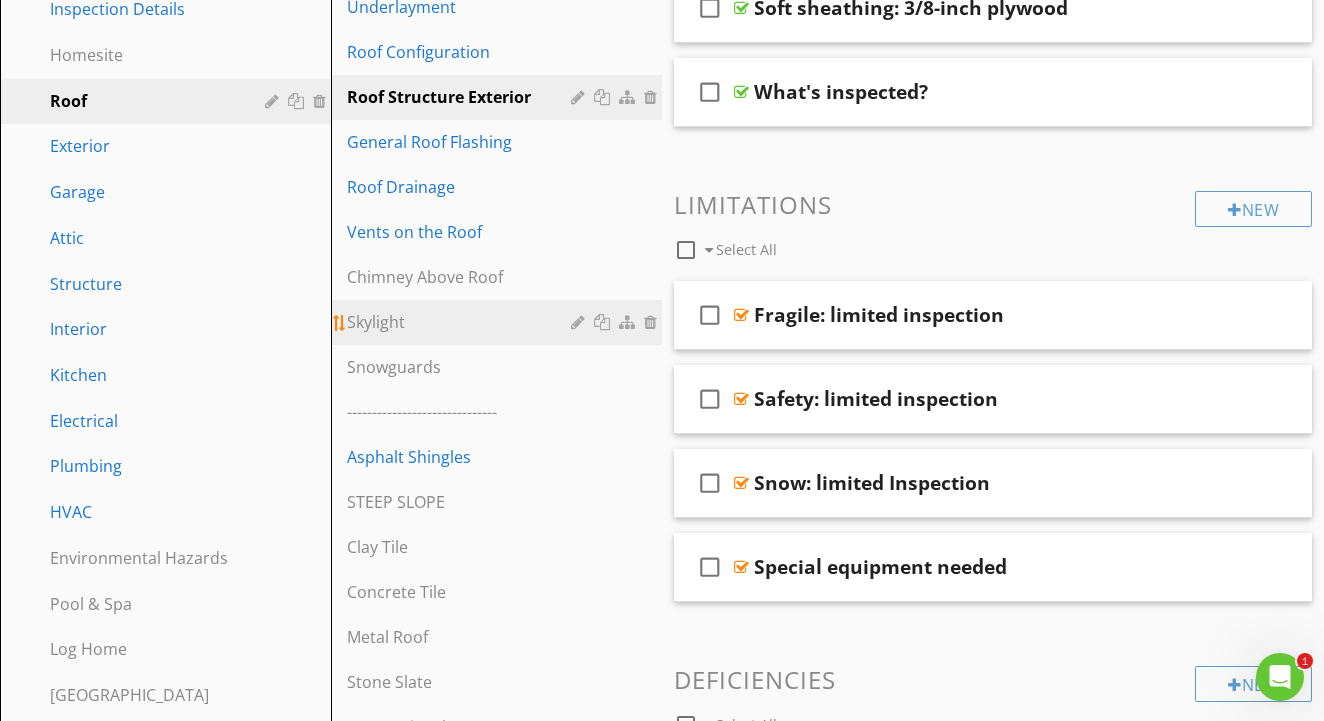 scroll, scrollTop: 367, scrollLeft: 0, axis: vertical 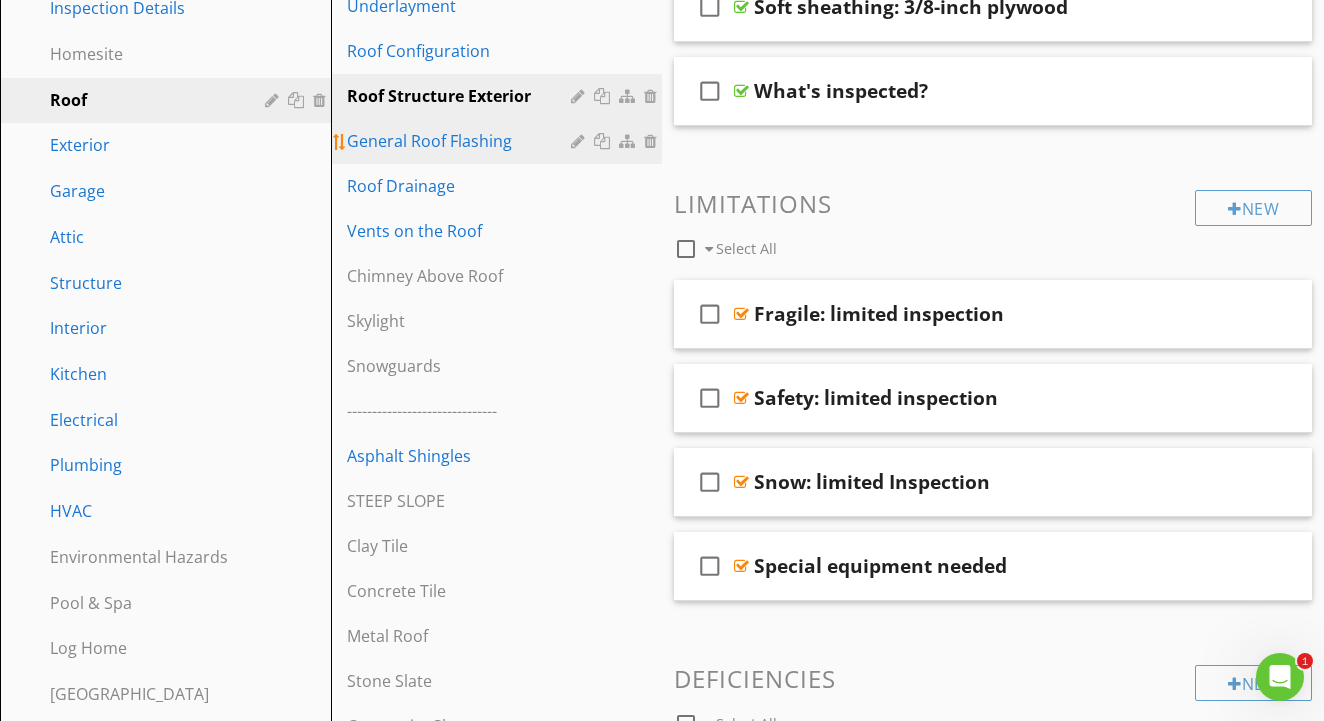click on "General Roof Flashing" at bounding box center [462, 141] 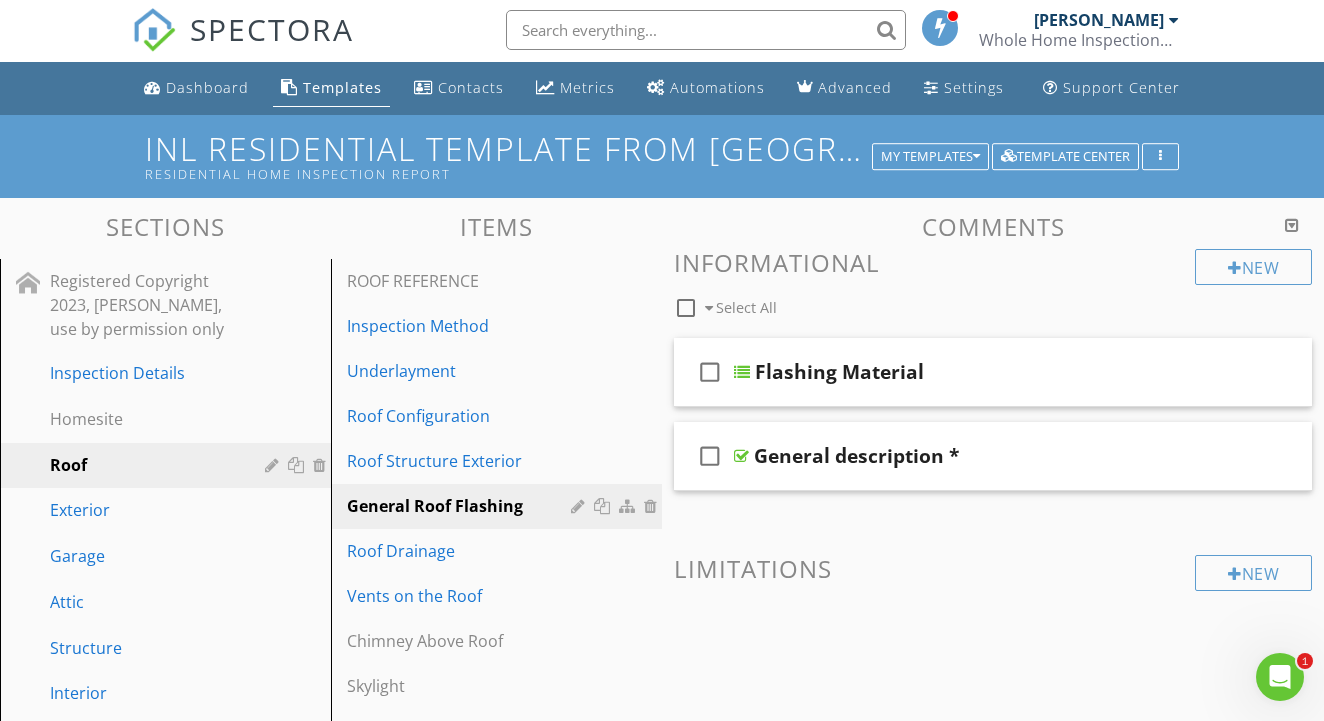 scroll, scrollTop: 0, scrollLeft: 0, axis: both 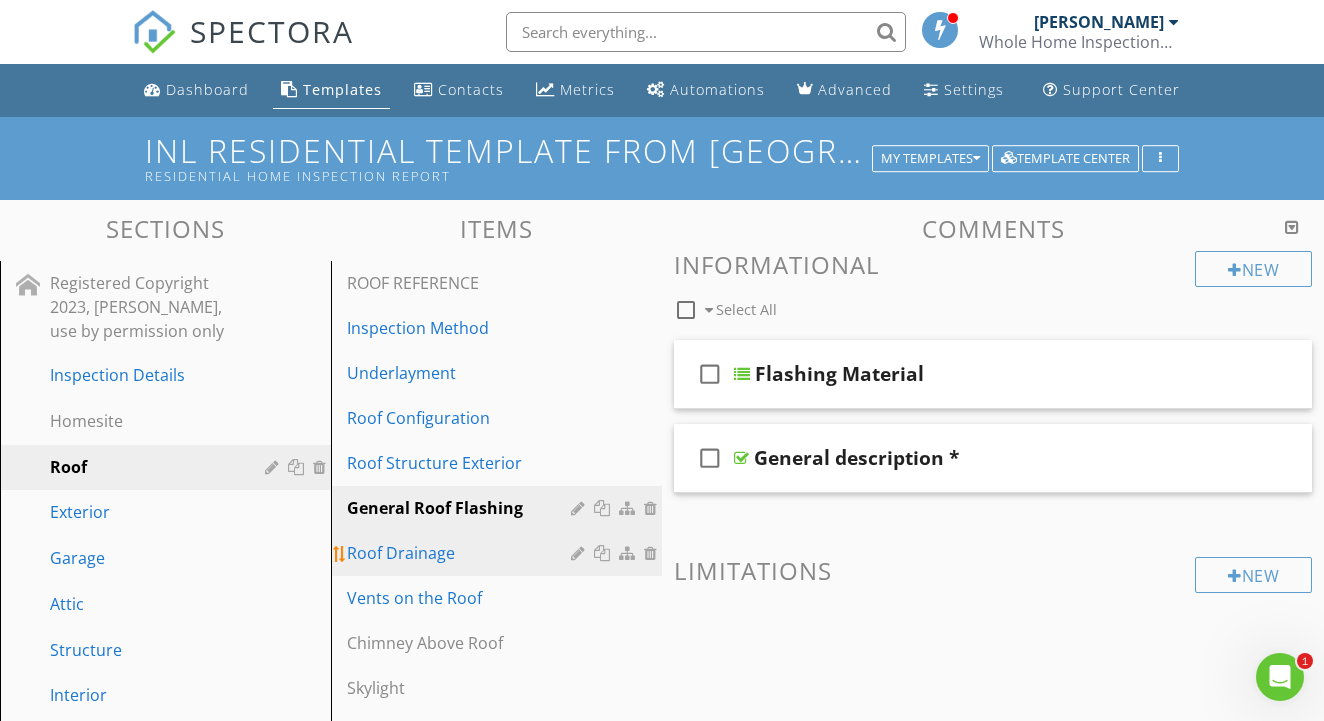 click on "Roof Drainage" at bounding box center [462, 553] 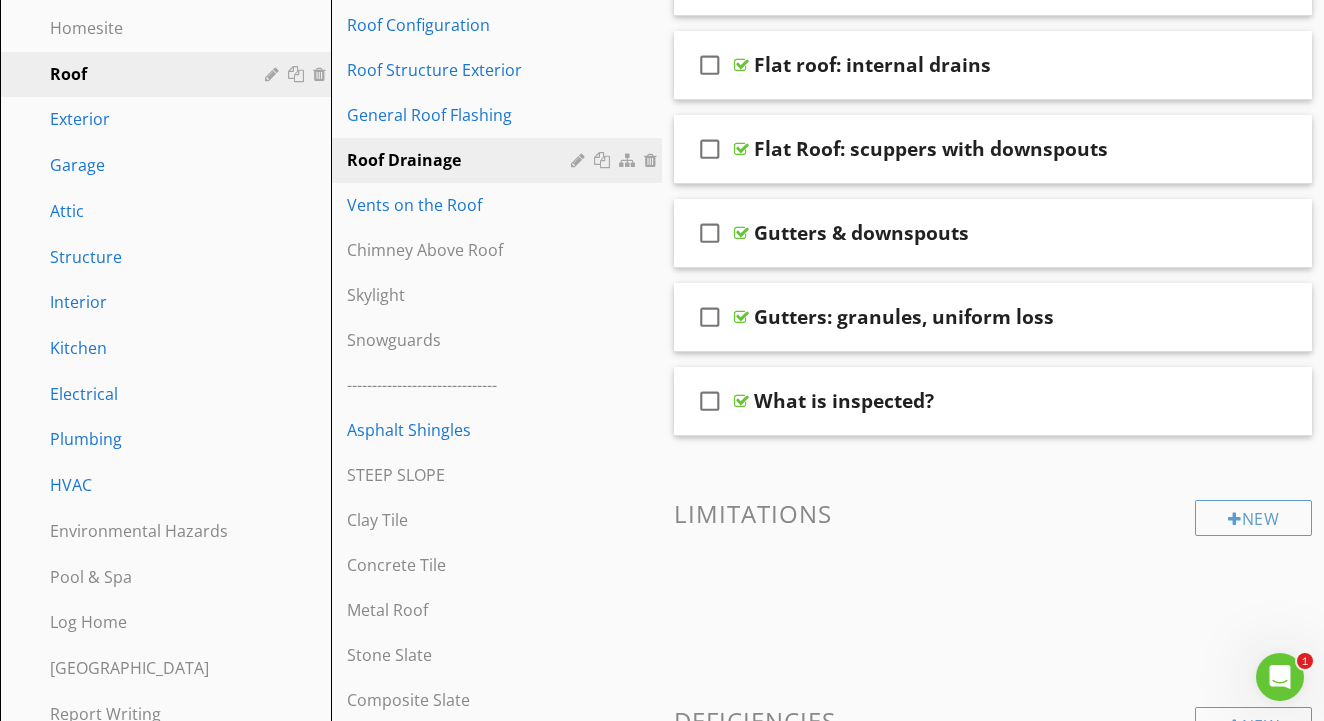 scroll, scrollTop: 392, scrollLeft: 0, axis: vertical 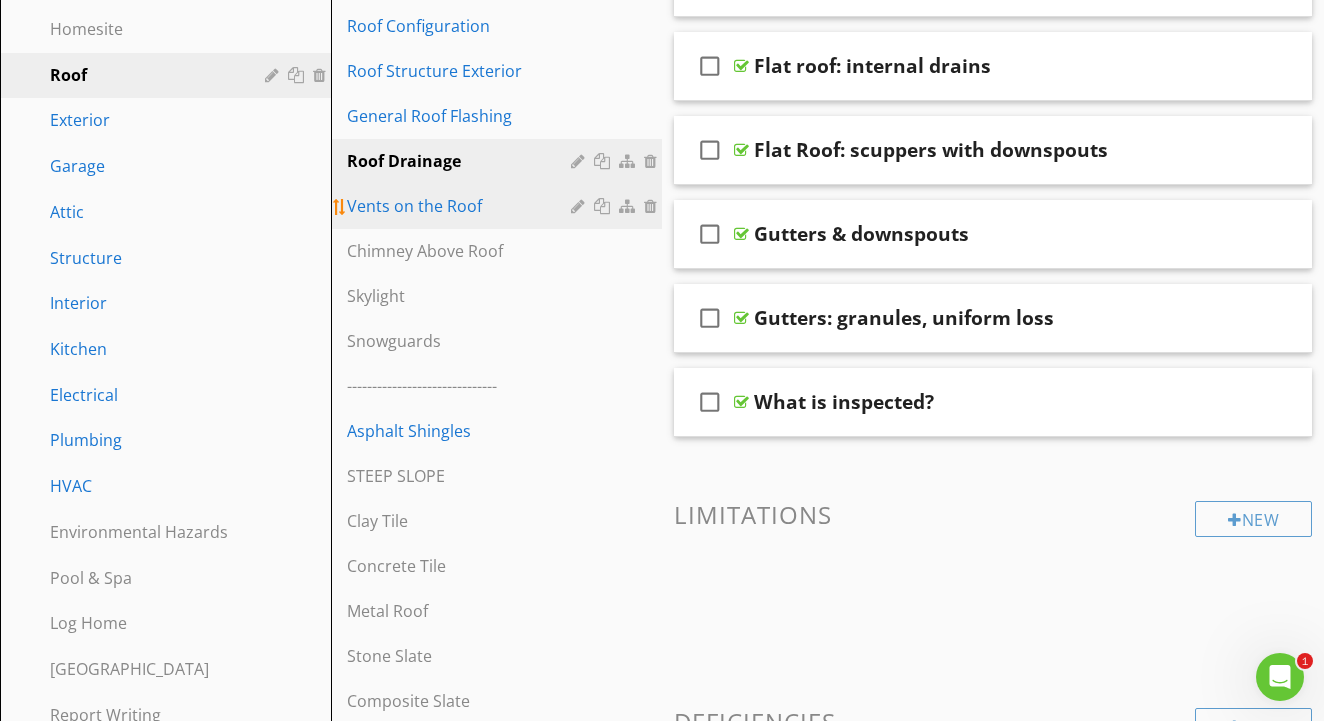 click on "Vents on the Roof" at bounding box center (462, 206) 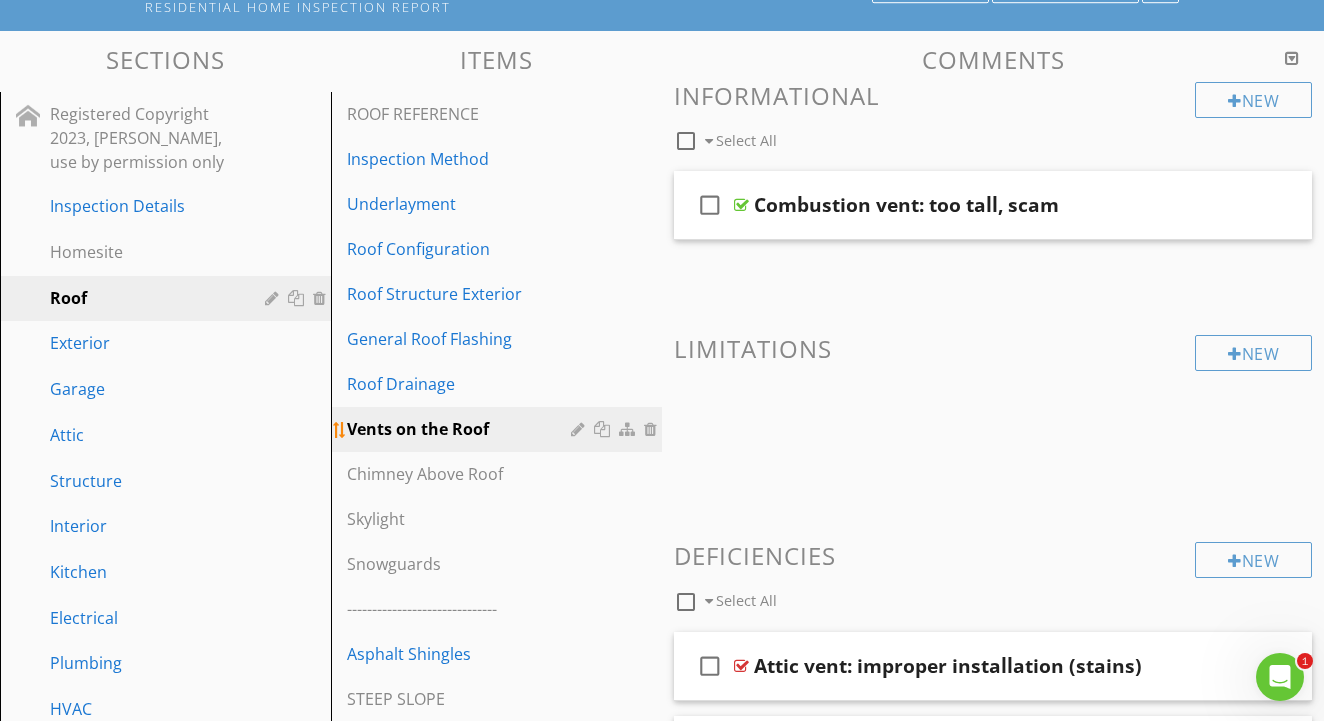 scroll, scrollTop: 156, scrollLeft: 0, axis: vertical 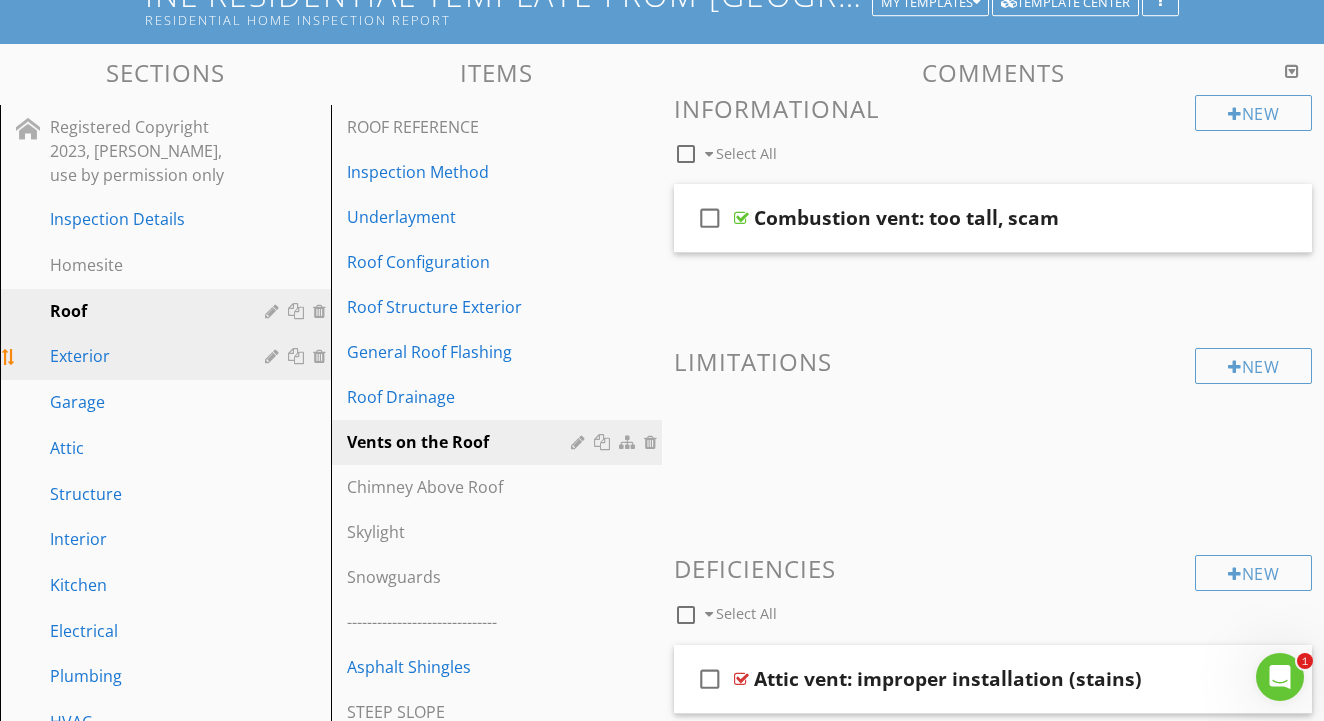 click on "Exterior" at bounding box center (143, 356) 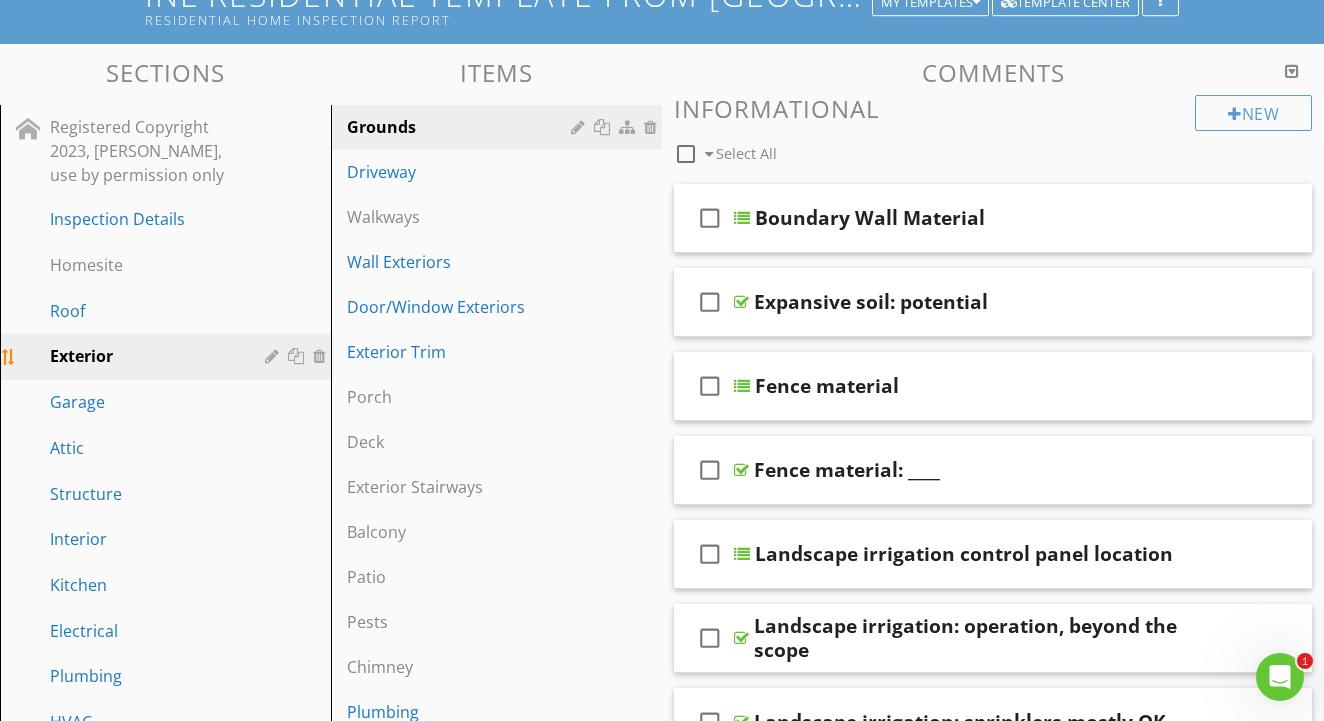 click at bounding box center [274, 356] 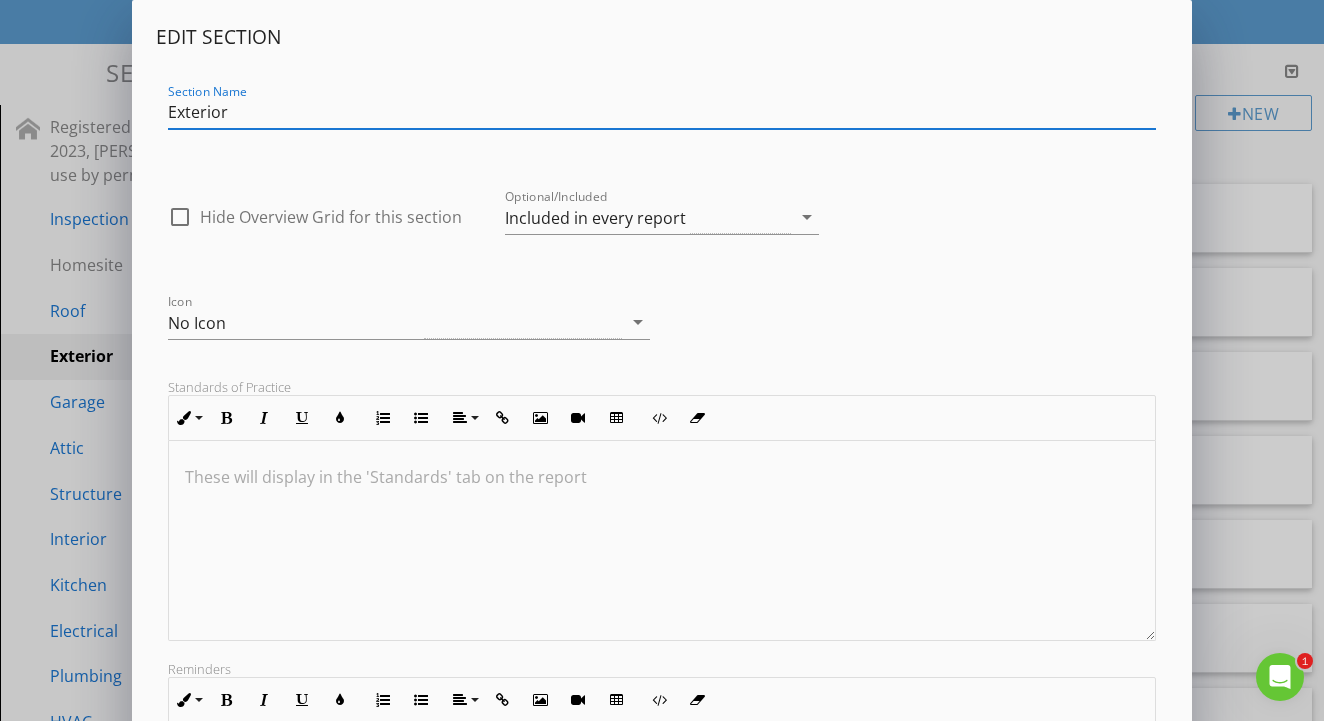 scroll, scrollTop: 0, scrollLeft: 0, axis: both 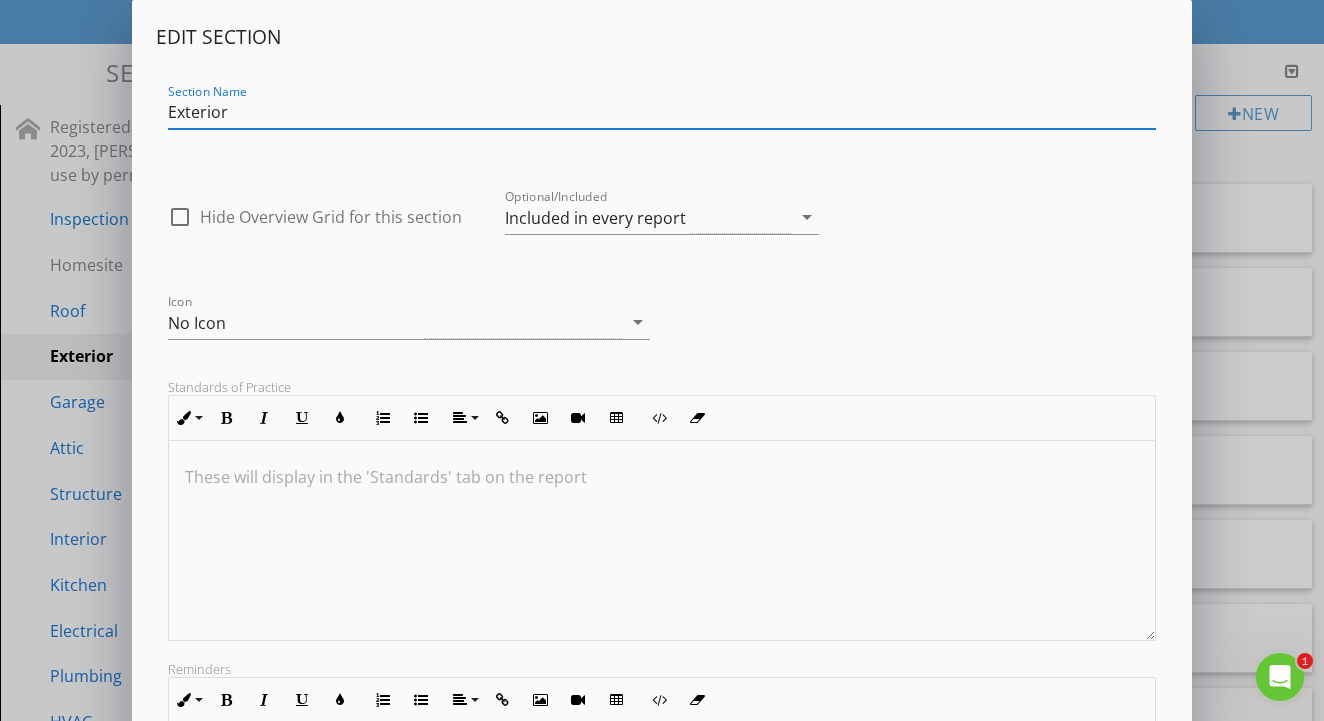click on "Edit Section   Section Name Exterior     check_box_outline_blank Hide Overview Grid for this section     Optional/Included Included in every report arrow_drop_down   Icon   No Icon   arrow_drop_down     Standards of Practice   Inline Style XLarge Large Normal Small Light Small/Light Bold Italic Underline Colors Ordered List Unordered List Align Align Left Align Center Align Right Align Justify Insert Link Insert Image Insert Video Insert Table Code View Clear Formatting These will display in the 'Standards' tab on the report   Reminders   Inline Style XLarge Large Normal Small Light Small/Light Bold Italic Underline Colors Ordered List Unordered List Align Align Left Align Center Align Right Align Justify Insert Link Insert Image Insert Video Insert Table Code View Clear Formatting Enter reminders for yourself for this section (accessible in the mobile app)
Save" at bounding box center [662, 529] 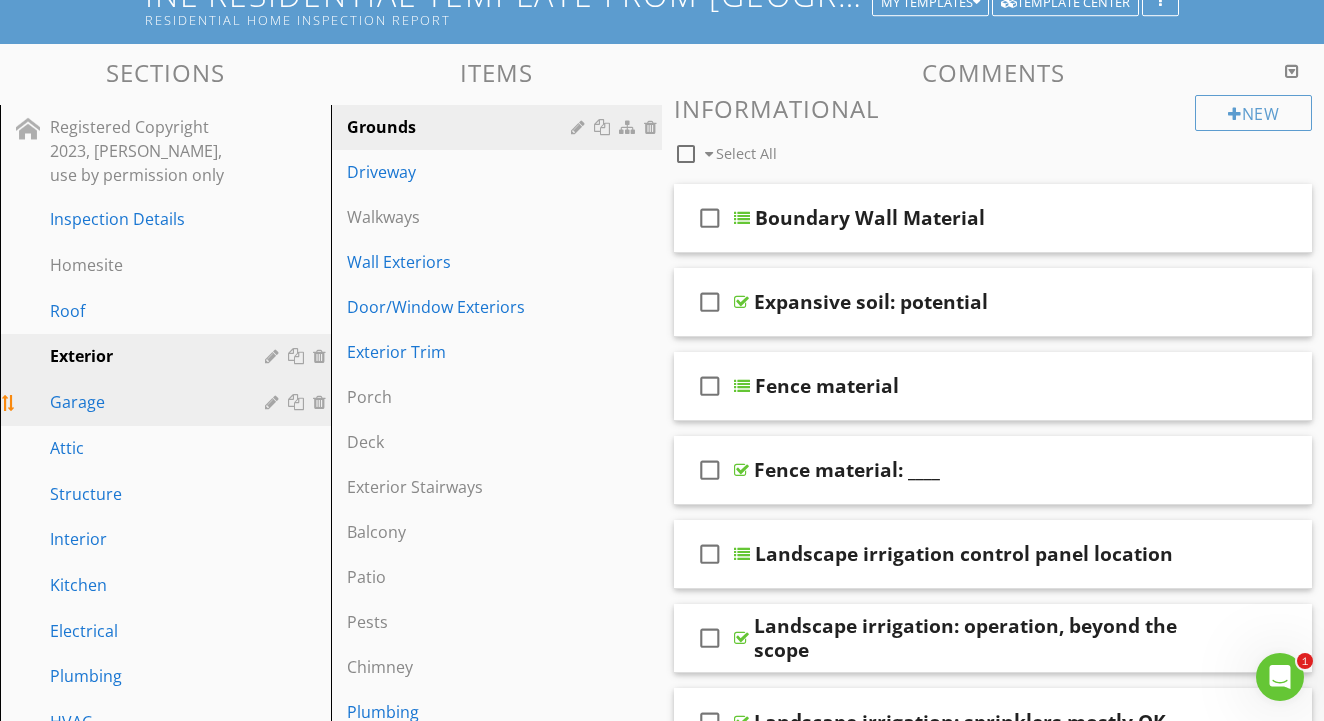 click on "Garage" at bounding box center (143, 402) 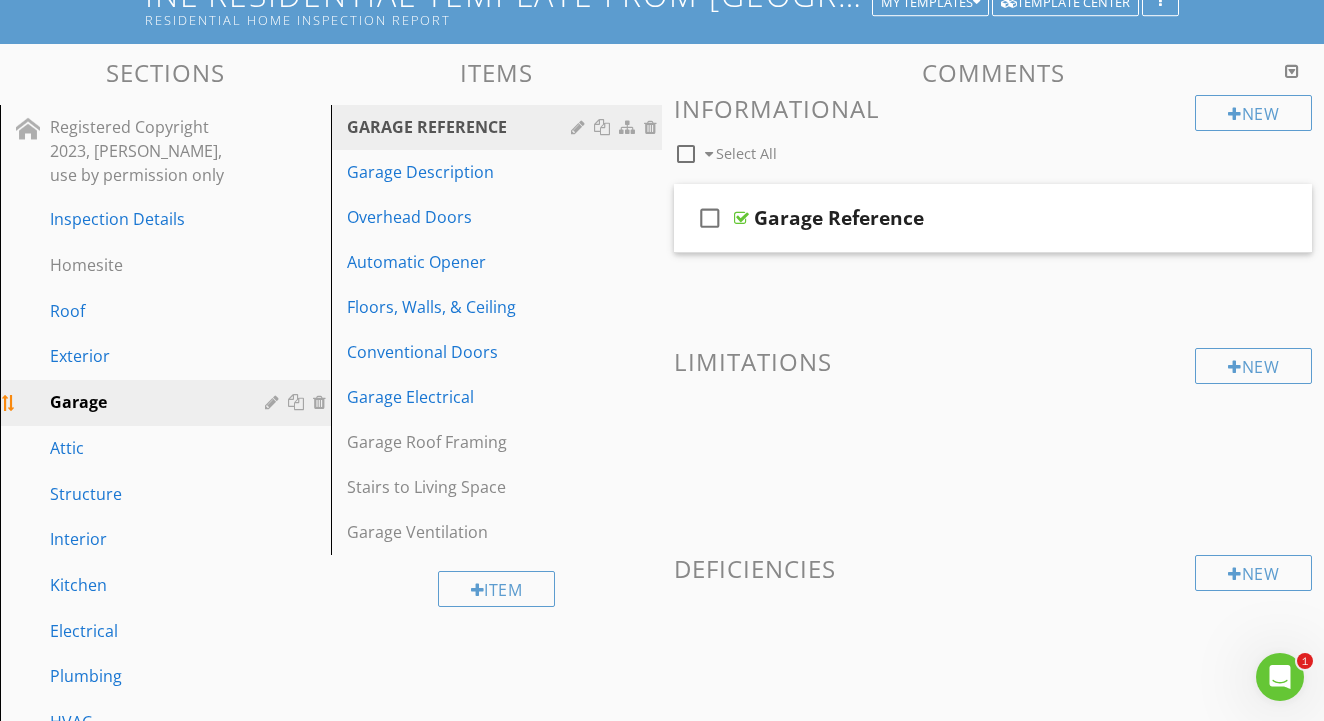 click at bounding box center (274, 402) 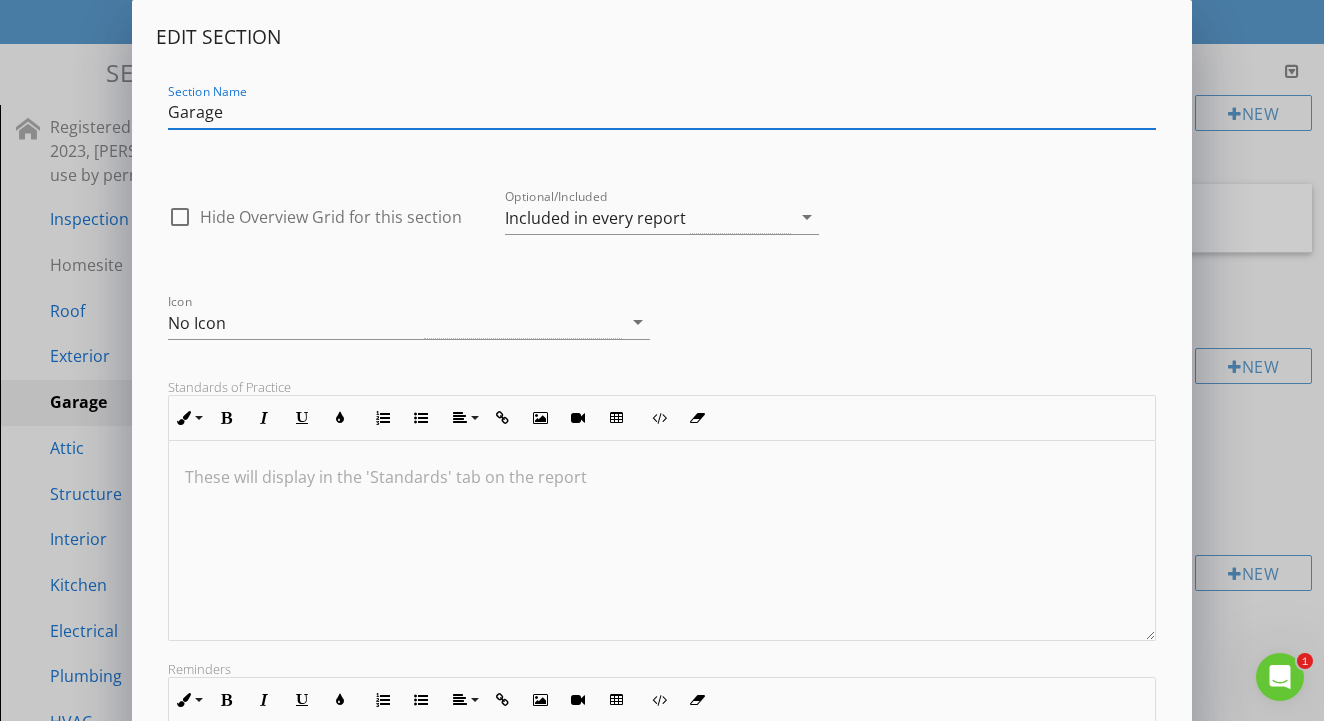 click on "Edit Section   Section Name Garage     check_box_outline_blank Hide Overview Grid for this section     Optional/Included Included in every report arrow_drop_down   Icon   No Icon   arrow_drop_down     Standards of Practice   Inline Style XLarge Large Normal Small Light Small/Light Bold Italic Underline Colors Ordered List Unordered List Align Align Left Align Center Align Right Align Justify Insert Link Insert Image Insert Video Insert Table Code View Clear Formatting These will display in the 'Standards' tab on the report   Reminders   Inline Style XLarge Large Normal Small Light Small/Light Bold Italic Underline Colors Ordered List Unordered List Align Align Left Align Center Align Right Align Justify Insert Link Insert Image Insert Video Insert Table Code View Clear Formatting Enter reminders for yourself for this section (accessible in the mobile app)
Save" at bounding box center [662, 529] 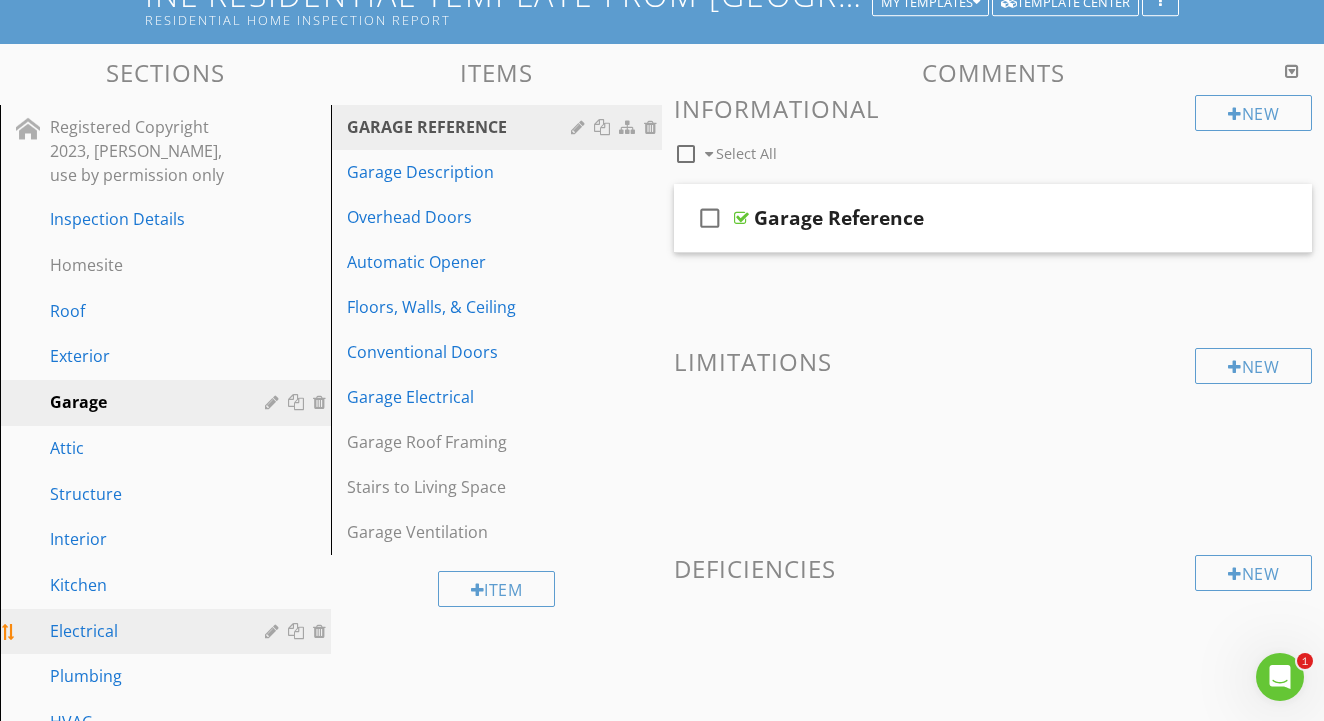 click on "Electrical" at bounding box center (143, 631) 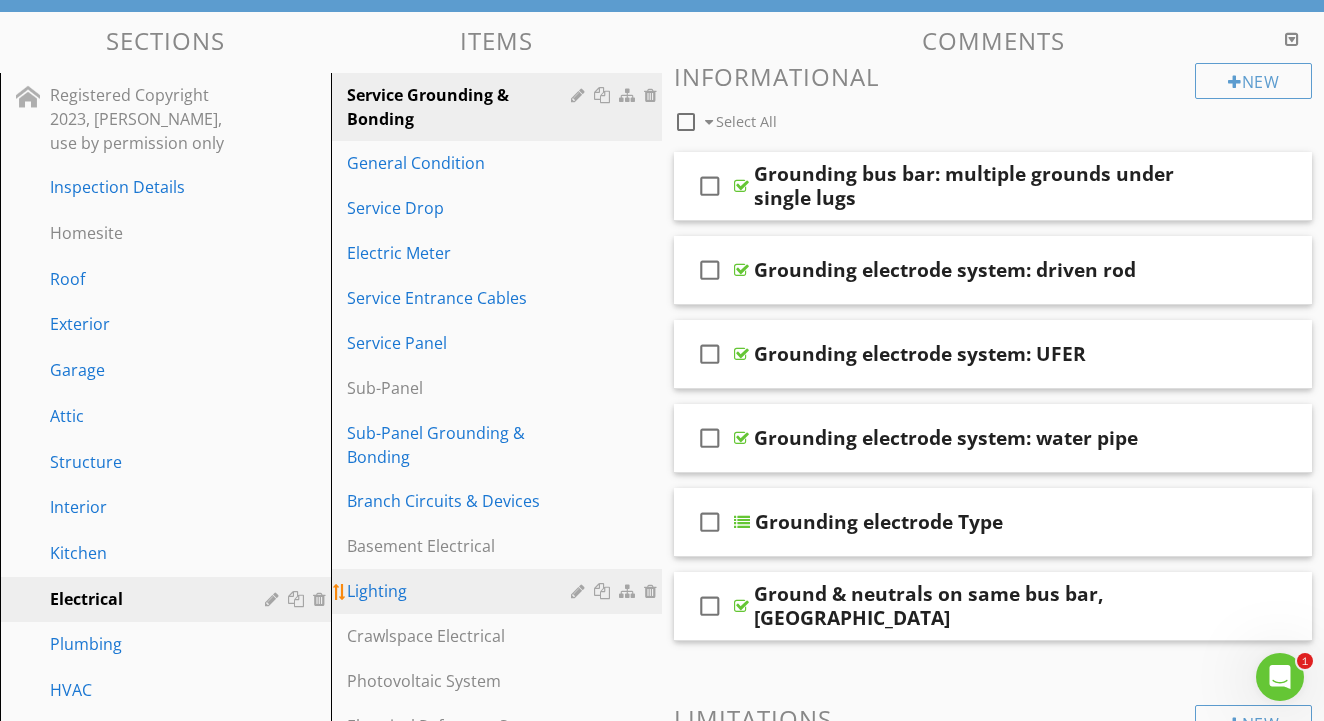 scroll, scrollTop: 164, scrollLeft: 0, axis: vertical 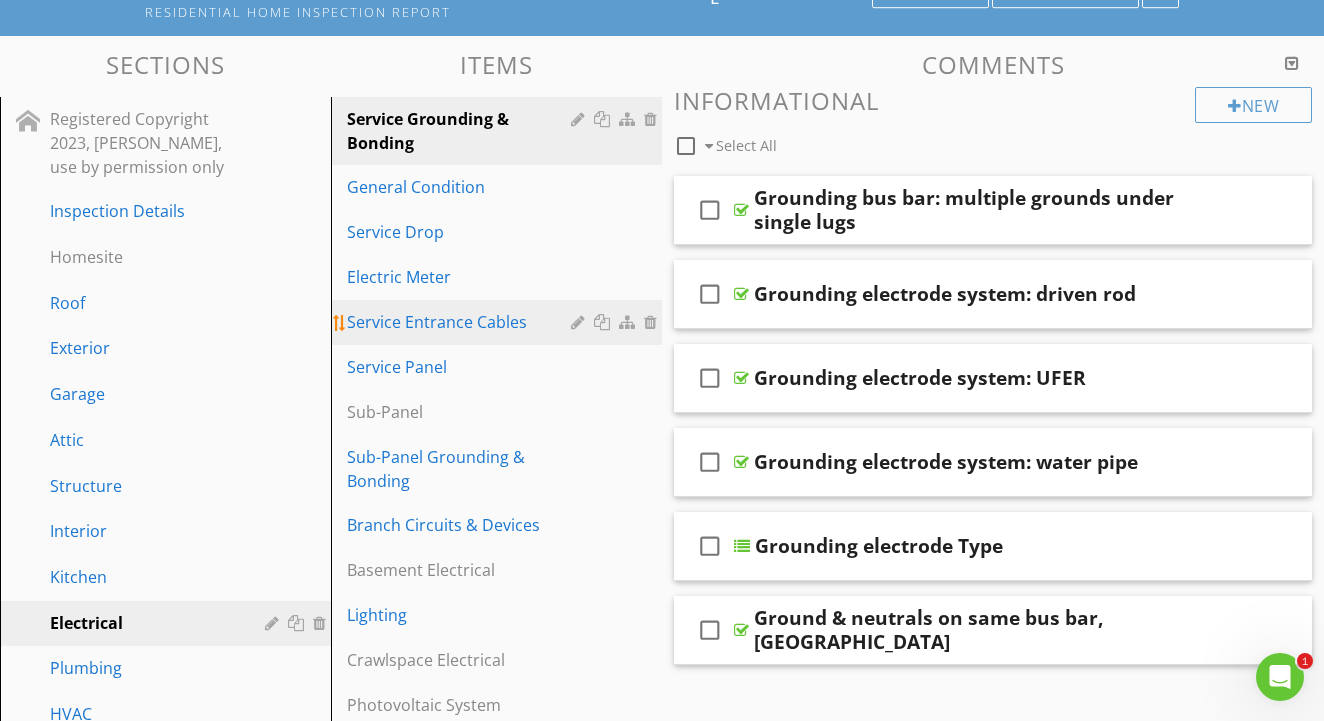 click on "Service Entrance Cables" at bounding box center [462, 322] 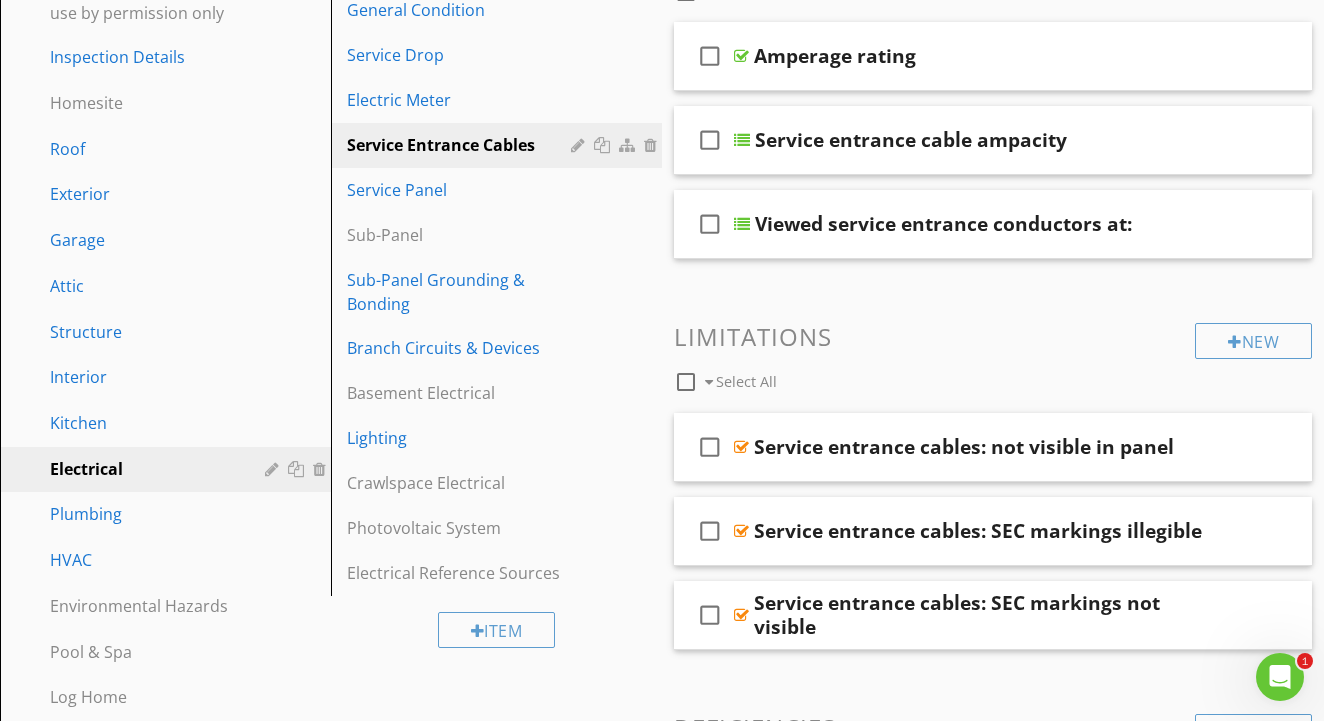 scroll, scrollTop: 320, scrollLeft: 0, axis: vertical 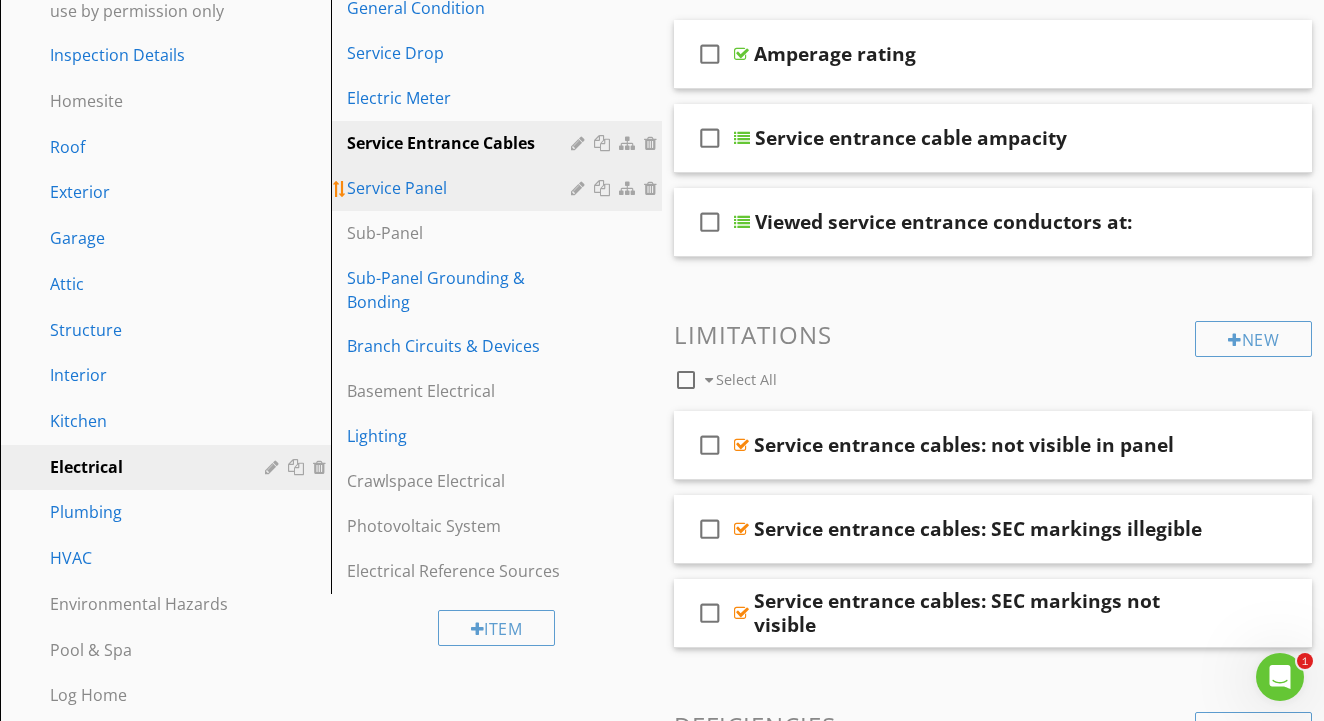 click on "Service Panel" at bounding box center (462, 188) 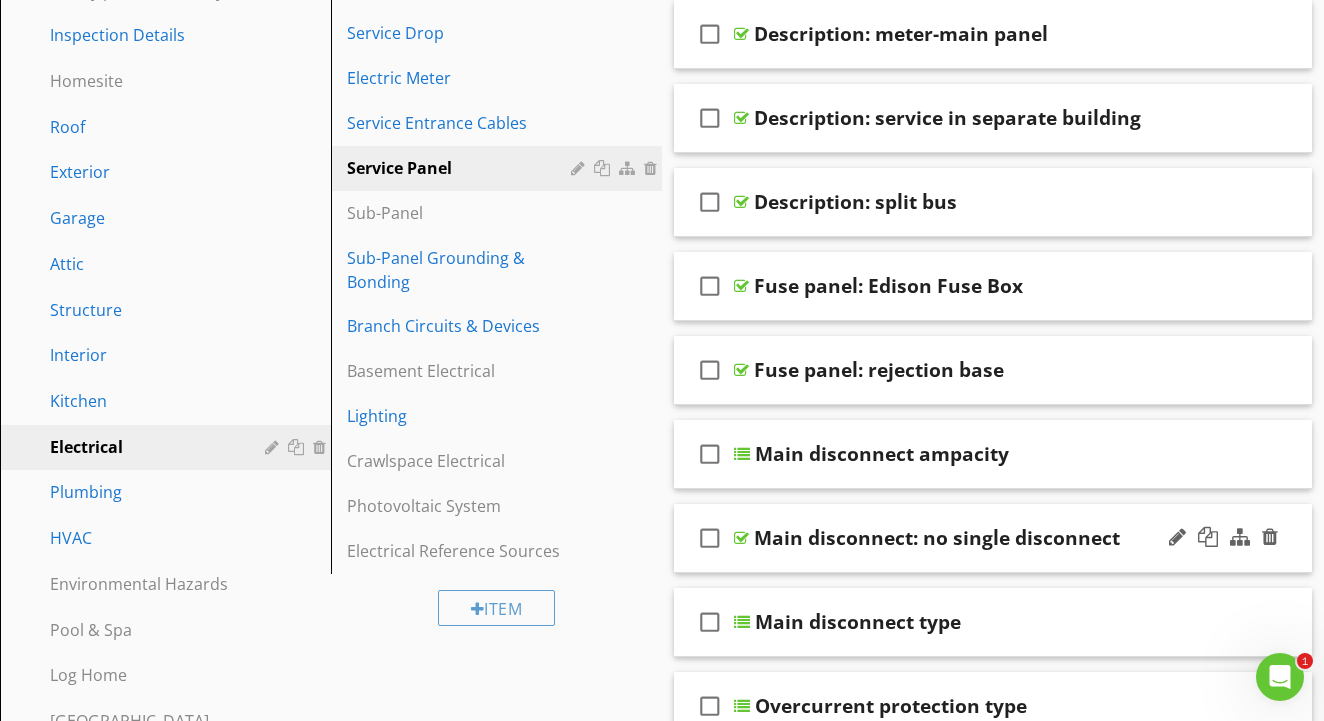 scroll, scrollTop: 352, scrollLeft: 0, axis: vertical 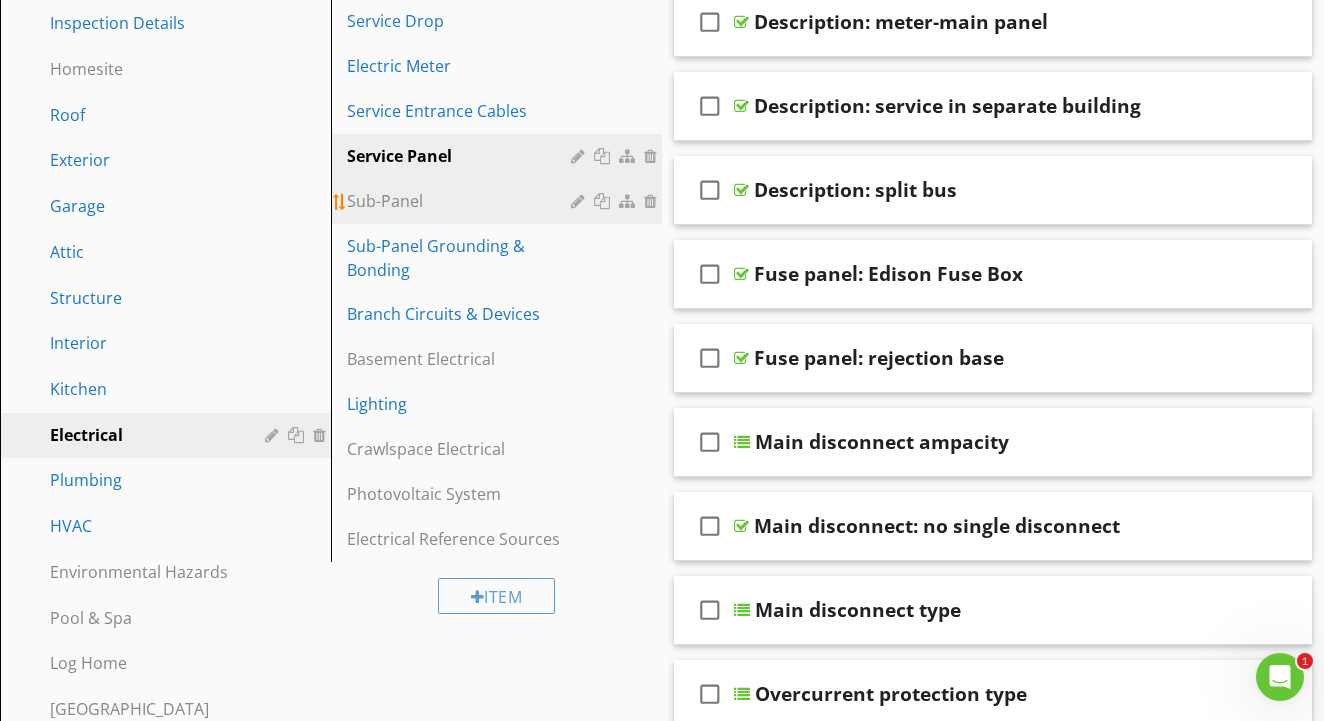 click on "Sub-Panel" at bounding box center [462, 201] 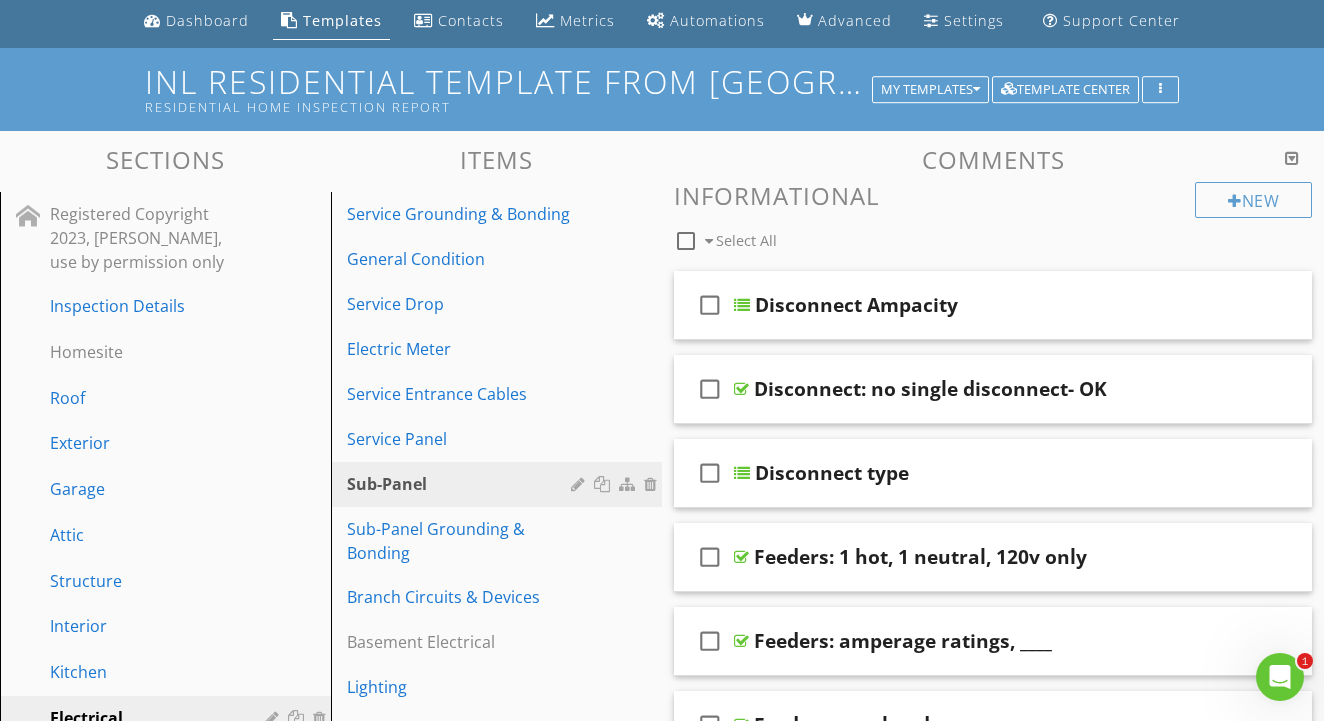 scroll, scrollTop: 100, scrollLeft: 0, axis: vertical 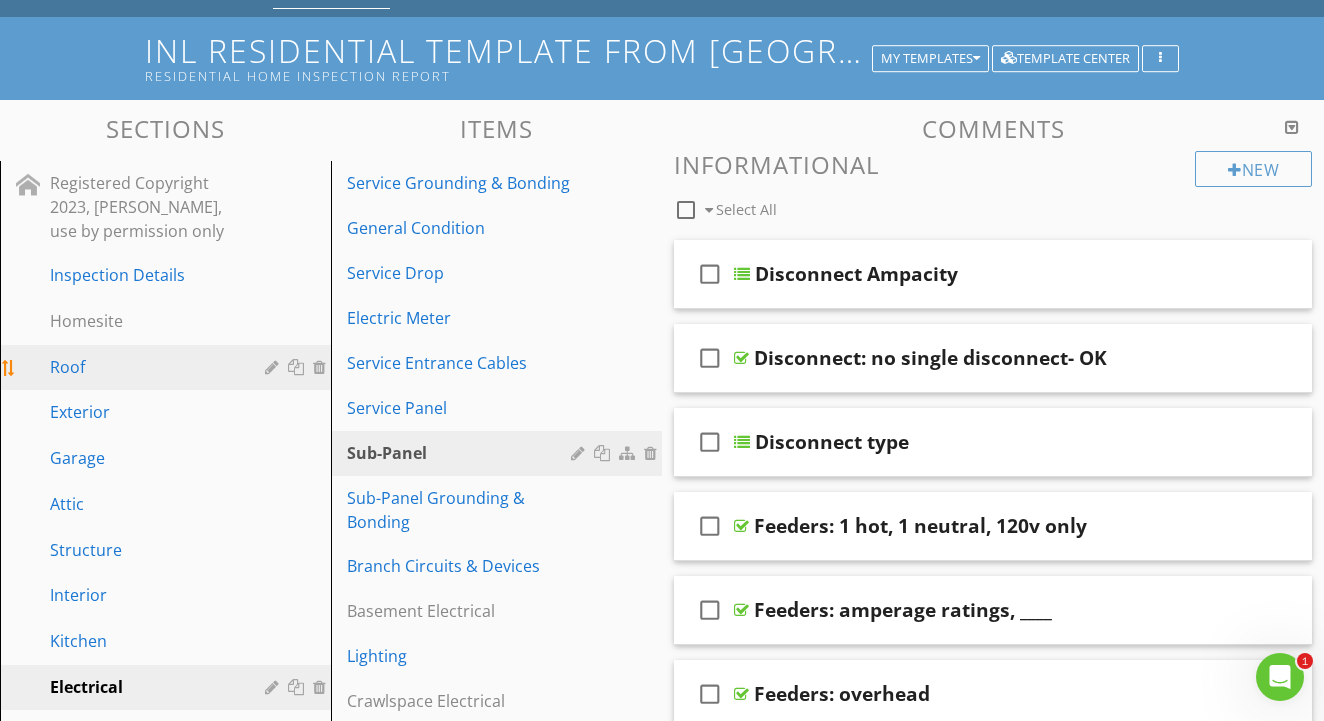 click on "Roof" at bounding box center (143, 367) 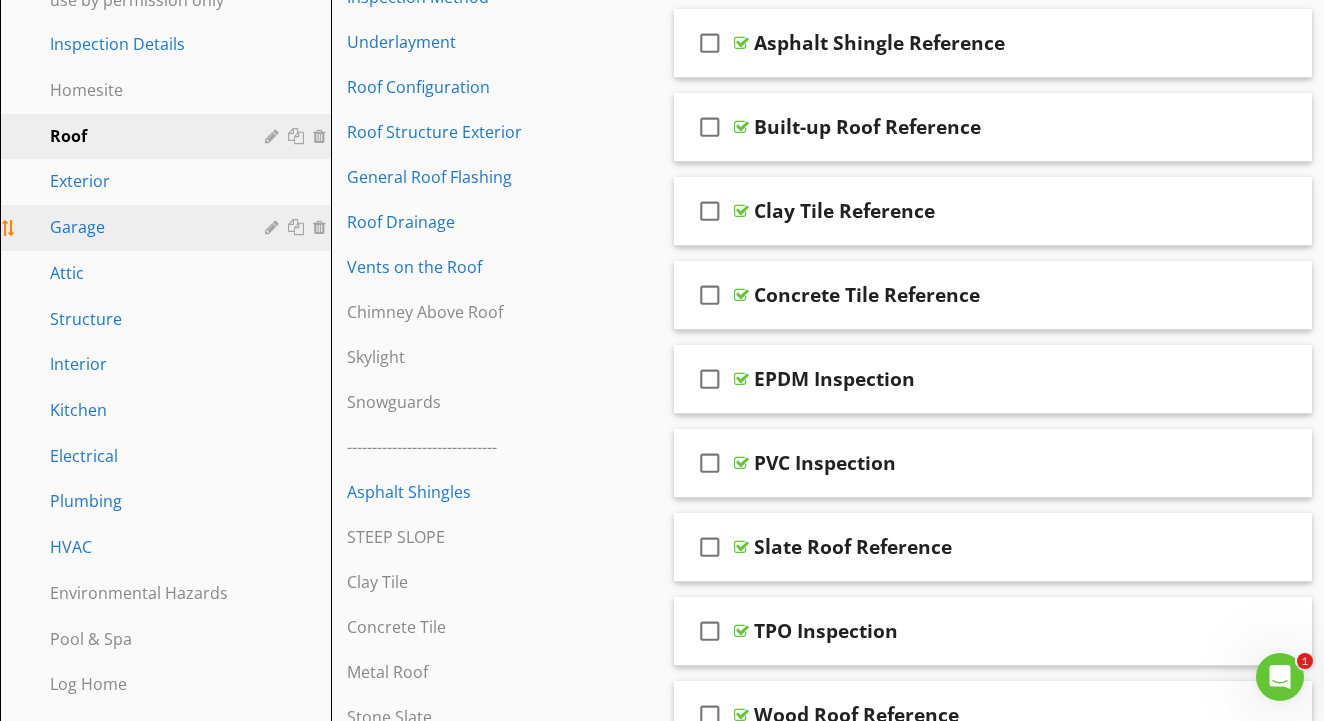 scroll, scrollTop: 342, scrollLeft: 0, axis: vertical 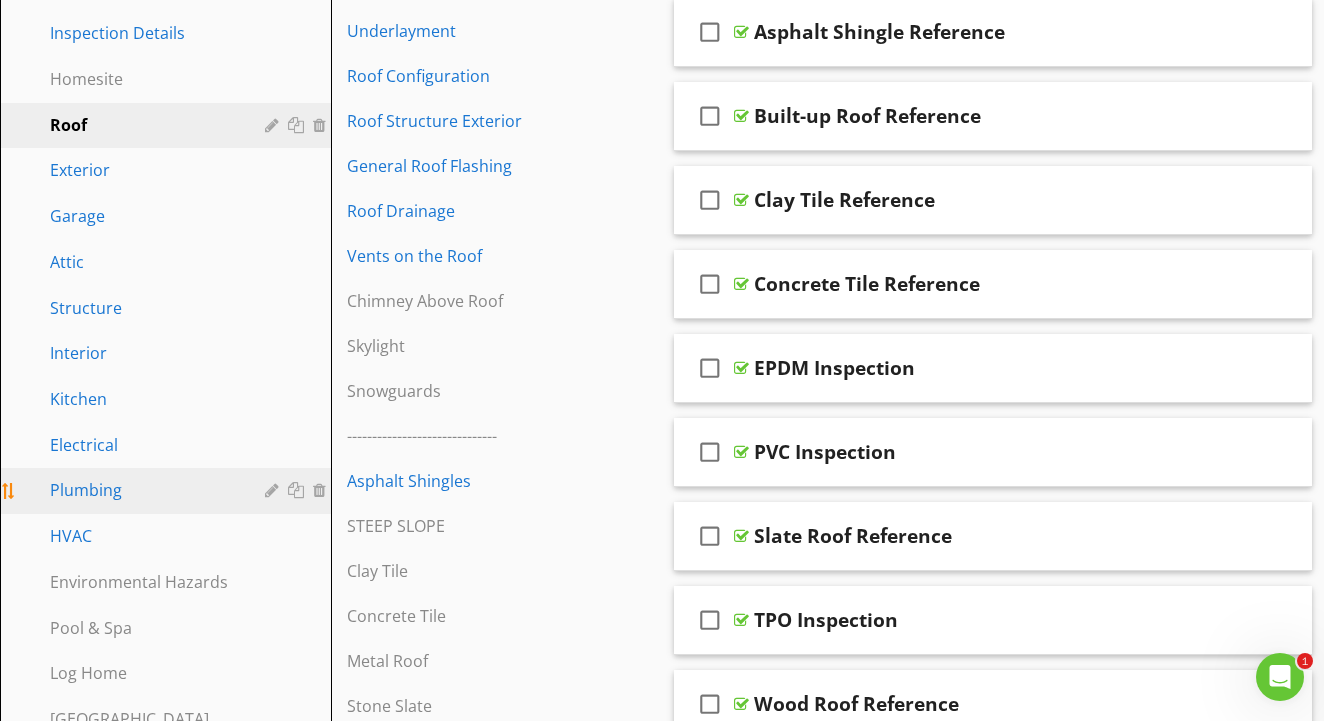 click on "Plumbing" at bounding box center (143, 490) 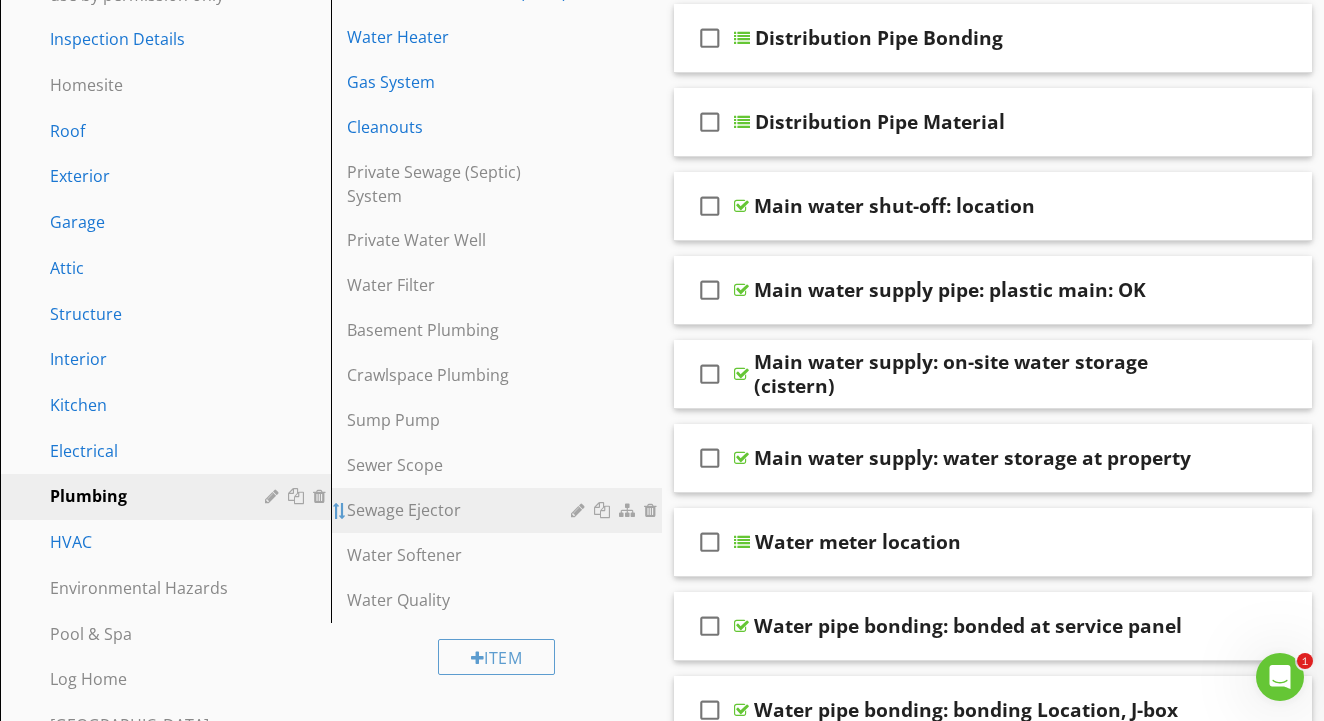 scroll, scrollTop: 335, scrollLeft: 0, axis: vertical 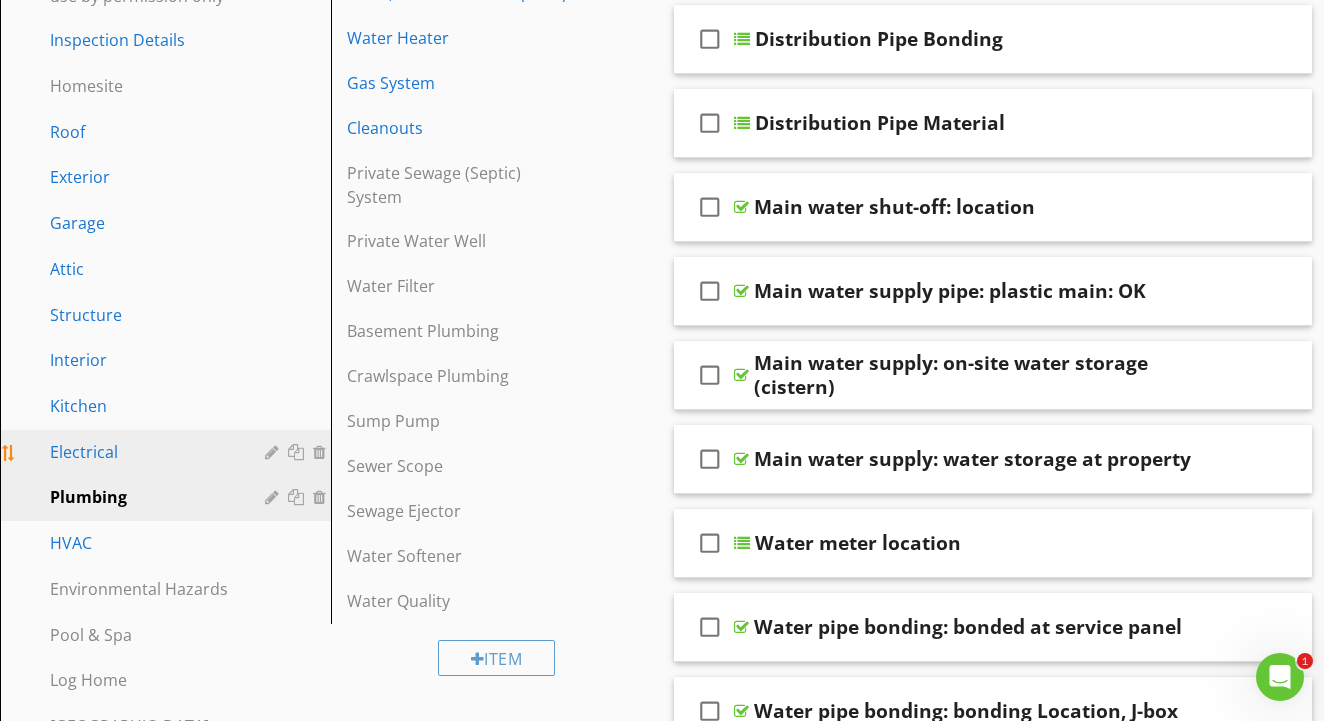 click on "Electrical" at bounding box center [143, 452] 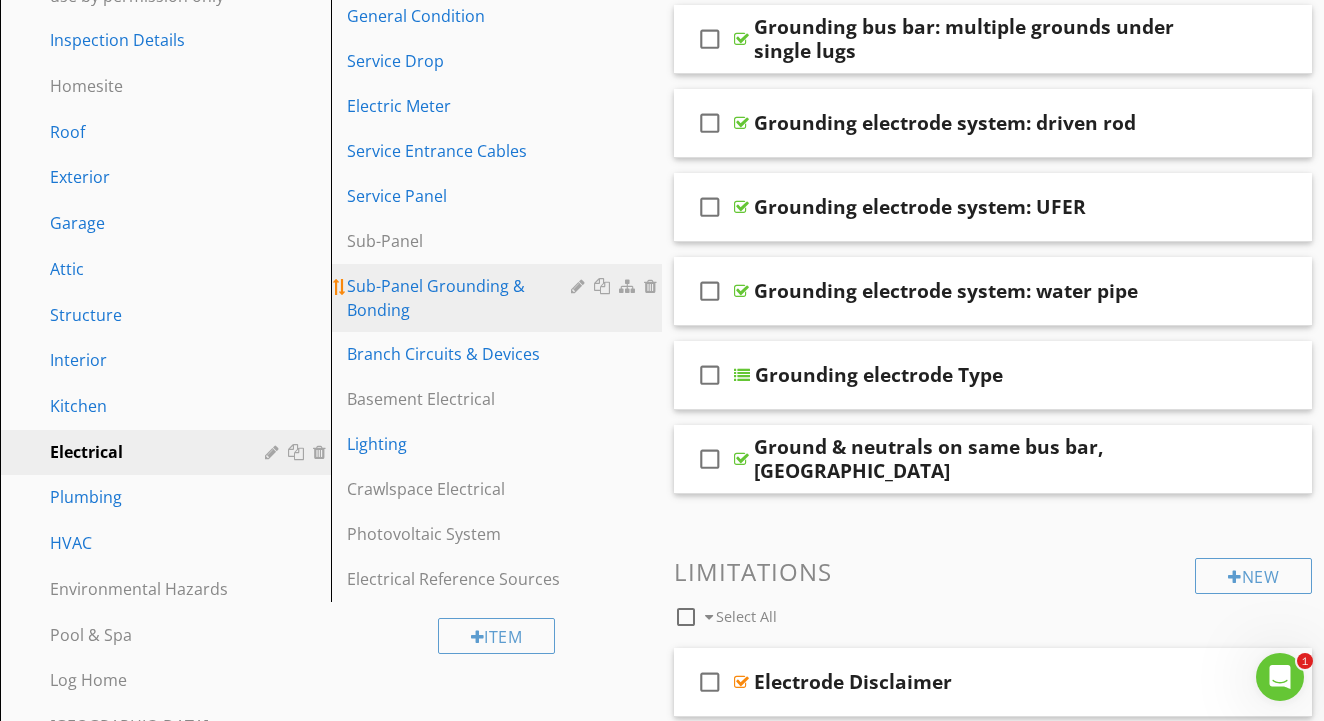 click on "Sub-Panel Grounding & Bonding" at bounding box center [462, 298] 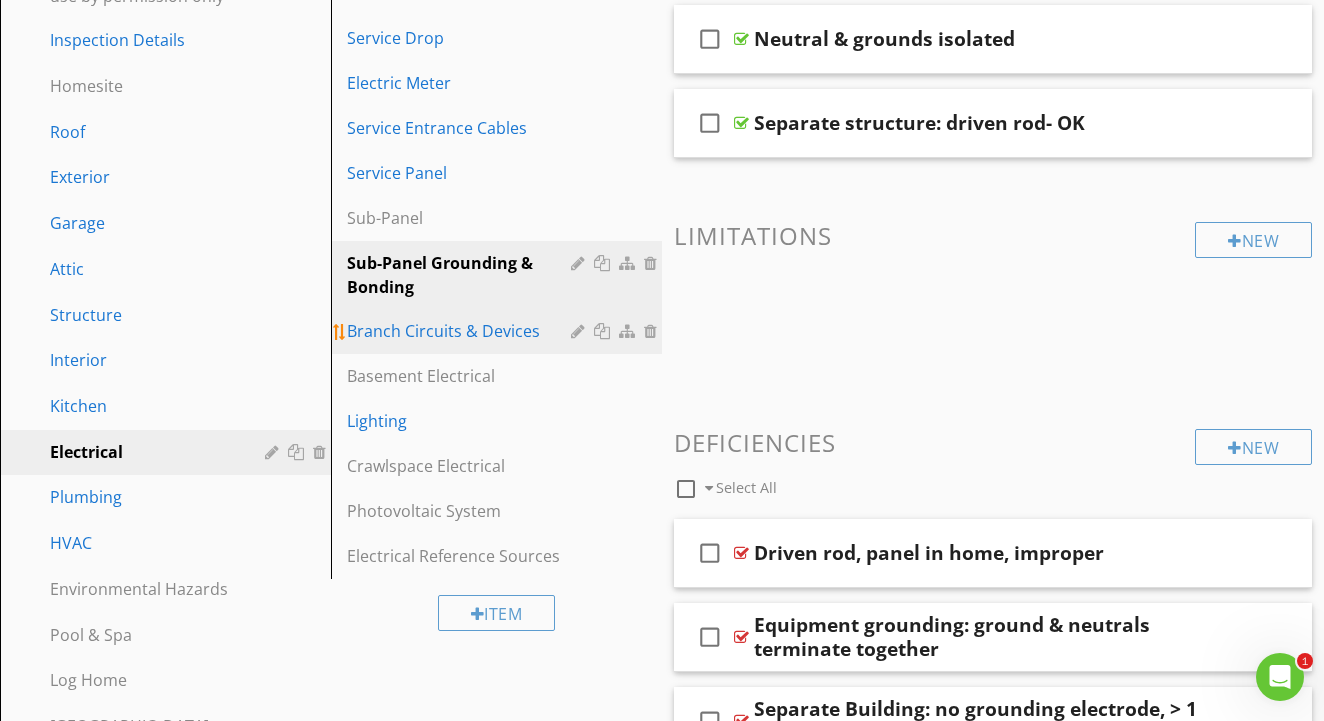 click on "Branch Circuits & Devices" at bounding box center [462, 331] 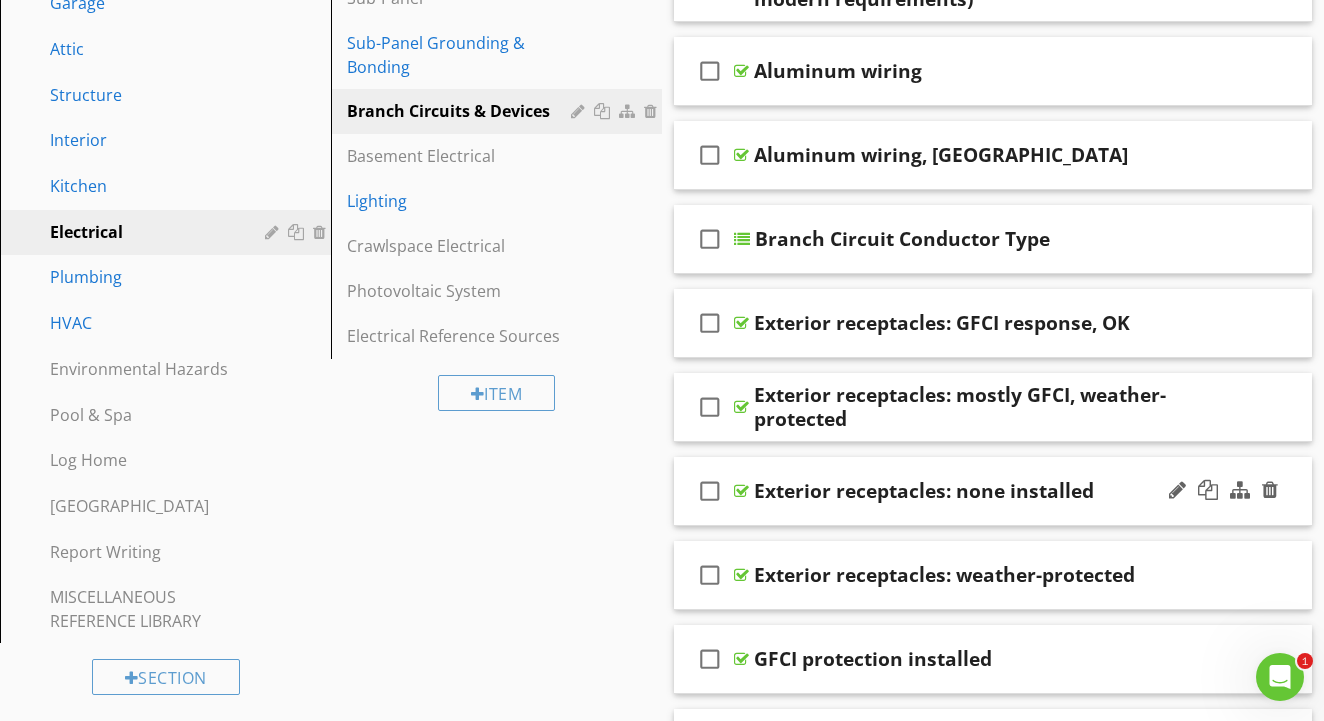 scroll, scrollTop: 550, scrollLeft: 0, axis: vertical 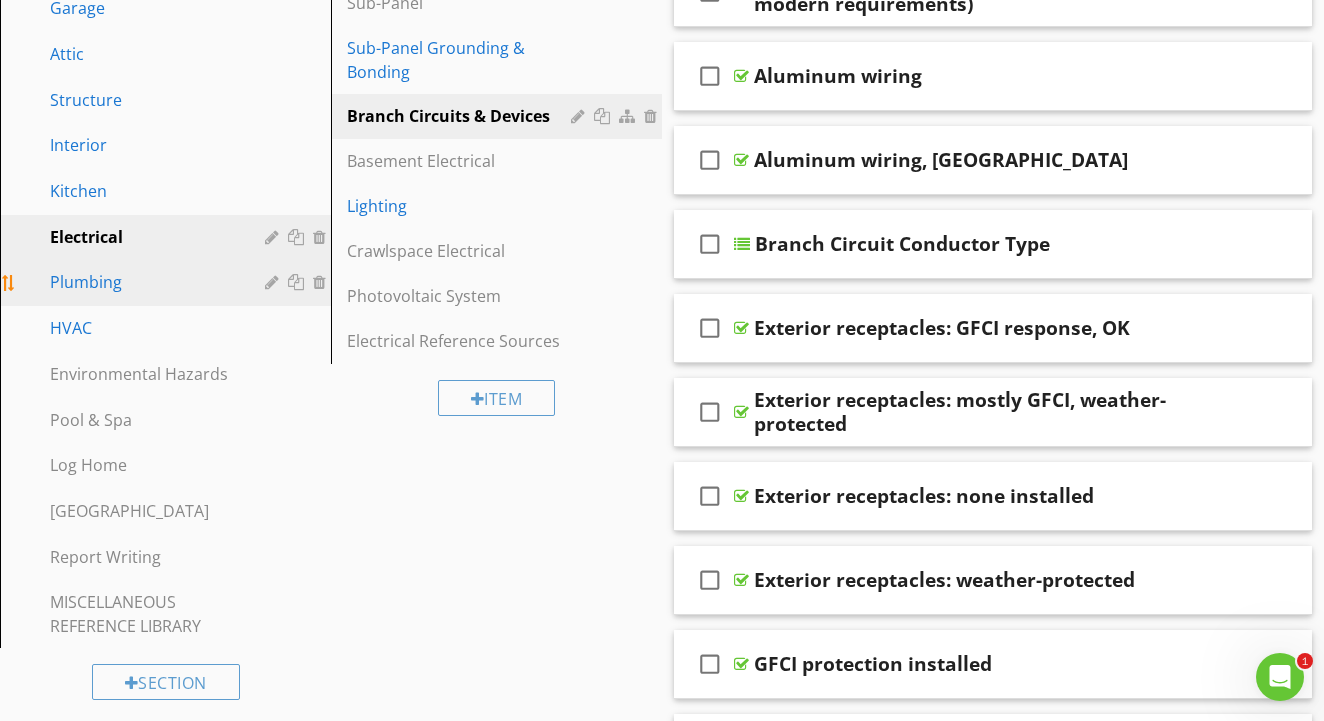 click on "Plumbing" at bounding box center [143, 282] 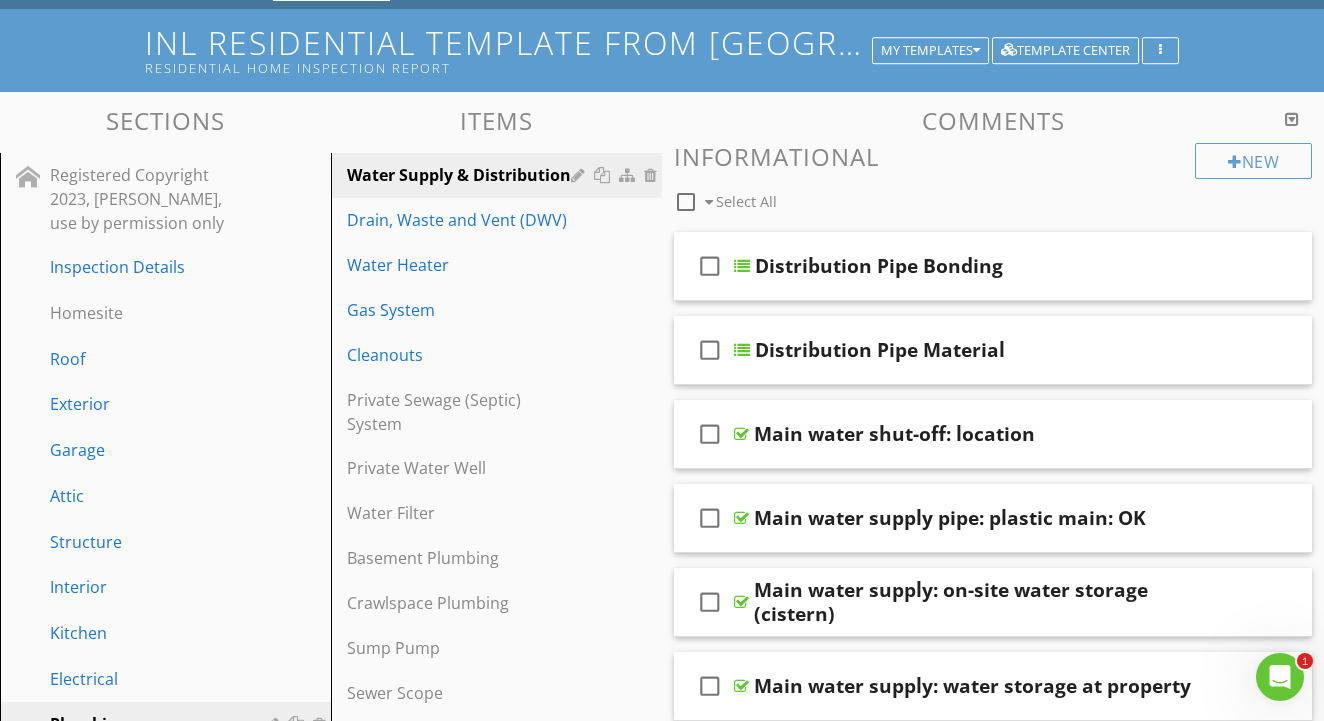 scroll, scrollTop: 79, scrollLeft: 0, axis: vertical 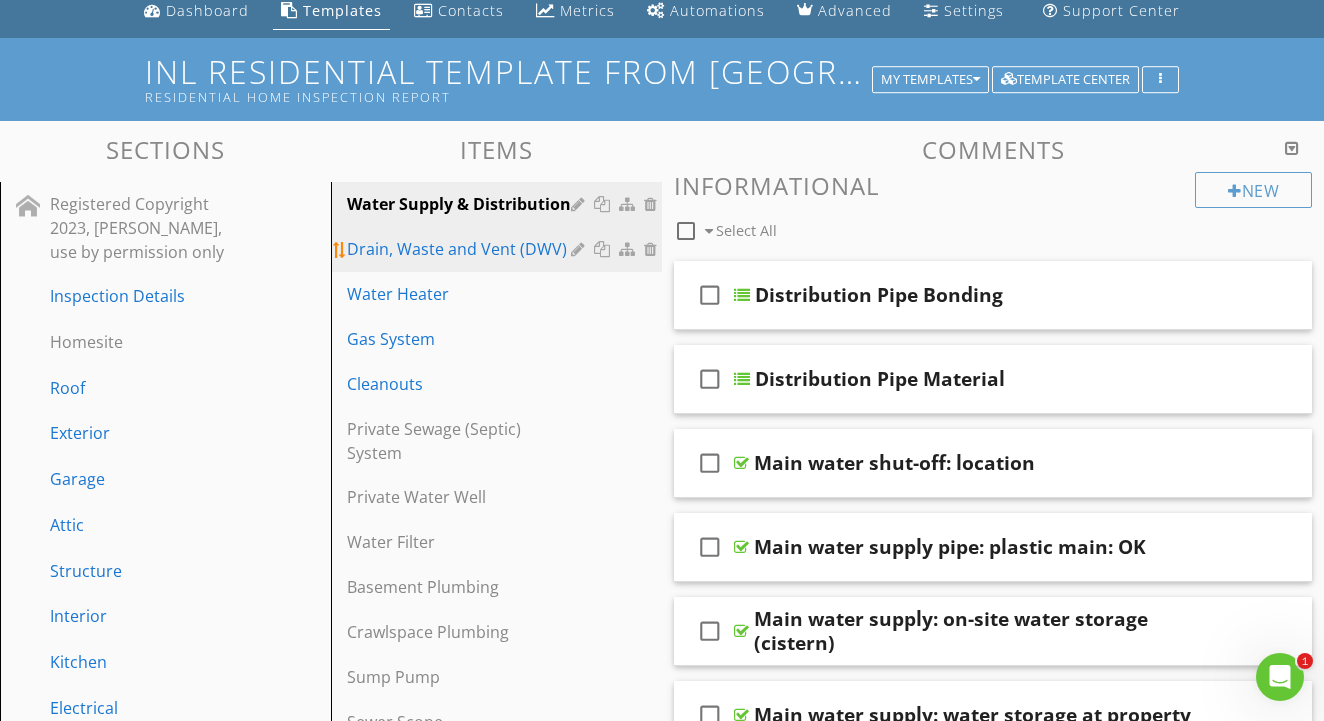 click on "Drain, Waste and Vent (DWV)" at bounding box center (462, 249) 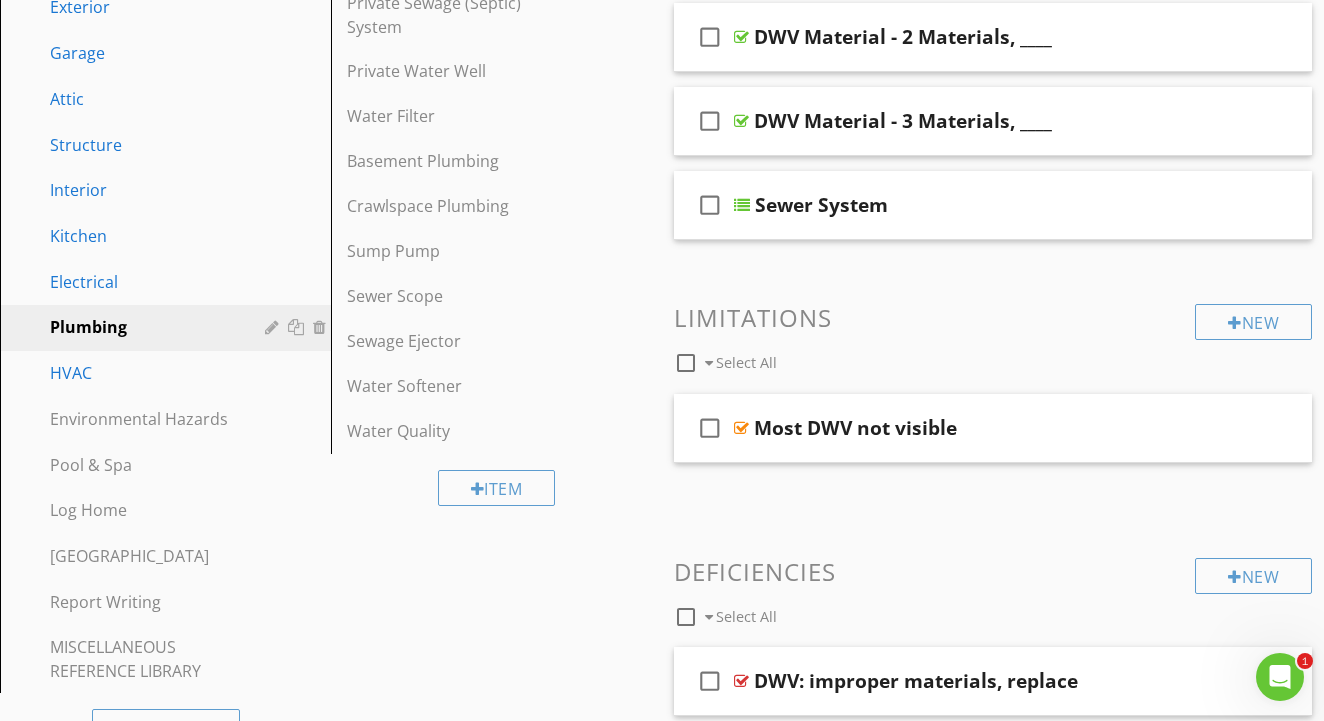 scroll, scrollTop: 508, scrollLeft: 0, axis: vertical 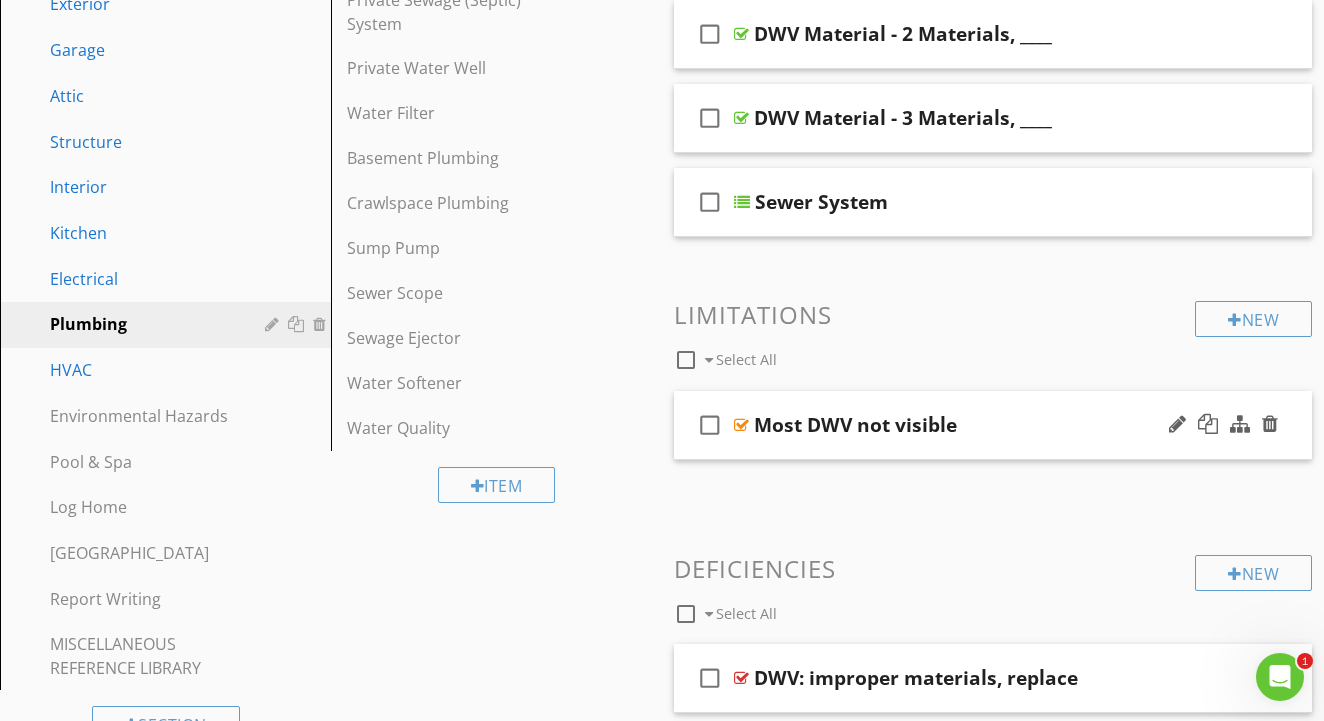 click at bounding box center (741, 425) 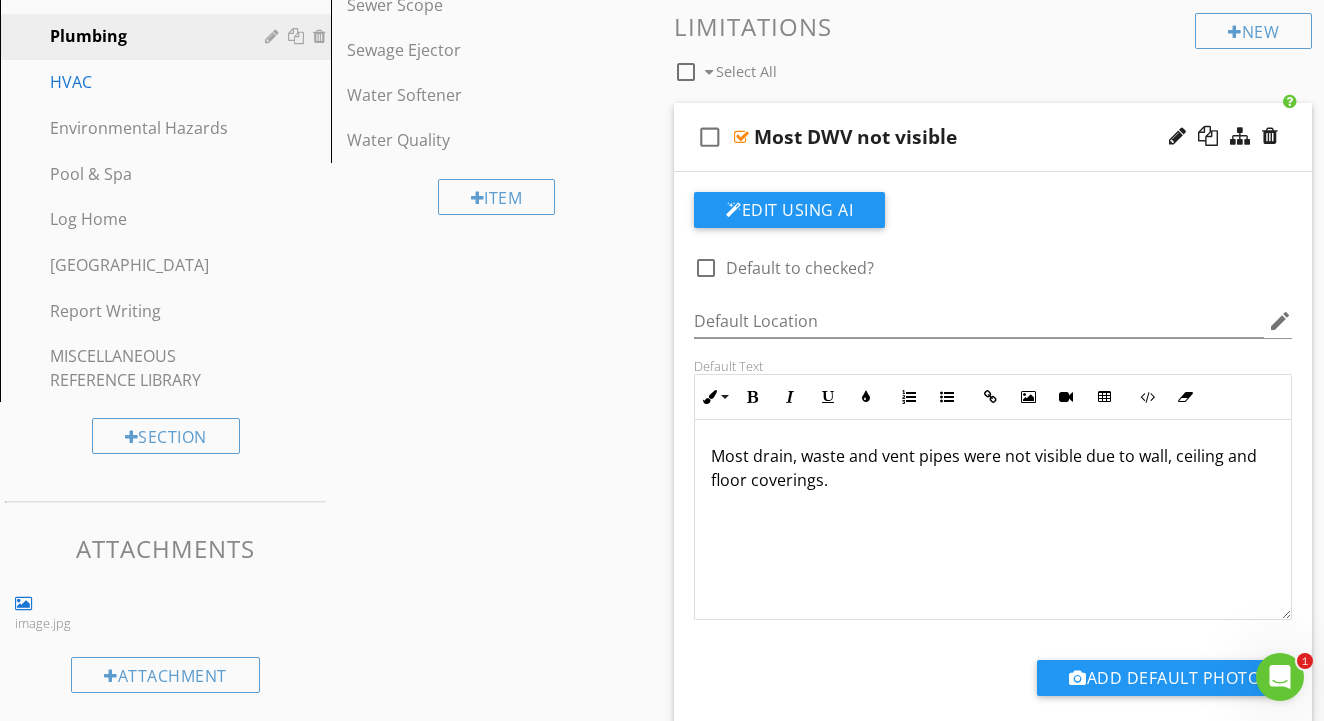 scroll, scrollTop: 802, scrollLeft: 0, axis: vertical 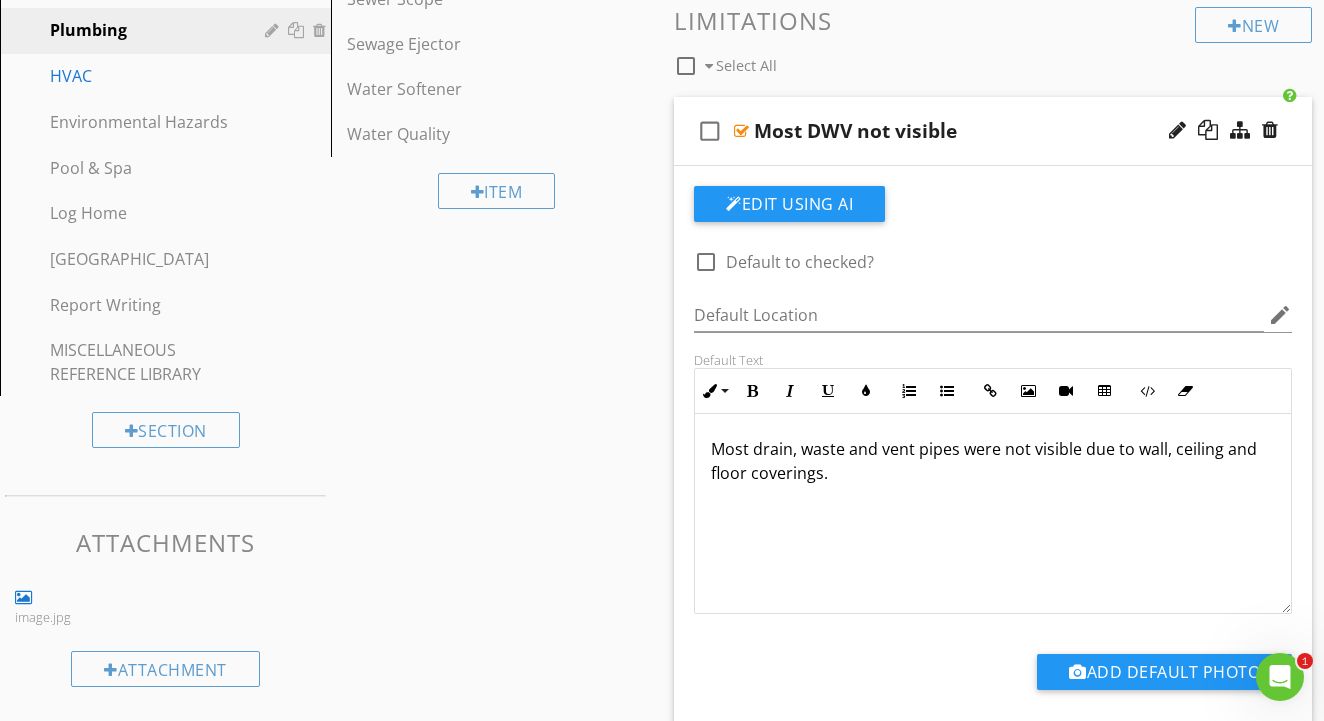 click on "check_box_outline_blank" at bounding box center [710, 131] 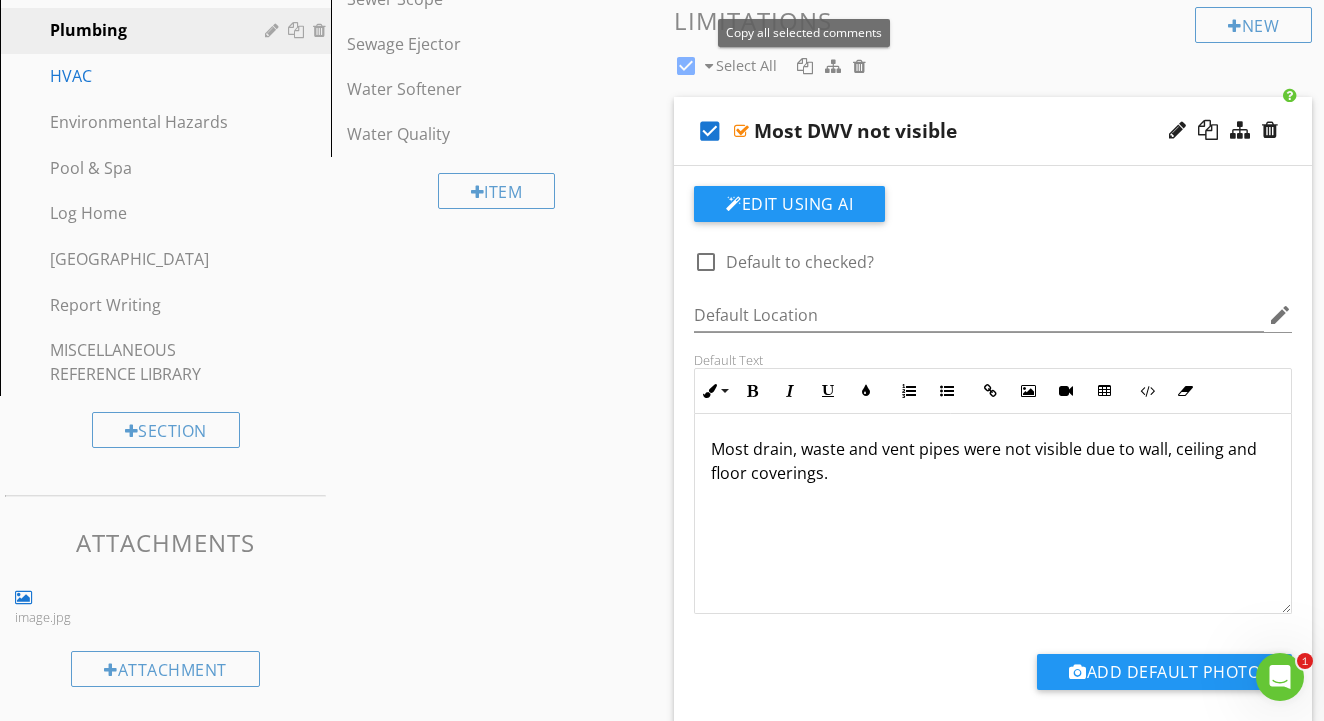 click at bounding box center [805, 66] 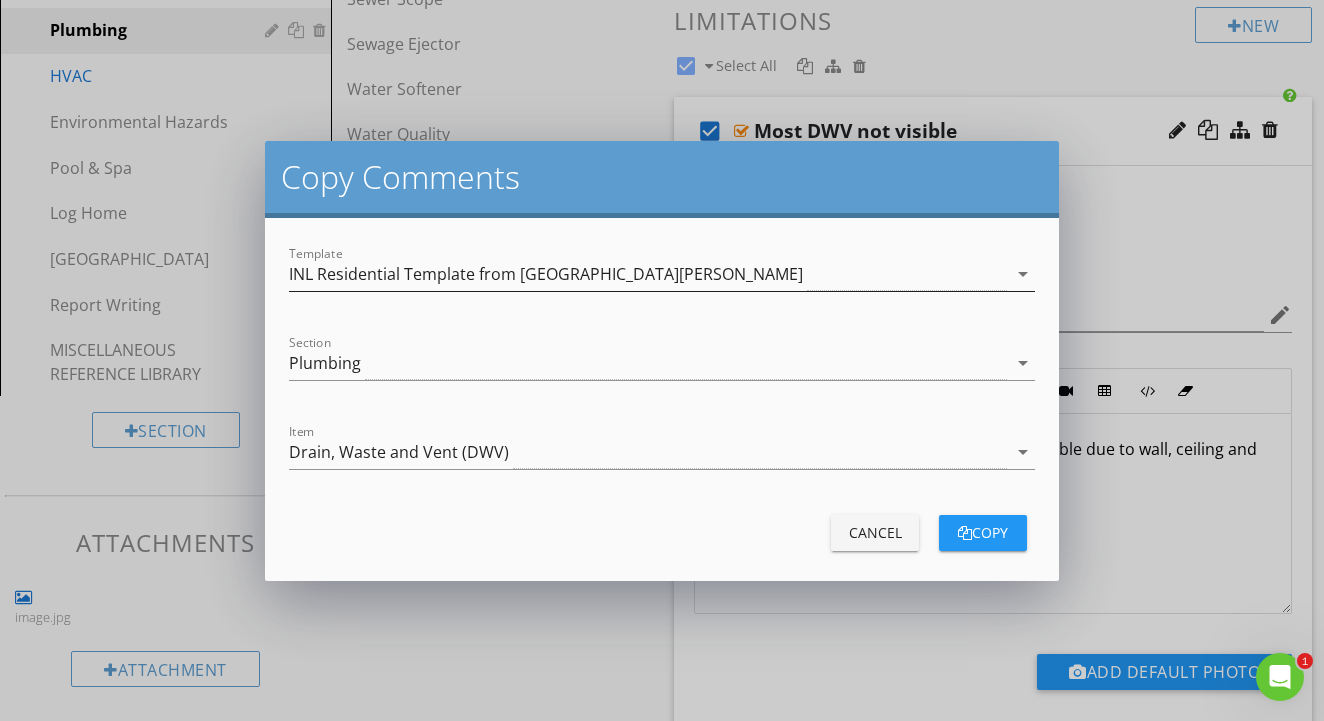 click on "INL Residential Template from [GEOGRAPHIC_DATA][PERSON_NAME]" at bounding box center (648, 274) 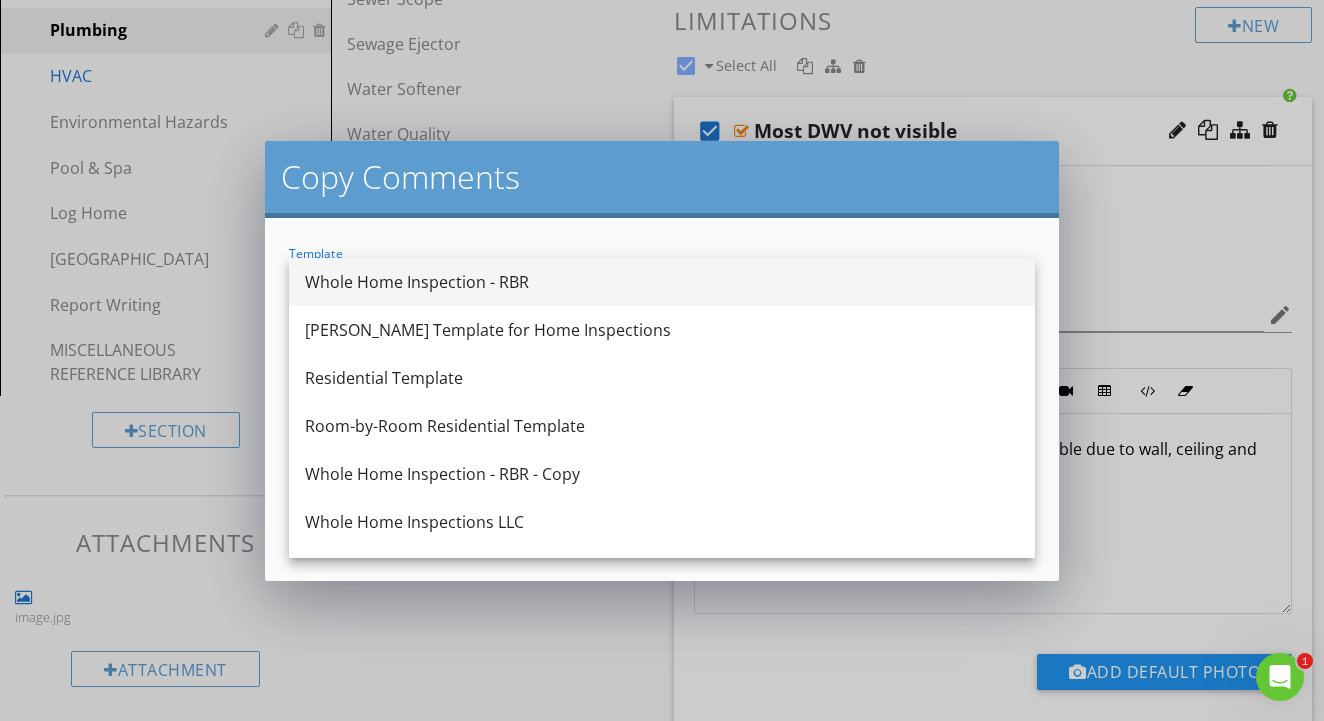 click on "Whole Home Inspection - RBR" at bounding box center (662, 282) 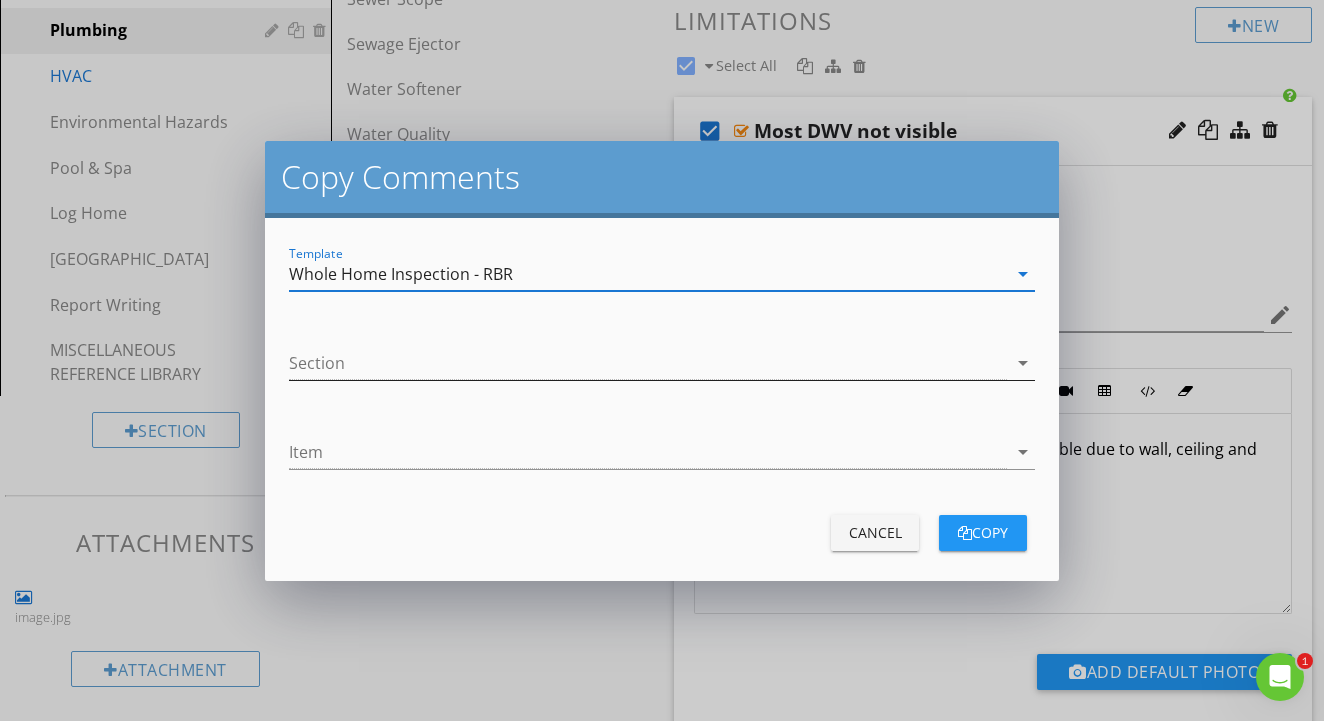 click at bounding box center (648, 363) 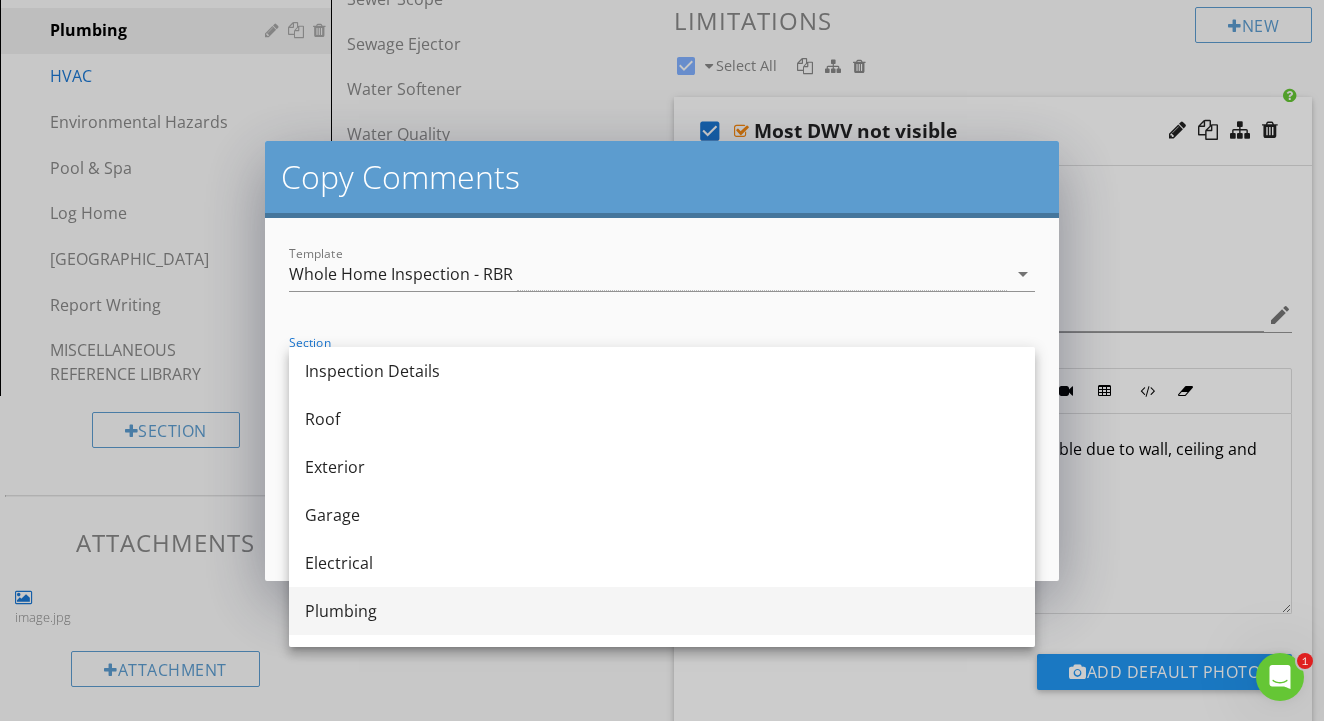 click on "Plumbing" at bounding box center [662, 611] 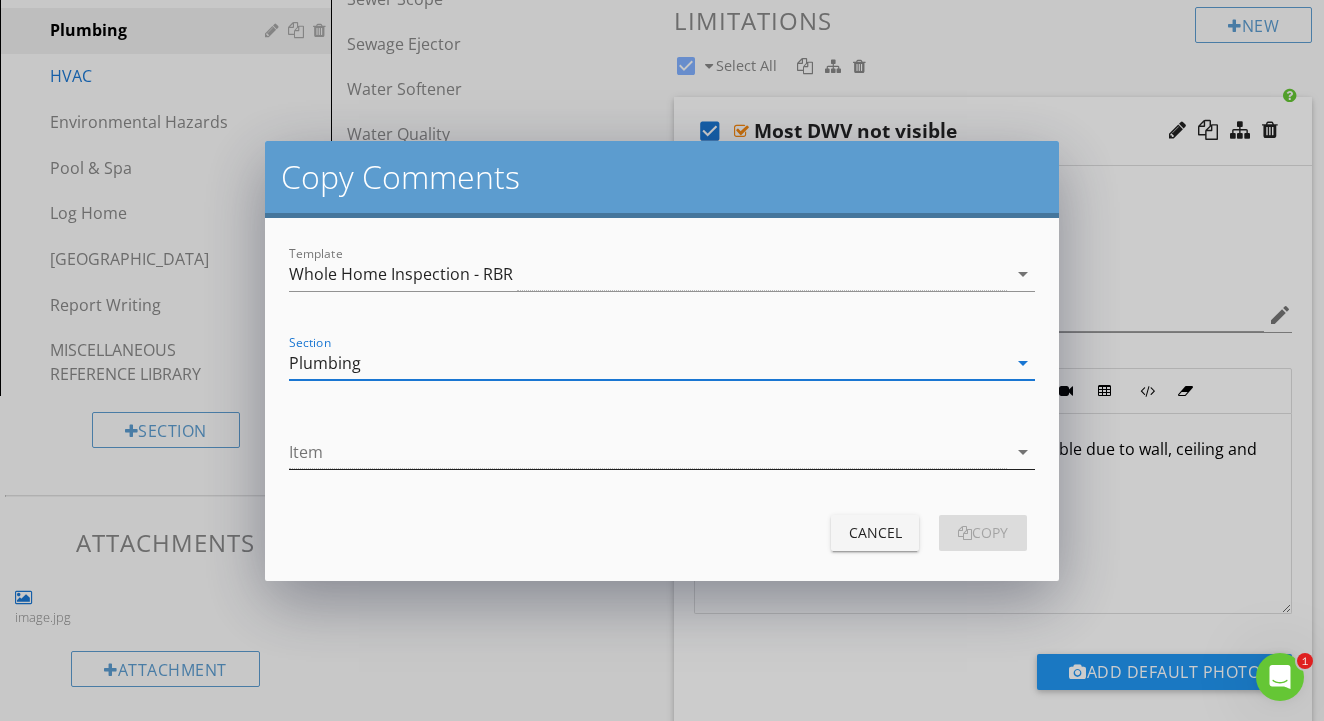 click at bounding box center (648, 452) 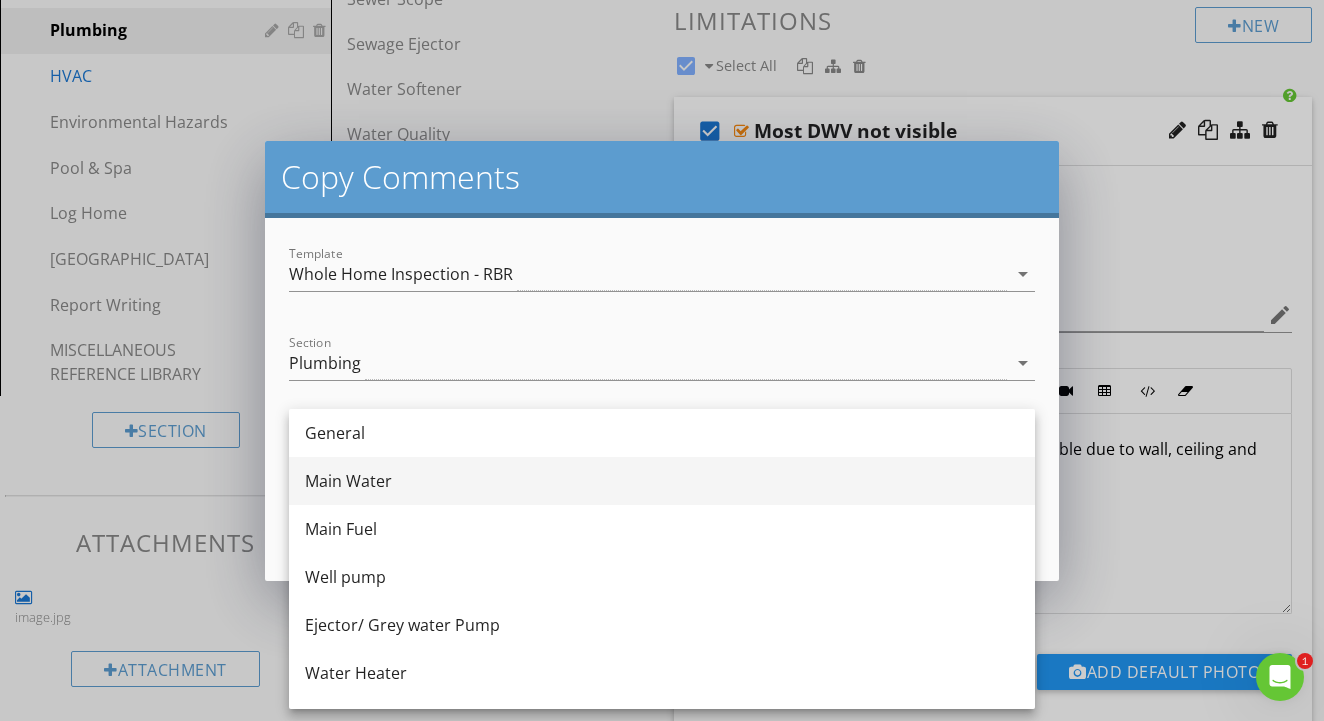click on "Main Water" at bounding box center [662, 481] 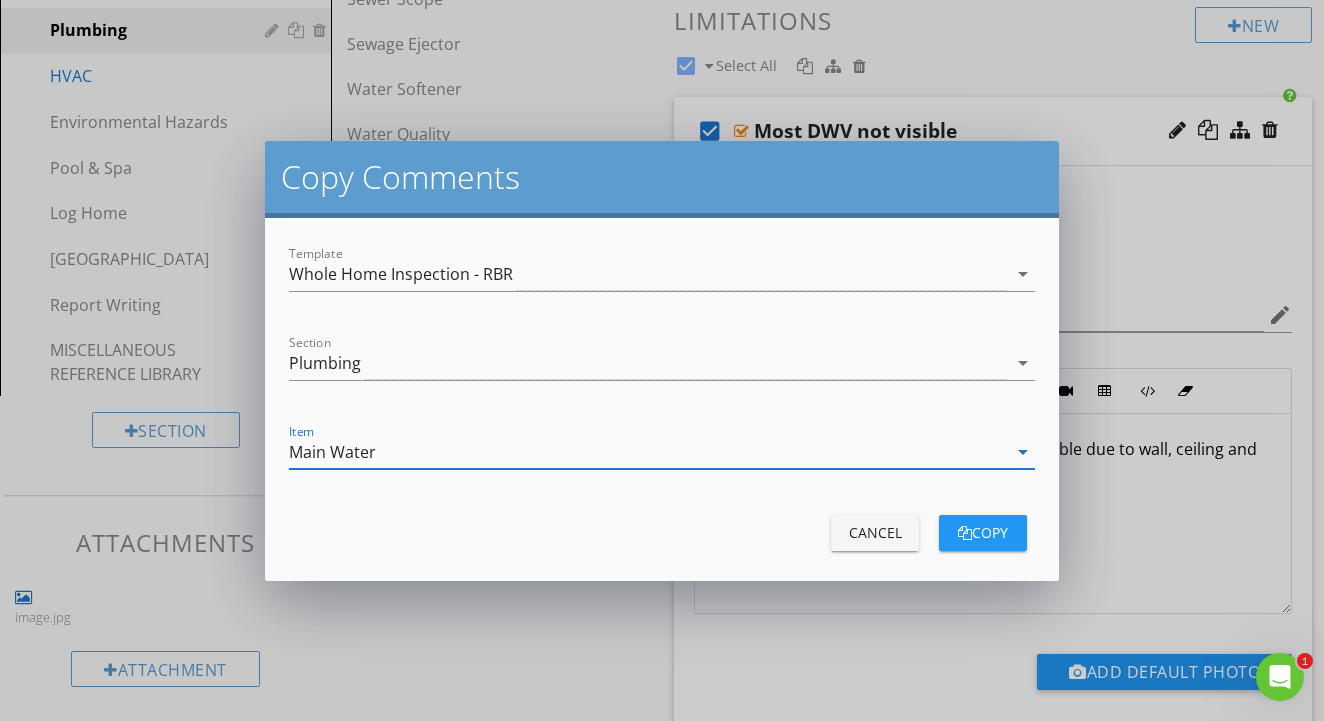 click on "copy" at bounding box center [983, 532] 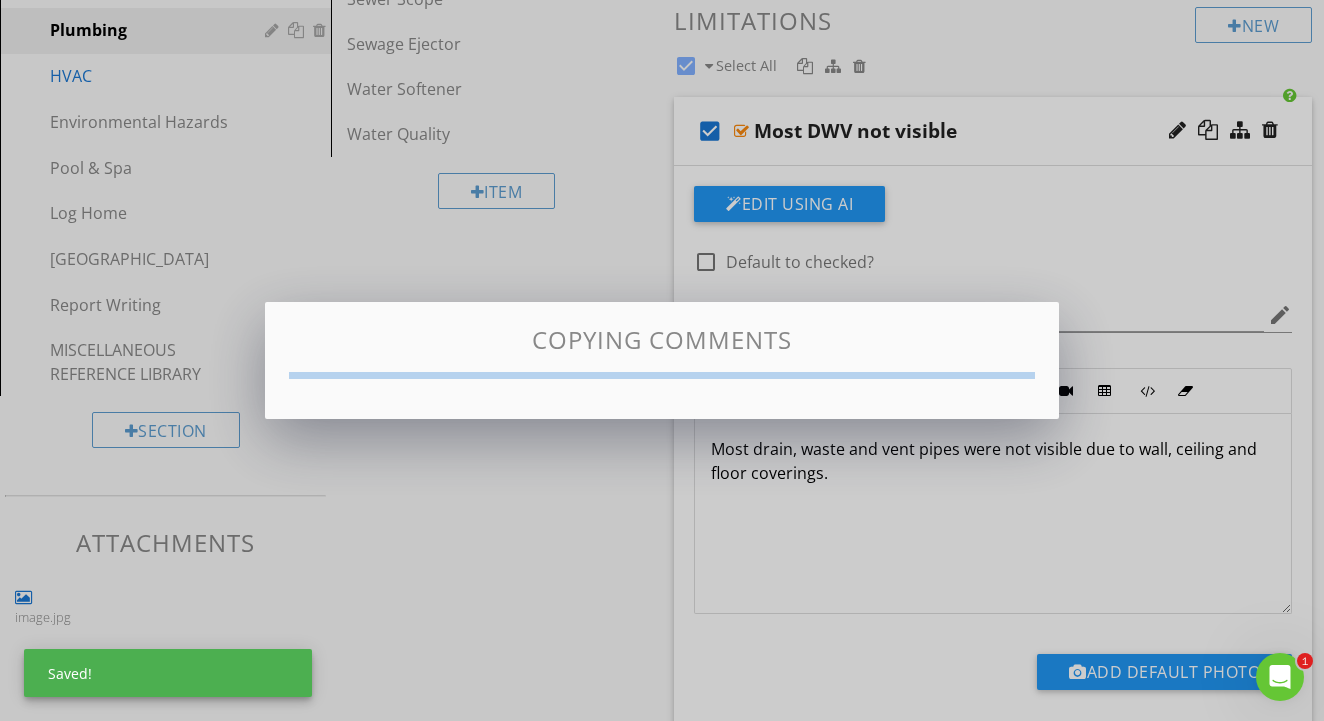 checkbox on "false" 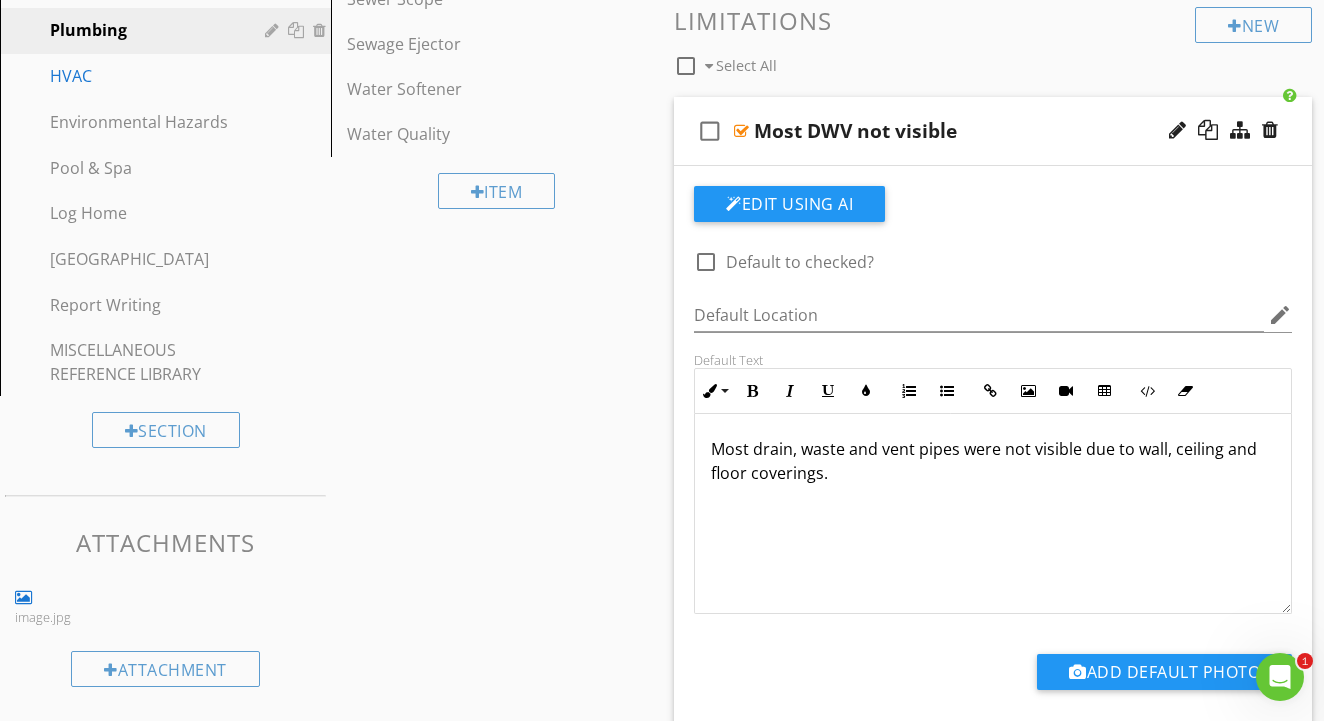 click at bounding box center [741, 131] 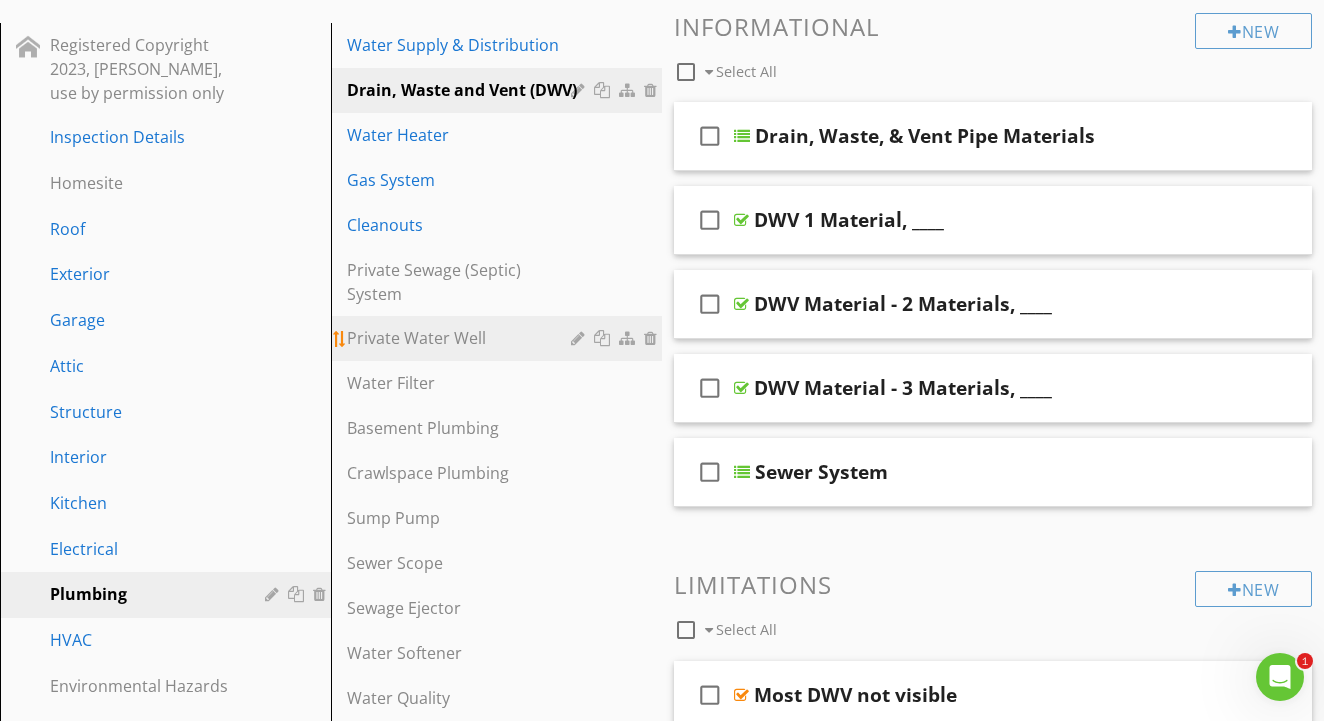 scroll, scrollTop: 233, scrollLeft: 0, axis: vertical 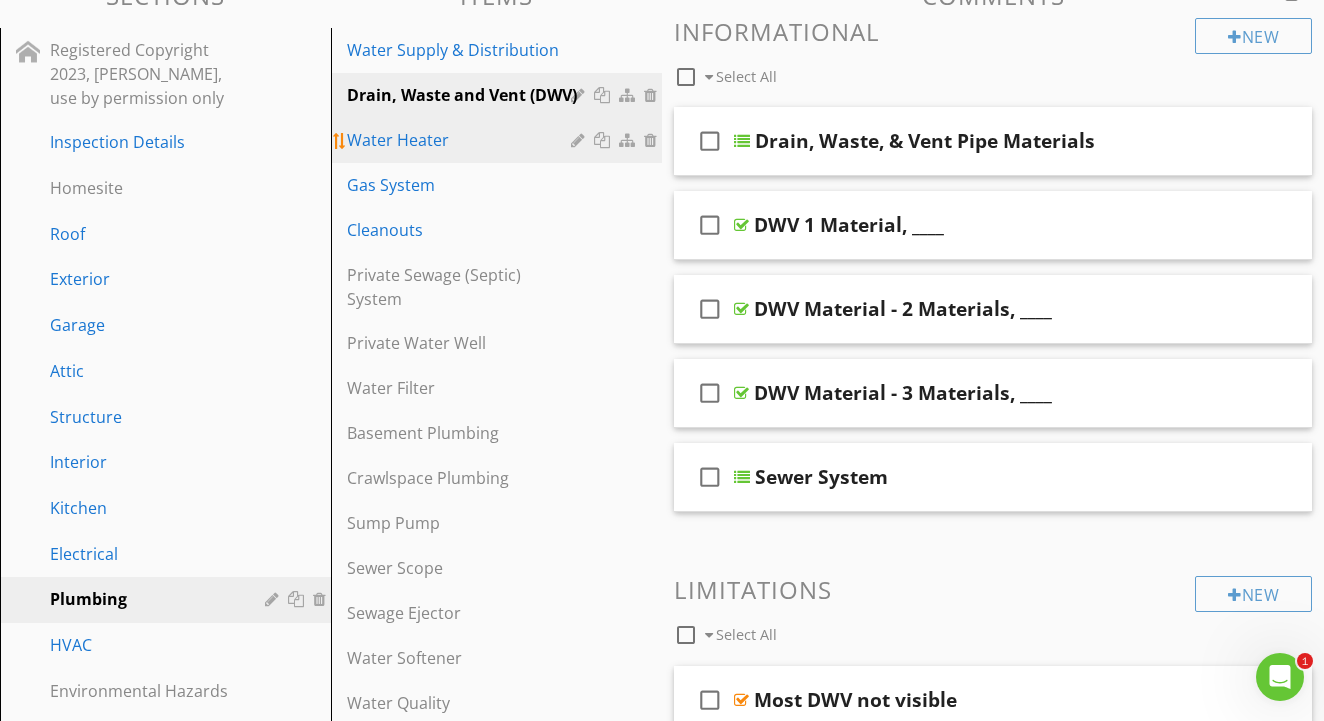 click on "Water Heater" at bounding box center (499, 140) 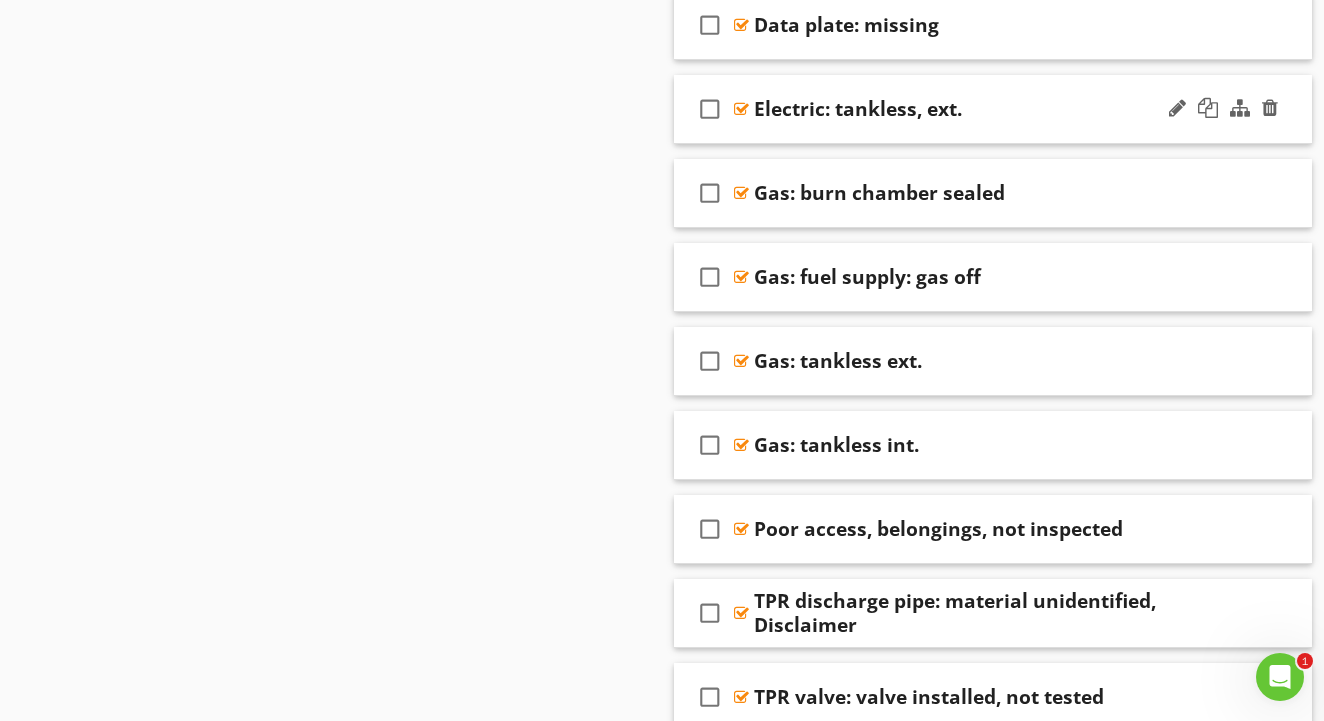 scroll, scrollTop: 3262, scrollLeft: 0, axis: vertical 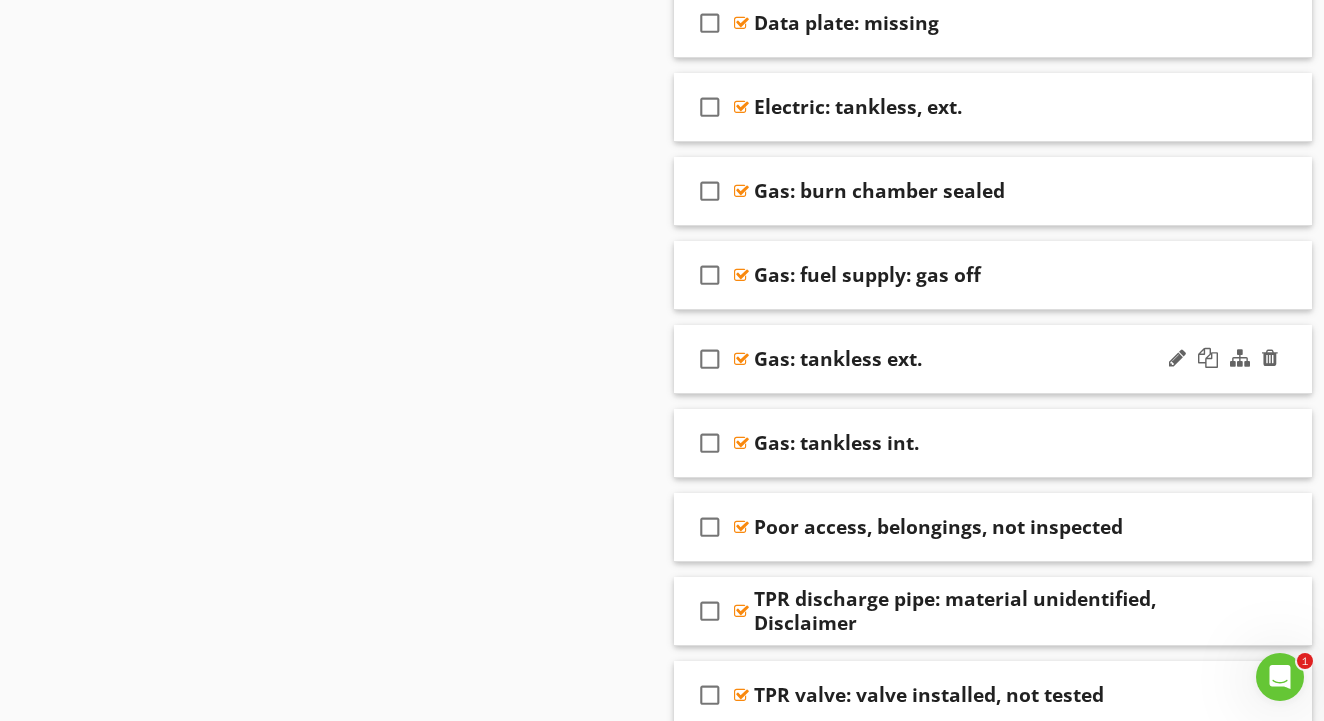 click on "check_box_outline_blank
Gas: tankless  ext." at bounding box center [993, 359] 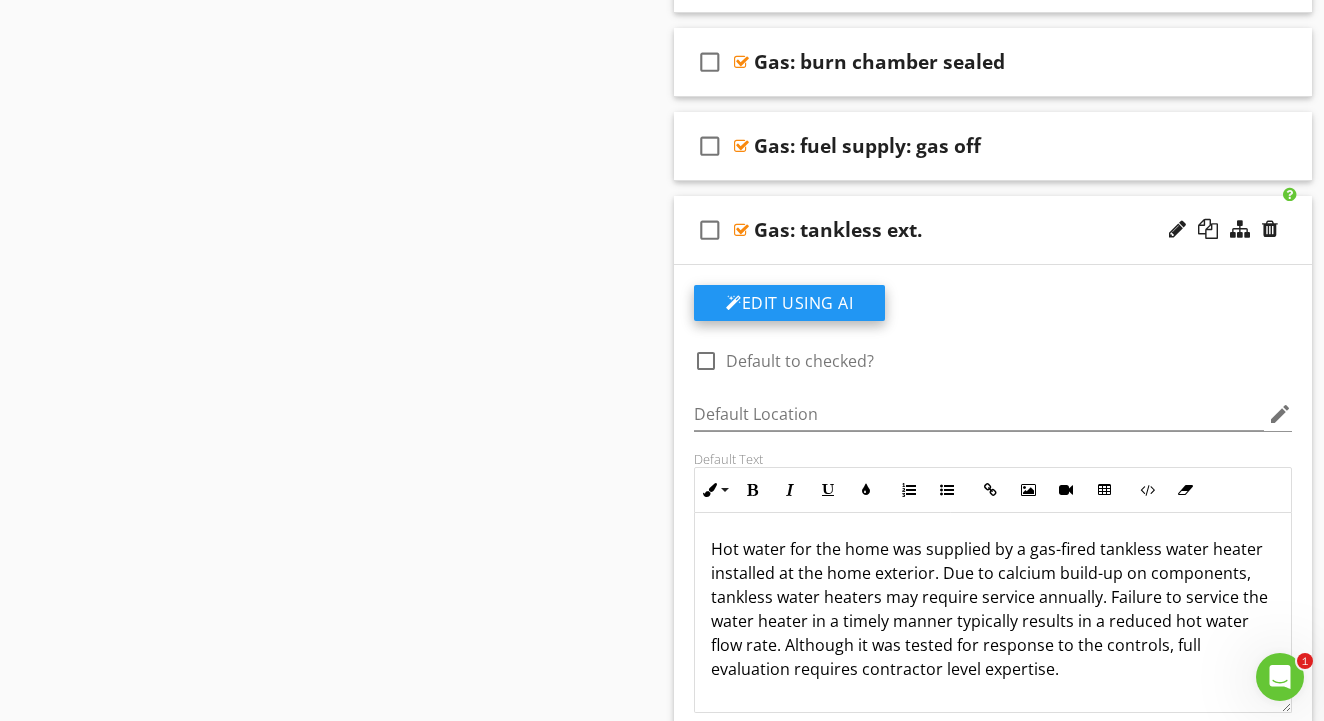 scroll, scrollTop: 3396, scrollLeft: 0, axis: vertical 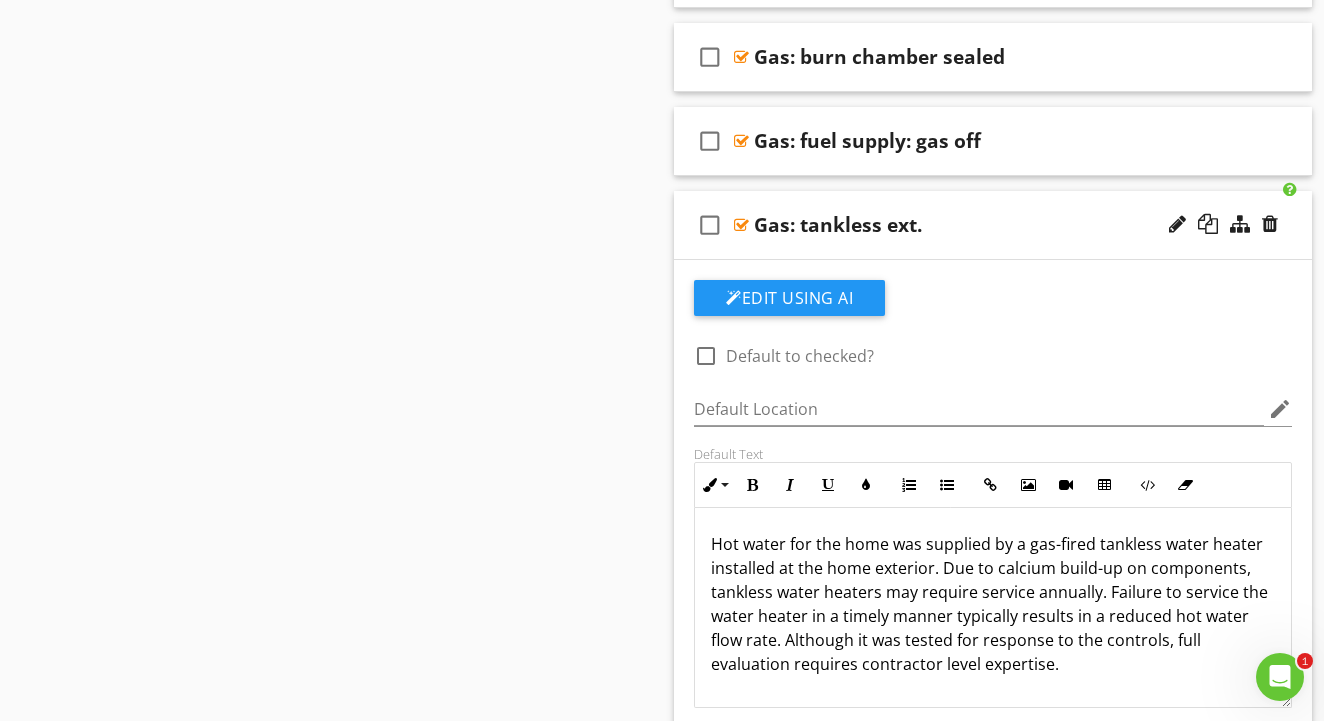 click at bounding box center (741, 225) 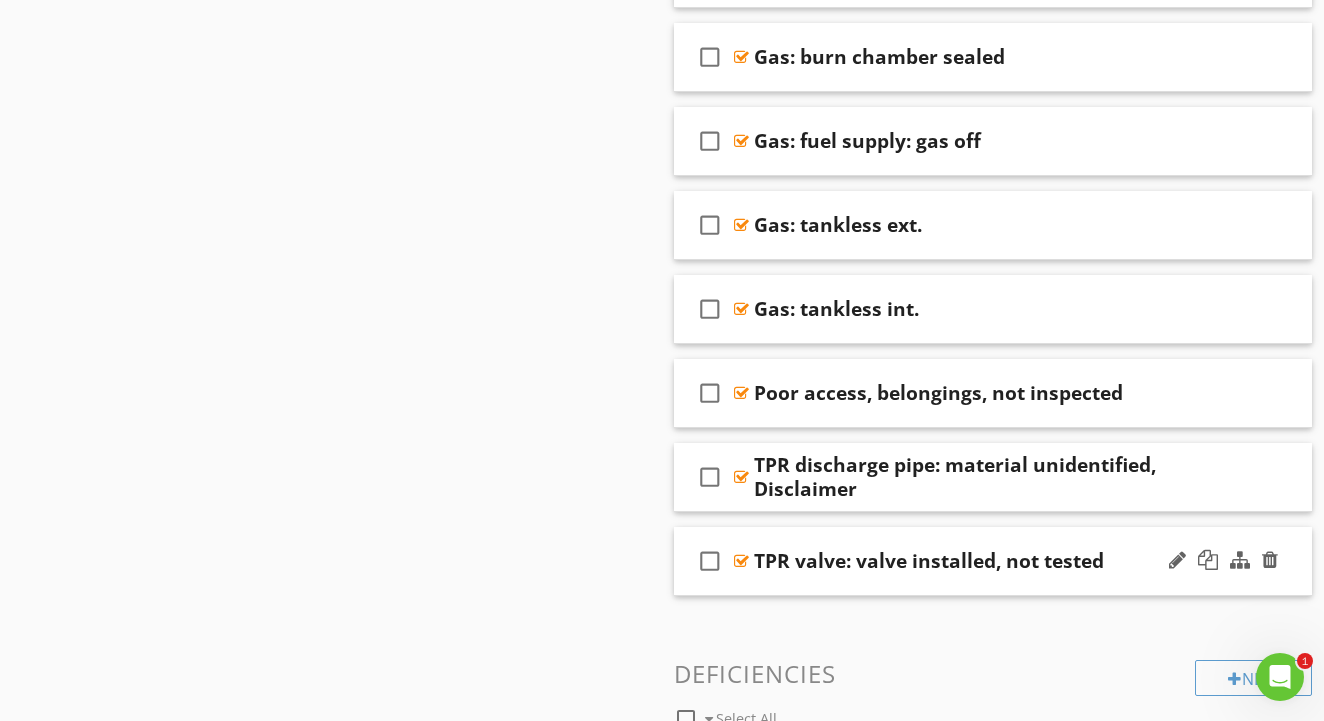 click at bounding box center (741, 561) 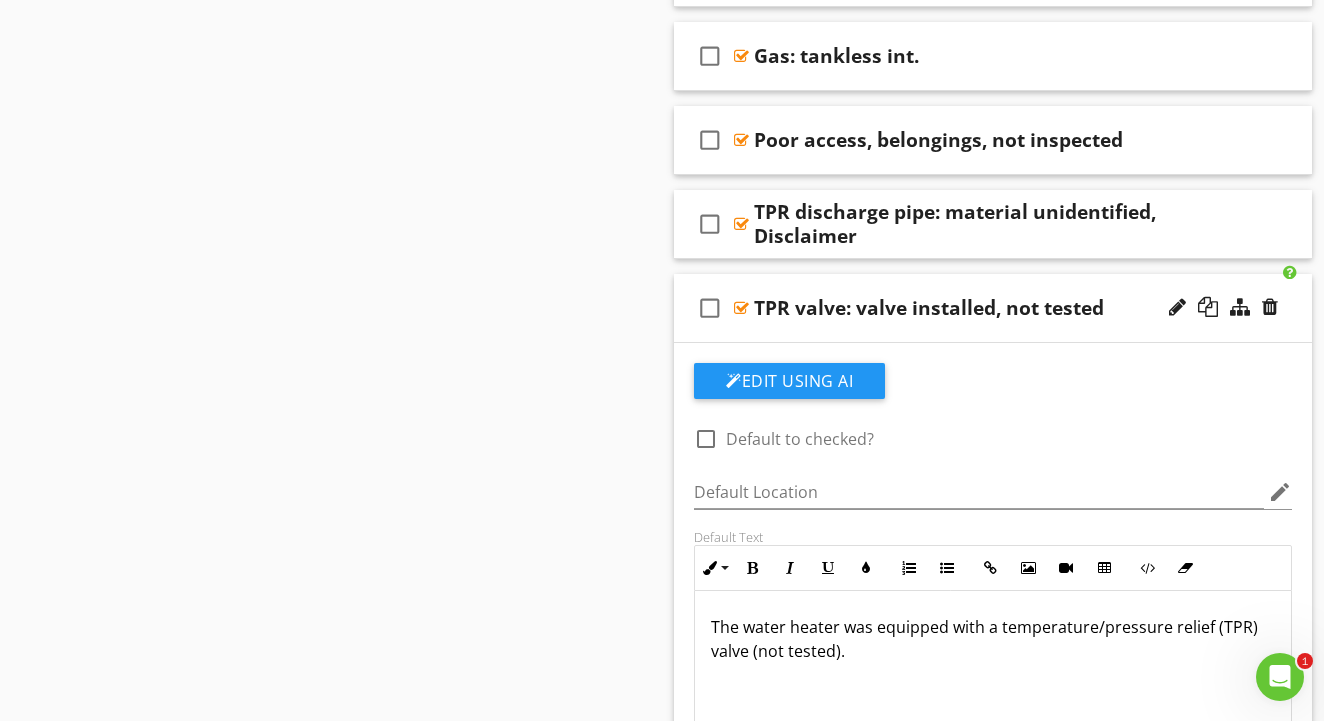 scroll, scrollTop: 3651, scrollLeft: 0, axis: vertical 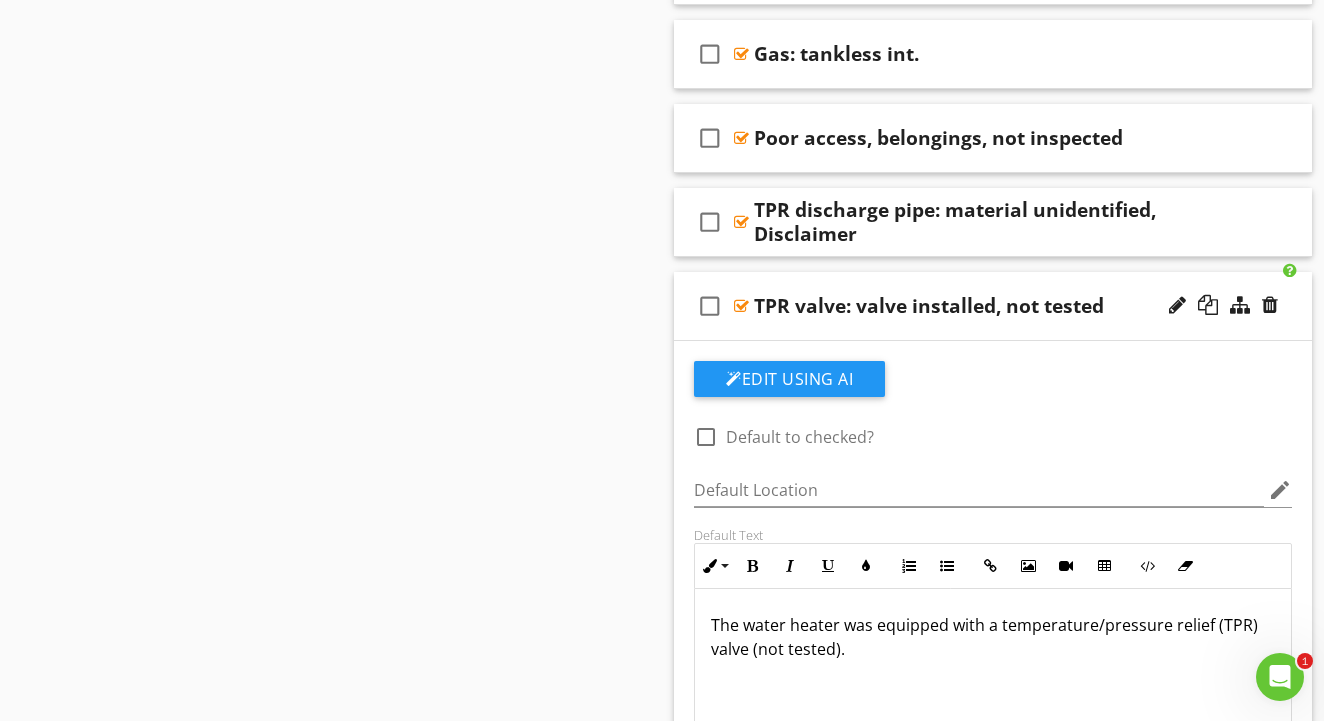 click at bounding box center (741, 306) 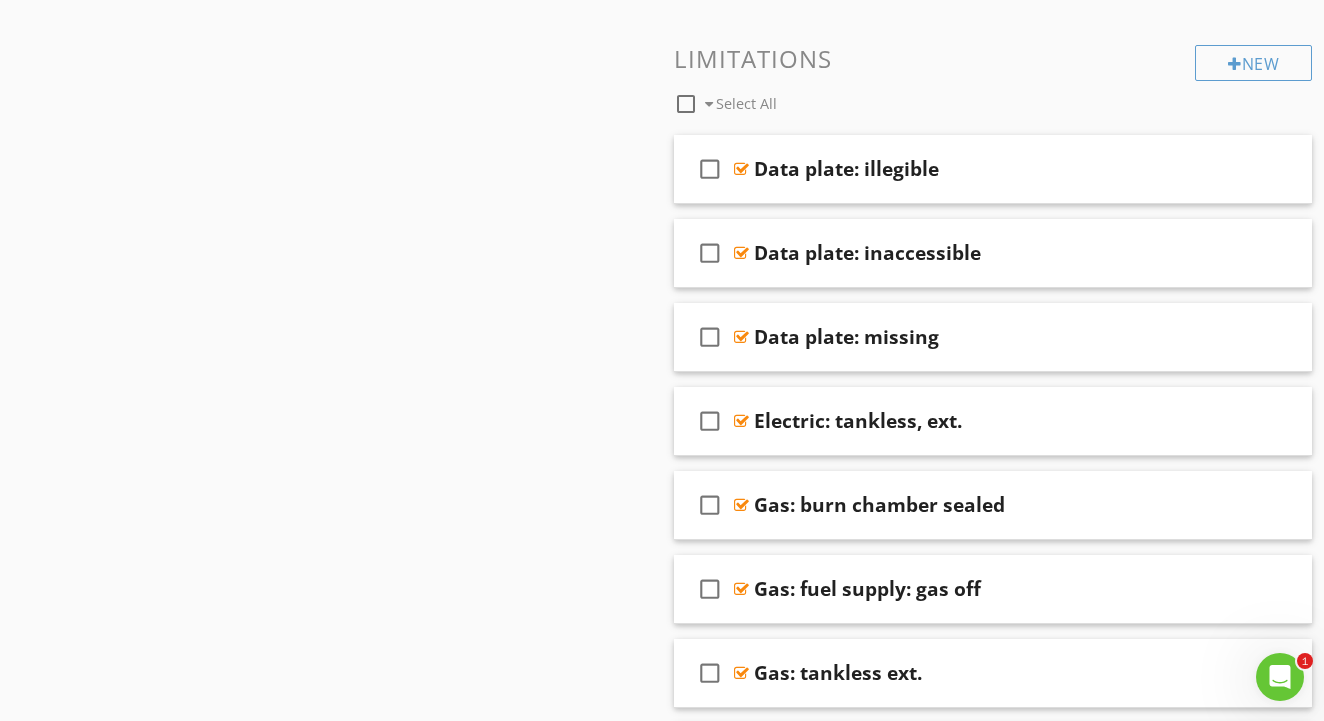 scroll, scrollTop: 2962, scrollLeft: 0, axis: vertical 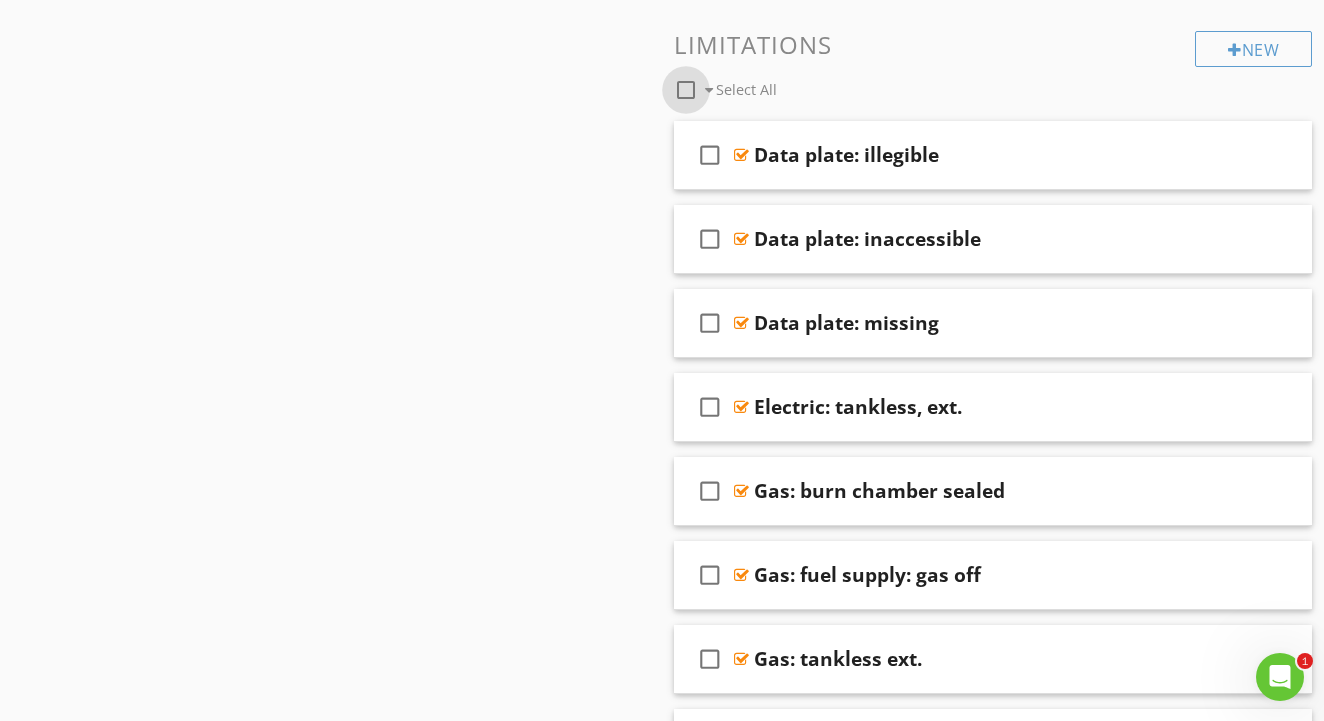 click at bounding box center [686, 90] 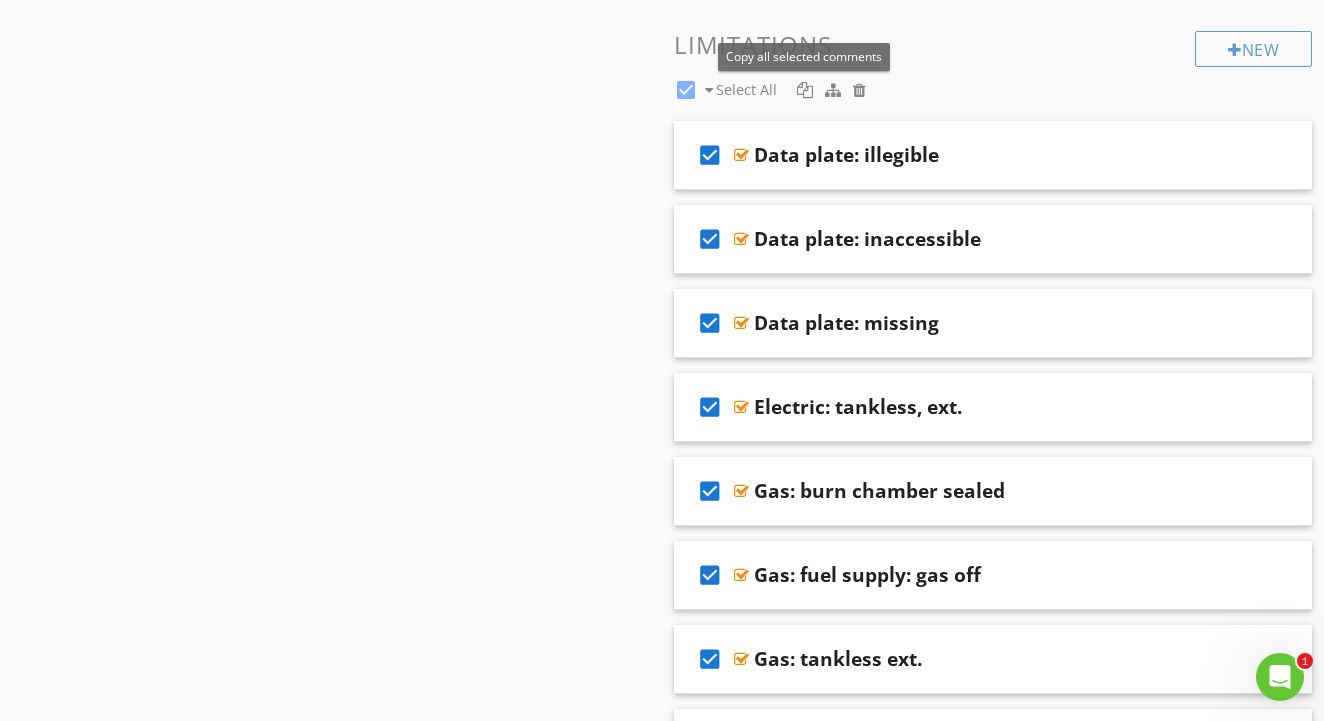 click at bounding box center (805, 90) 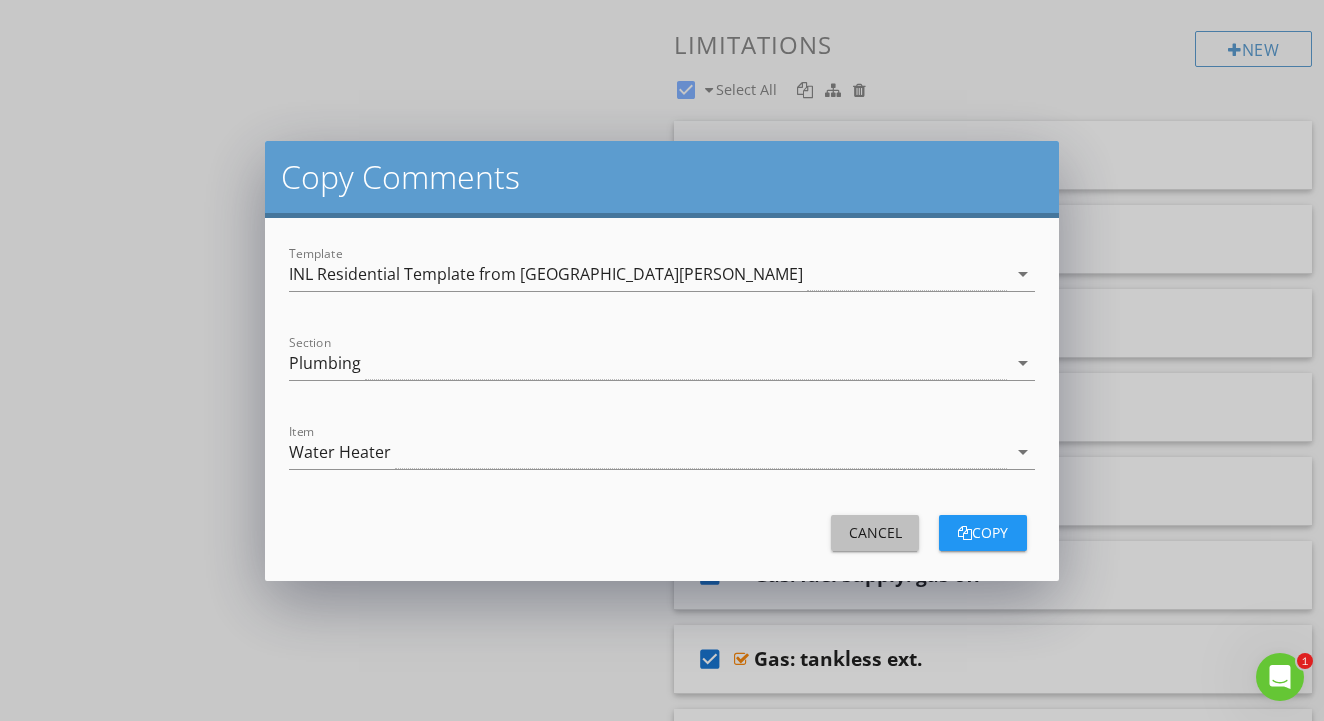 click on "Cancel" at bounding box center [875, 532] 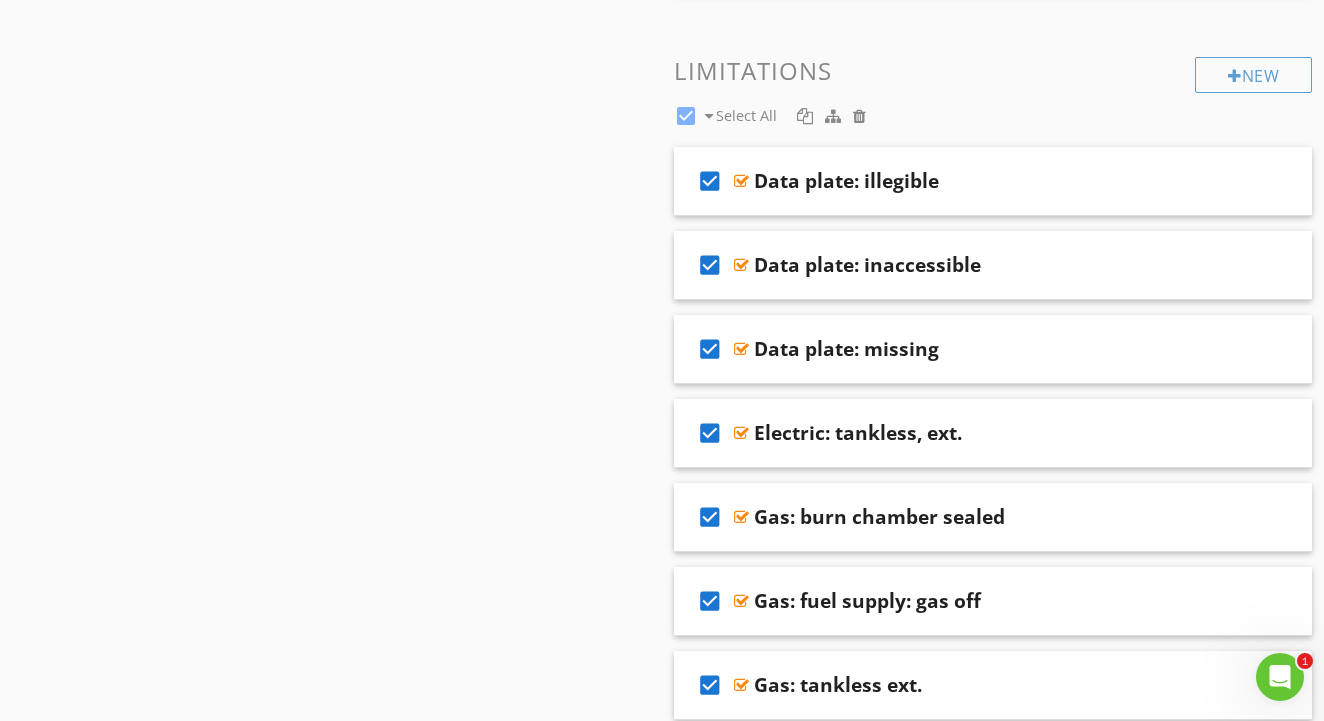 scroll, scrollTop: 2916, scrollLeft: 0, axis: vertical 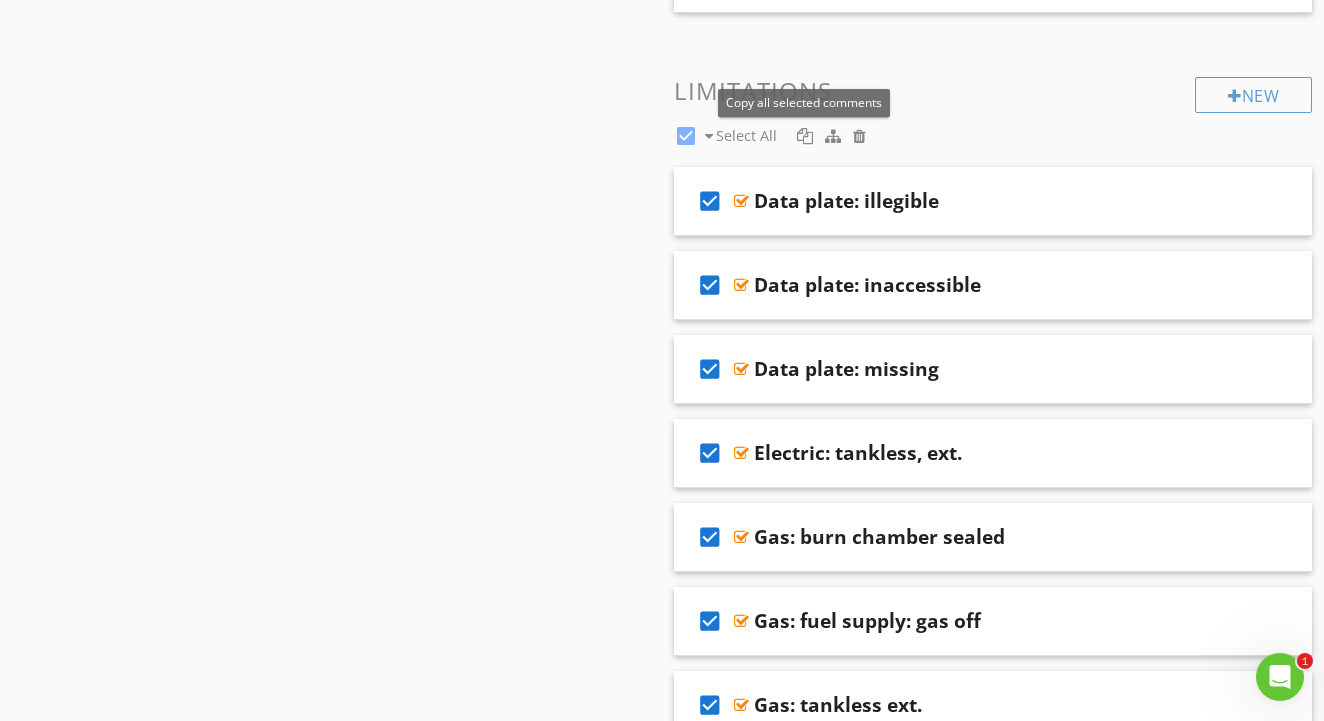 click at bounding box center [805, 136] 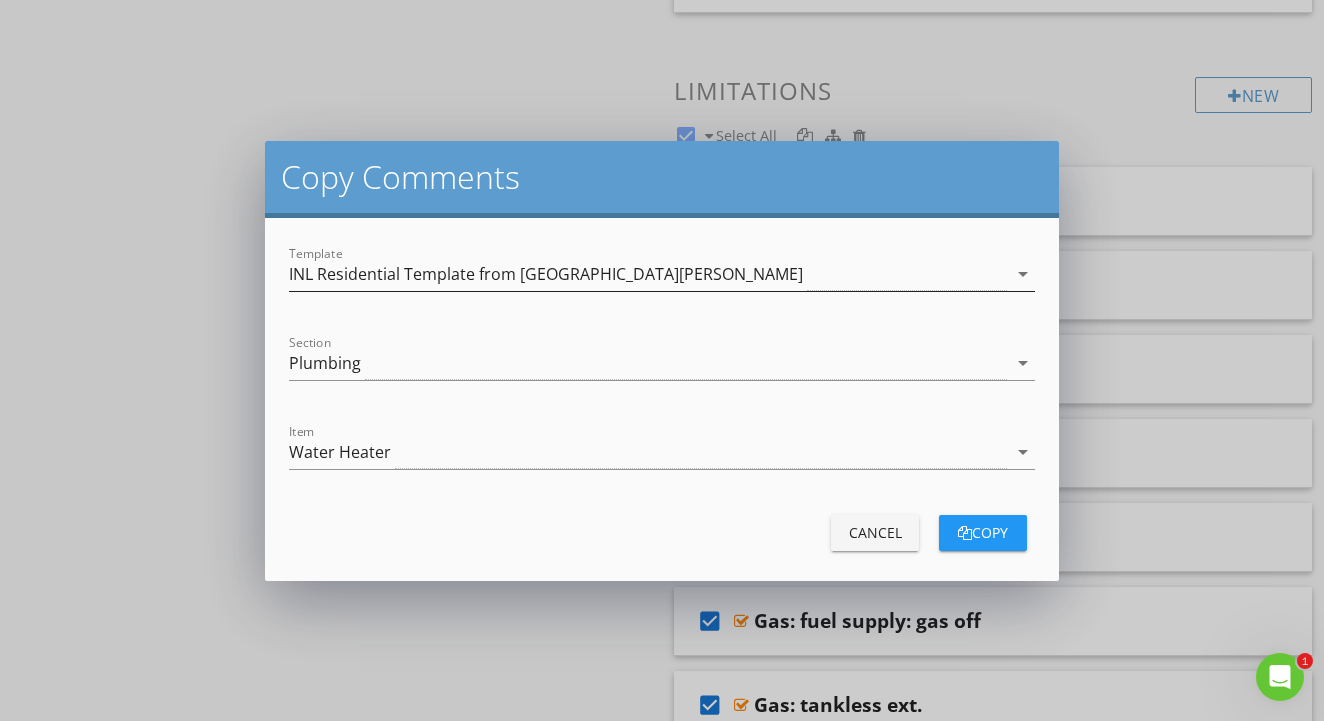 click on "INL Residential Template from [GEOGRAPHIC_DATA][PERSON_NAME]" at bounding box center (648, 274) 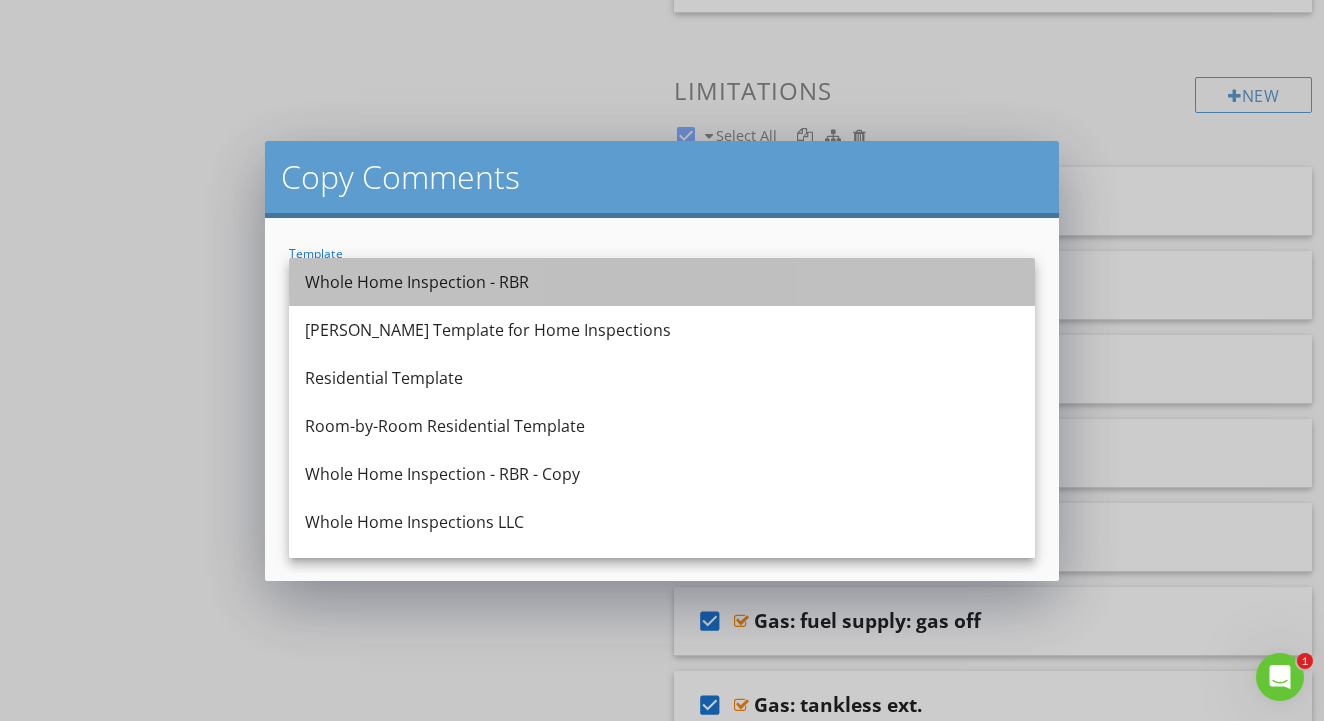 click on "Whole Home Inspection - RBR" at bounding box center [662, 282] 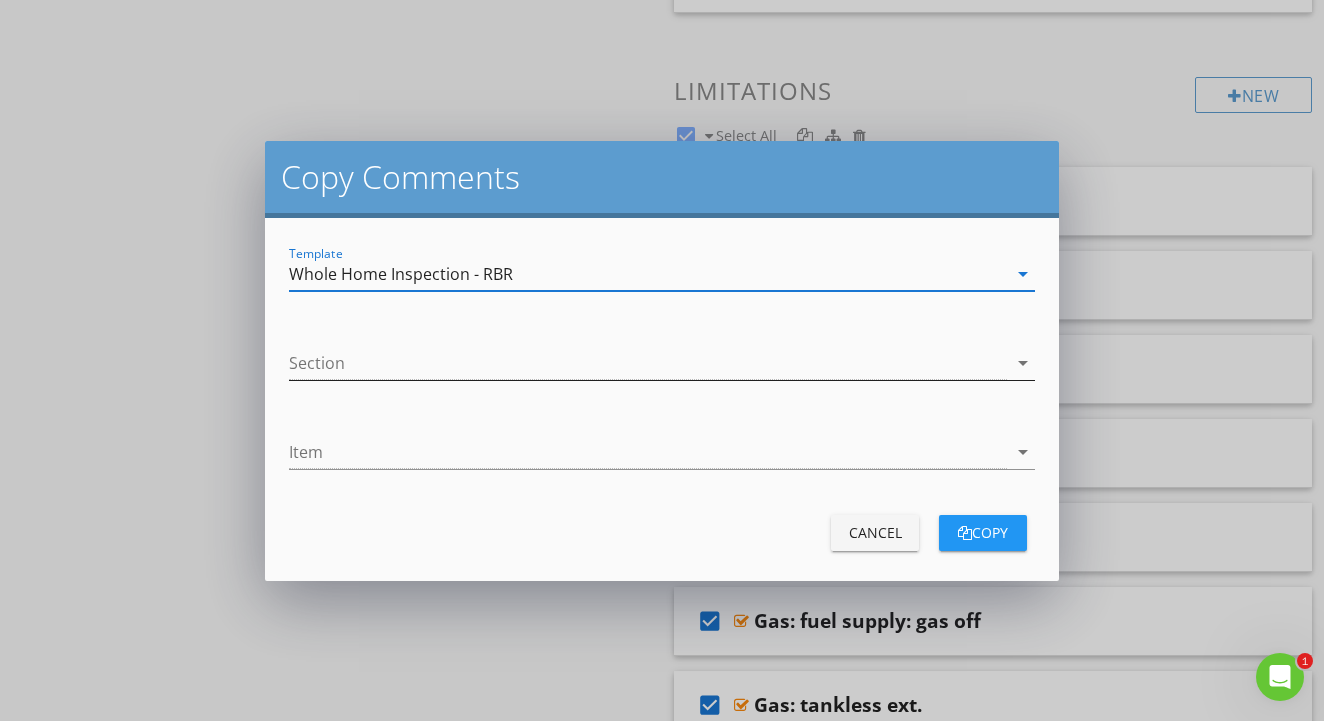 click at bounding box center [648, 363] 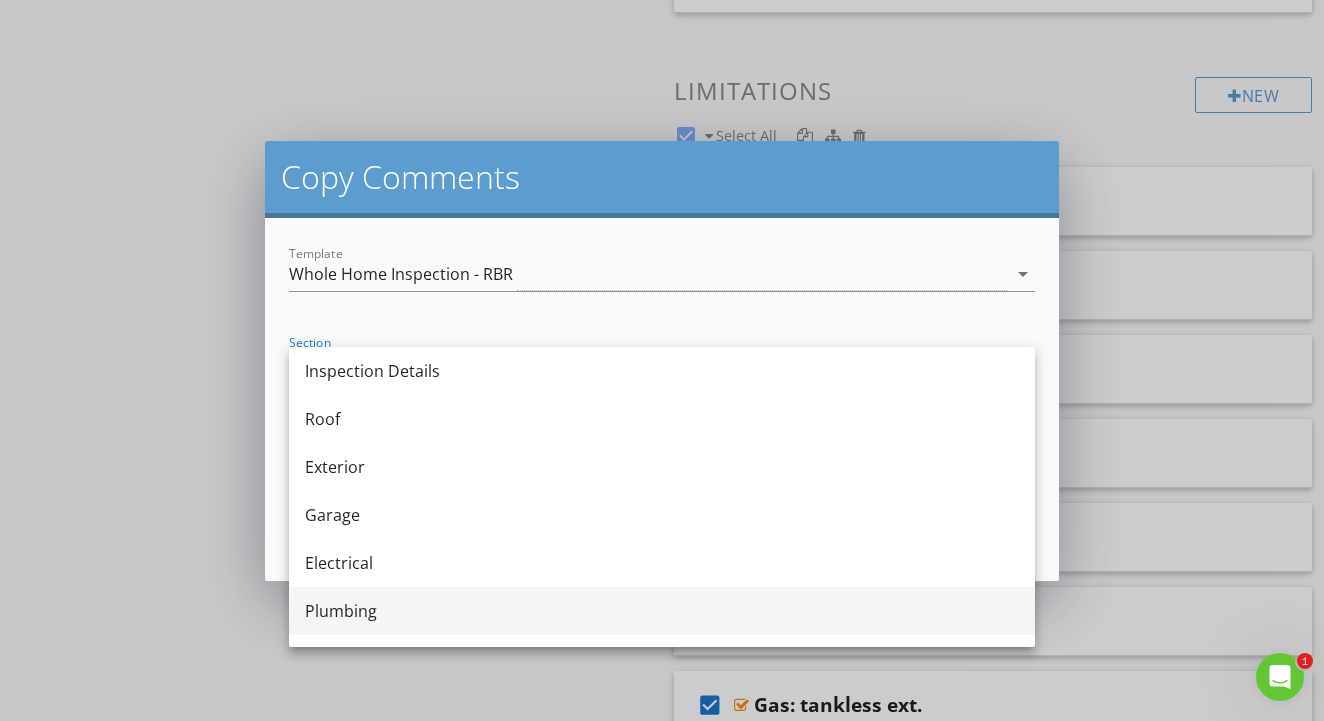 click on "Plumbing" at bounding box center (662, 611) 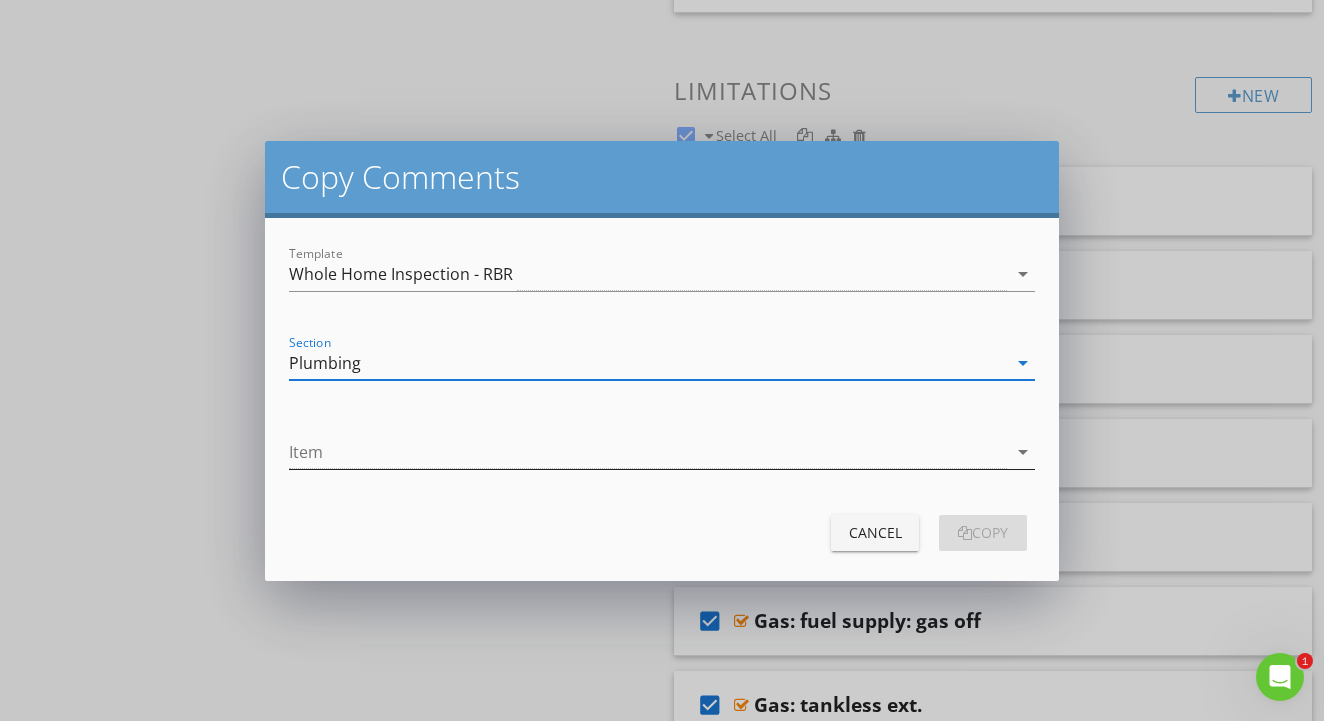 click at bounding box center (648, 452) 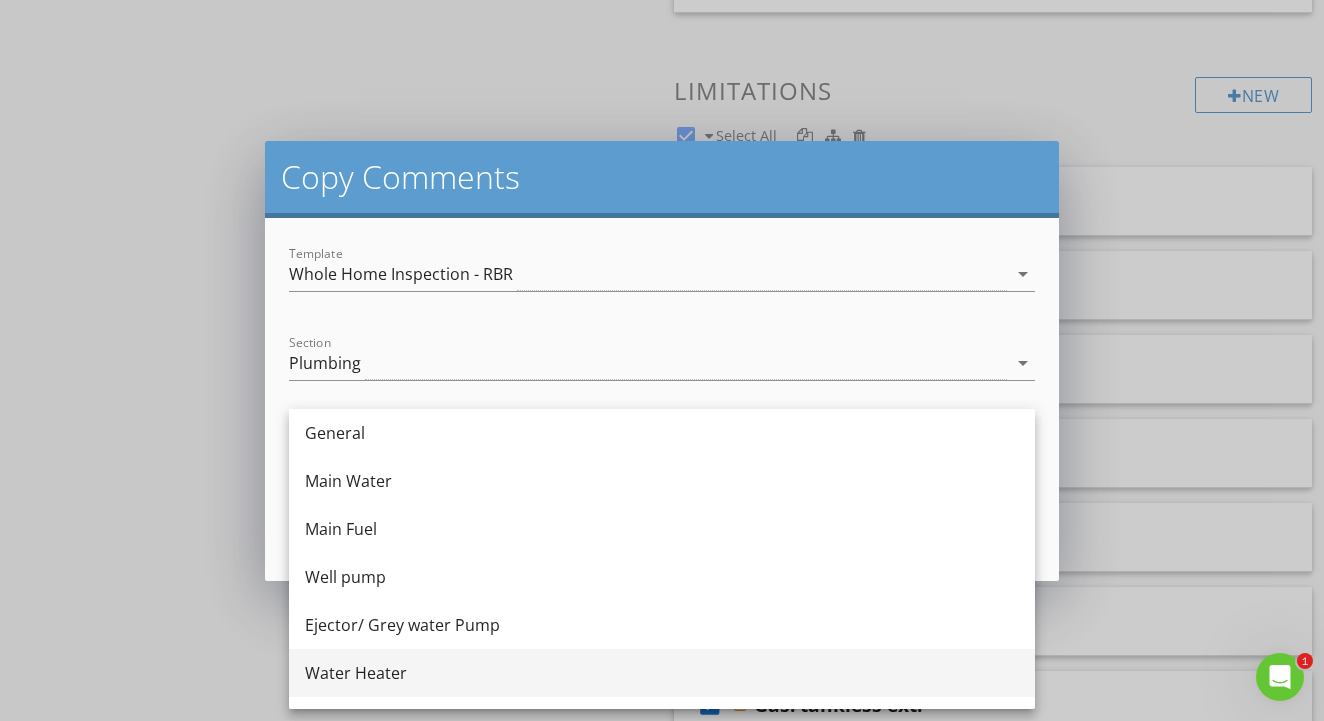 click on "Water Heater" at bounding box center (662, 673) 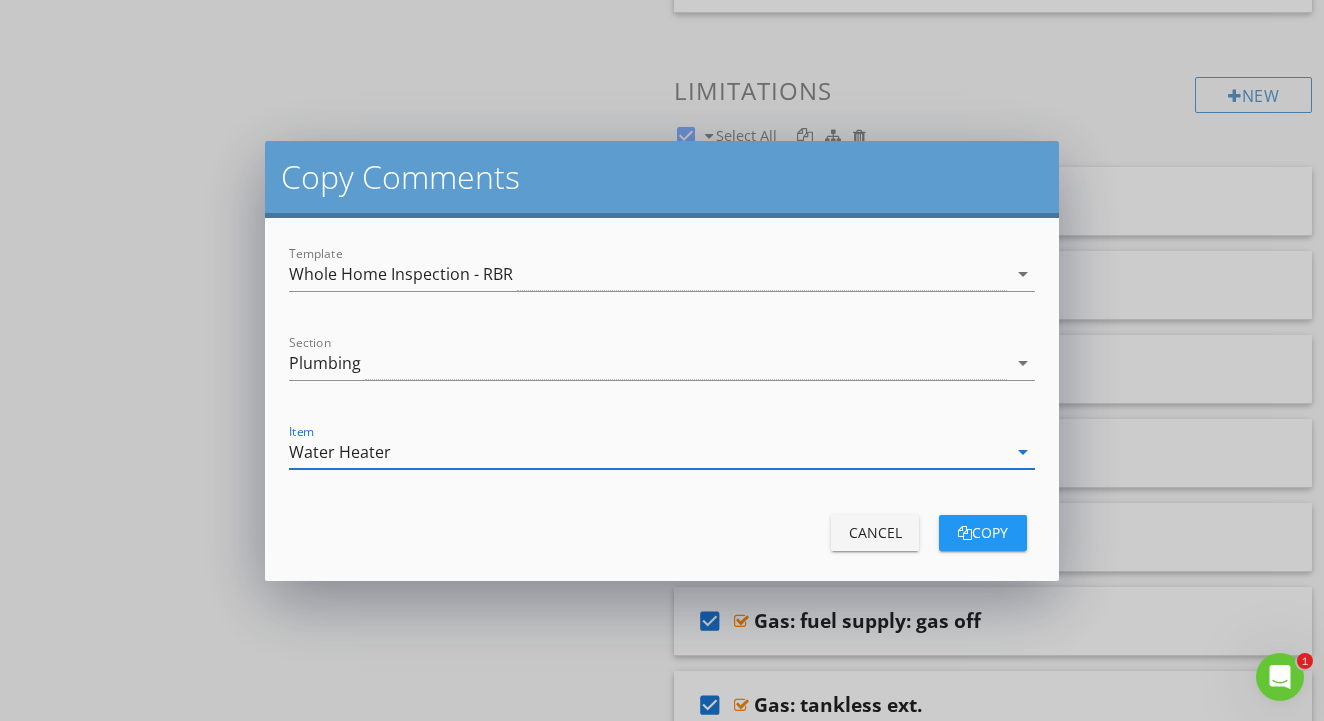 click on "copy" at bounding box center [983, 532] 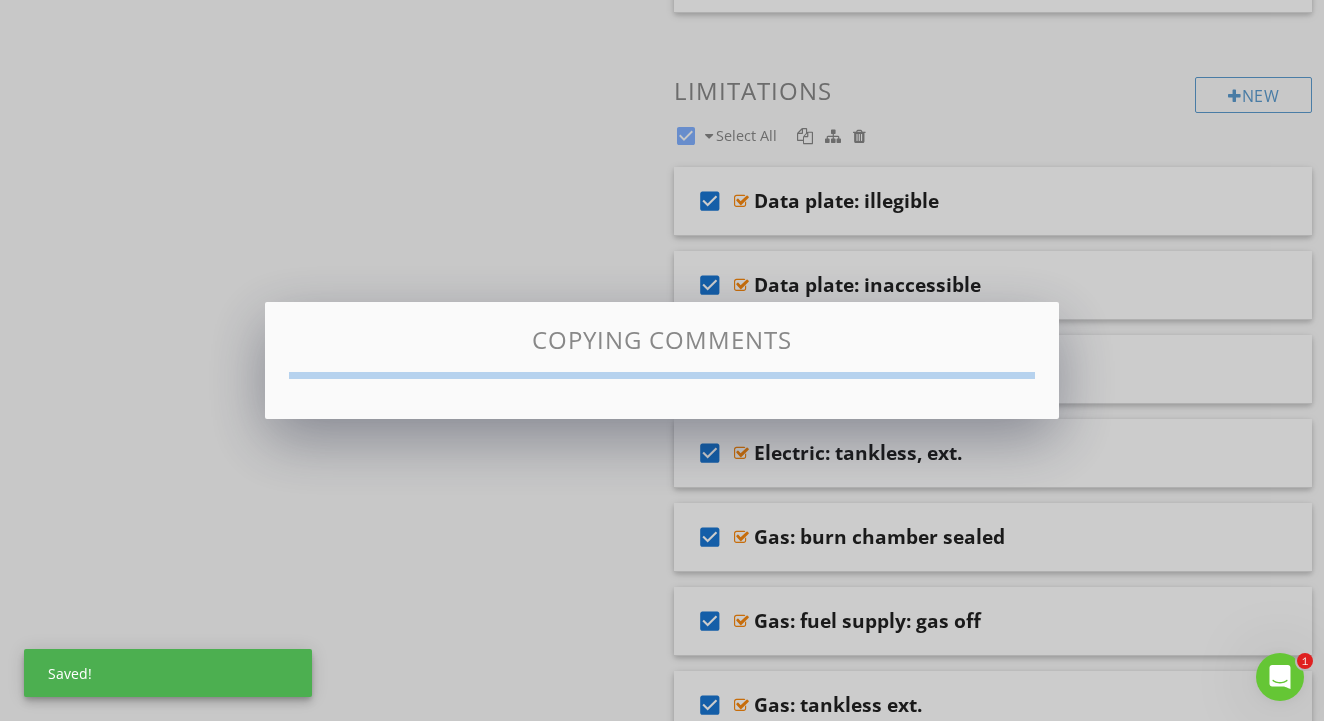 checkbox on "false" 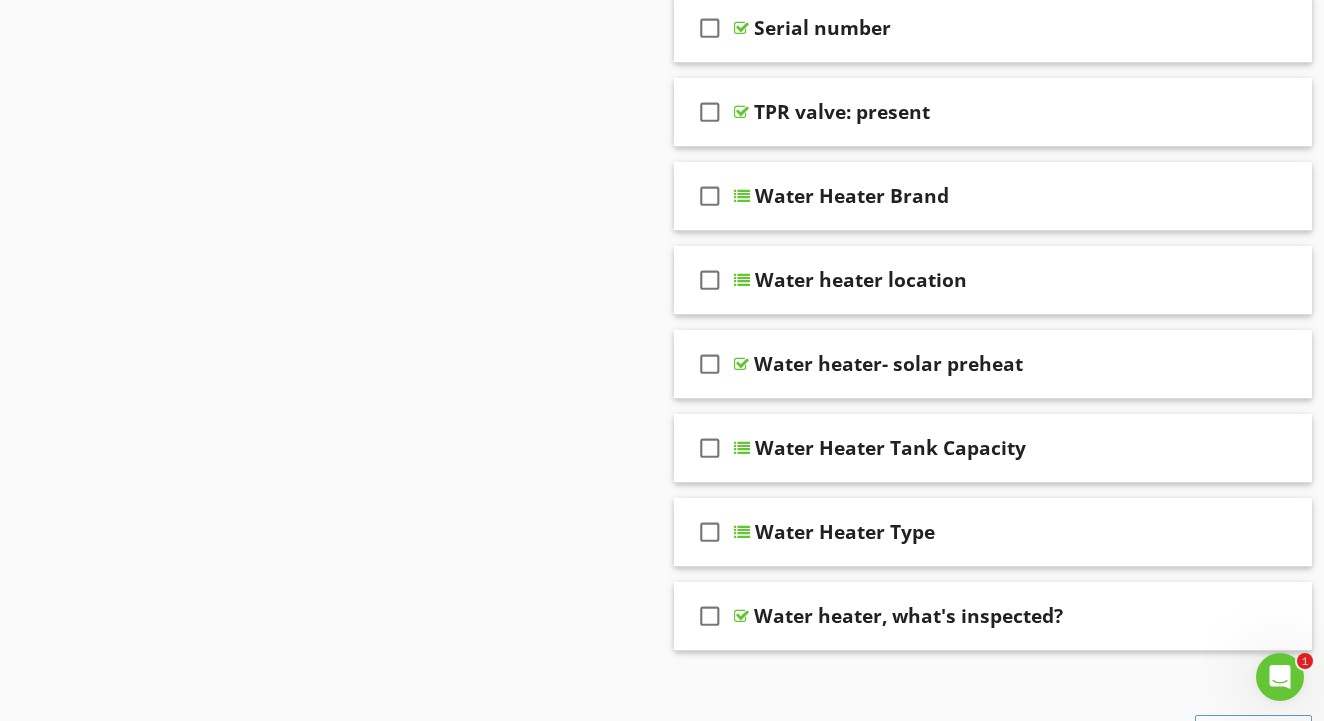 scroll, scrollTop: 2271, scrollLeft: 0, axis: vertical 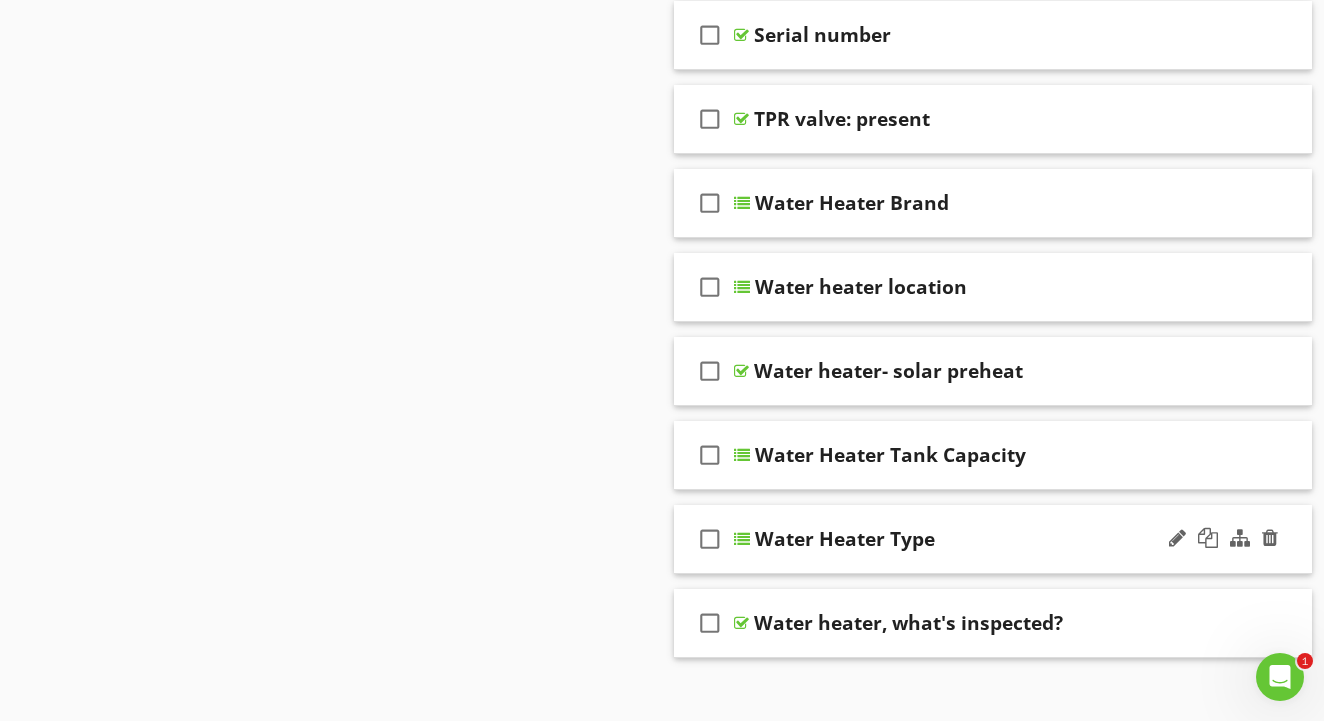 click at bounding box center [742, 539] 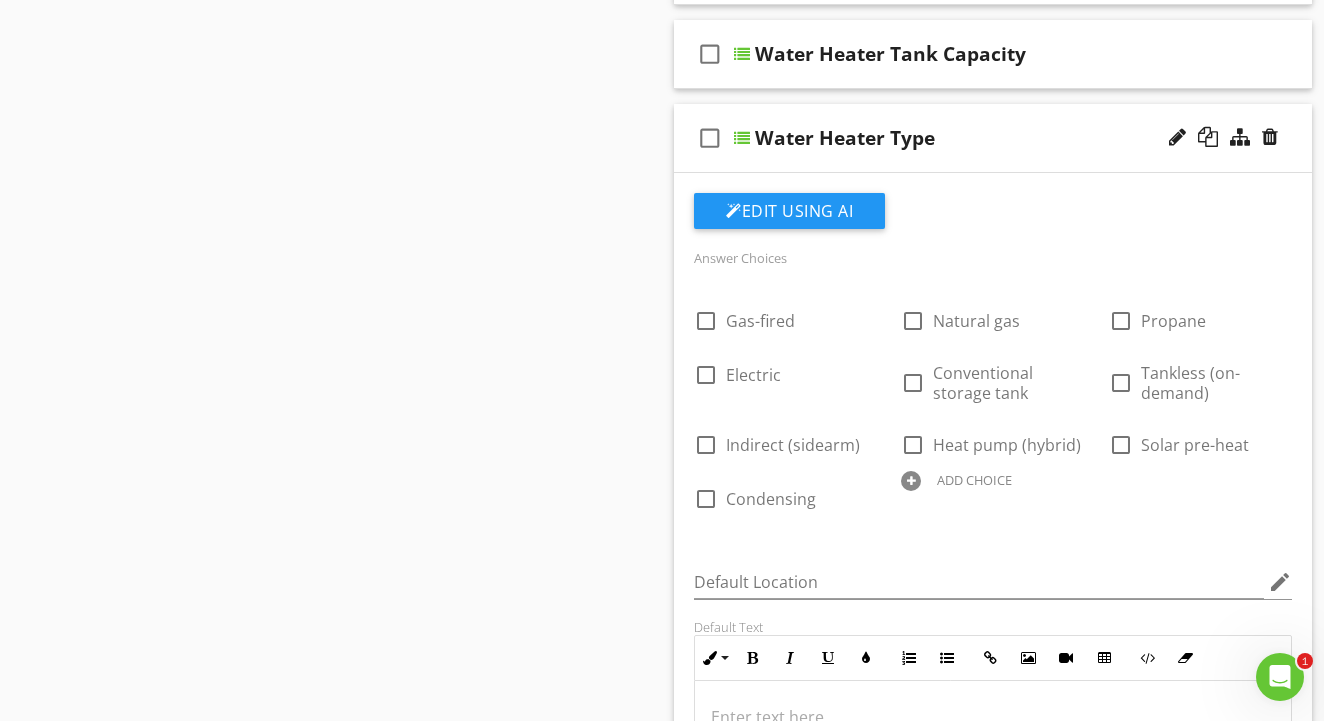 scroll, scrollTop: 2651, scrollLeft: 0, axis: vertical 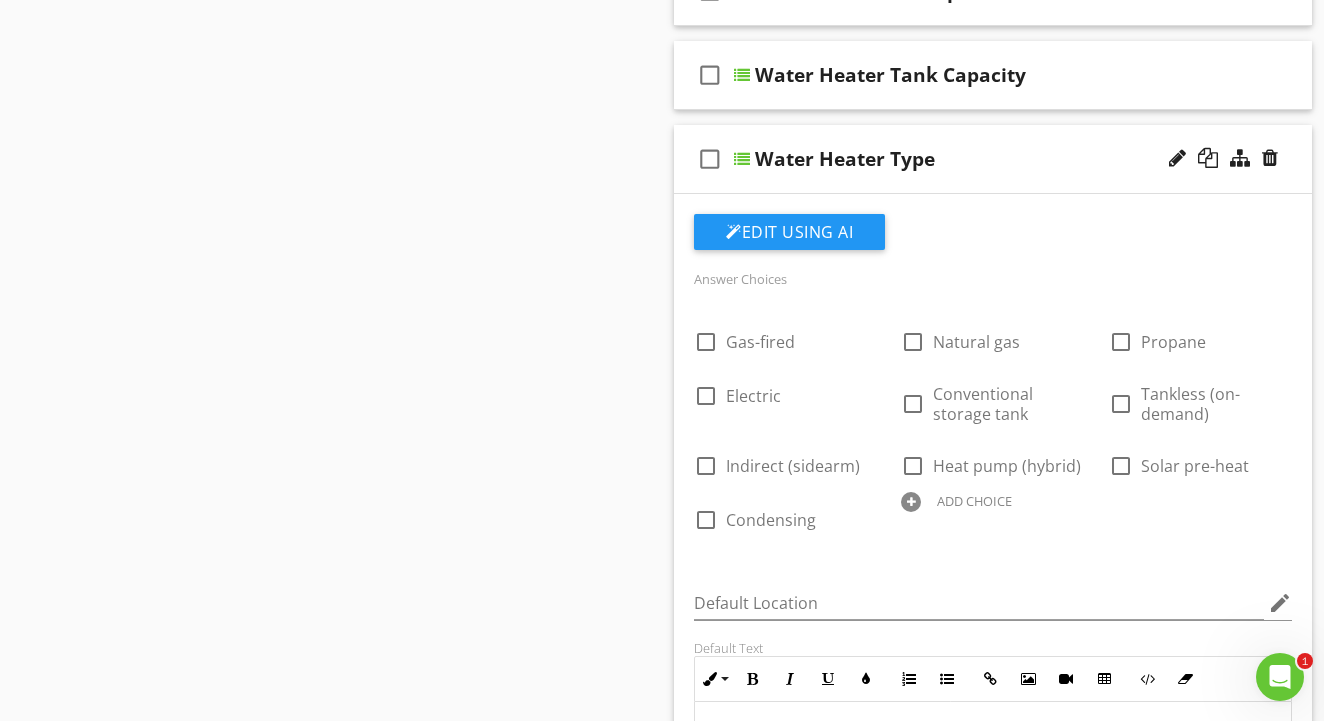 click at bounding box center [742, 159] 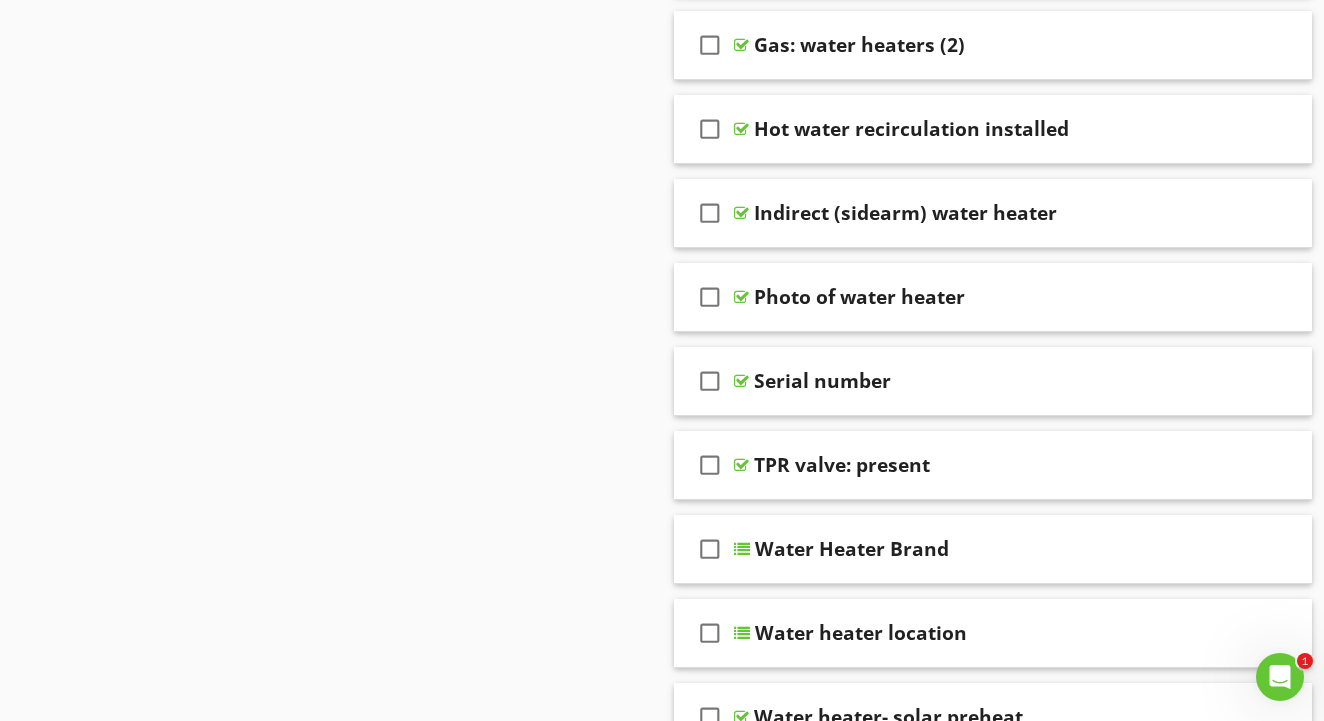 scroll, scrollTop: 1923, scrollLeft: 0, axis: vertical 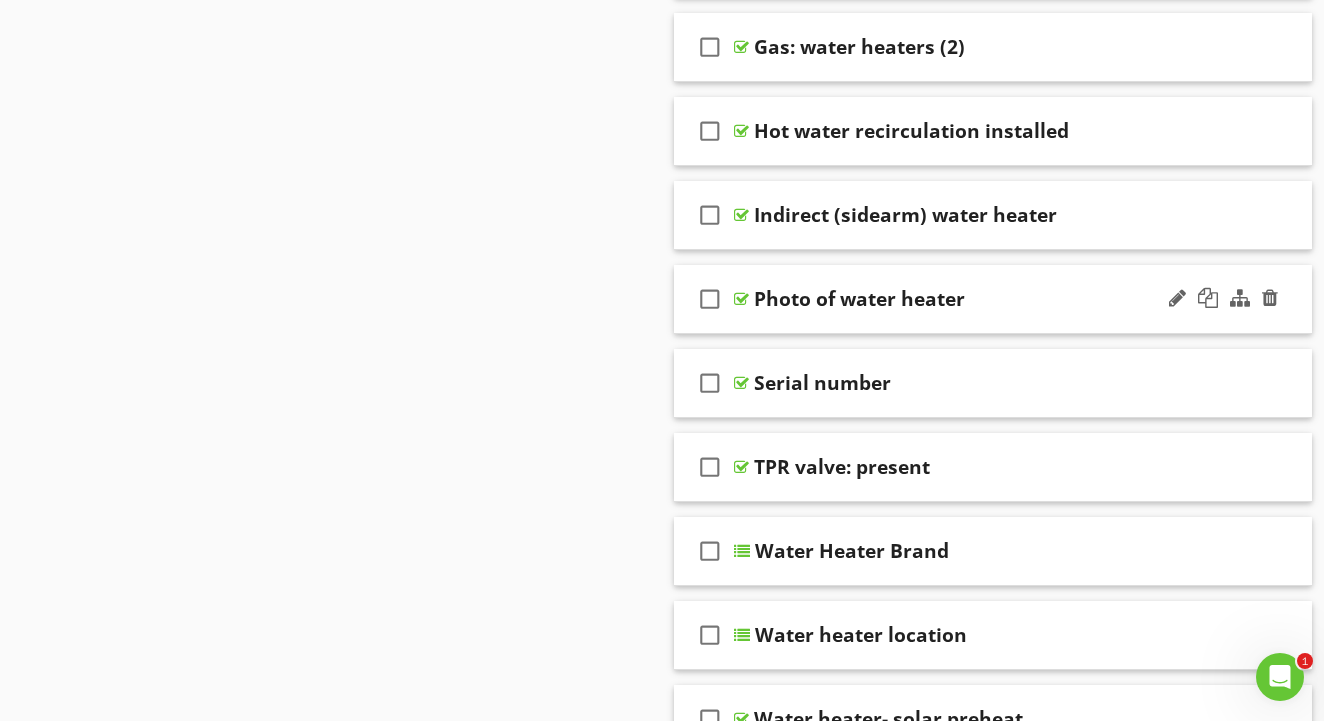 click at bounding box center [741, 299] 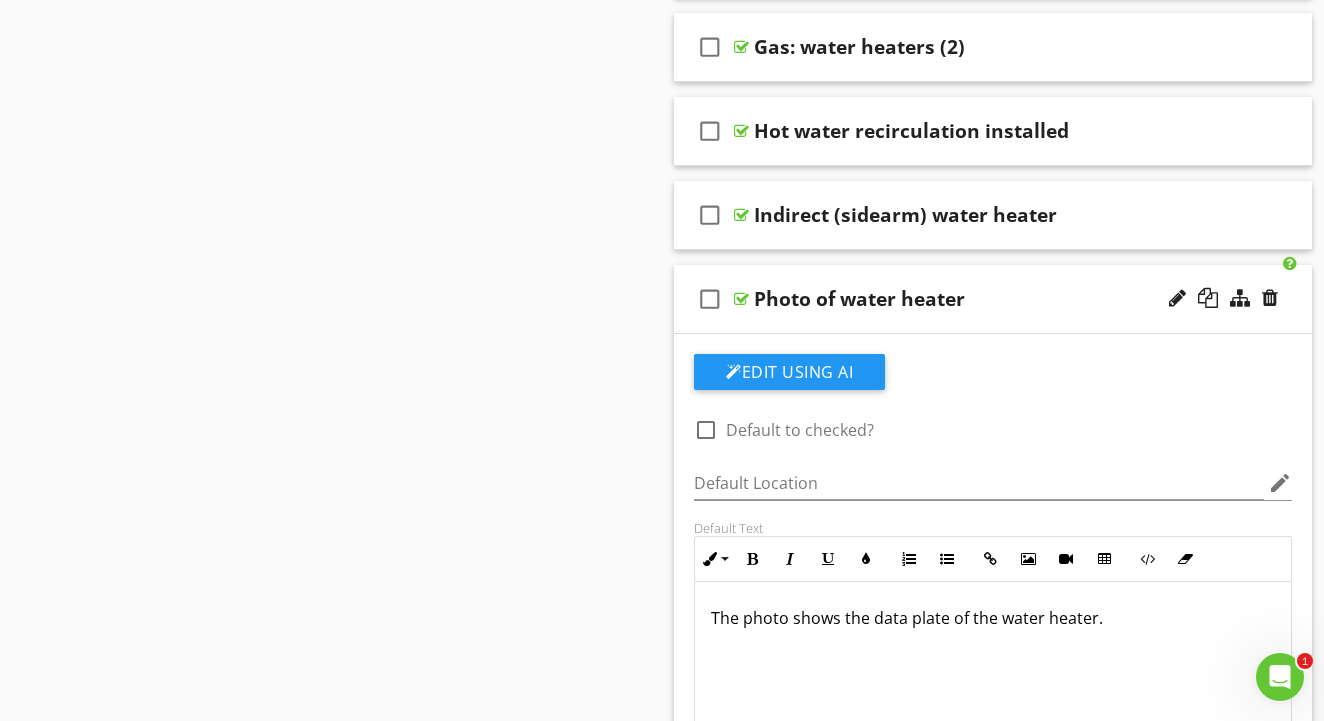 click on "check_box_outline_blank
Photo of water heater" at bounding box center [993, 299] 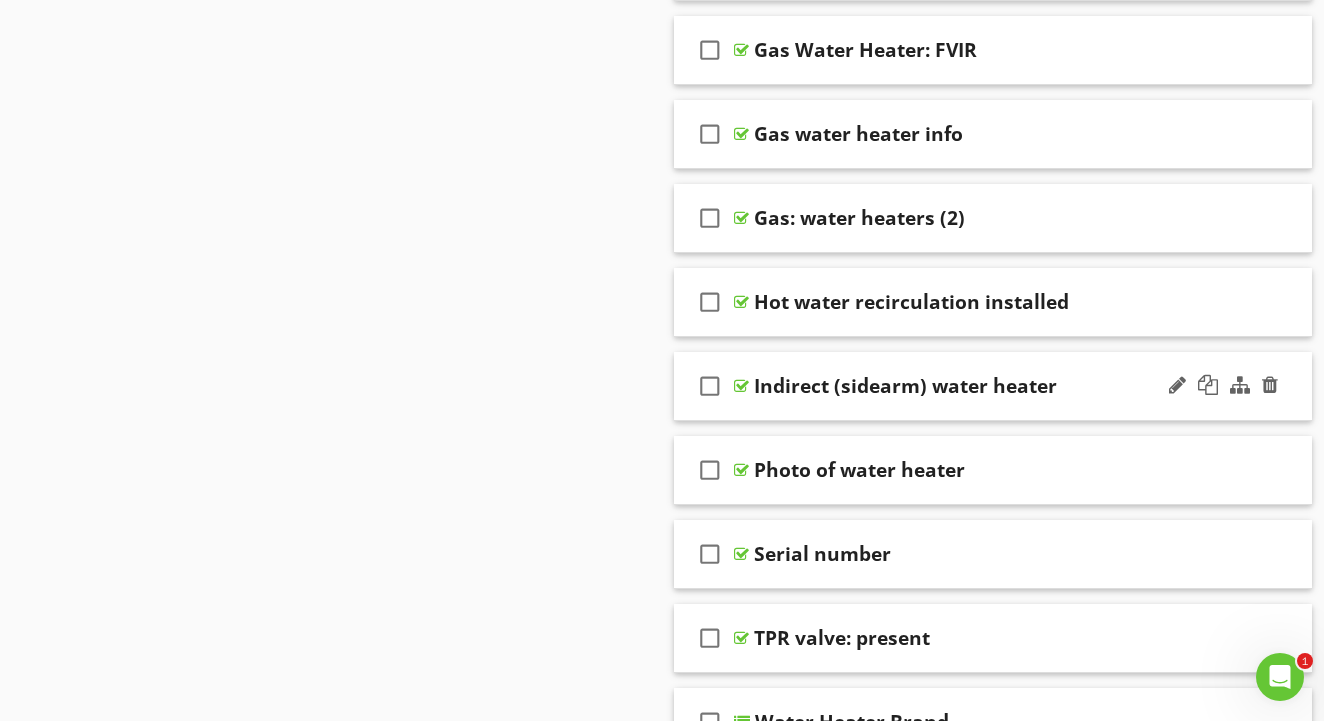 scroll, scrollTop: 1749, scrollLeft: 0, axis: vertical 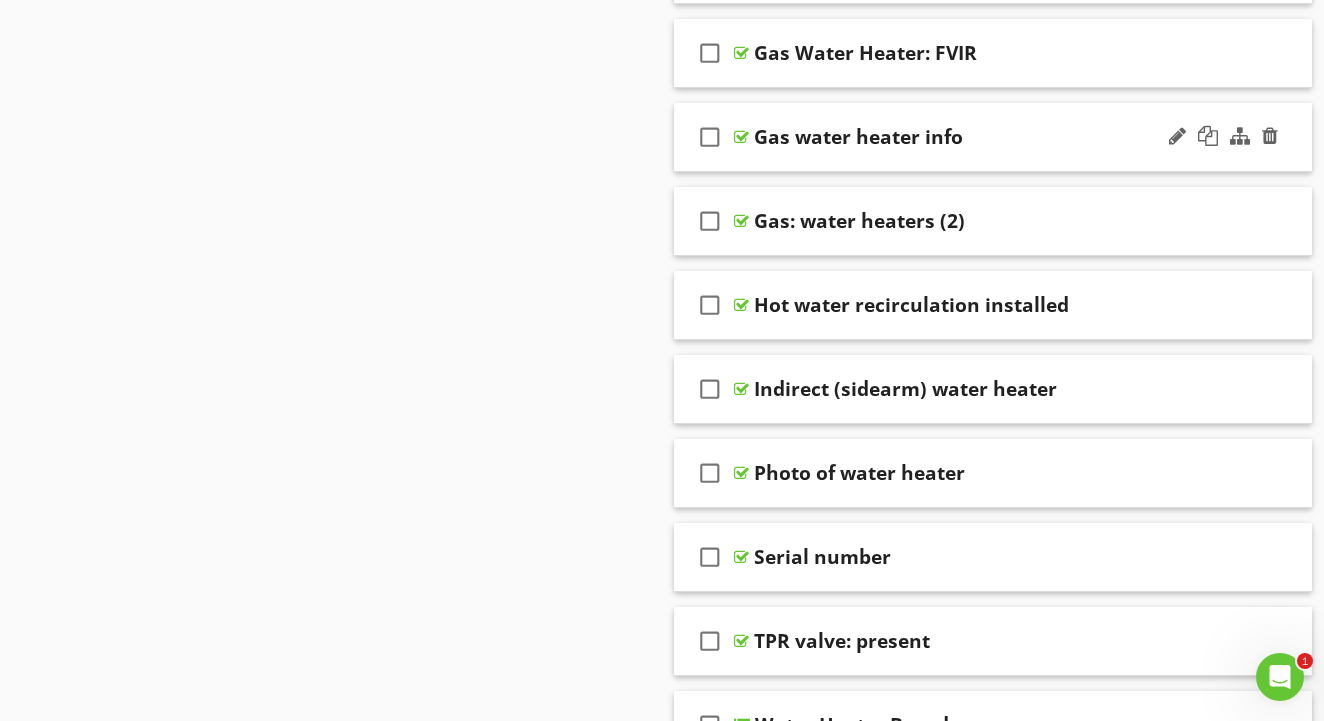 click at bounding box center [741, 137] 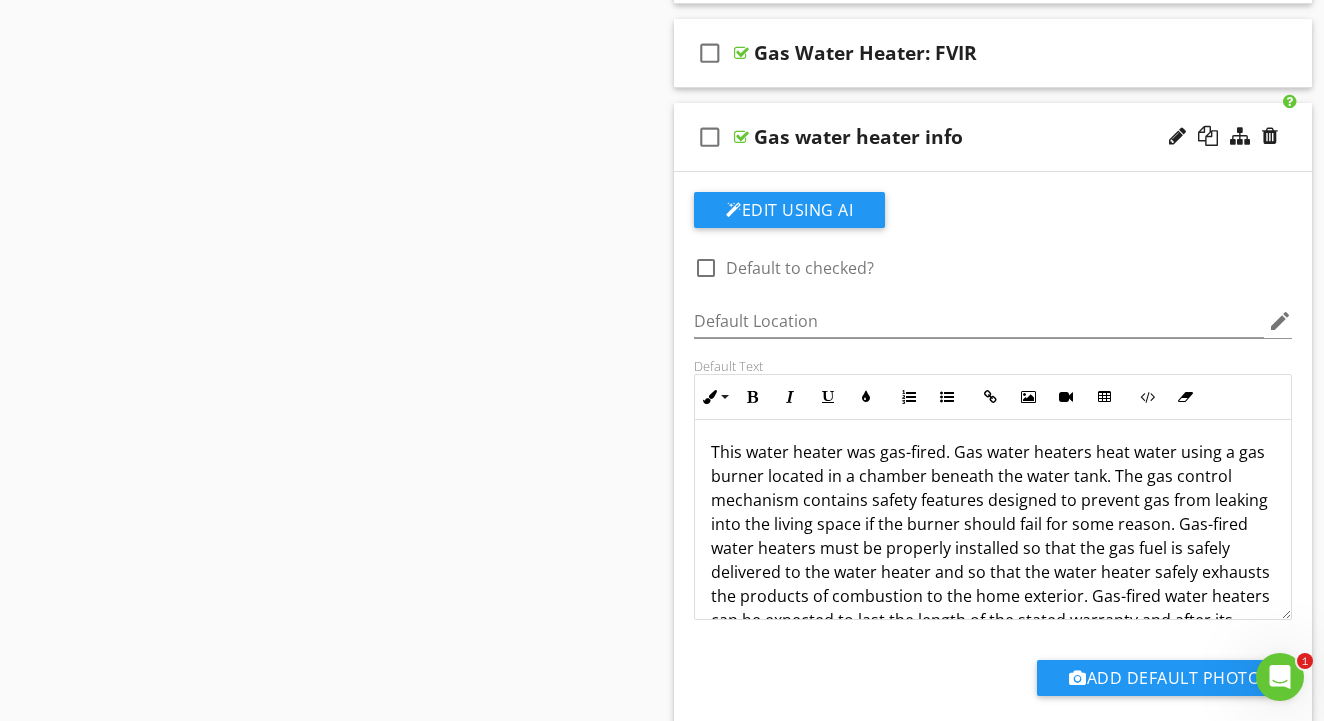 scroll, scrollTop: 0, scrollLeft: 0, axis: both 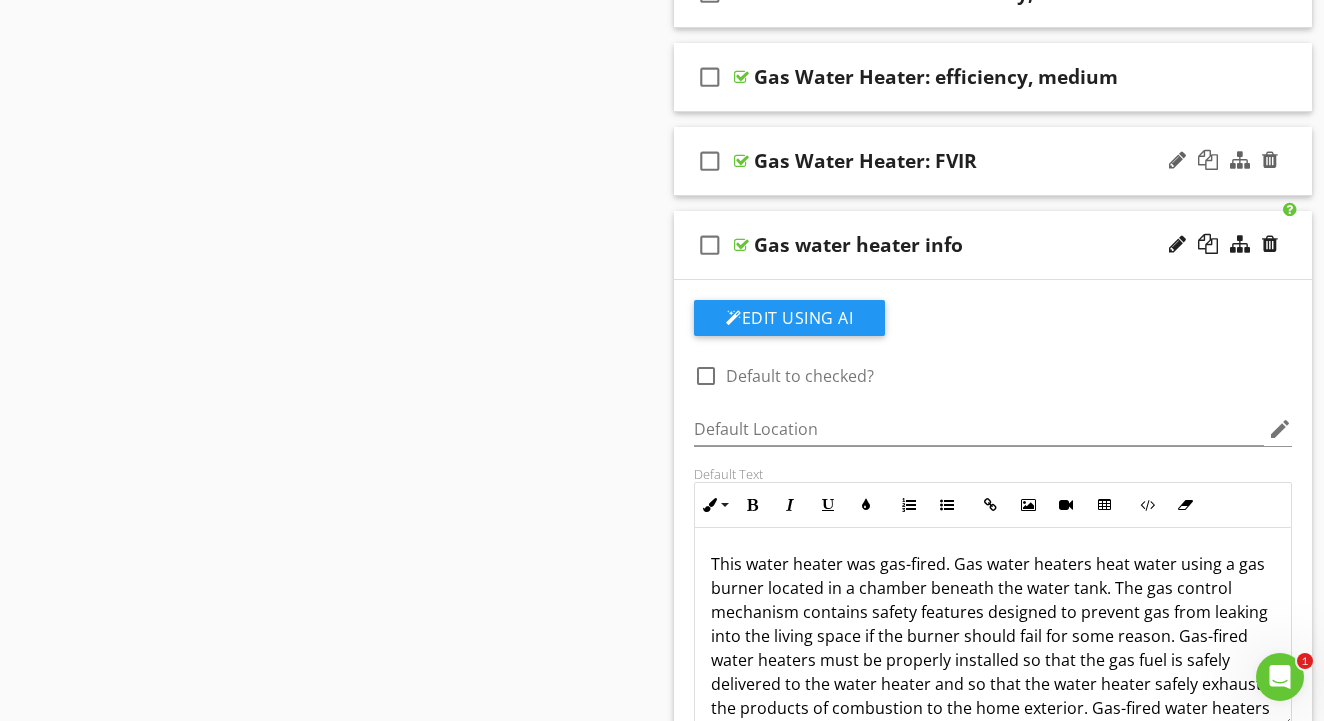 click on "check_box_outline_blank
Gas Water Heater: FVIR" at bounding box center [993, 161] 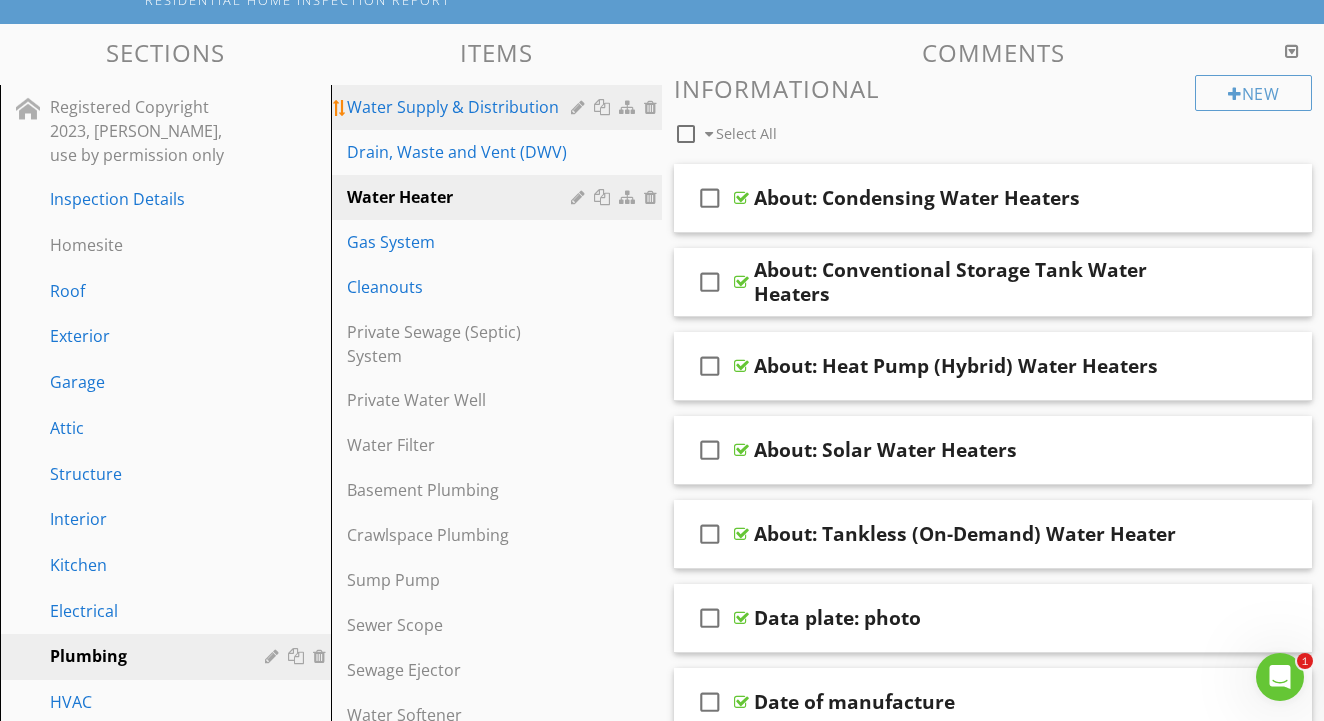 scroll, scrollTop: 176, scrollLeft: 0, axis: vertical 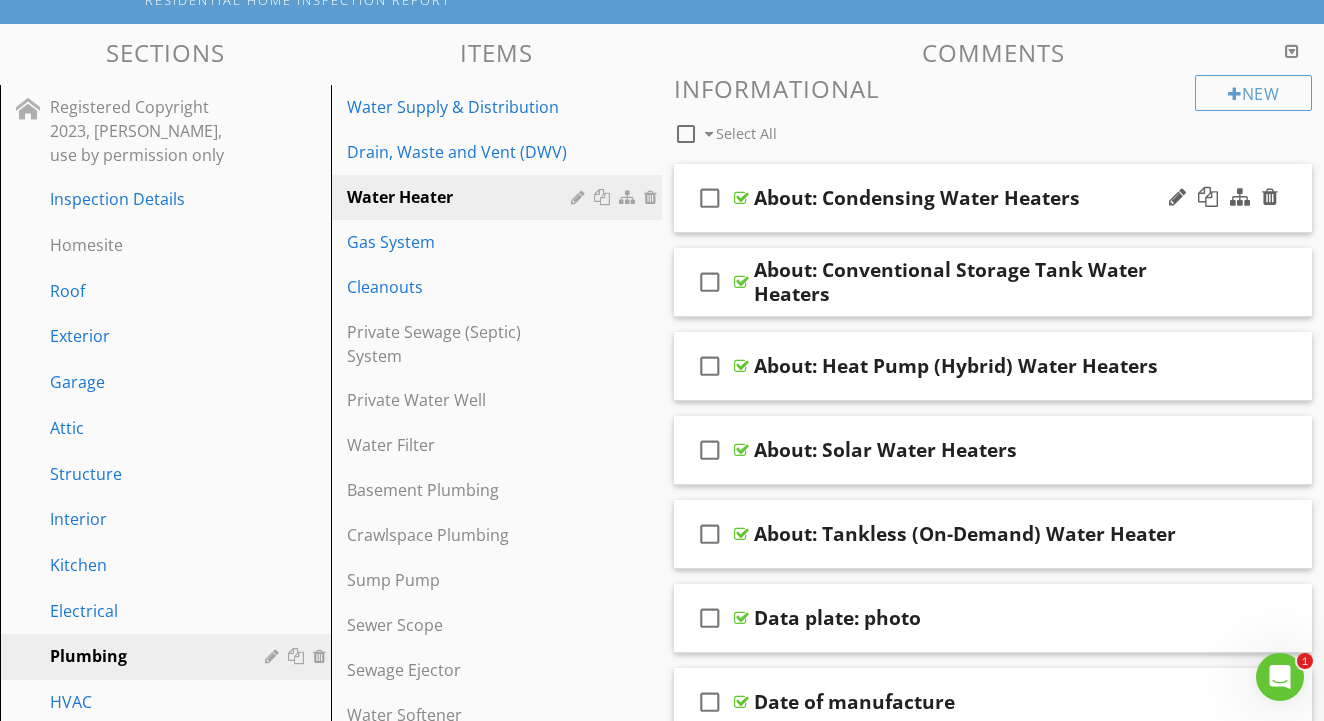 click at bounding box center [741, 198] 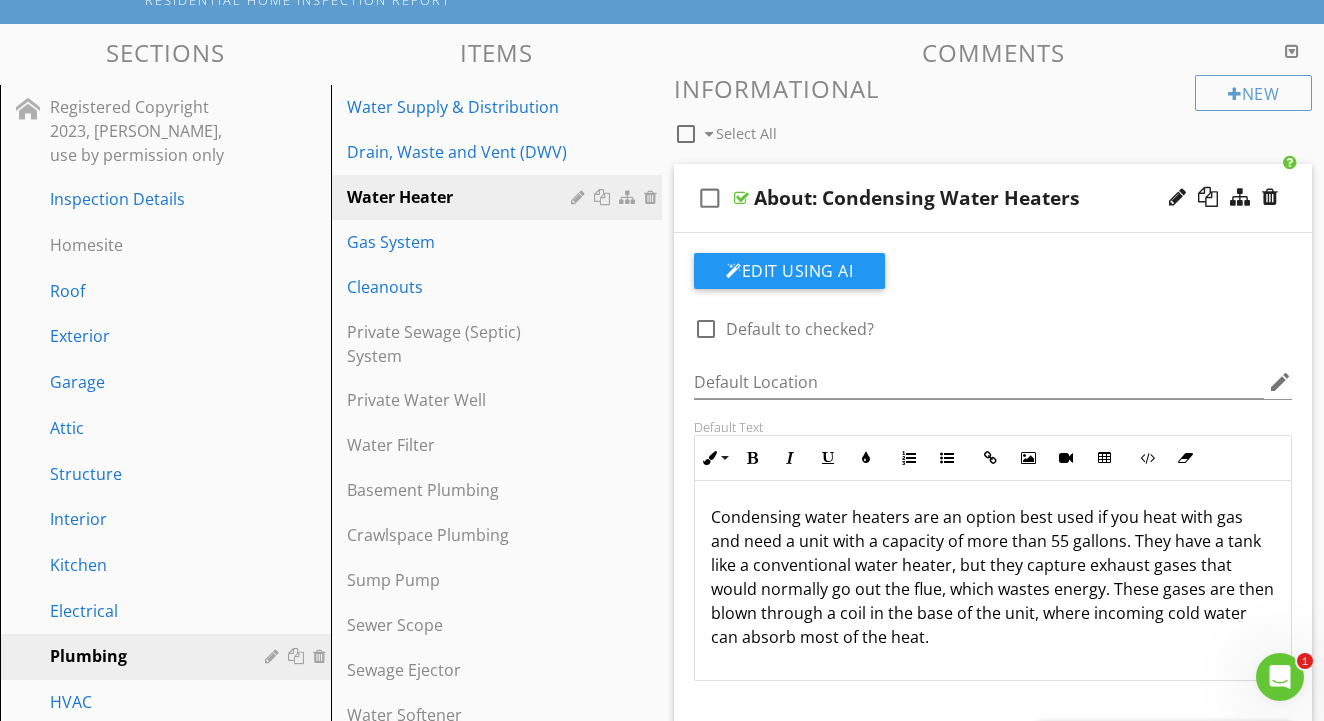 click at bounding box center [741, 198] 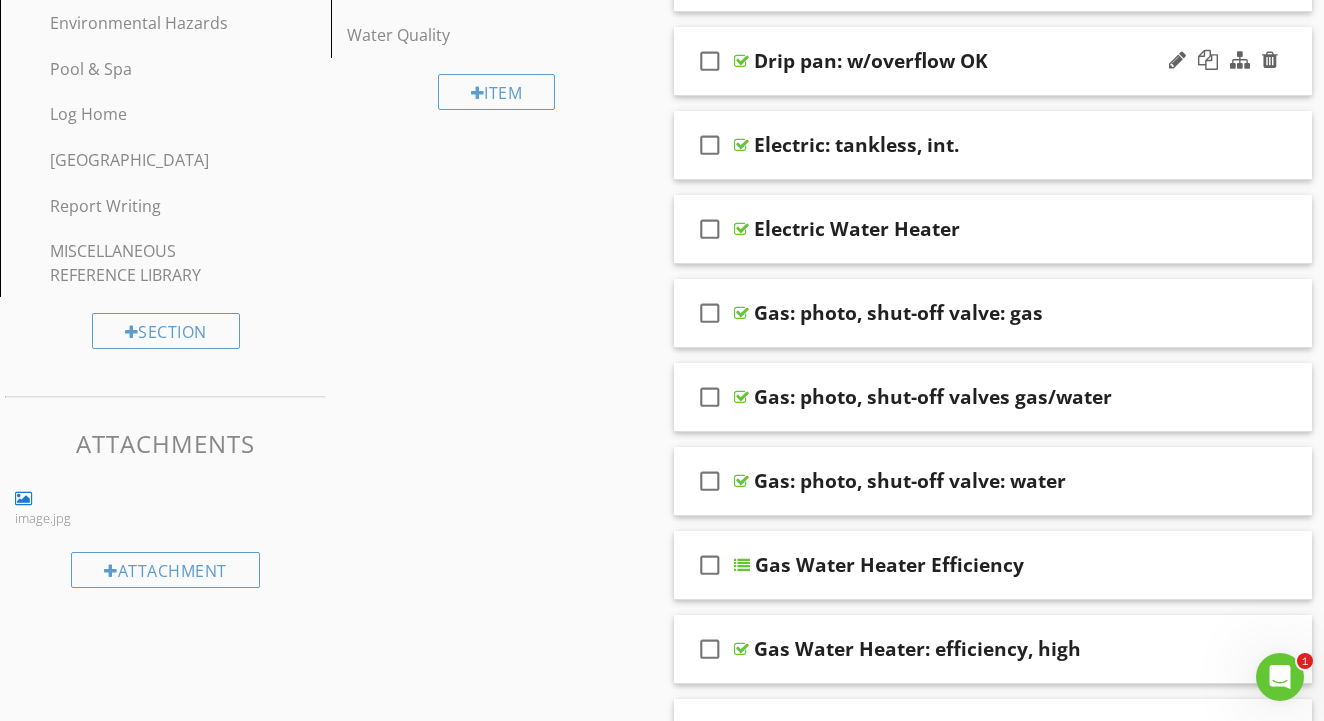 scroll, scrollTop: 907, scrollLeft: 0, axis: vertical 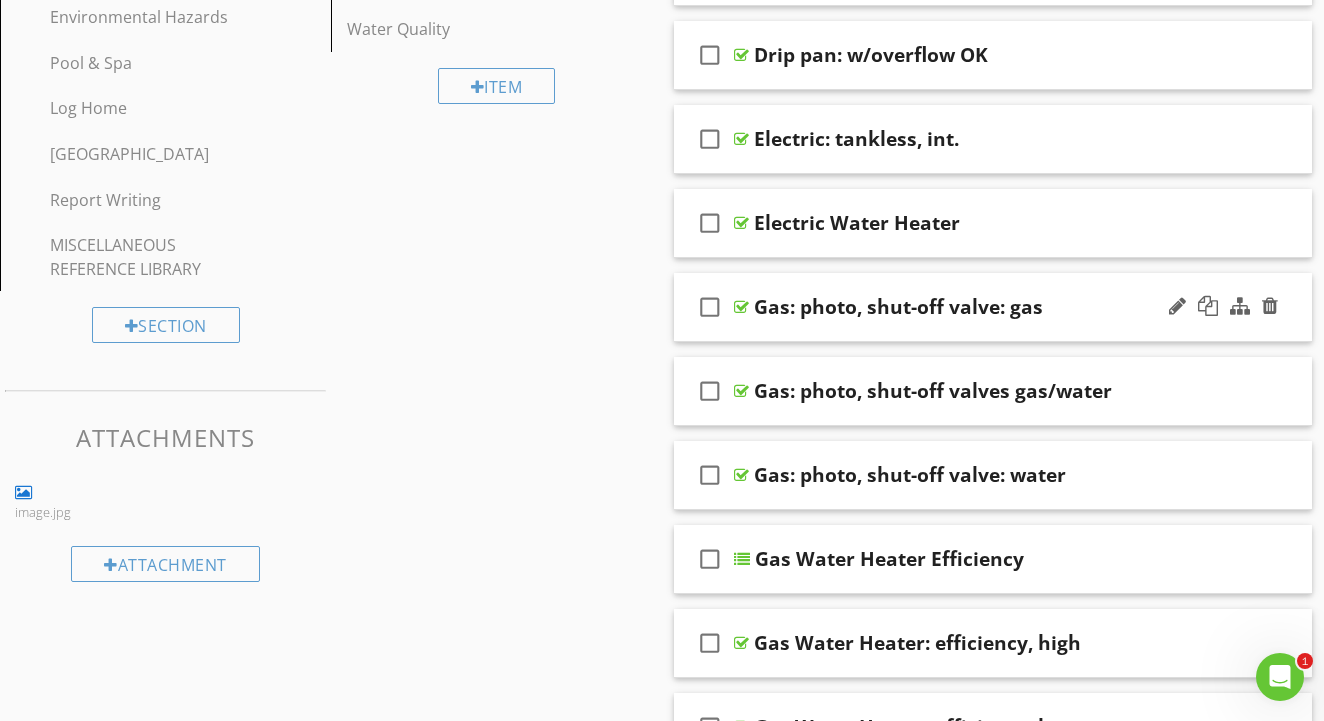 click at bounding box center (741, 307) 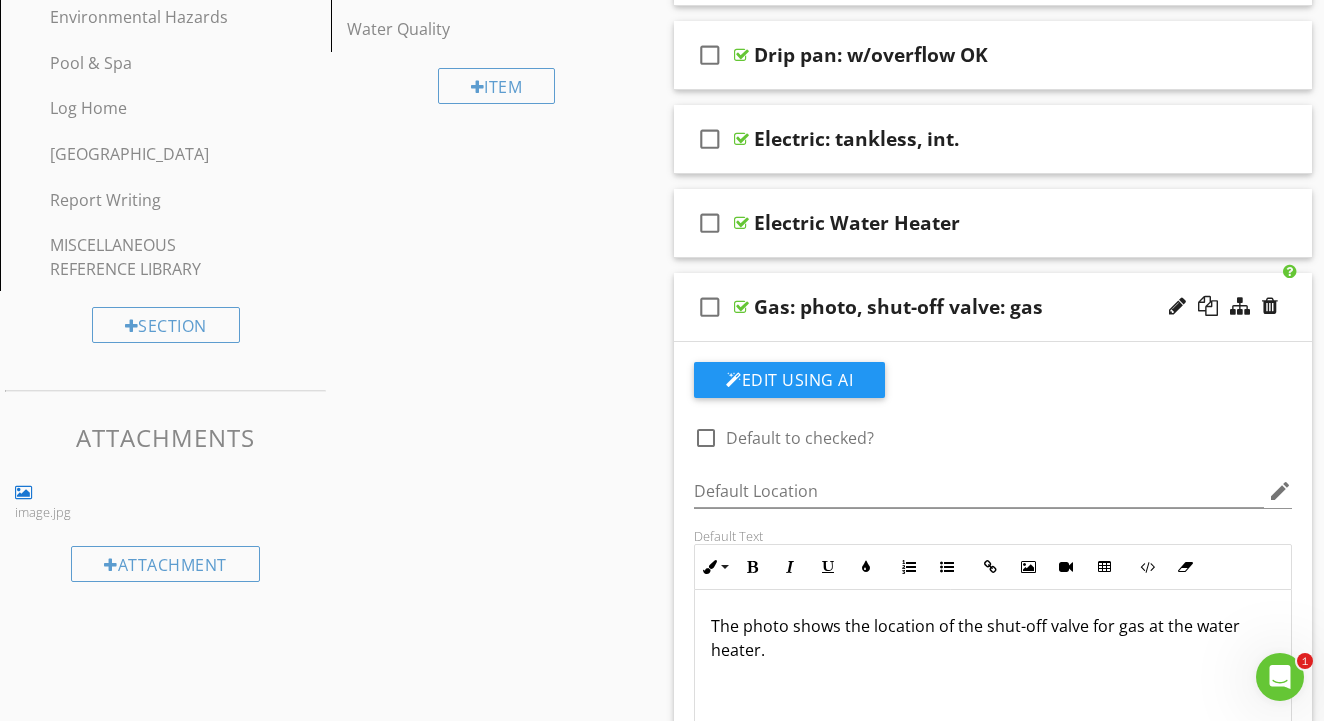 click on "The photo shows the location of the shut-off valve for gas at the water heater." at bounding box center [993, 638] 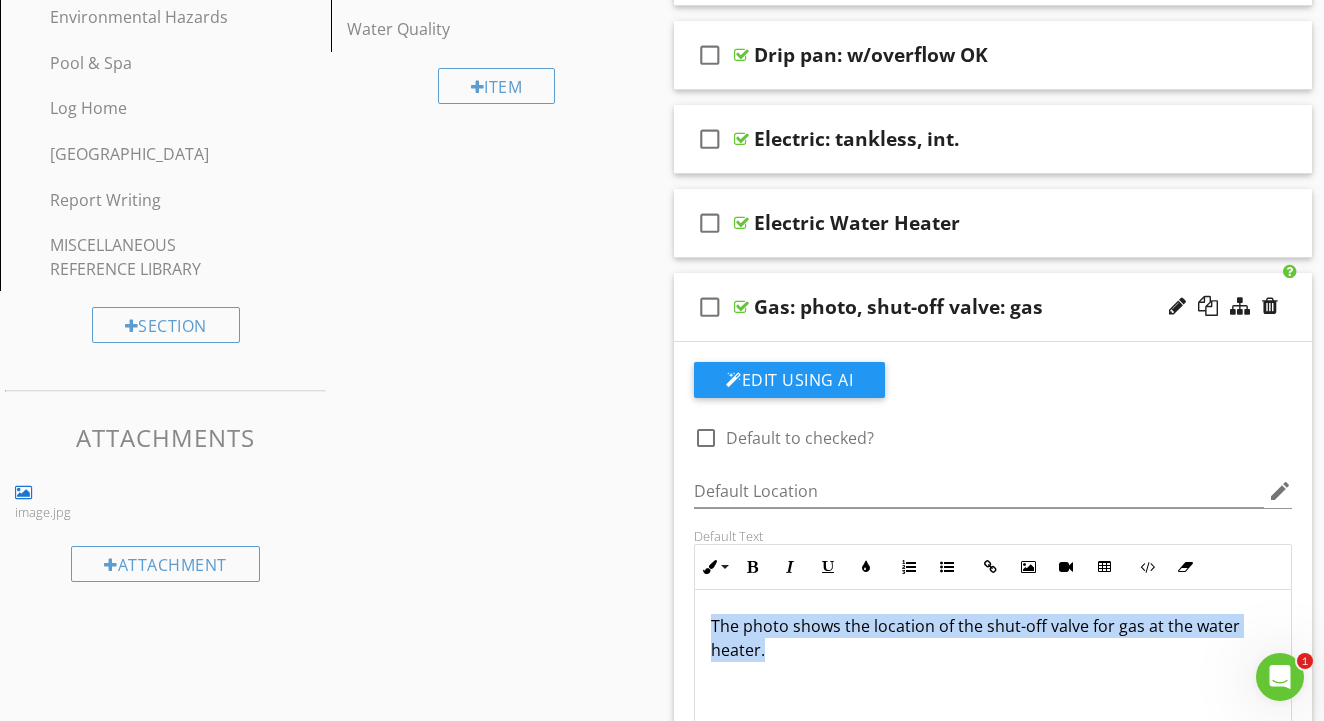 drag, startPoint x: 715, startPoint y: 626, endPoint x: 785, endPoint y: 657, distance: 76.55717 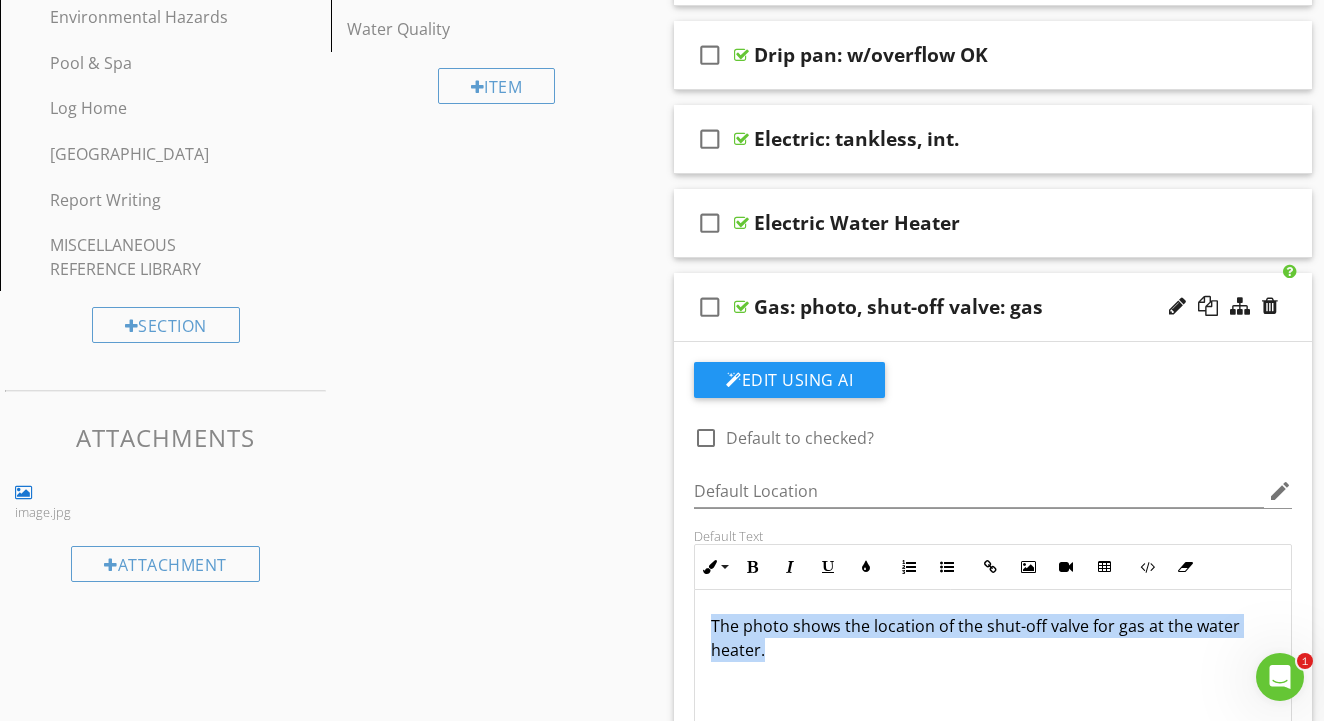 copy on "The photo shows the location of the shut-off valve for gas at the water heater." 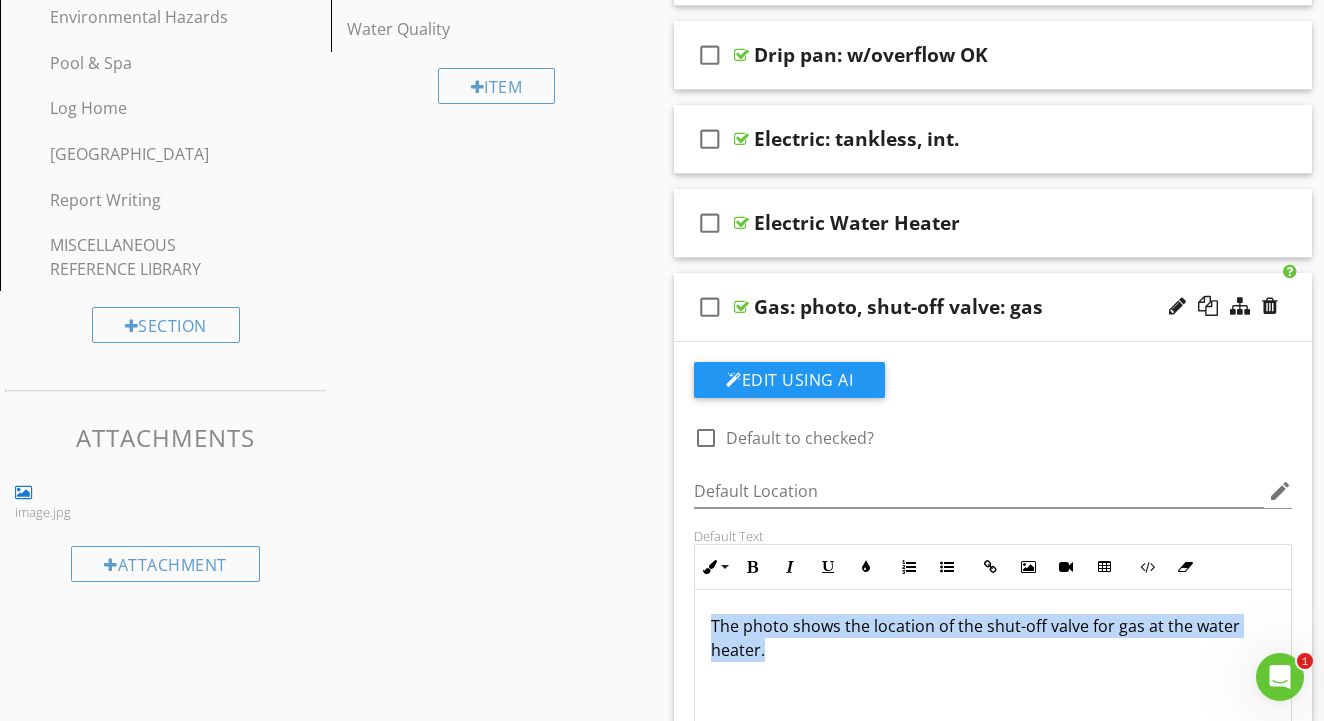 click on "Sections
Registered Copyright 2023, [PERSON_NAME], use by permission only           Inspection Details           Homesite           Roof           Exterior           Garage           Attic           Structure           Interior           Kitchen           Electrical           Plumbing           HVAC           Environmental Hazards           Pool & Spa           Log Home           Green Building           Report Writing           MISCELLANEOUS REFERENCE LIBRARY
Section
Attachments       image.jpg
Attachment
Items
Water Supply & Distribution           Drain, Waste and Vent (DWV)            Water Heater           Gas System           Cleanouts           Private Sewage (Septic)  System           Private Water Well           Water Filter           Basement Plumbing           Crawlspace Plumbing           Sump Pump            Sewer Scope           Sewage Ejector" at bounding box center (662, 5884) 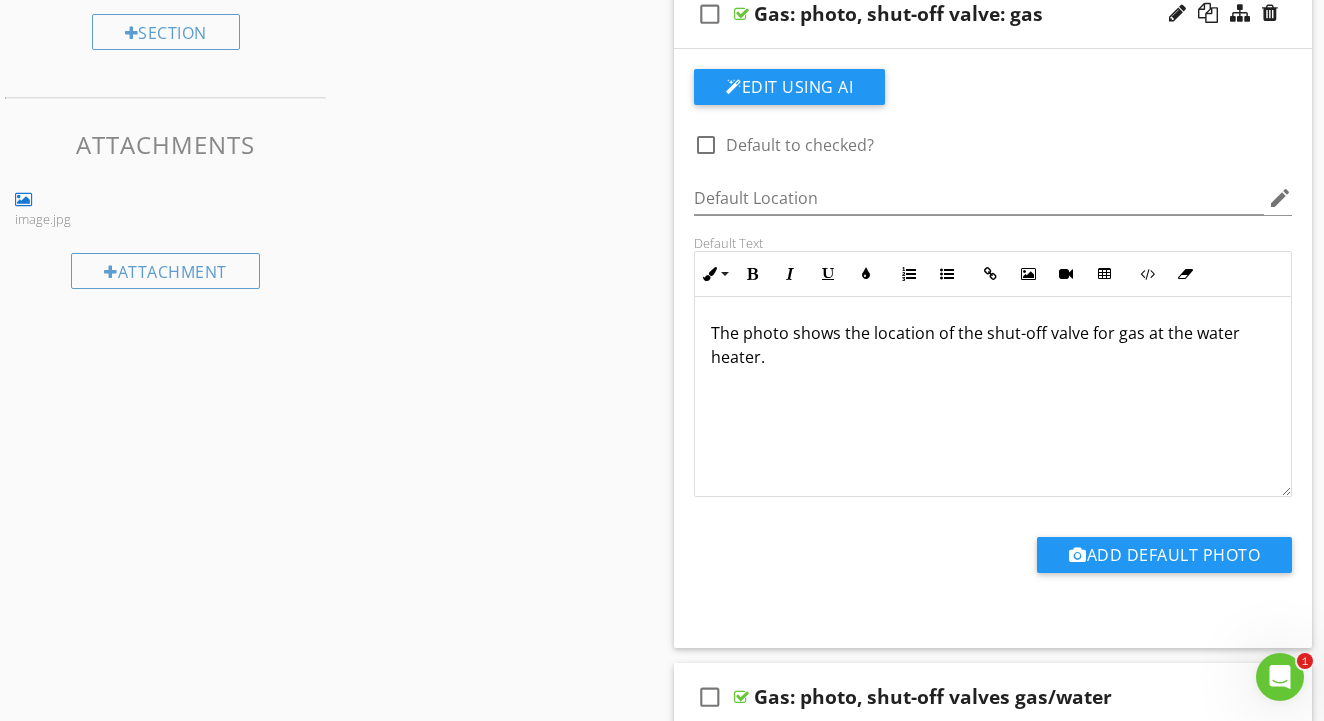 scroll, scrollTop: 1192, scrollLeft: 0, axis: vertical 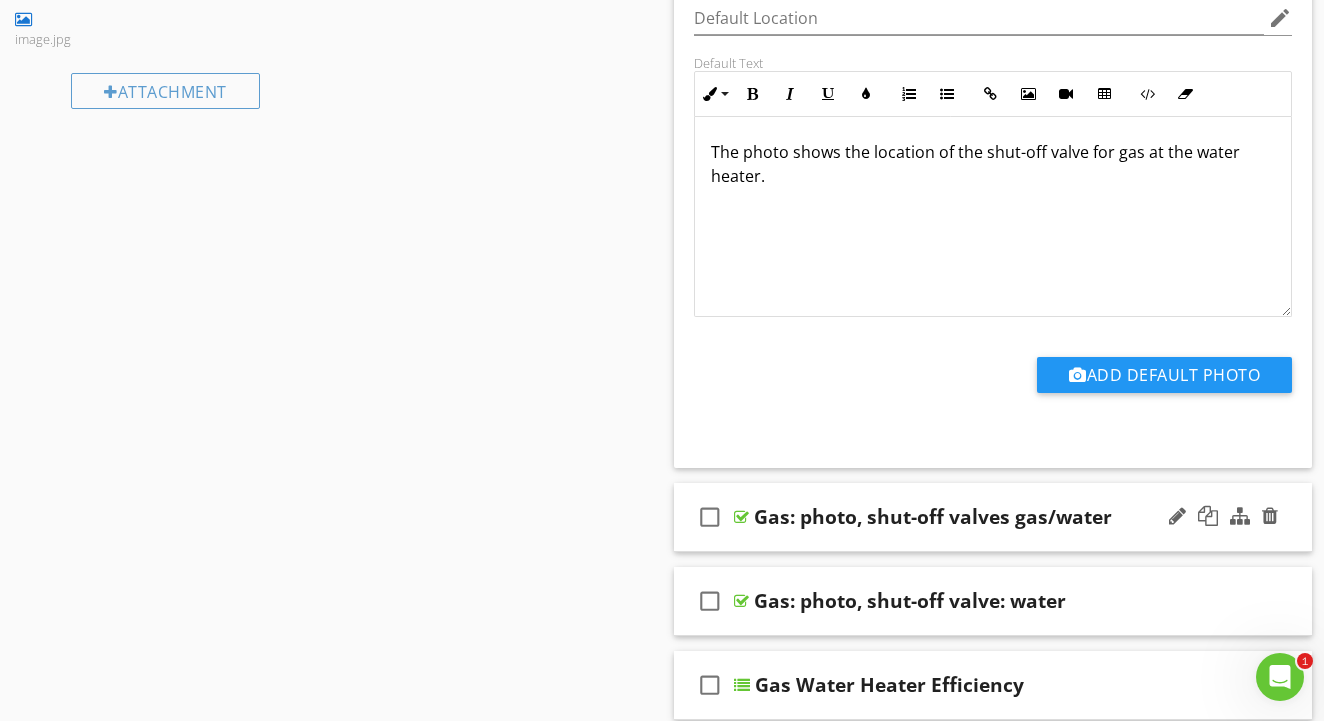 click on "check_box_outline_blank
Gas: photo, shut-off valves gas/water" at bounding box center [993, 517] 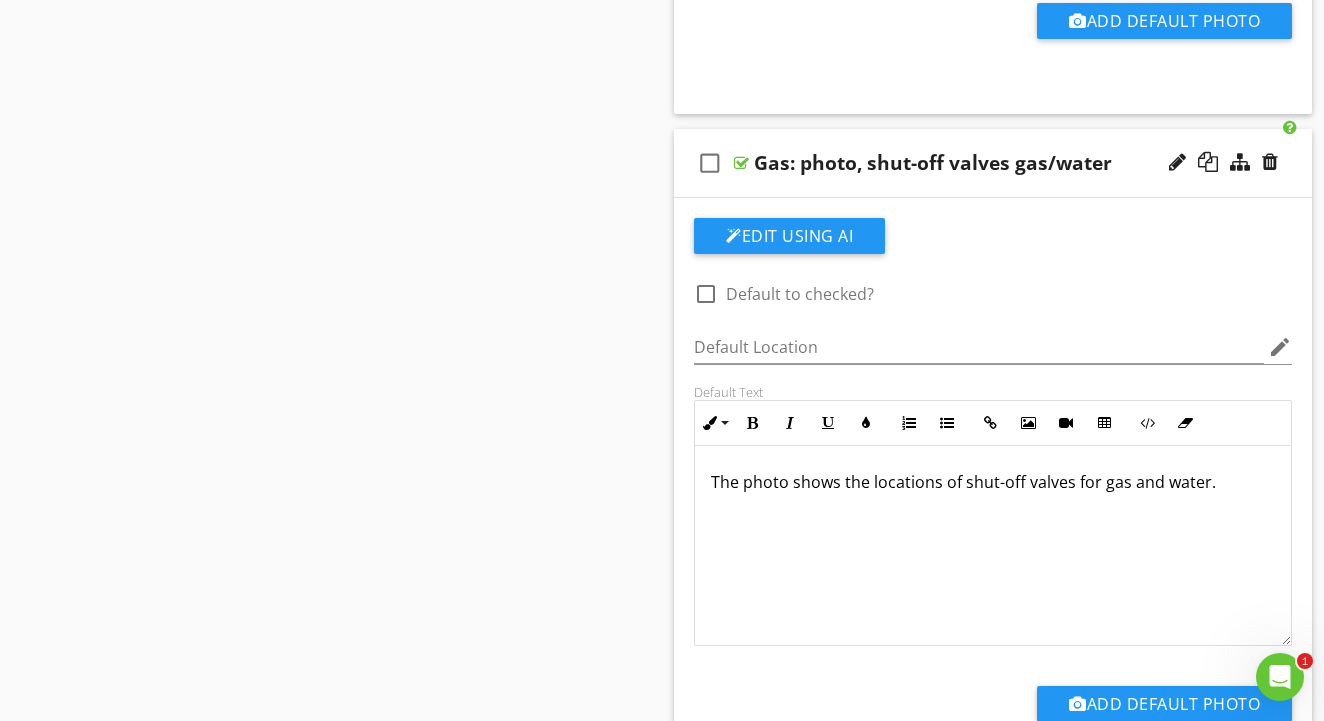 scroll, scrollTop: 1735, scrollLeft: 0, axis: vertical 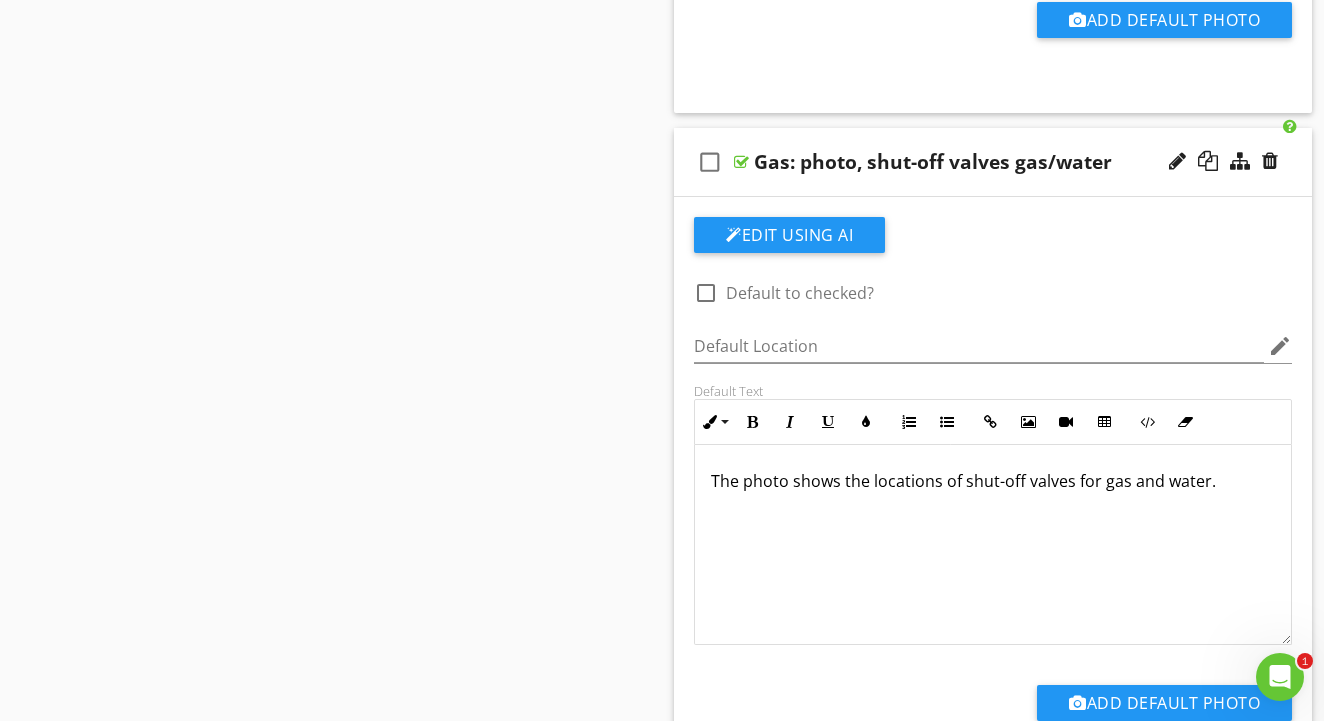 click at bounding box center [741, 162] 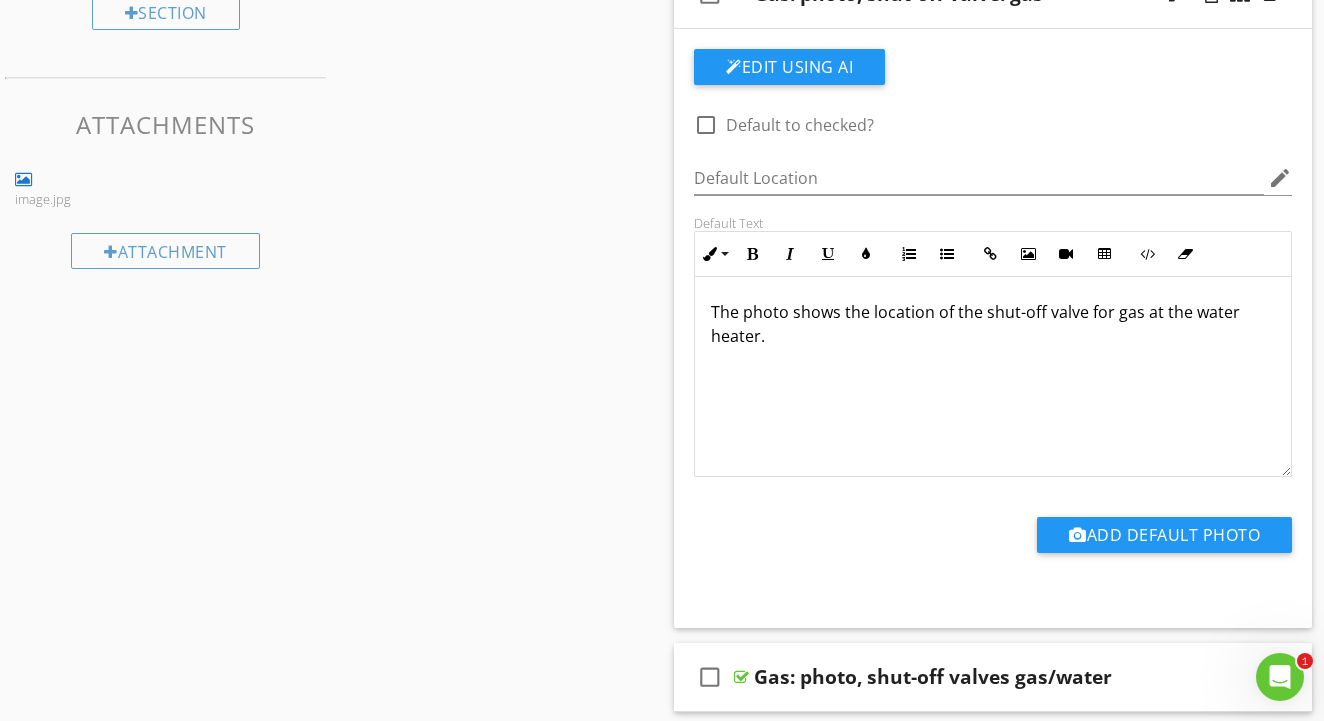 scroll, scrollTop: 1203, scrollLeft: 0, axis: vertical 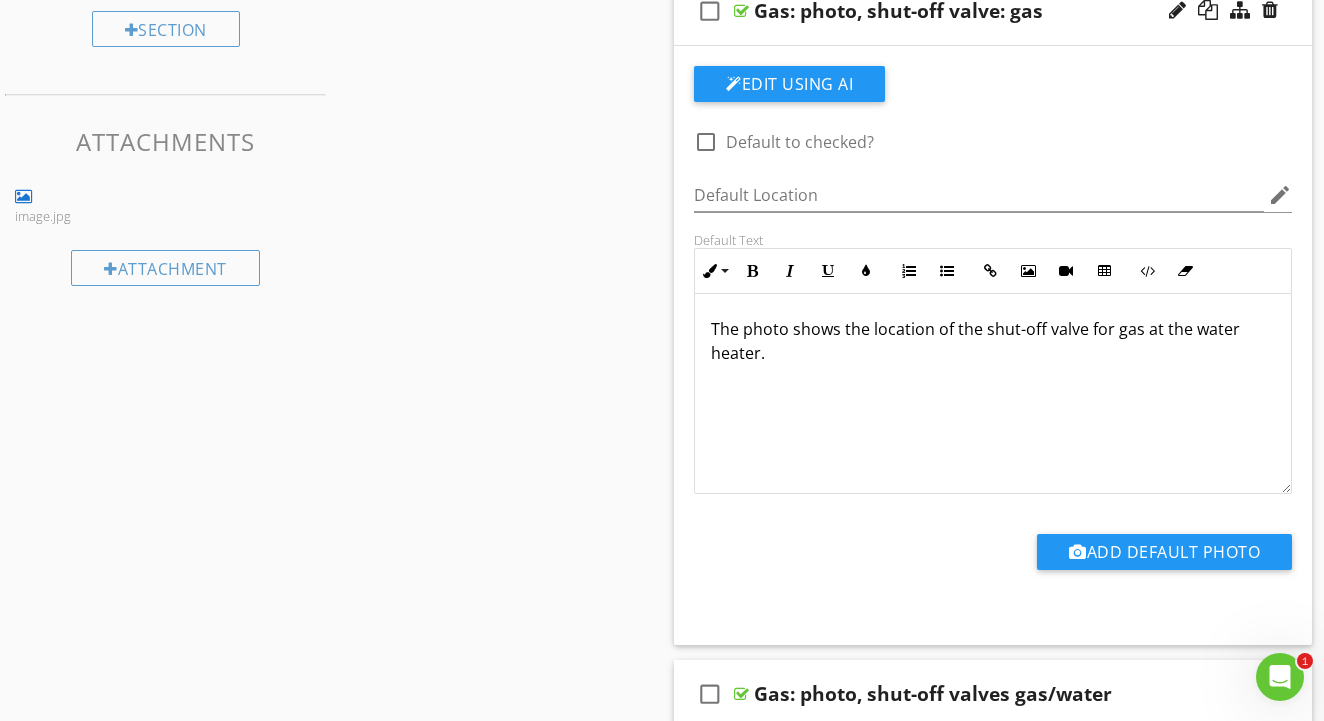 click at bounding box center [741, 11] 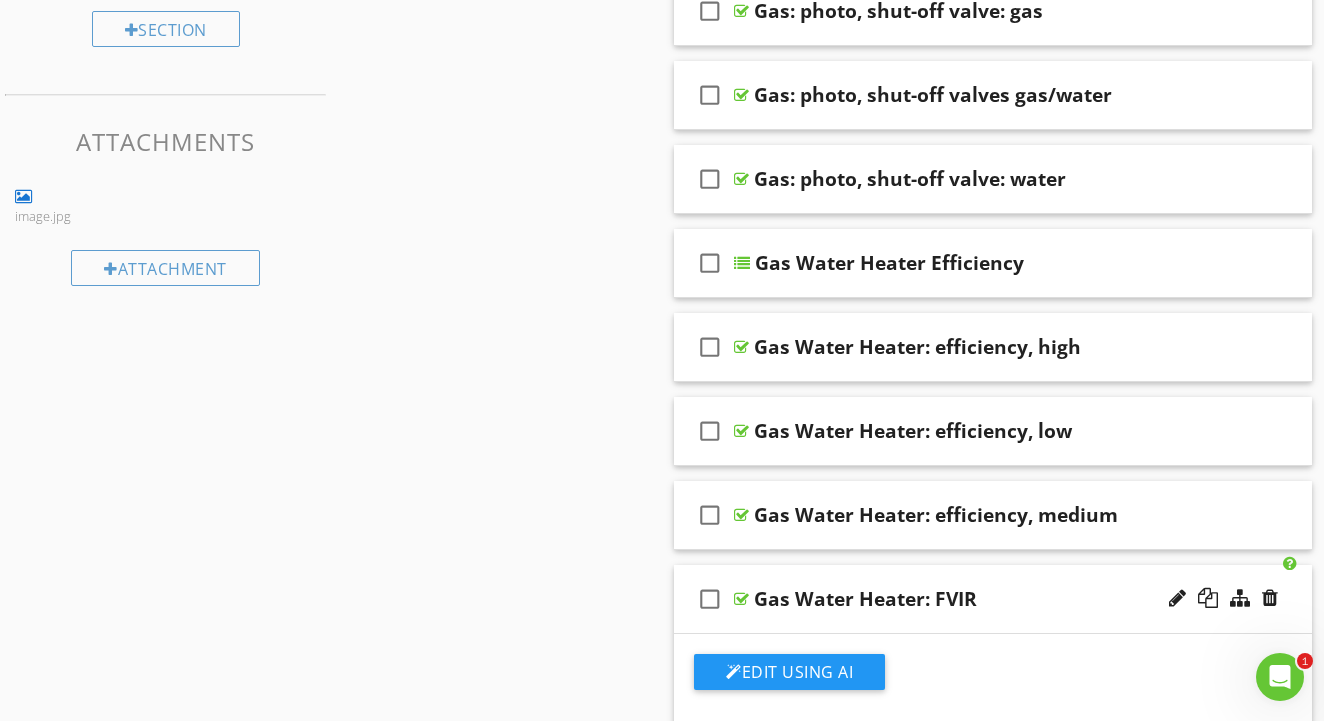 click at bounding box center [741, 599] 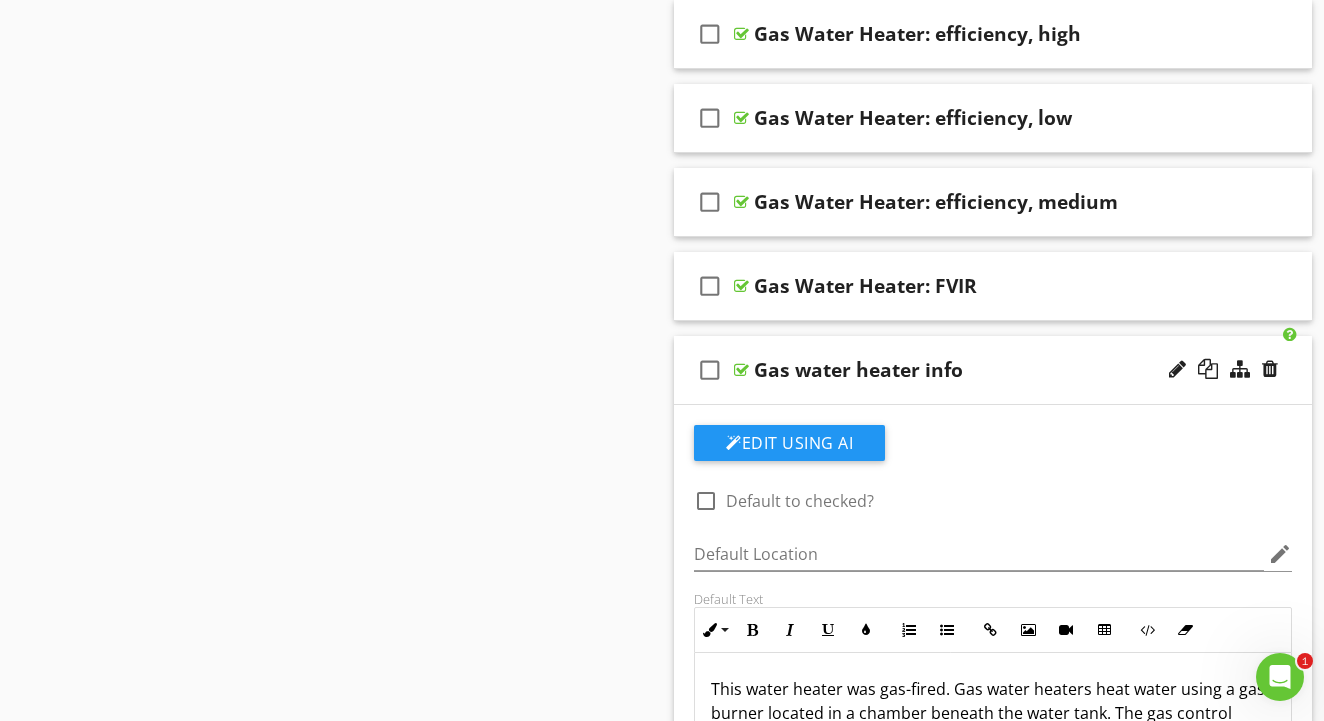 scroll, scrollTop: 1518, scrollLeft: 0, axis: vertical 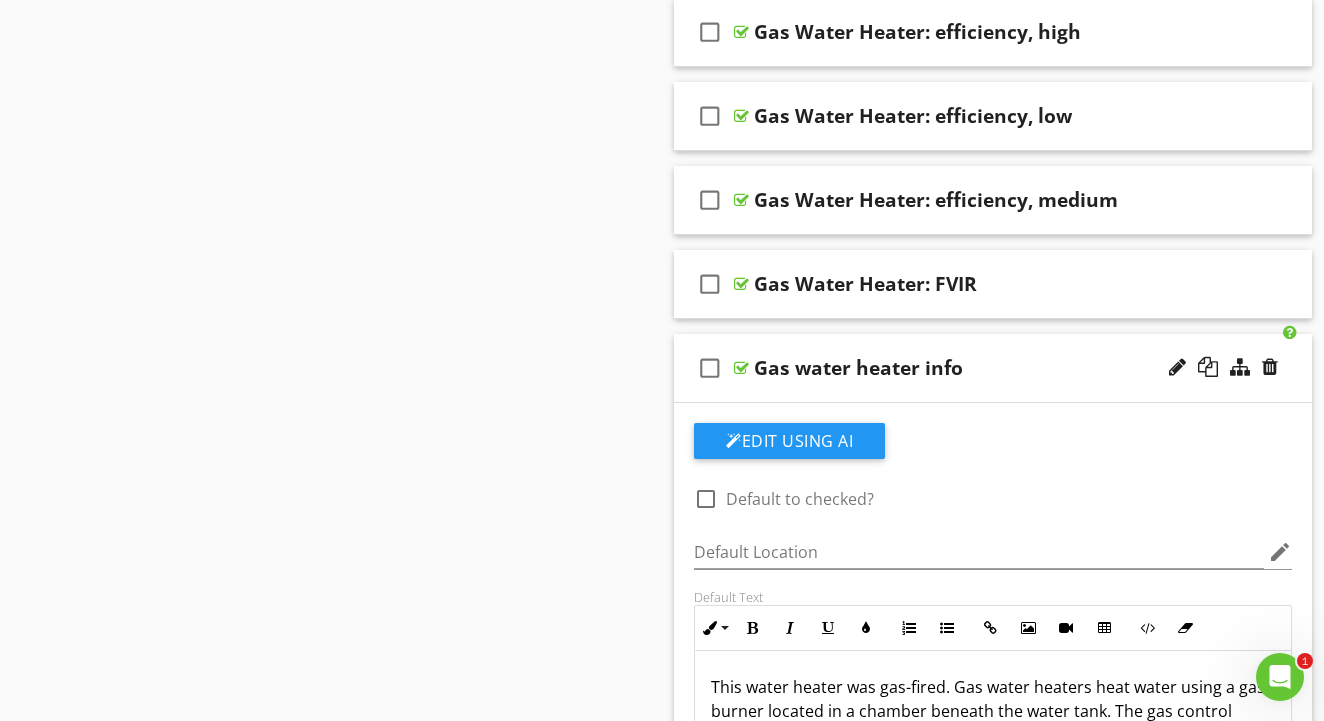 click at bounding box center (741, 368) 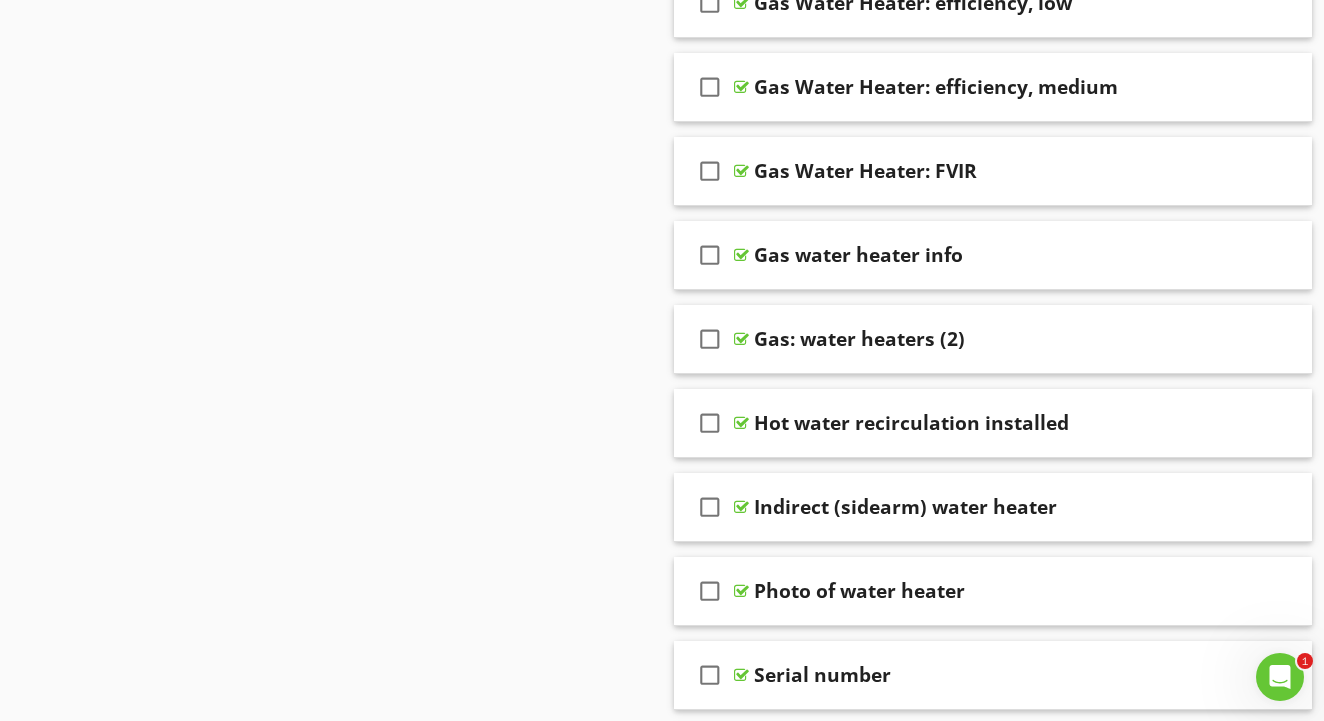 scroll, scrollTop: 1645, scrollLeft: 0, axis: vertical 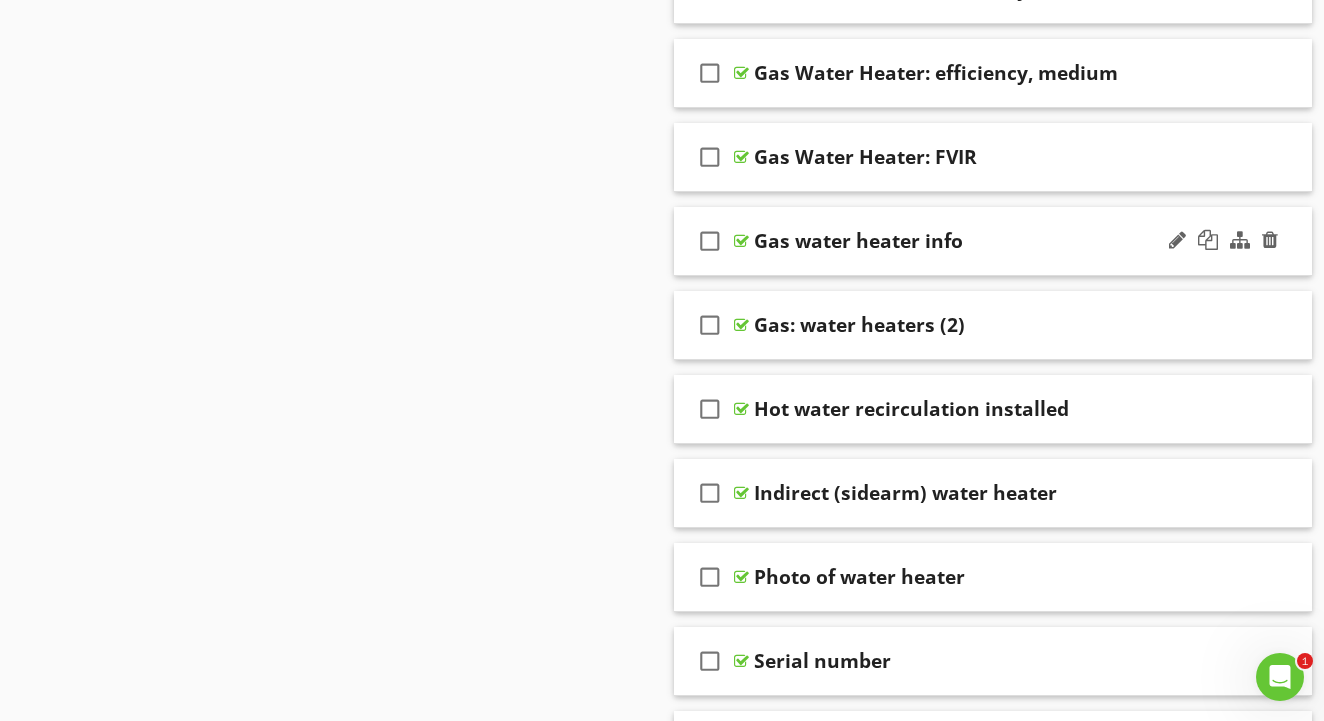 click at bounding box center [741, 241] 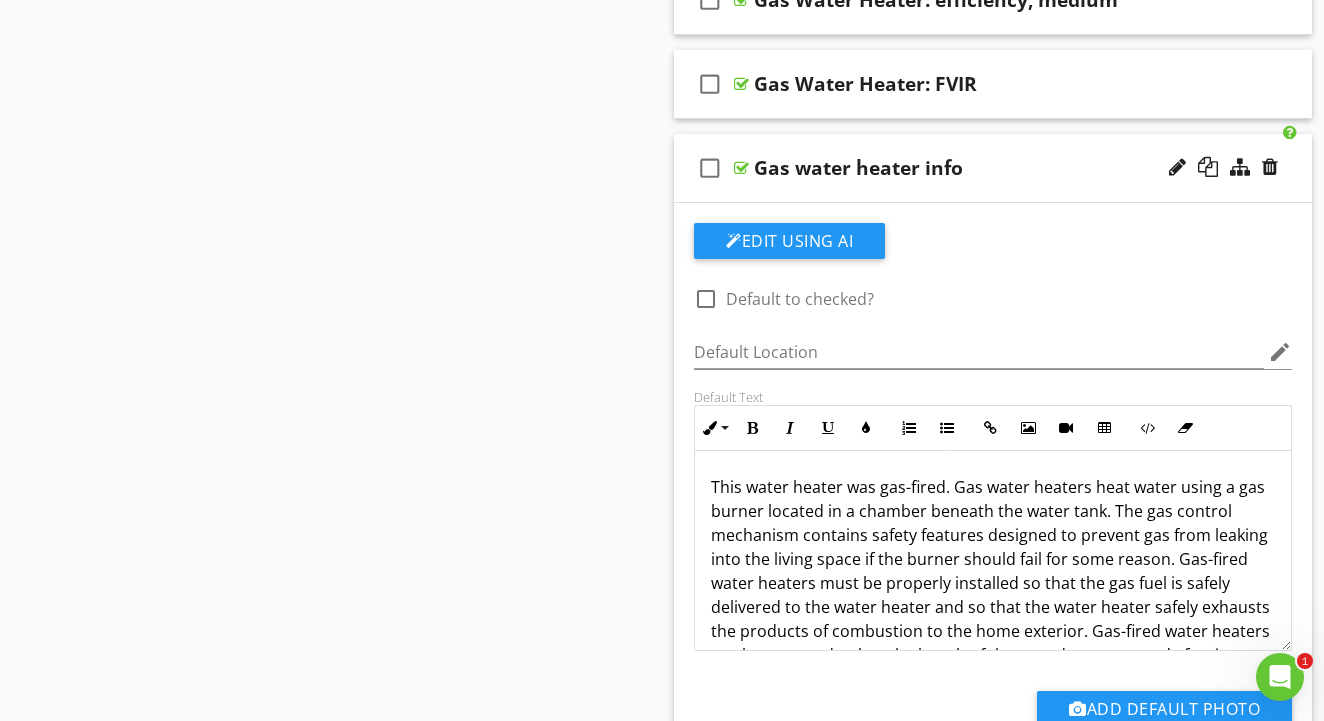 scroll, scrollTop: 1684, scrollLeft: 0, axis: vertical 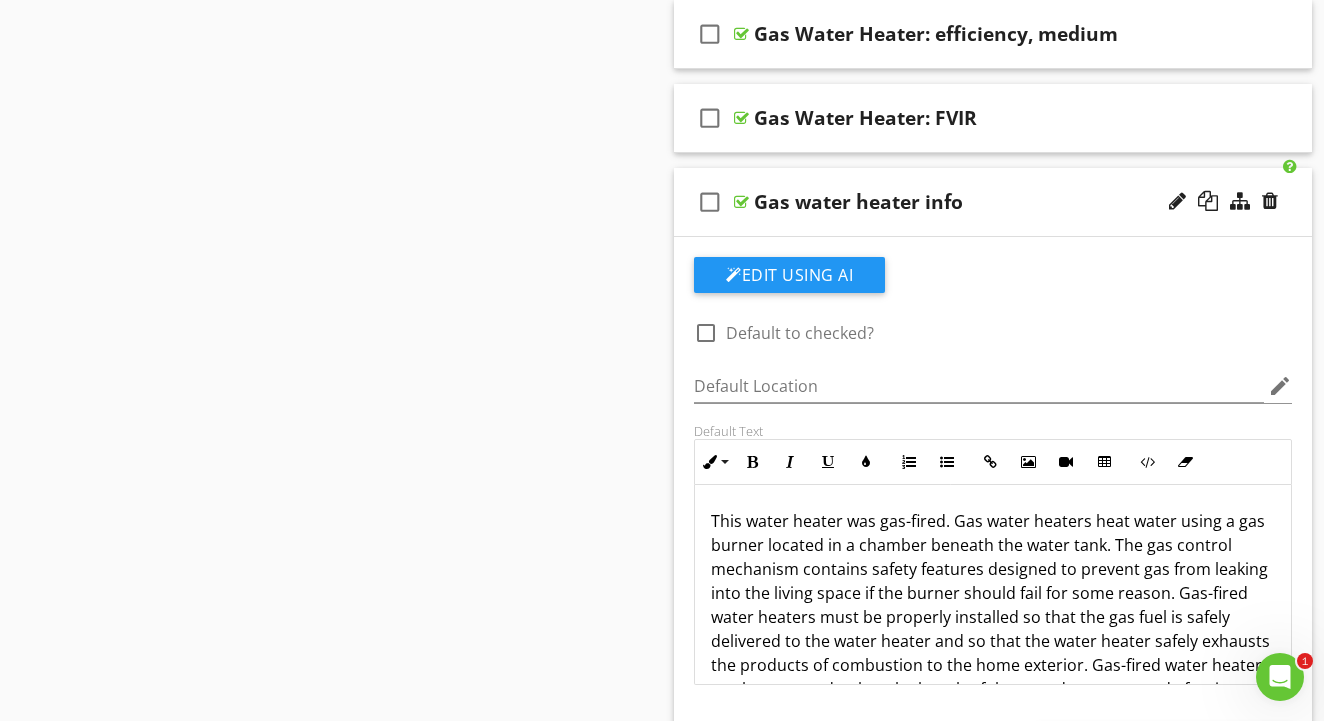 click at bounding box center [741, 202] 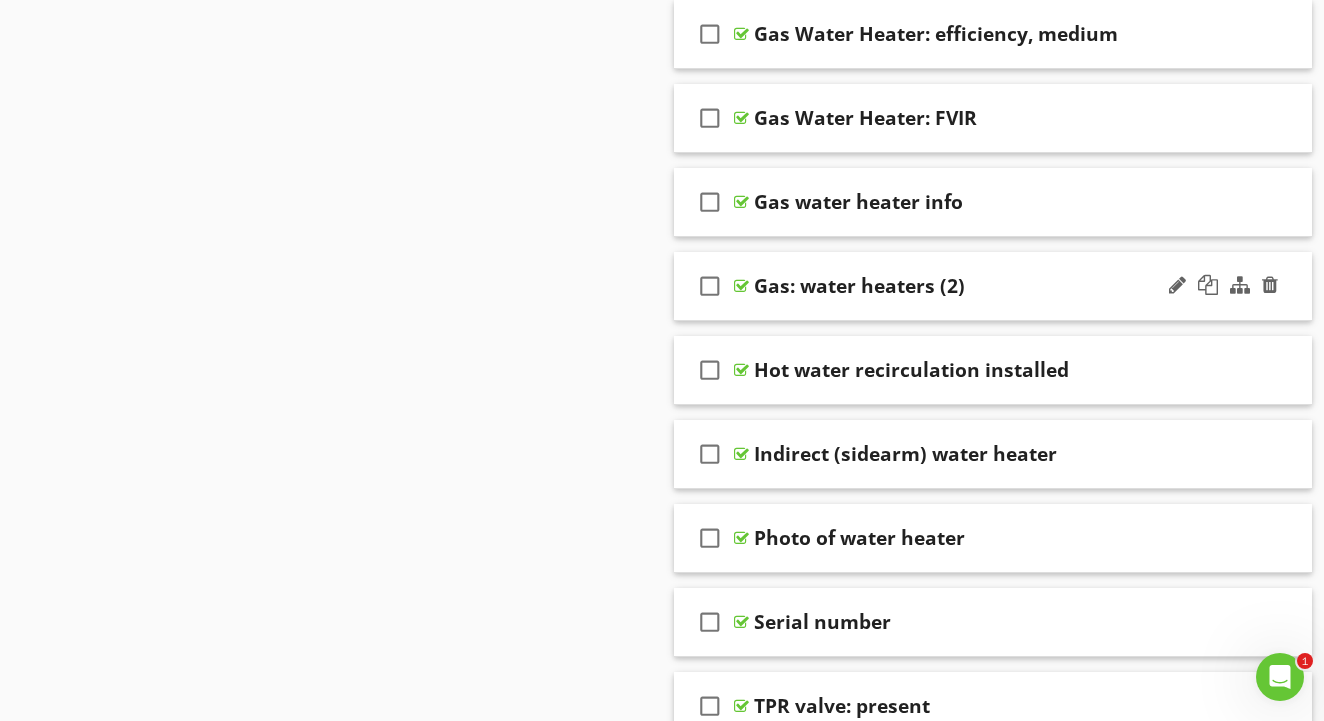 click at bounding box center (741, 286) 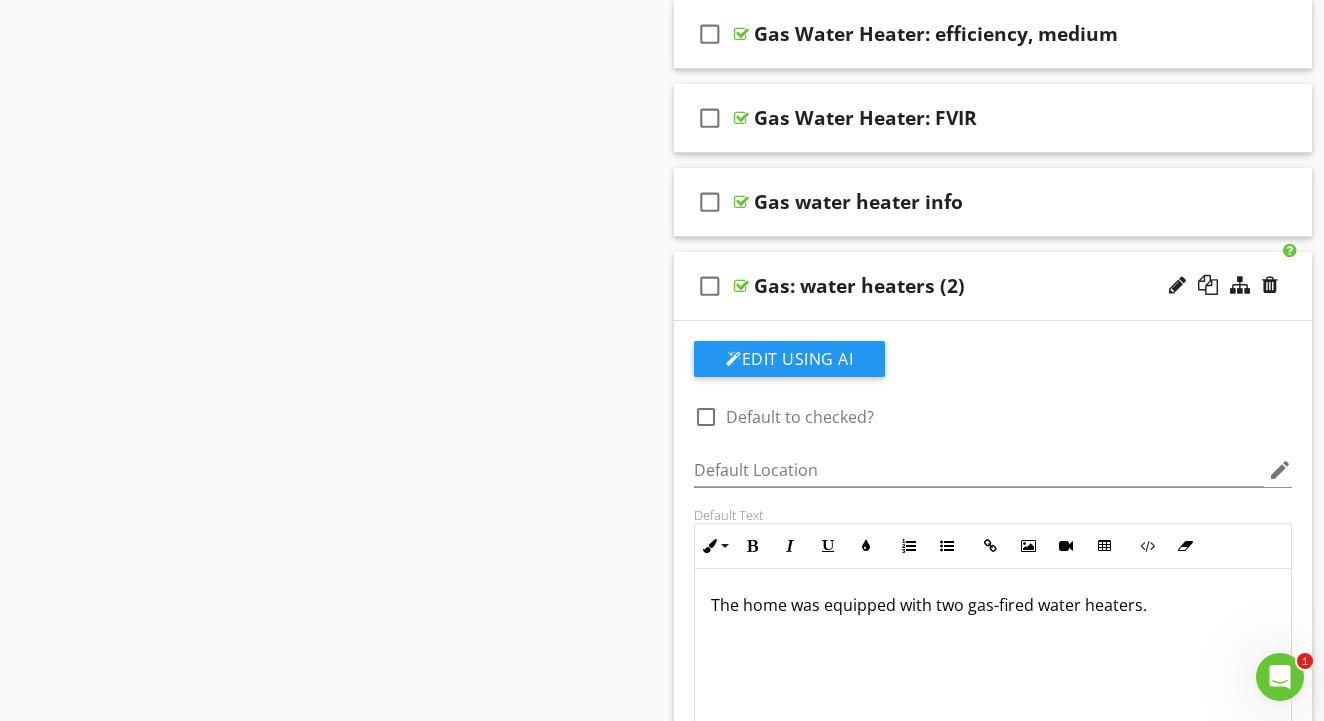 click at bounding box center [741, 286] 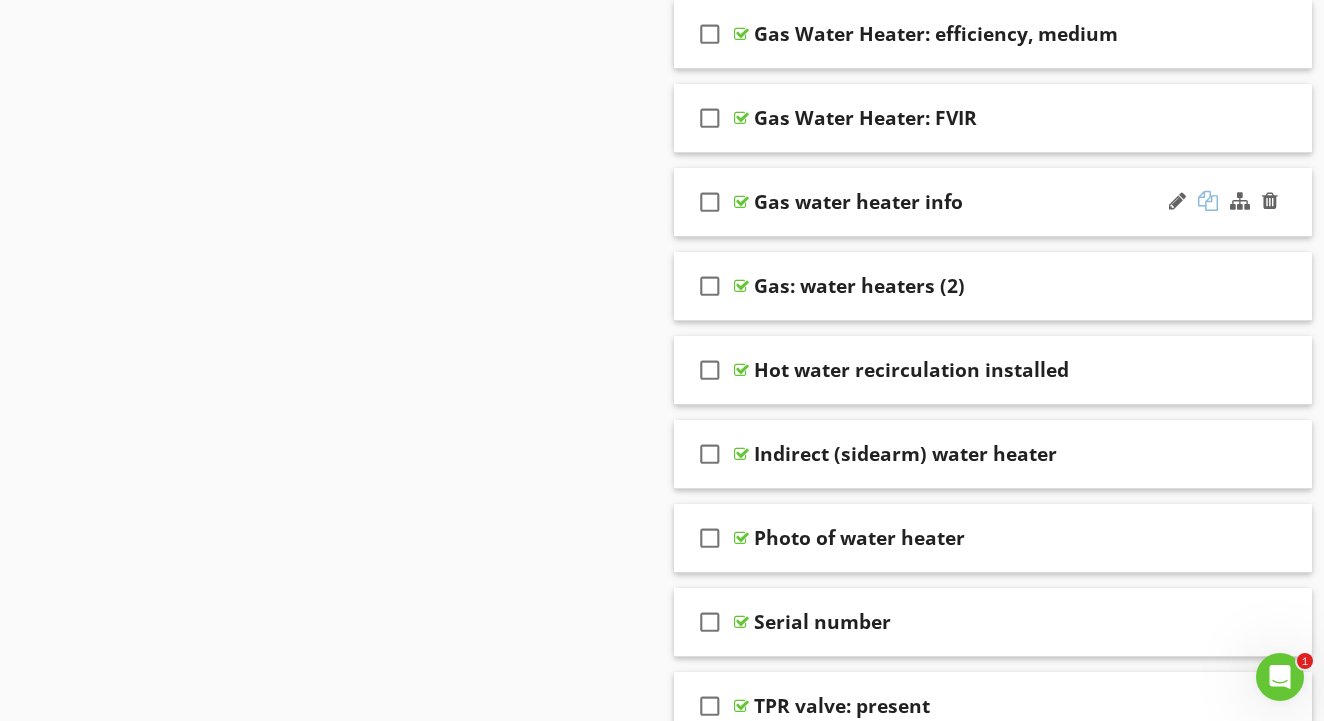 click at bounding box center (1208, 201) 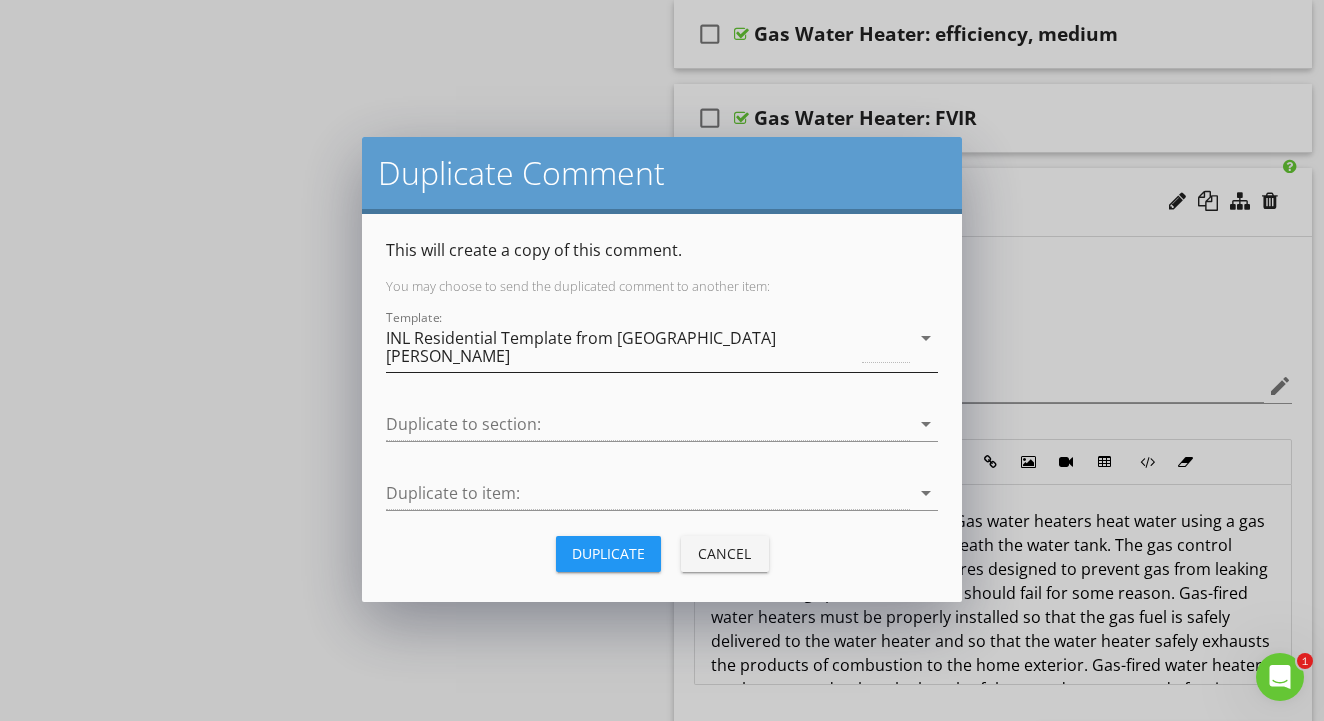 click on "INL Residential Template from [GEOGRAPHIC_DATA][PERSON_NAME]" at bounding box center (648, 347) 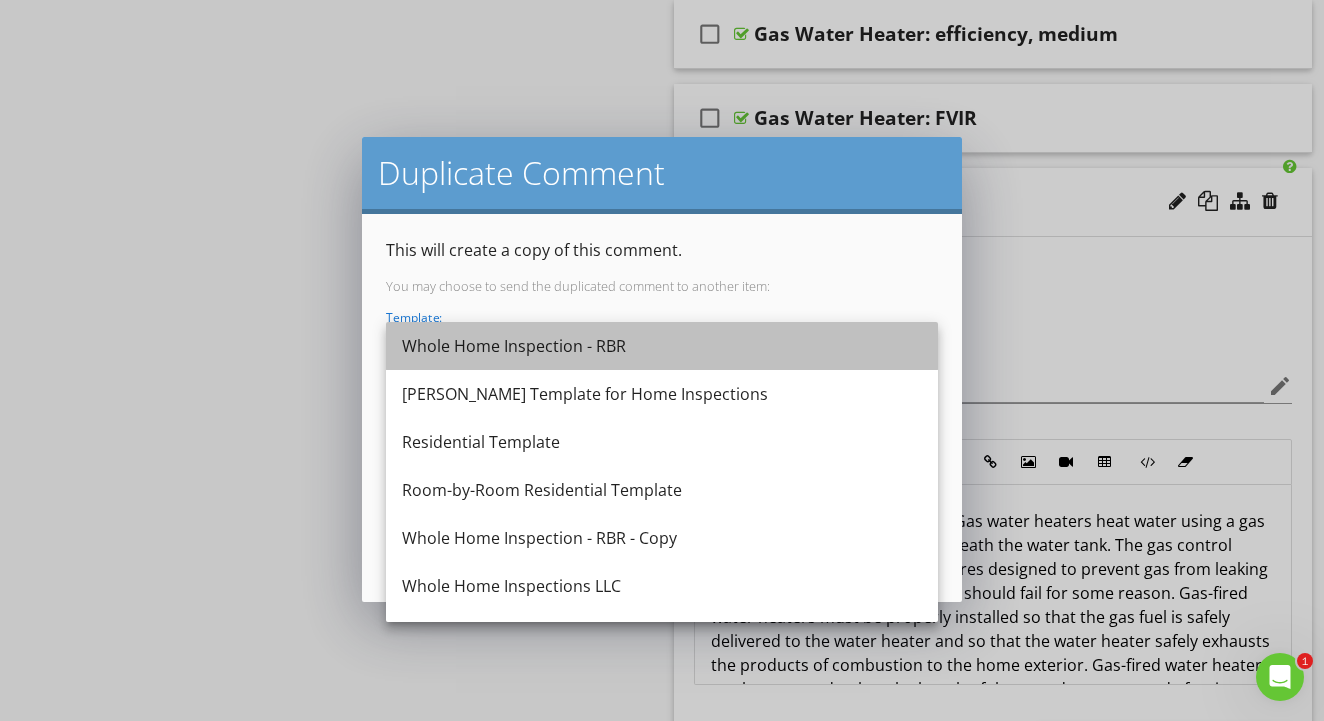 click on "Whole Home Inspection - RBR" at bounding box center (662, 346) 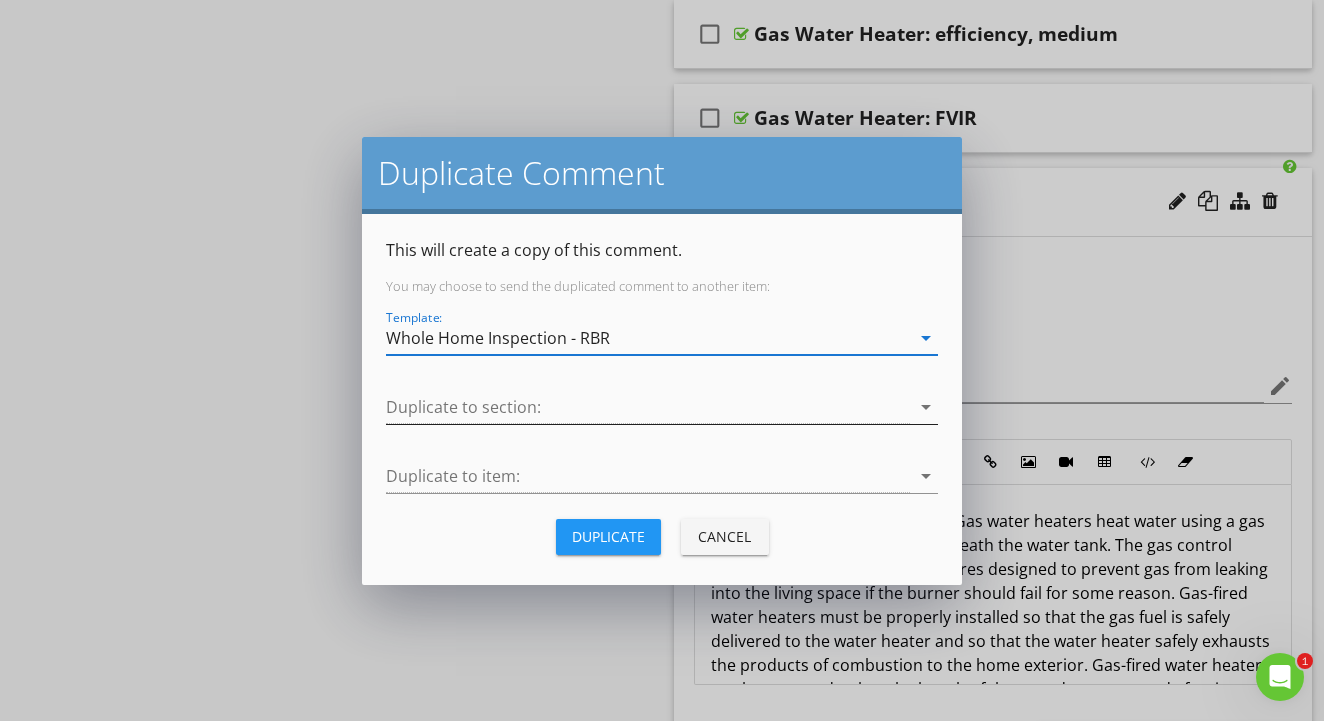 click at bounding box center [648, 407] 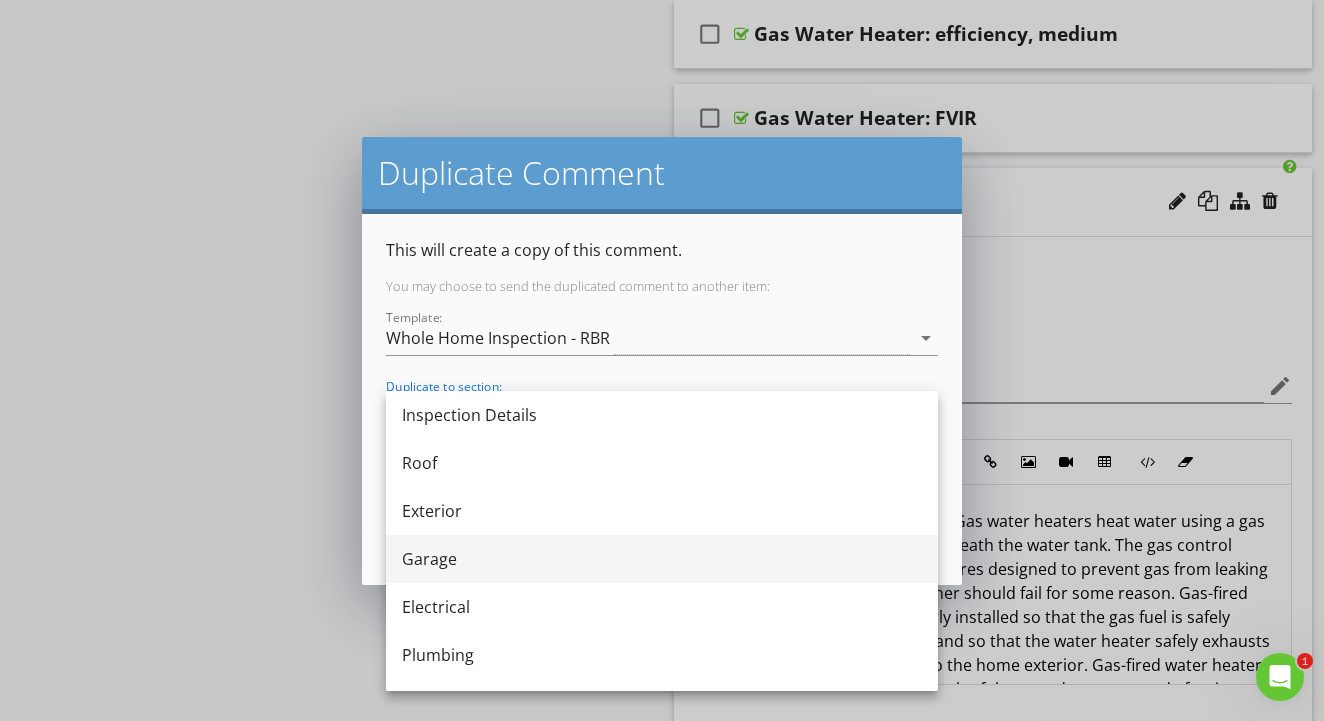 scroll, scrollTop: 52, scrollLeft: 0, axis: vertical 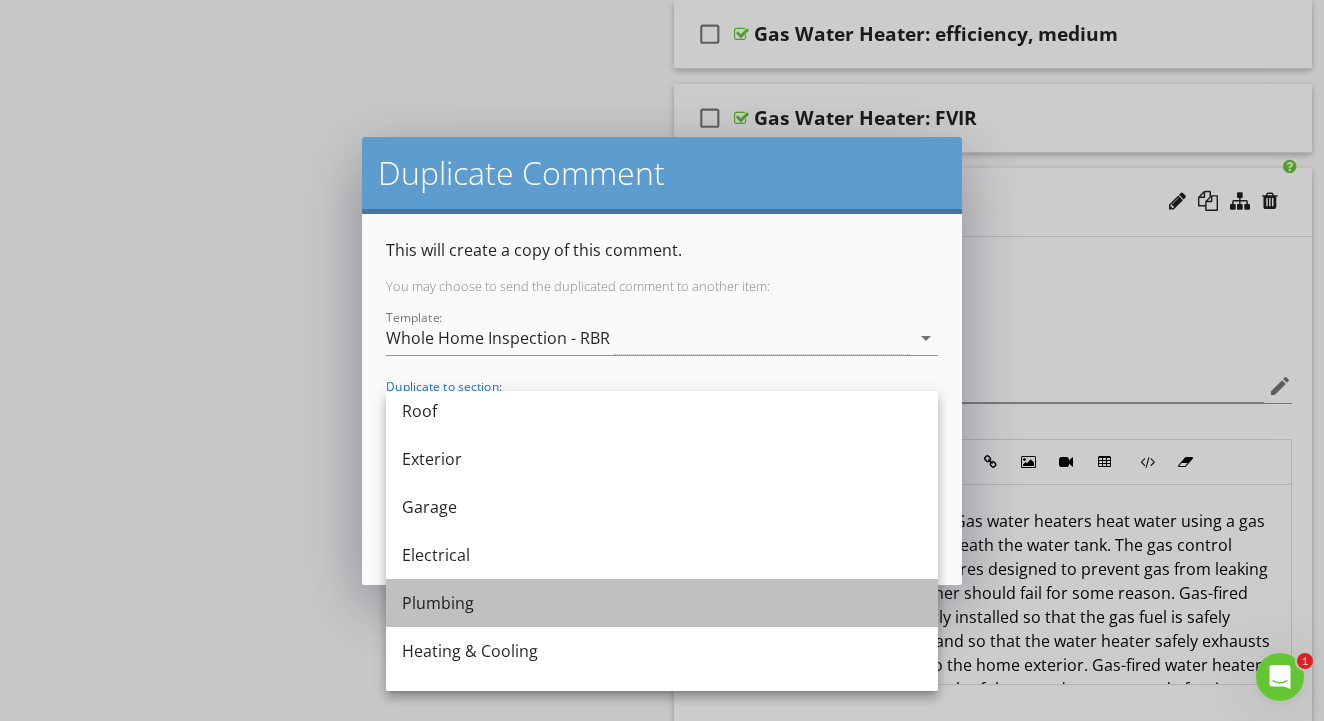 click on "Plumbing" at bounding box center (662, 603) 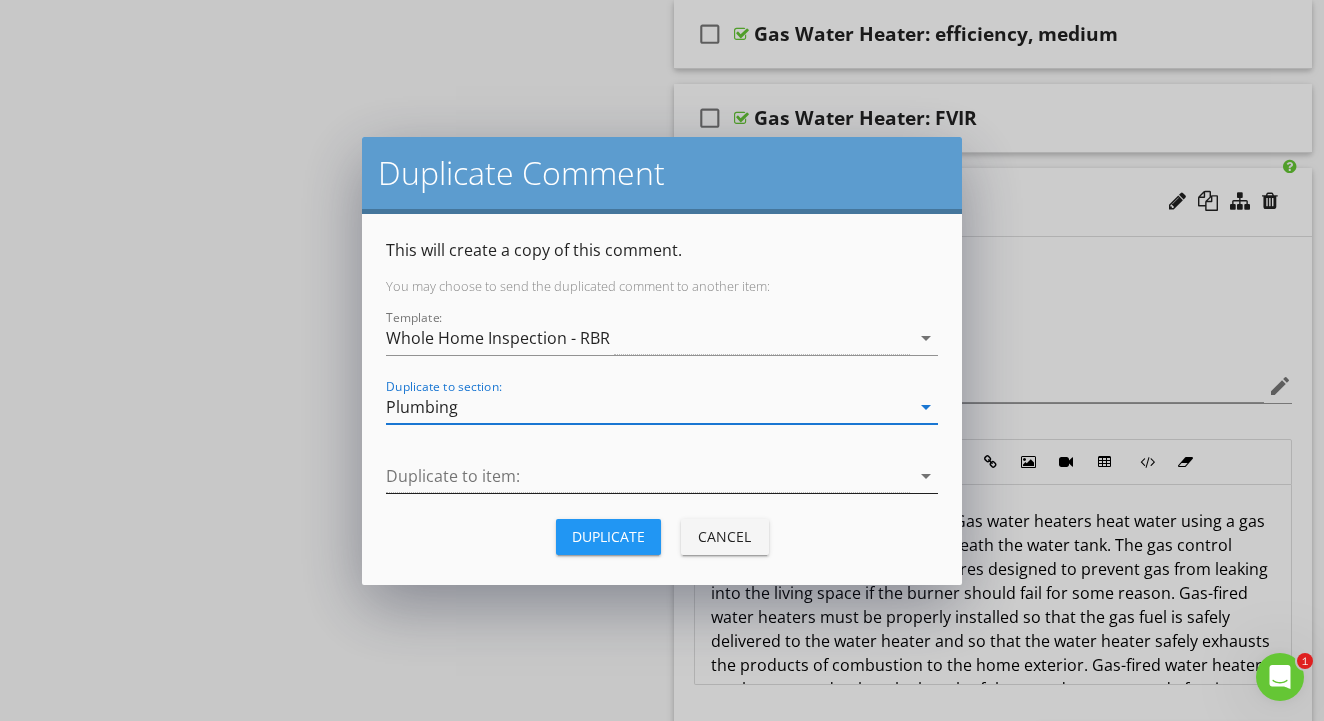 click at bounding box center (648, 476) 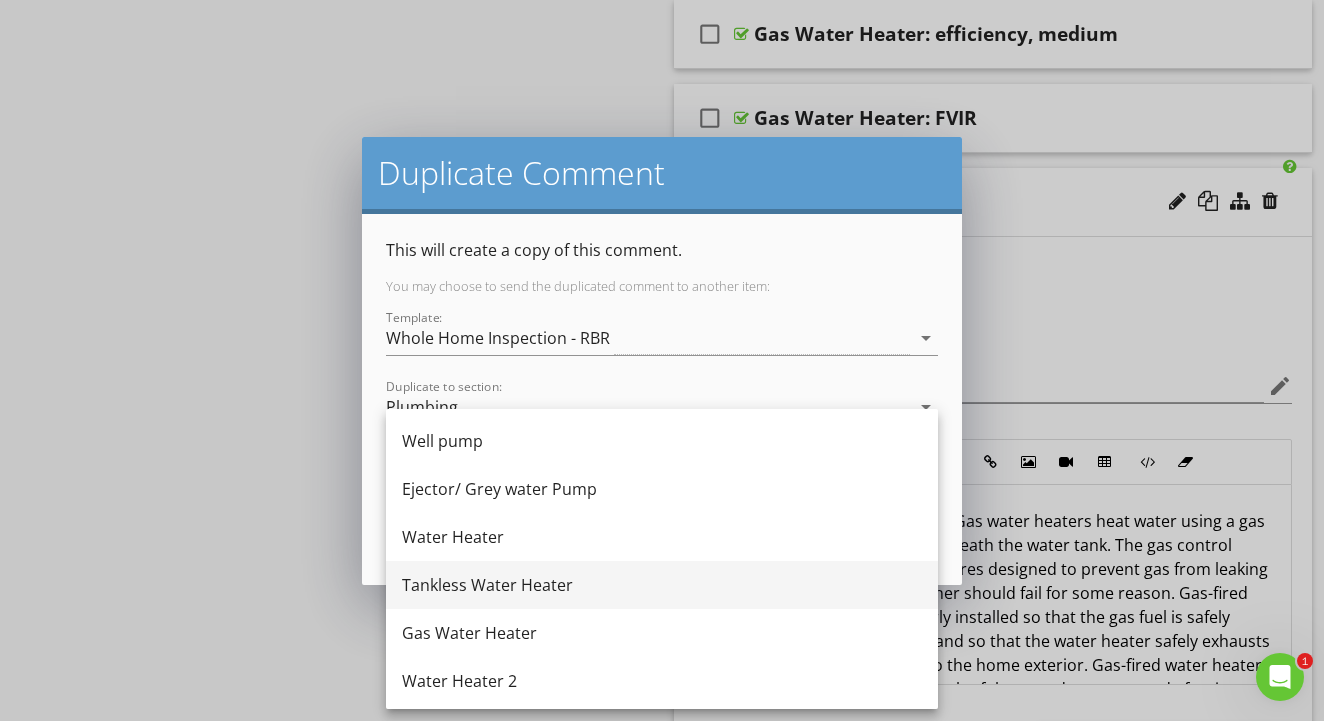 scroll, scrollTop: 138, scrollLeft: 0, axis: vertical 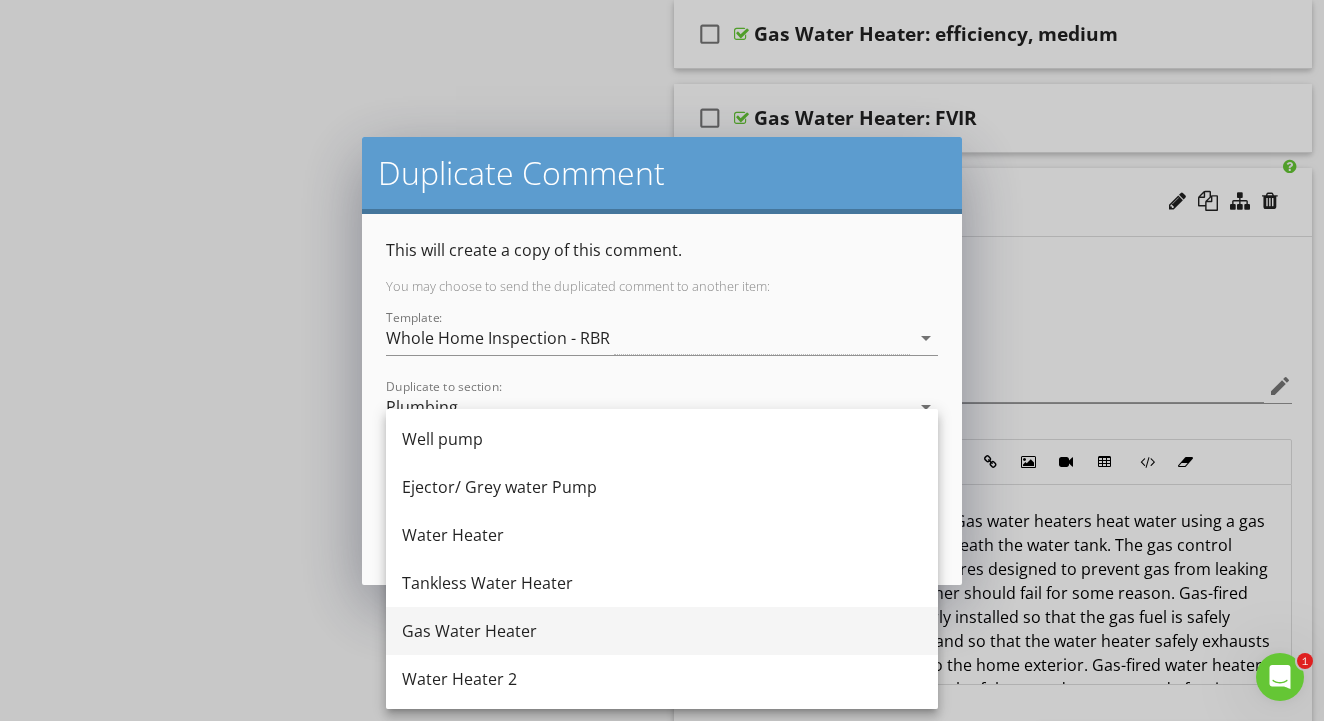 click on "Gas Water Heater" at bounding box center [662, 631] 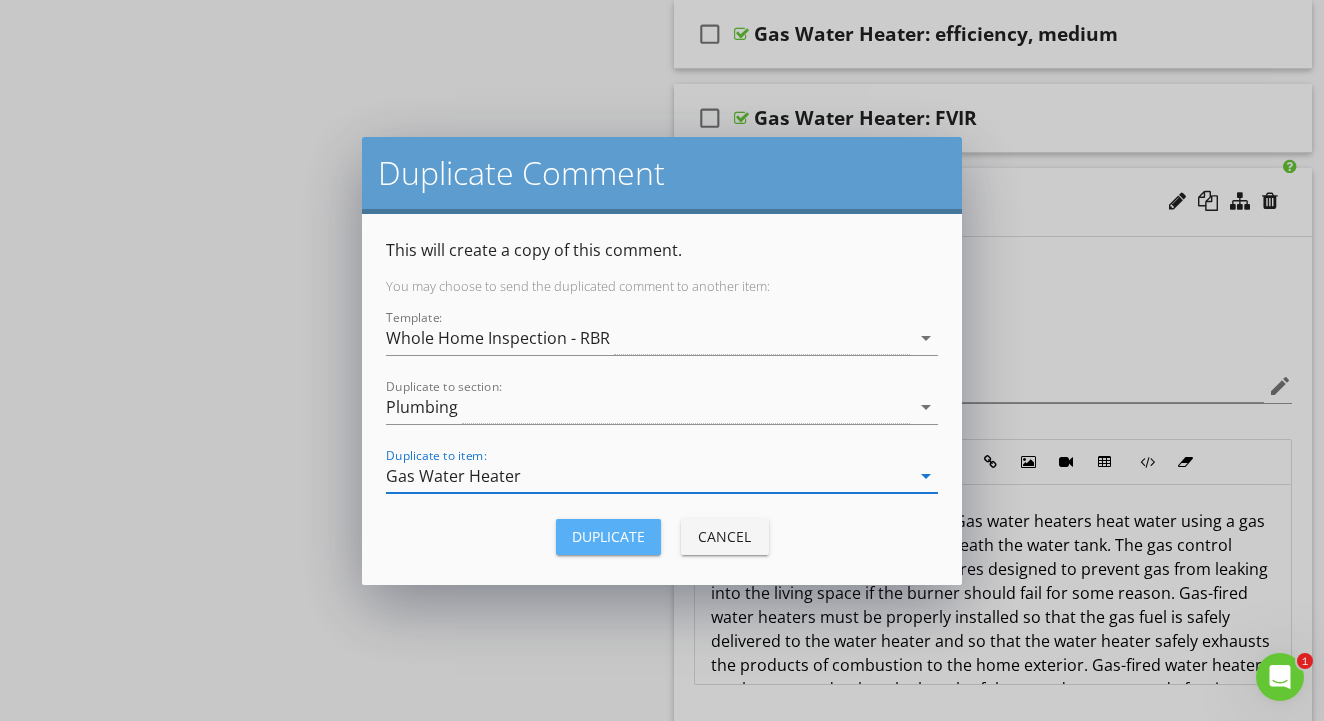 click on "Duplicate" at bounding box center [608, 536] 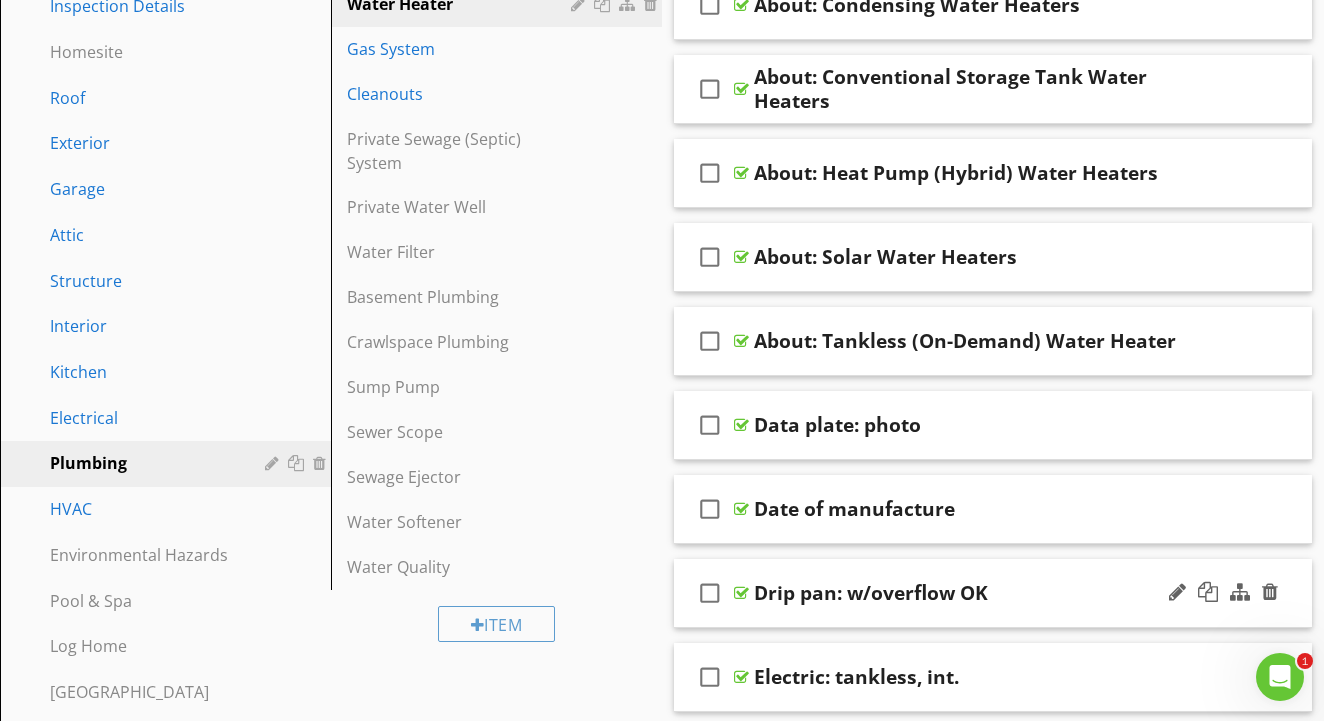 scroll, scrollTop: 359, scrollLeft: 0, axis: vertical 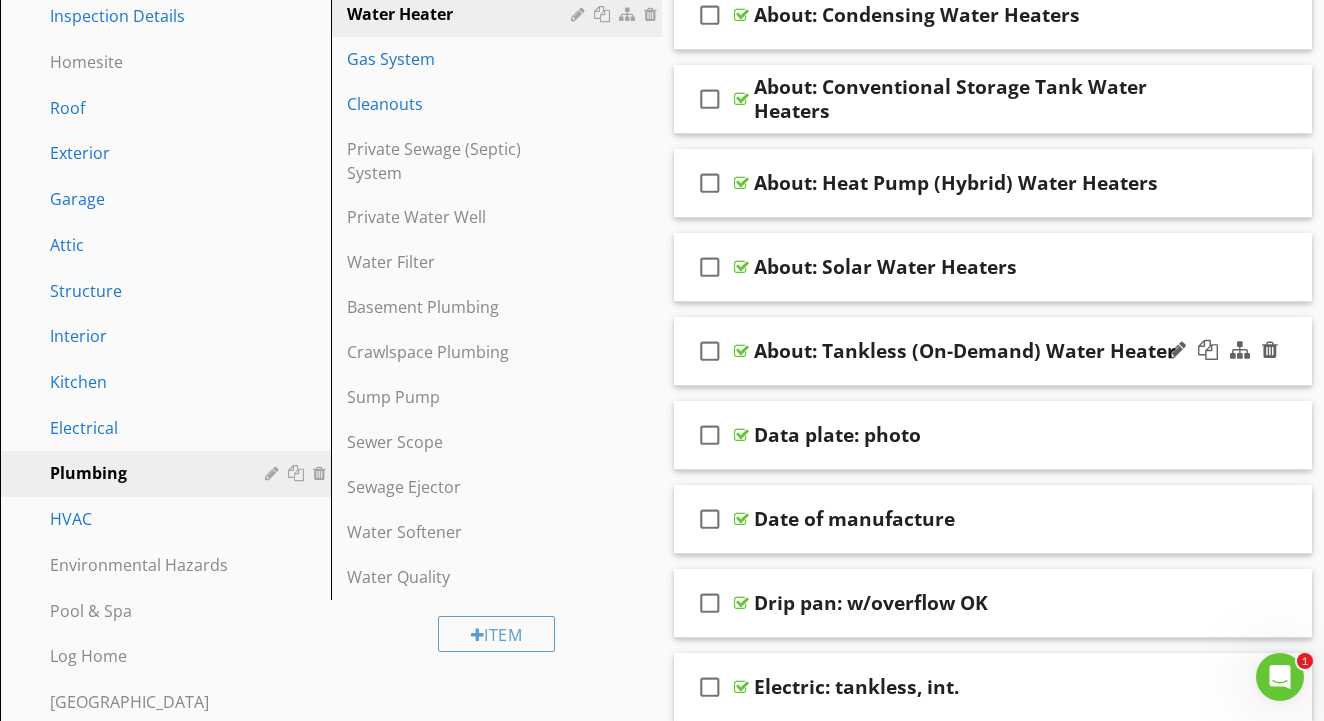 click at bounding box center [741, 351] 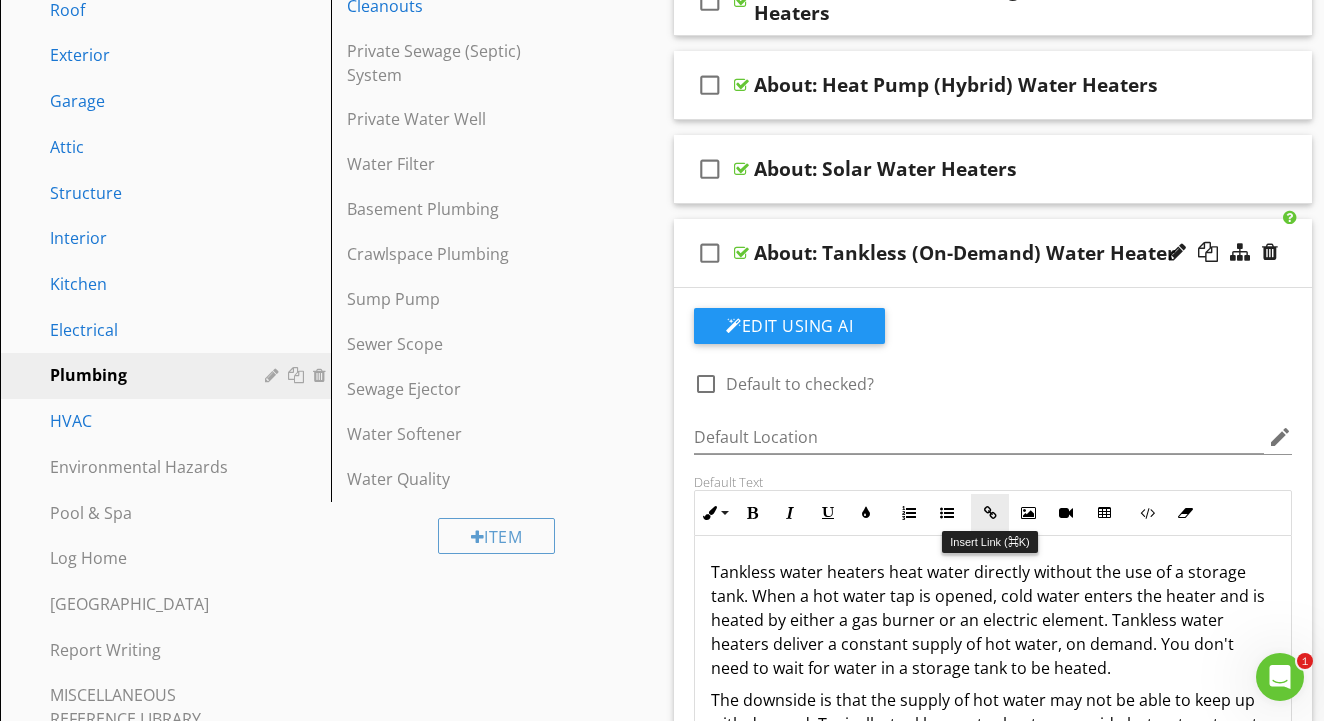 scroll, scrollTop: 453, scrollLeft: 0, axis: vertical 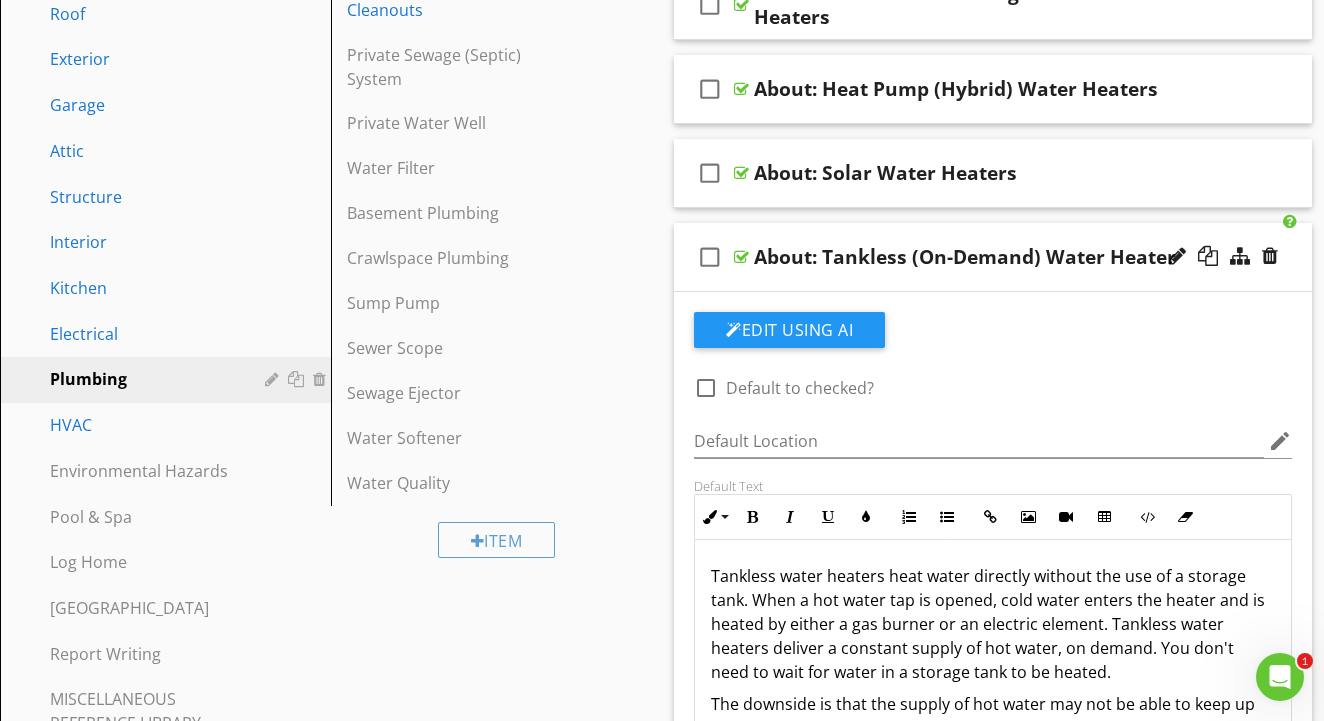 click at bounding box center [741, 257] 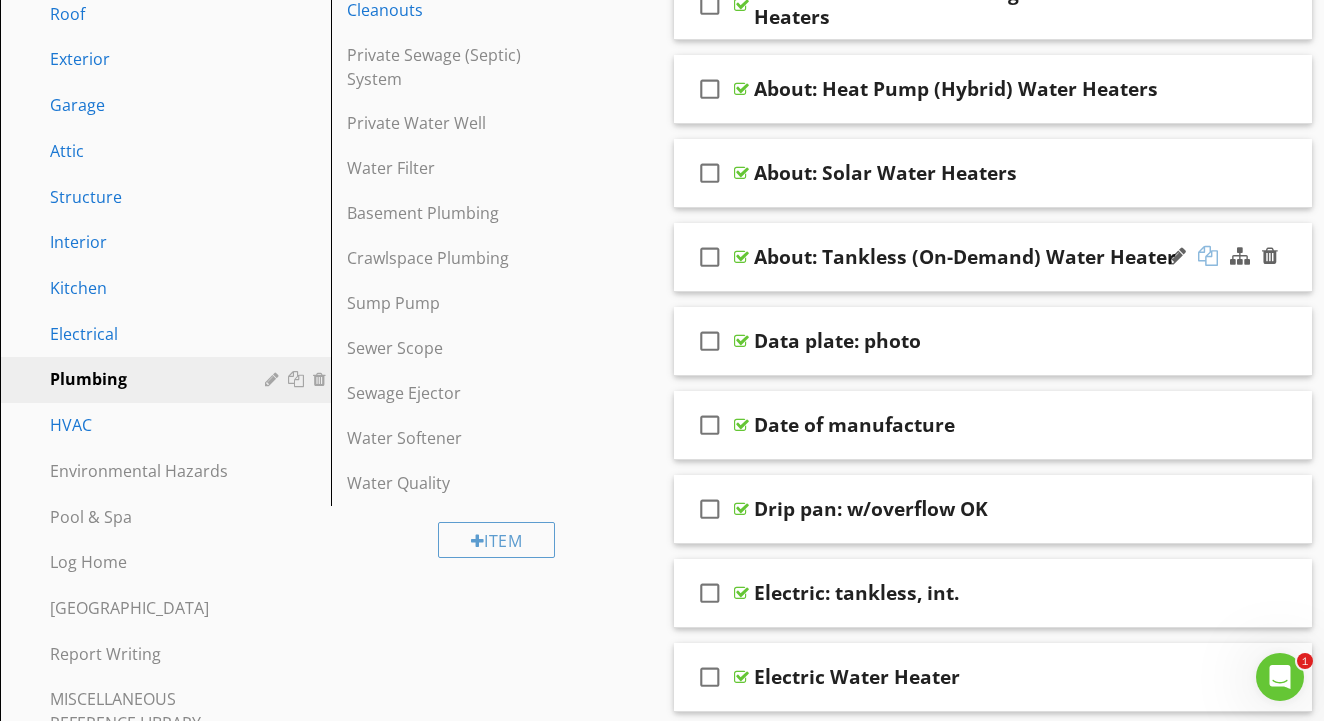 click at bounding box center [1208, 256] 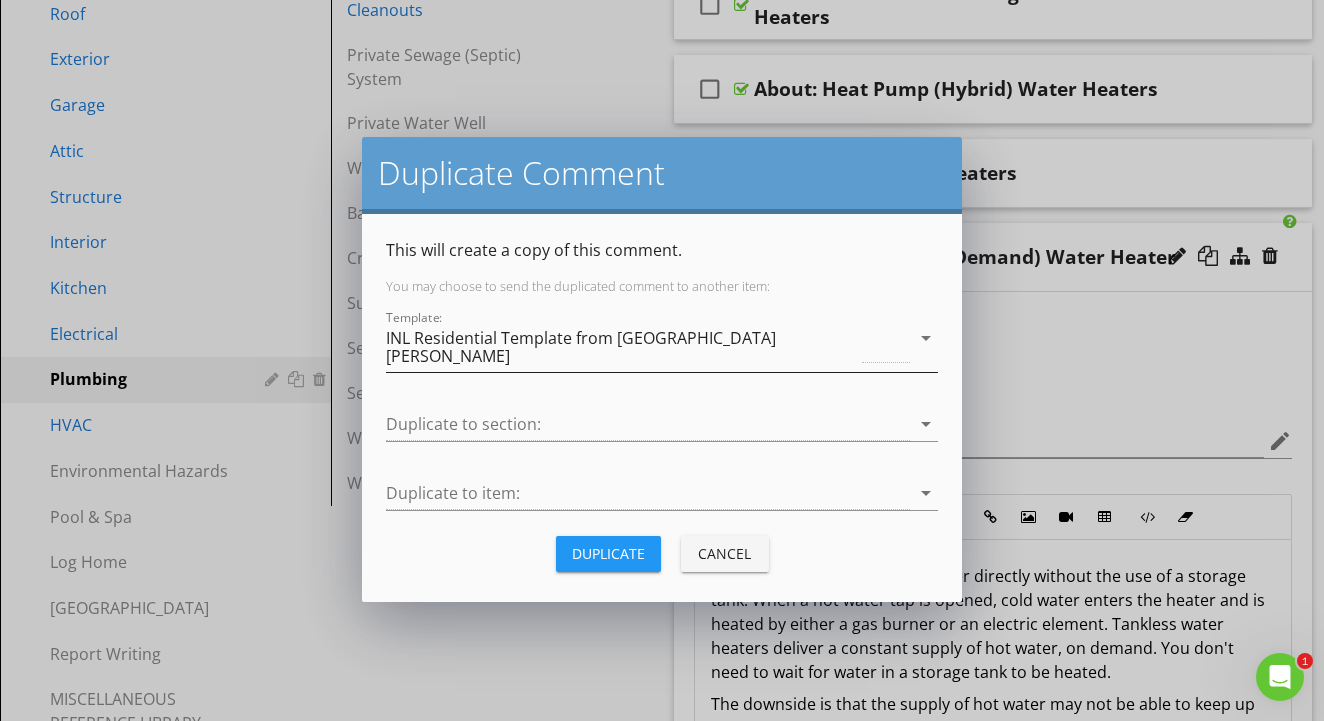 click on "INL Residential Template from [GEOGRAPHIC_DATA][PERSON_NAME]" at bounding box center [622, 347] 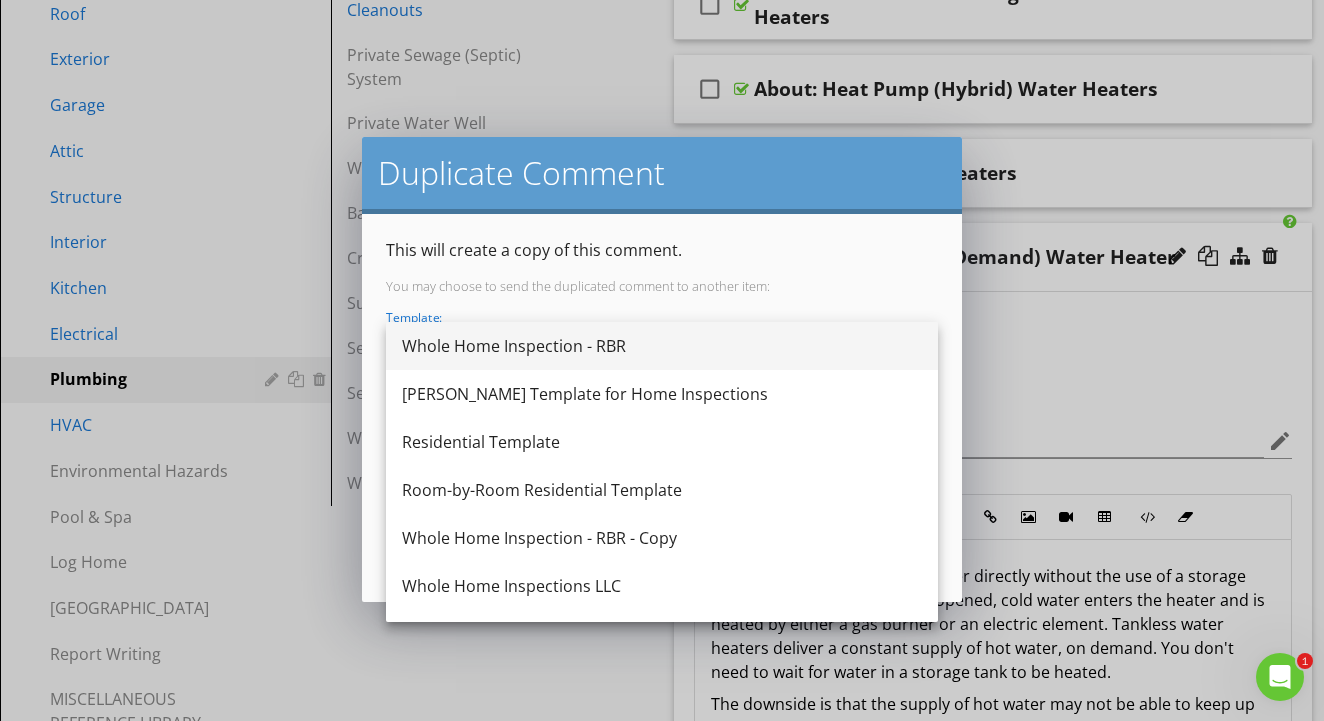 click on "Whole Home Inspection - RBR" at bounding box center (662, 346) 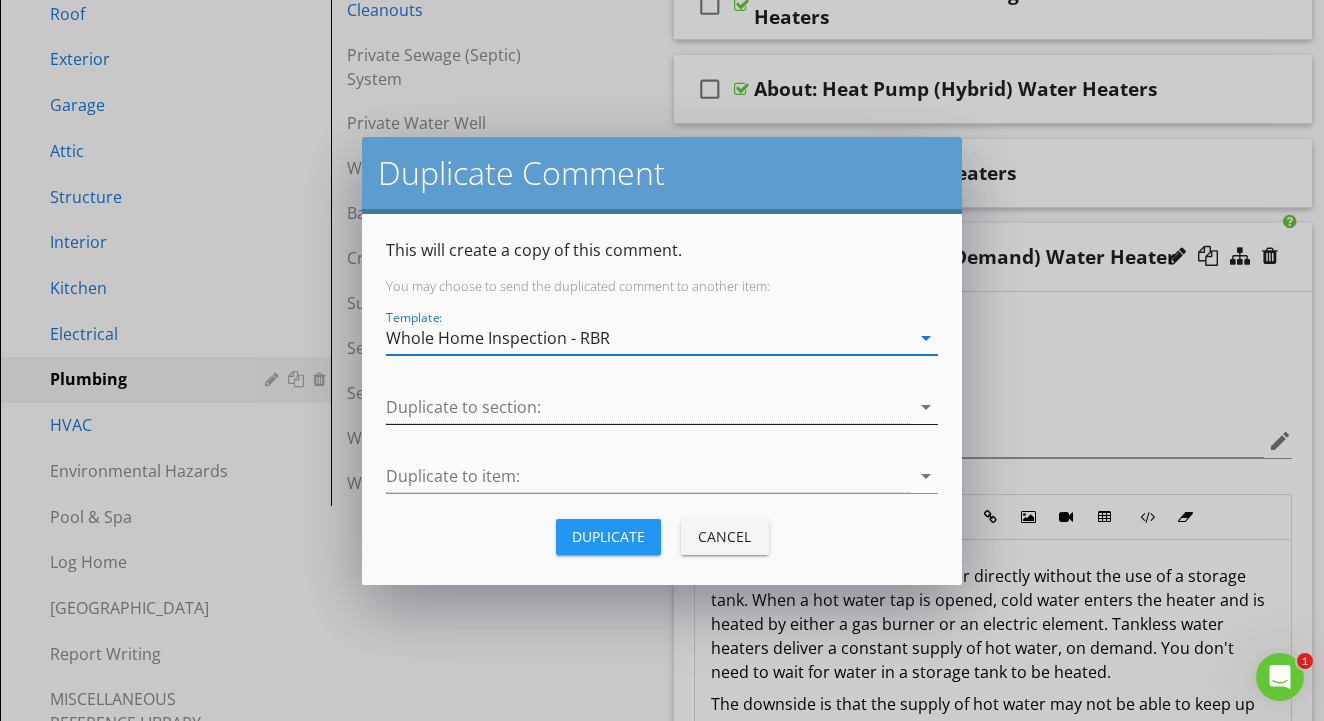 click at bounding box center (648, 407) 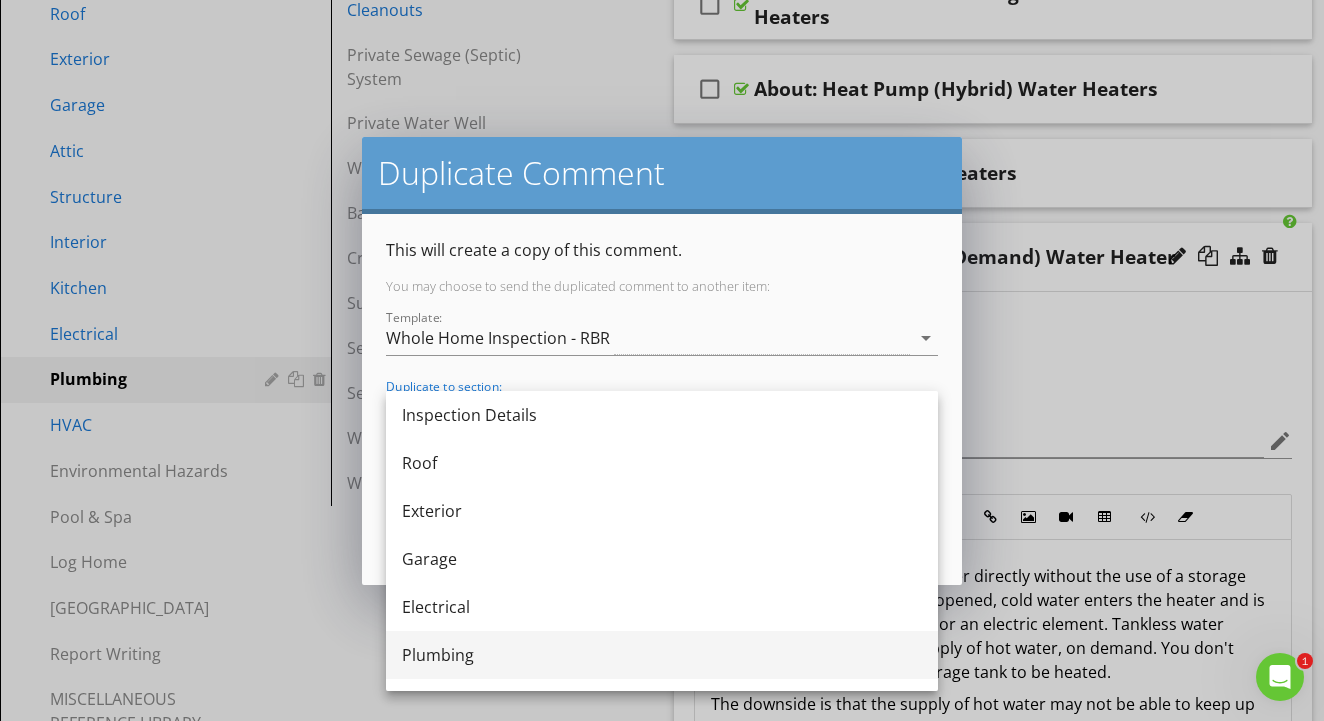 click on "Plumbing" at bounding box center [662, 655] 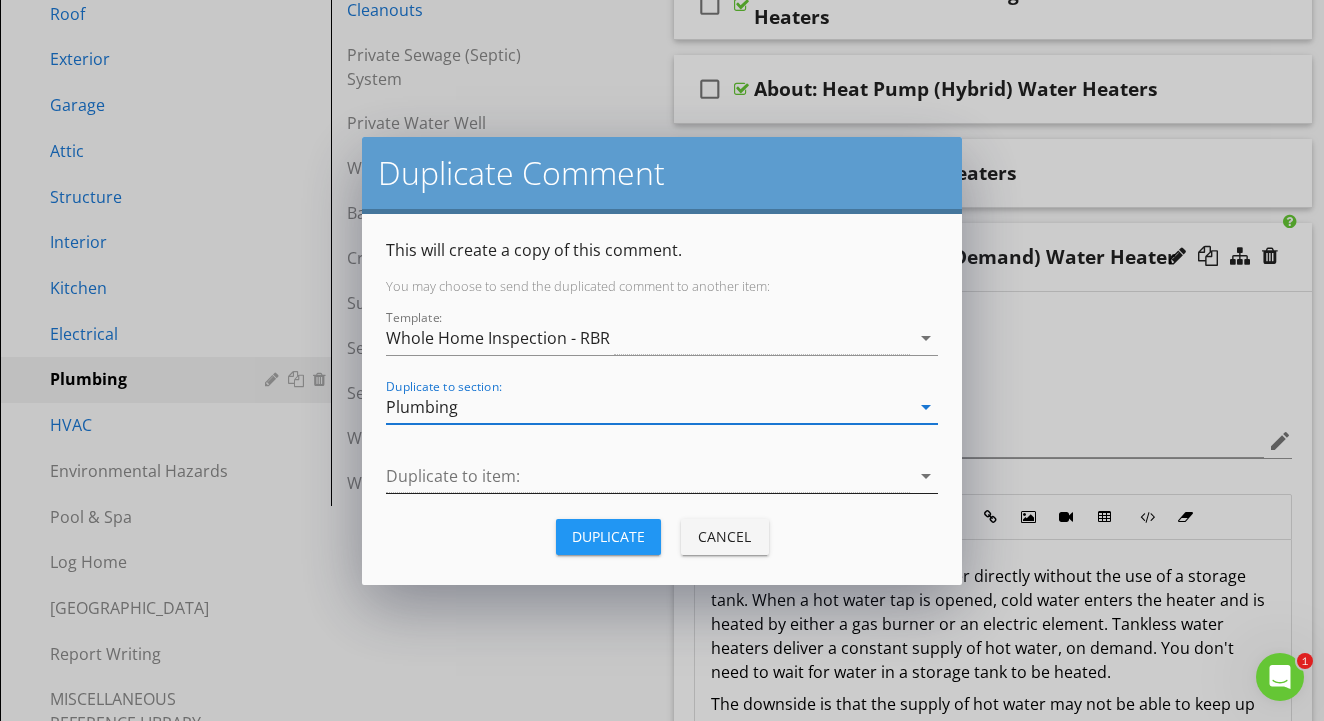 click at bounding box center (648, 476) 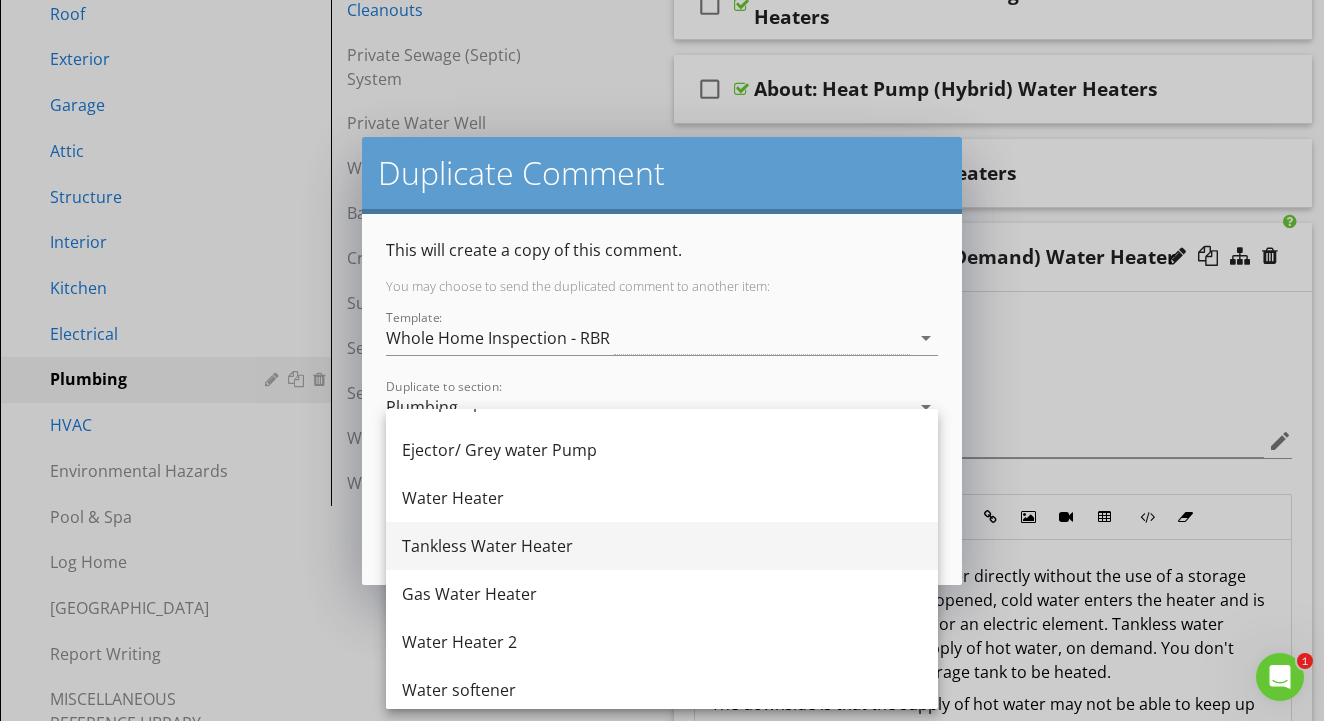 scroll, scrollTop: 176, scrollLeft: 0, axis: vertical 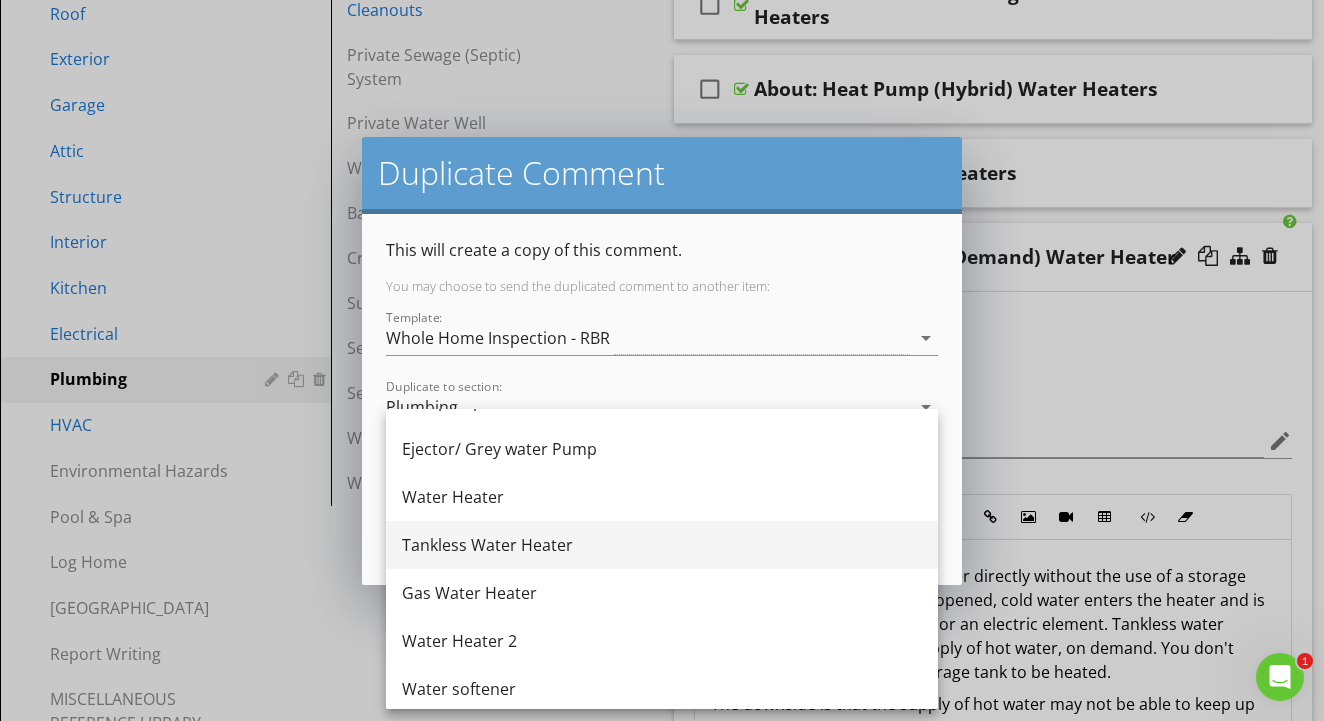 click on "Tankless Water Heater" at bounding box center [662, 545] 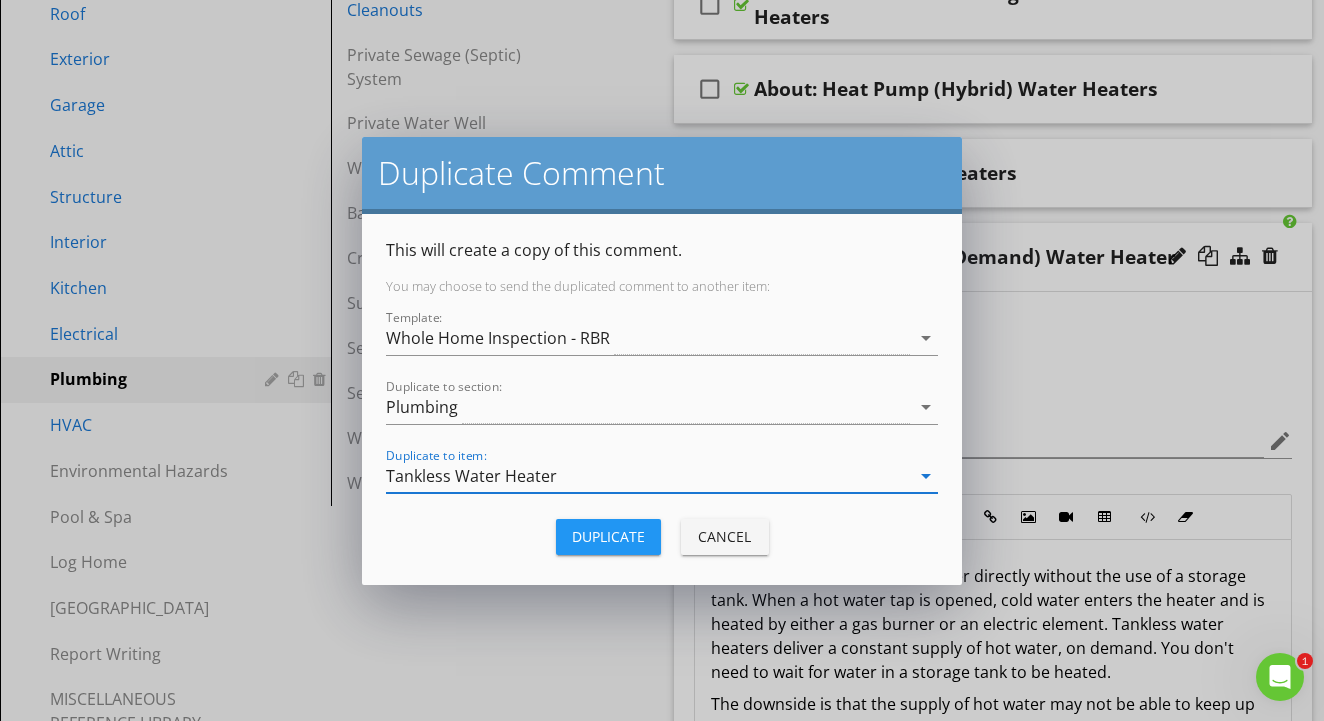 click on "Duplicate" at bounding box center (608, 536) 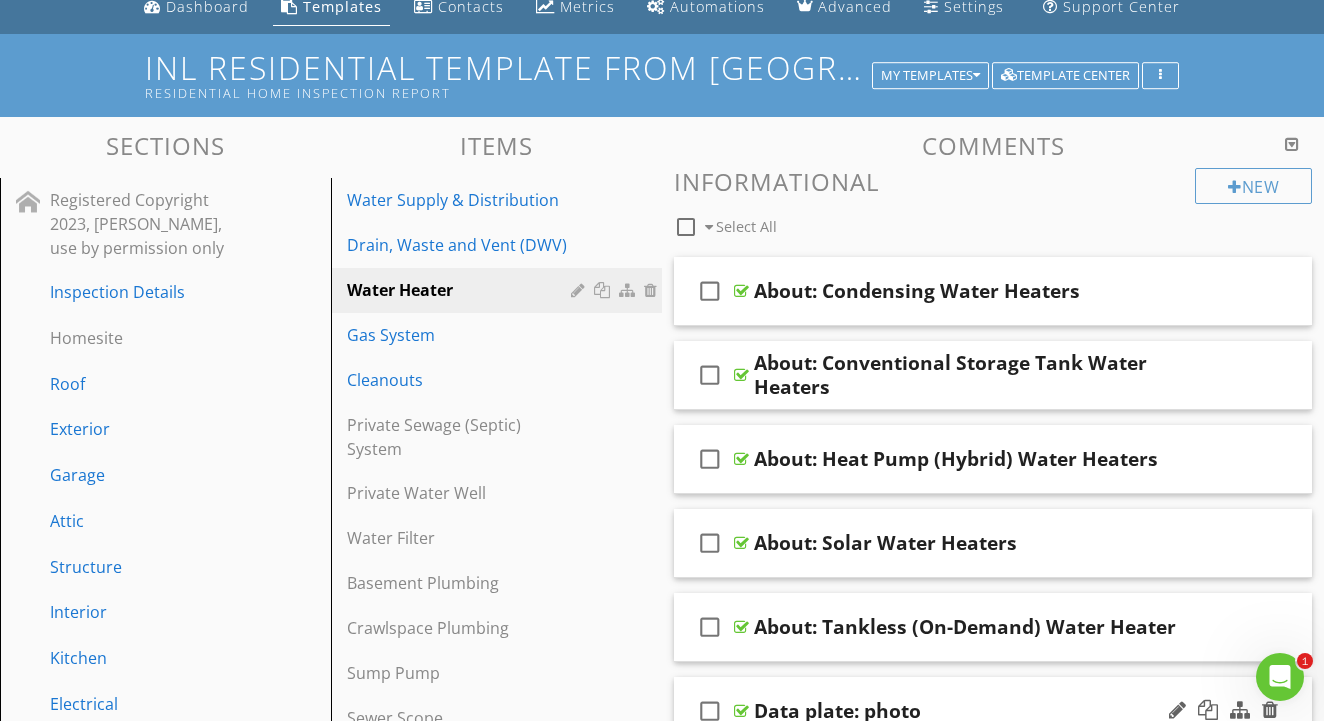 scroll, scrollTop: 81, scrollLeft: 0, axis: vertical 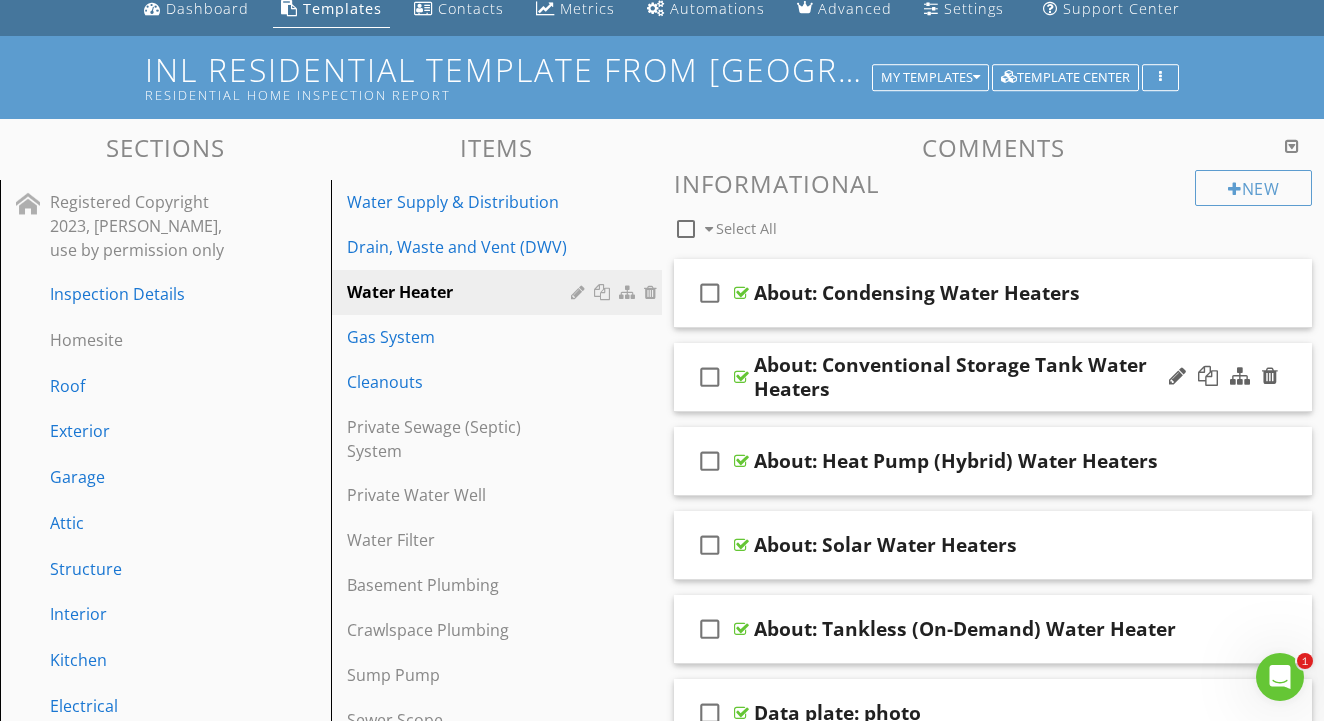 click at bounding box center [741, 377] 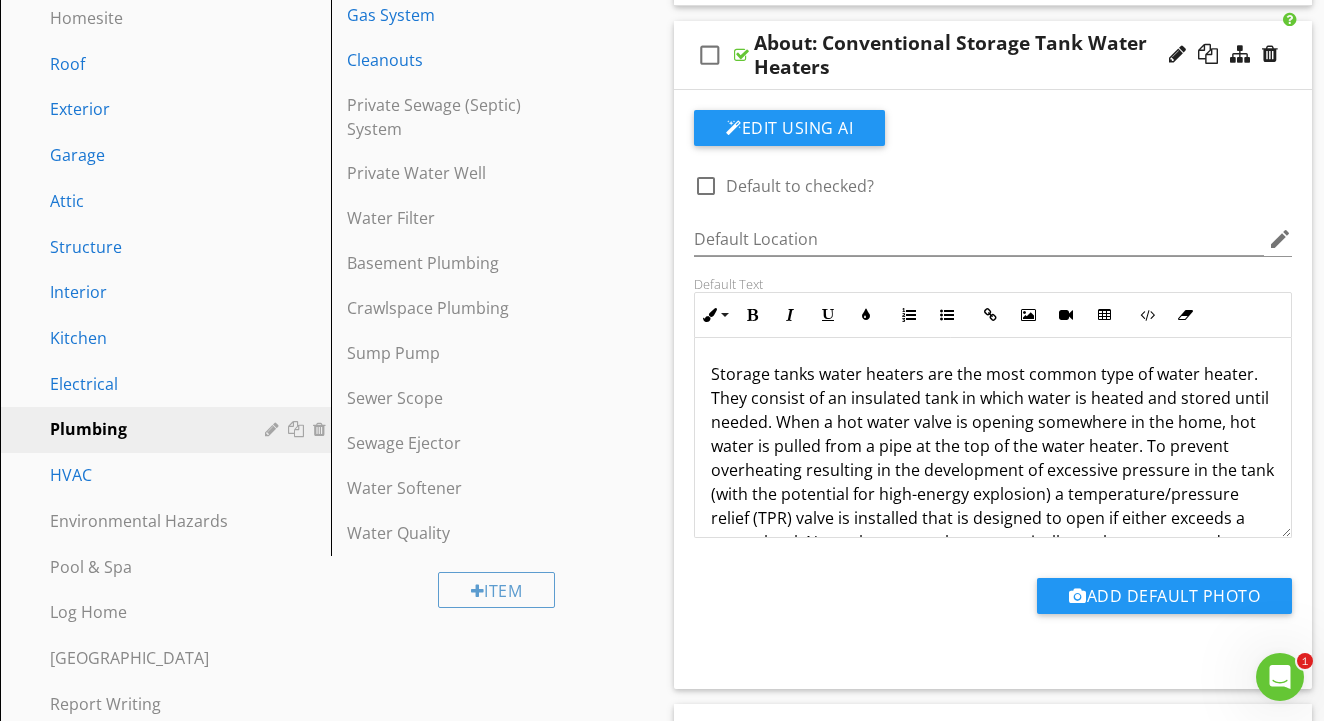 scroll, scrollTop: 396, scrollLeft: 0, axis: vertical 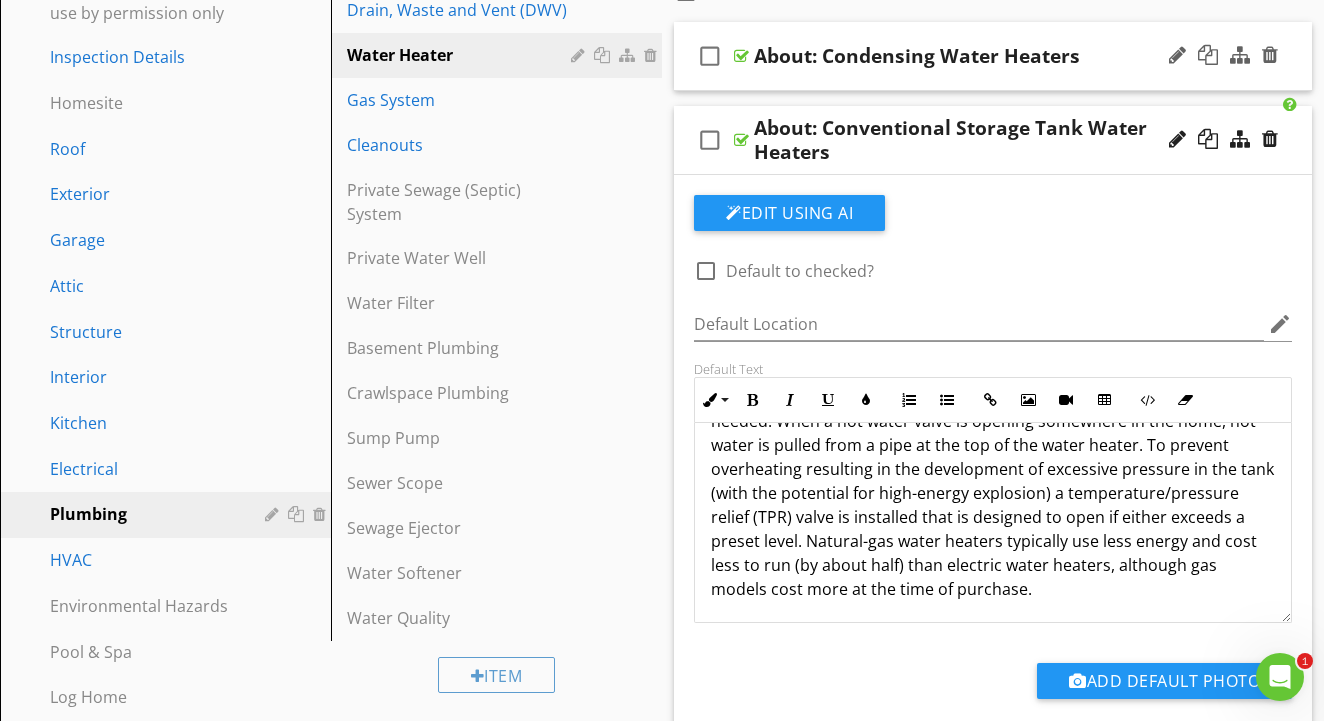 click on "check_box_outline_blank
About: Condensing Water Heaters" at bounding box center [993, 56] 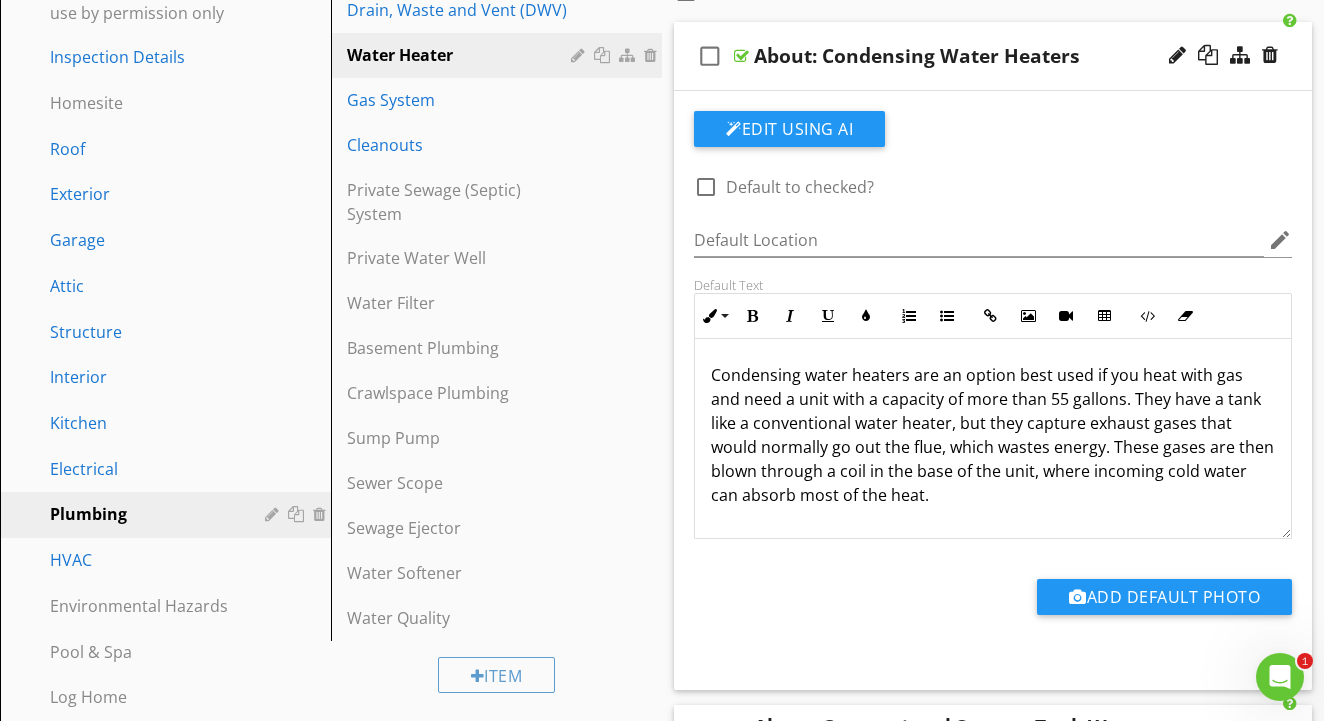click on "check_box_outline_blank
About: Condensing Water Heaters" at bounding box center (993, 56) 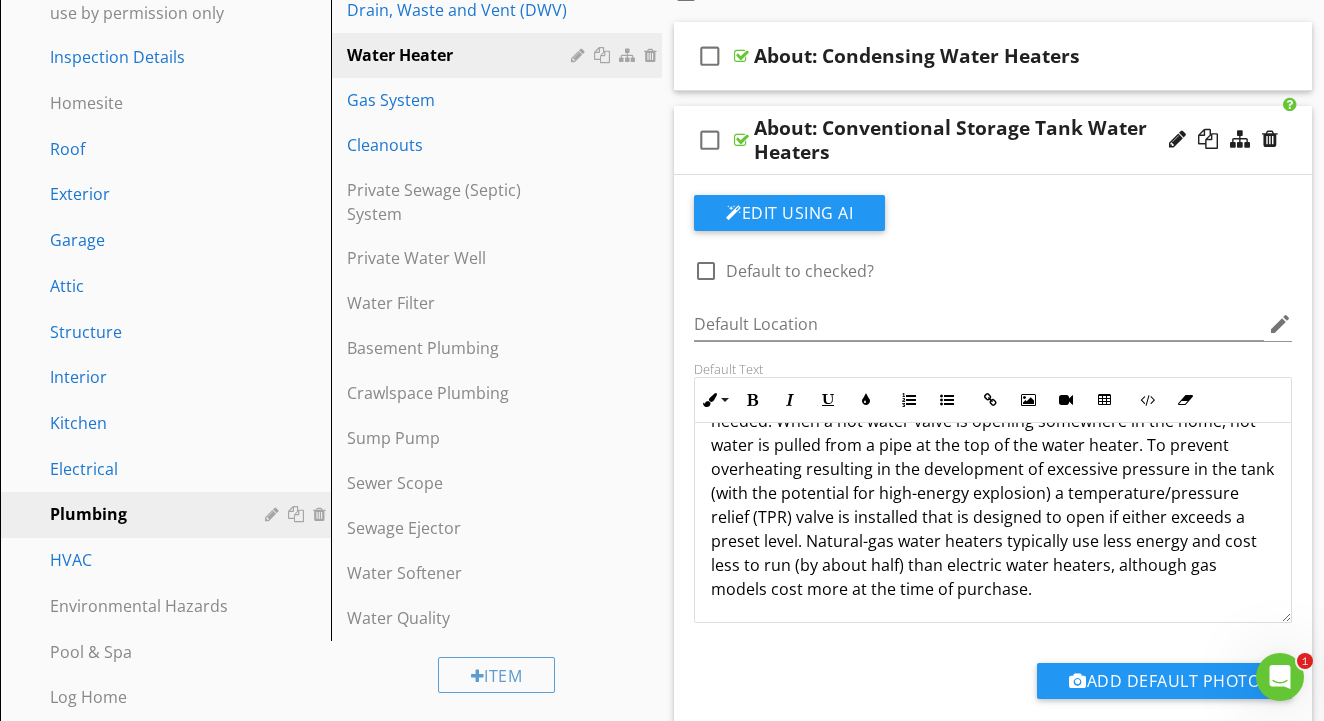 click at bounding box center [741, 140] 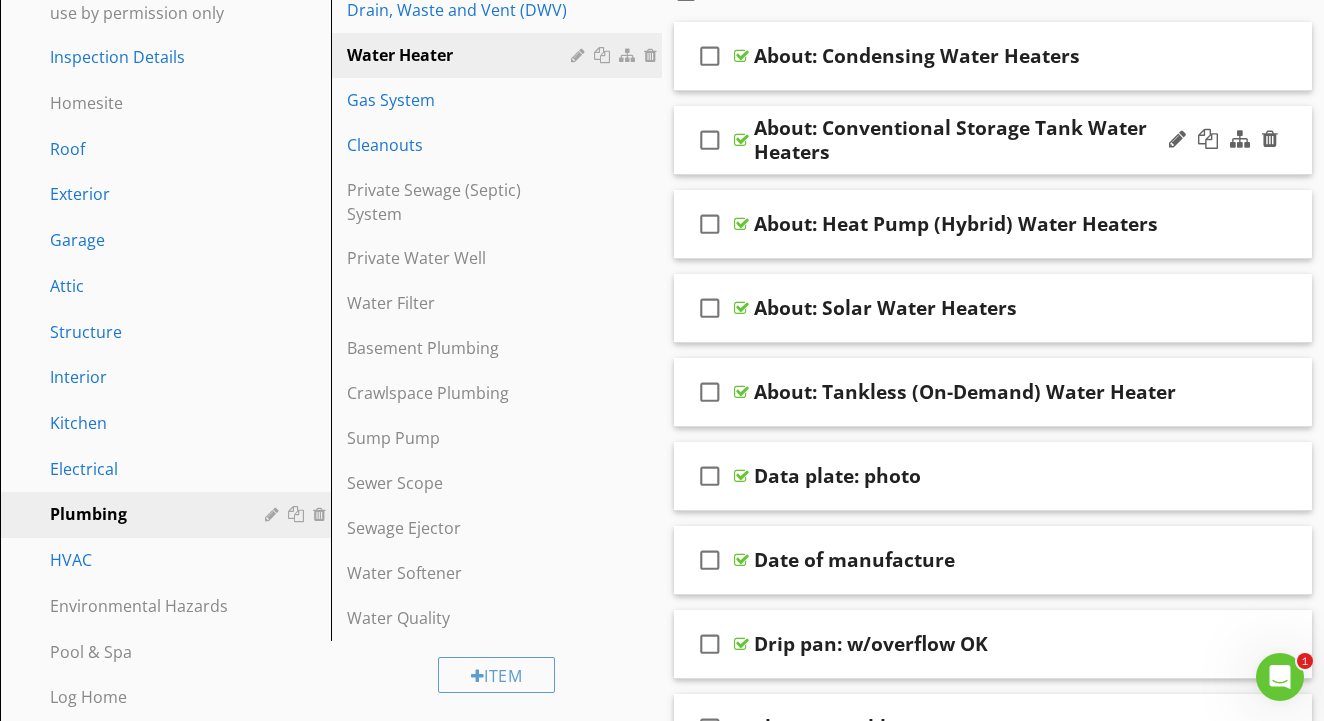 click at bounding box center (741, 140) 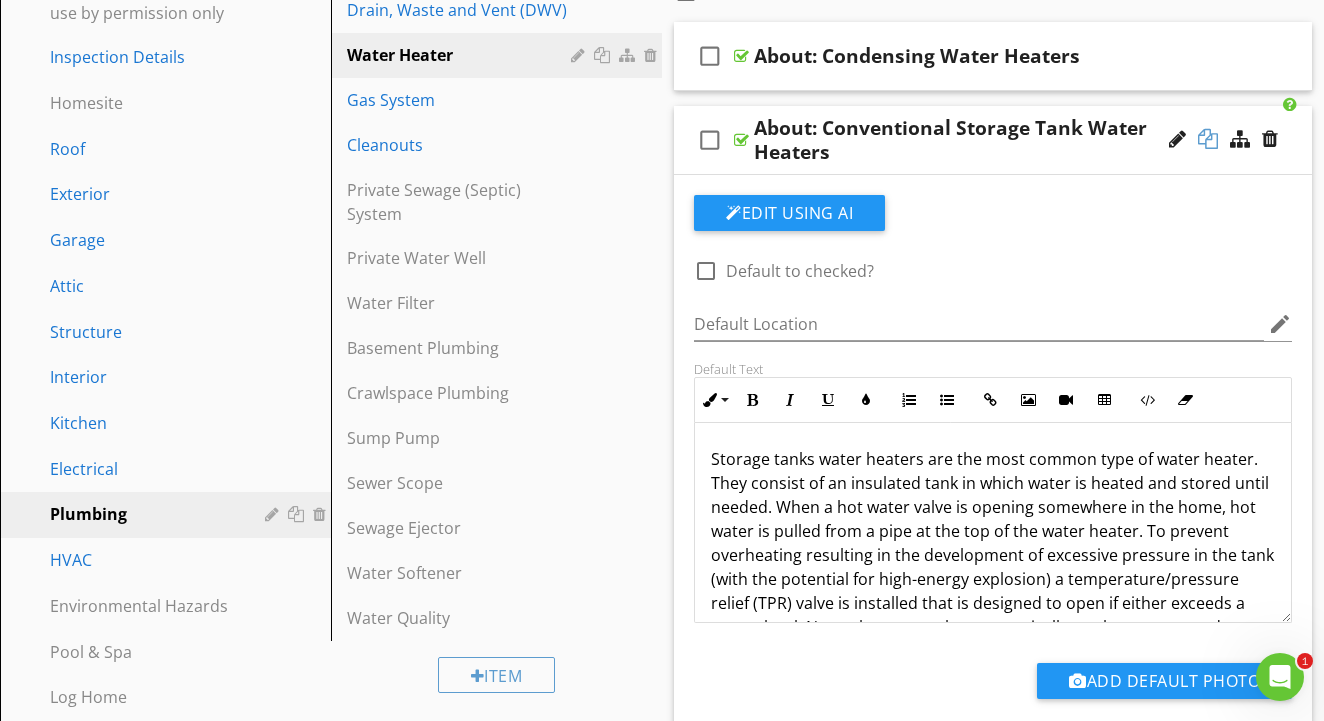 click at bounding box center [1208, 139] 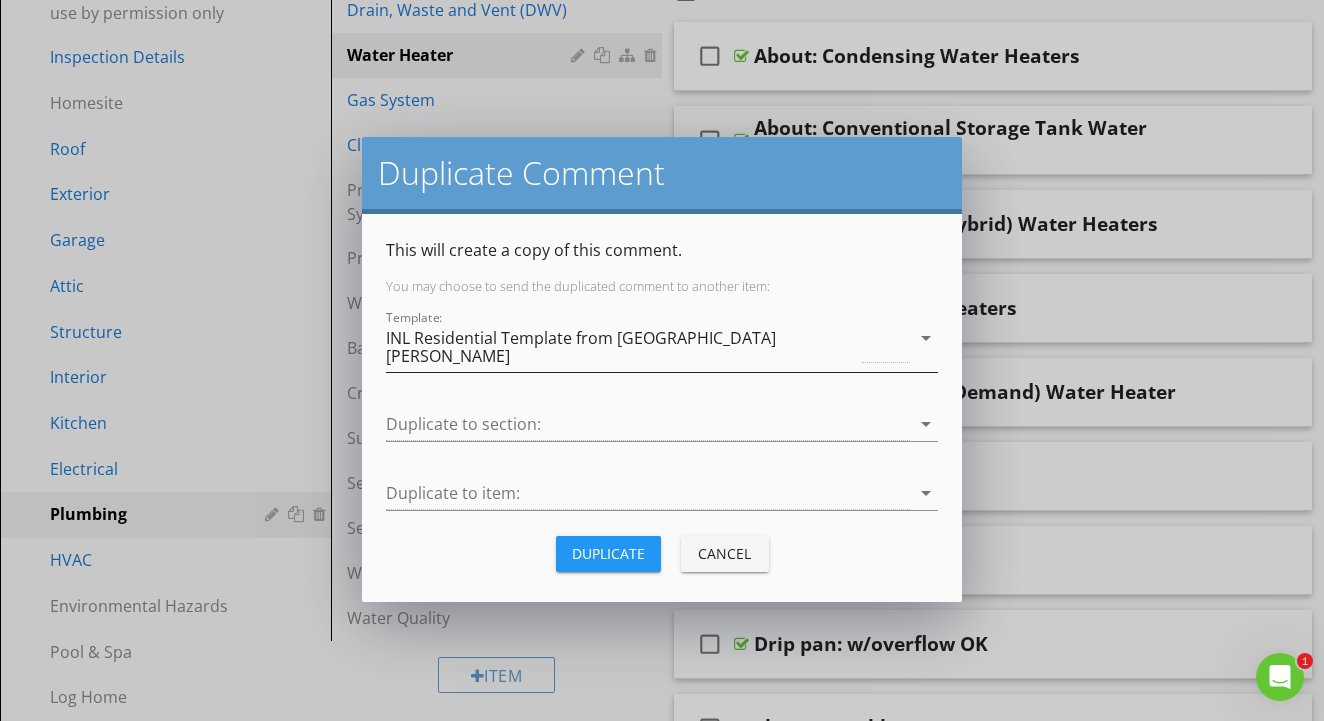 click on "INL Residential Template from [GEOGRAPHIC_DATA][PERSON_NAME]" at bounding box center [622, 347] 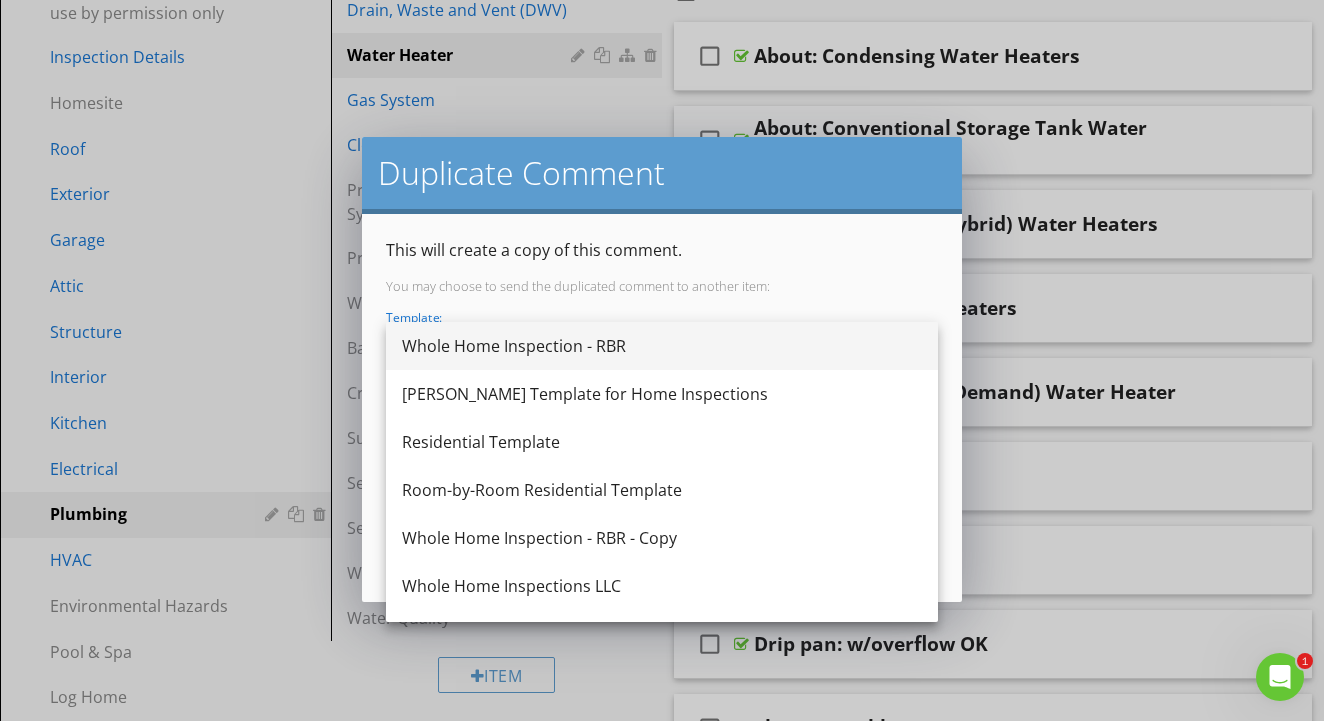 click on "Whole Home Inspection - RBR" at bounding box center (662, 346) 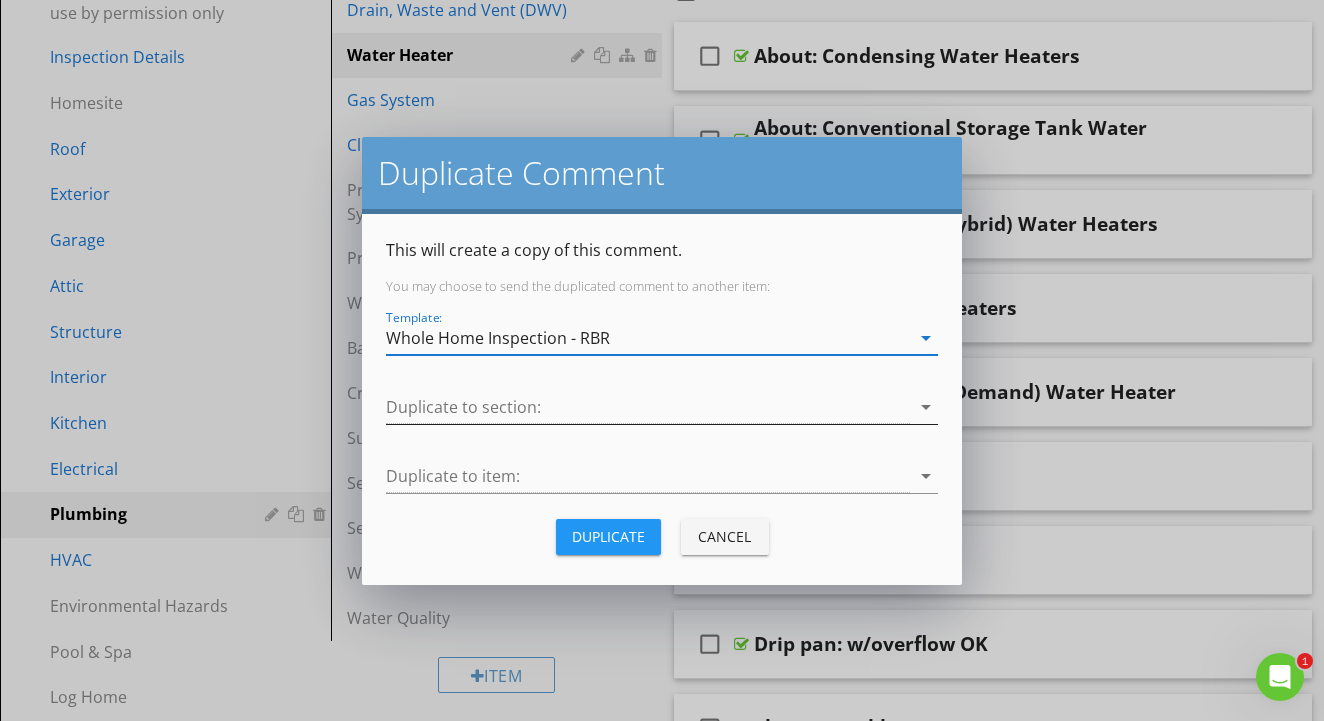 click at bounding box center (648, 407) 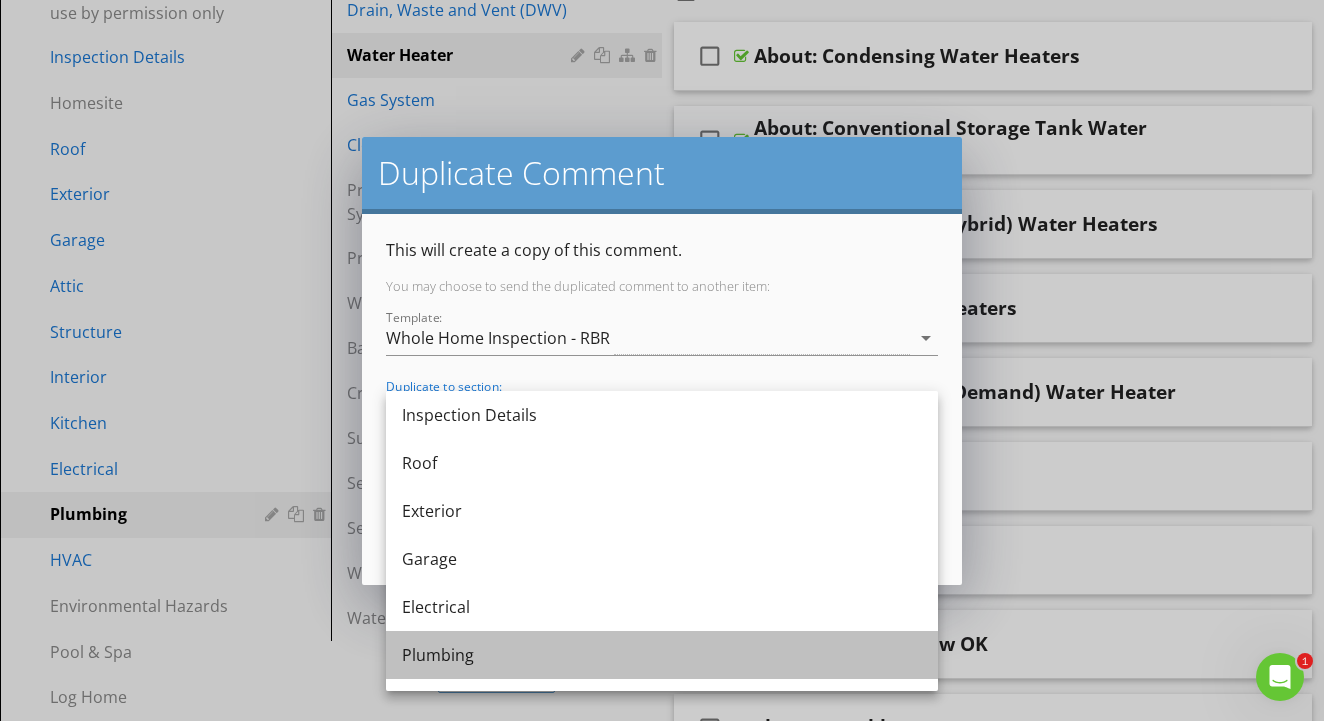 click on "Plumbing" at bounding box center [662, 655] 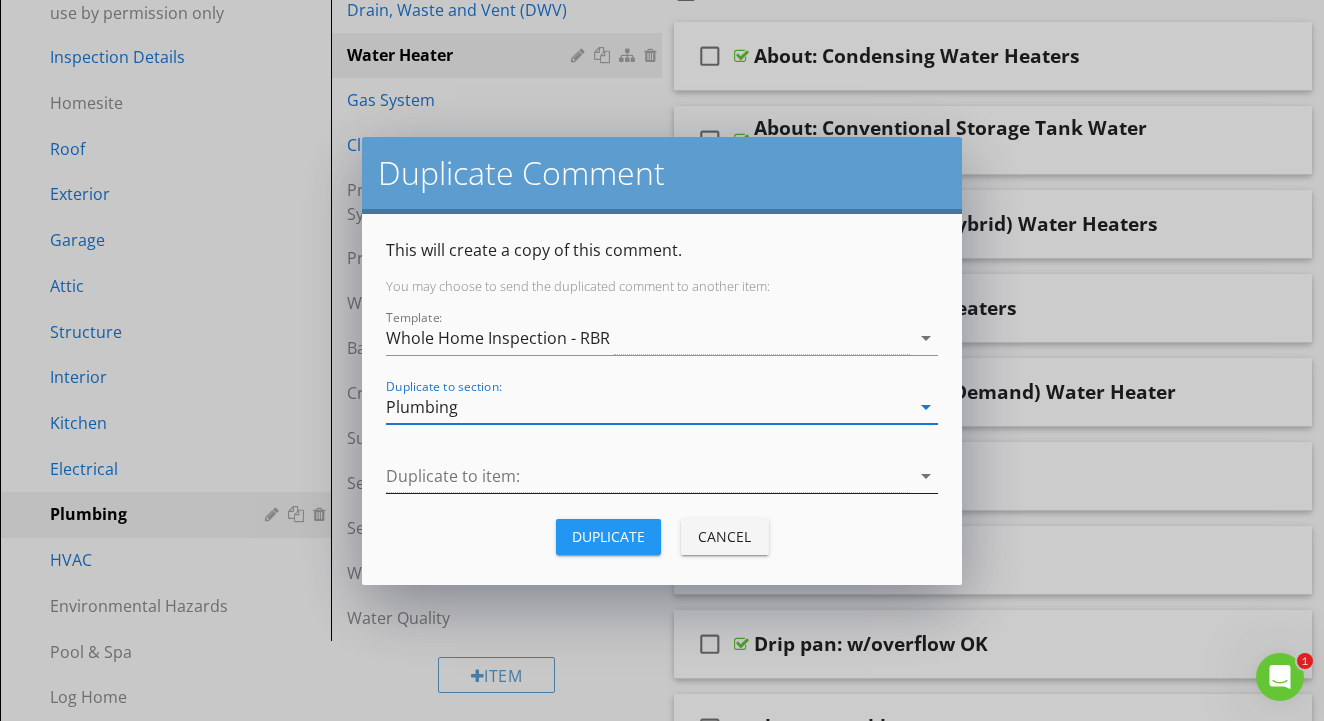 click at bounding box center (648, 476) 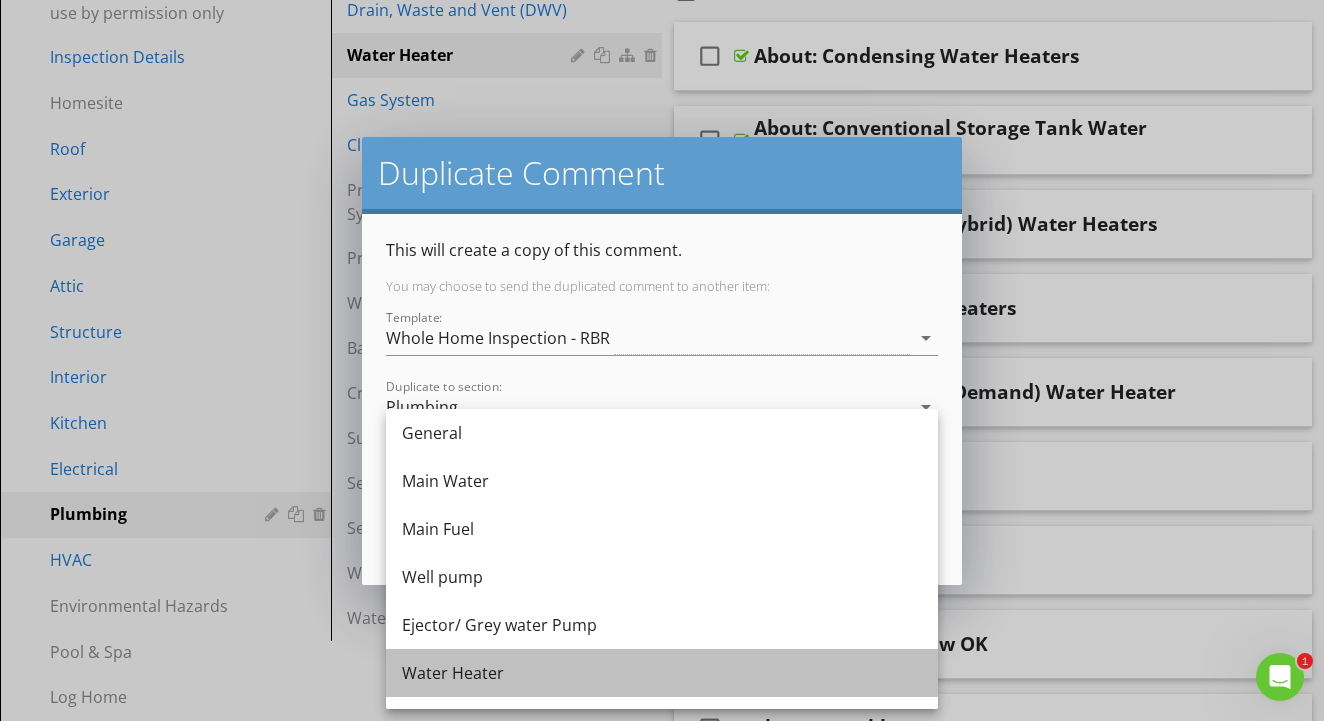 click on "Water Heater" at bounding box center (662, 673) 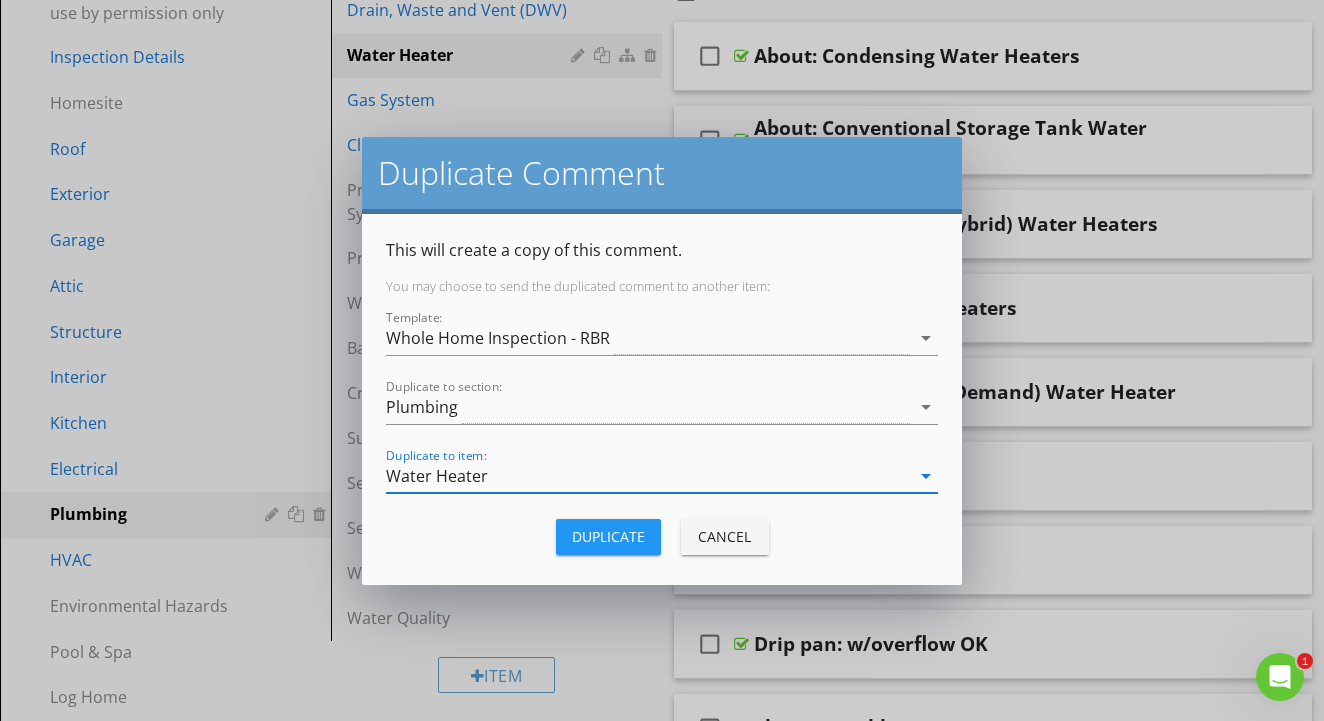 click on "Duplicate" at bounding box center (608, 536) 